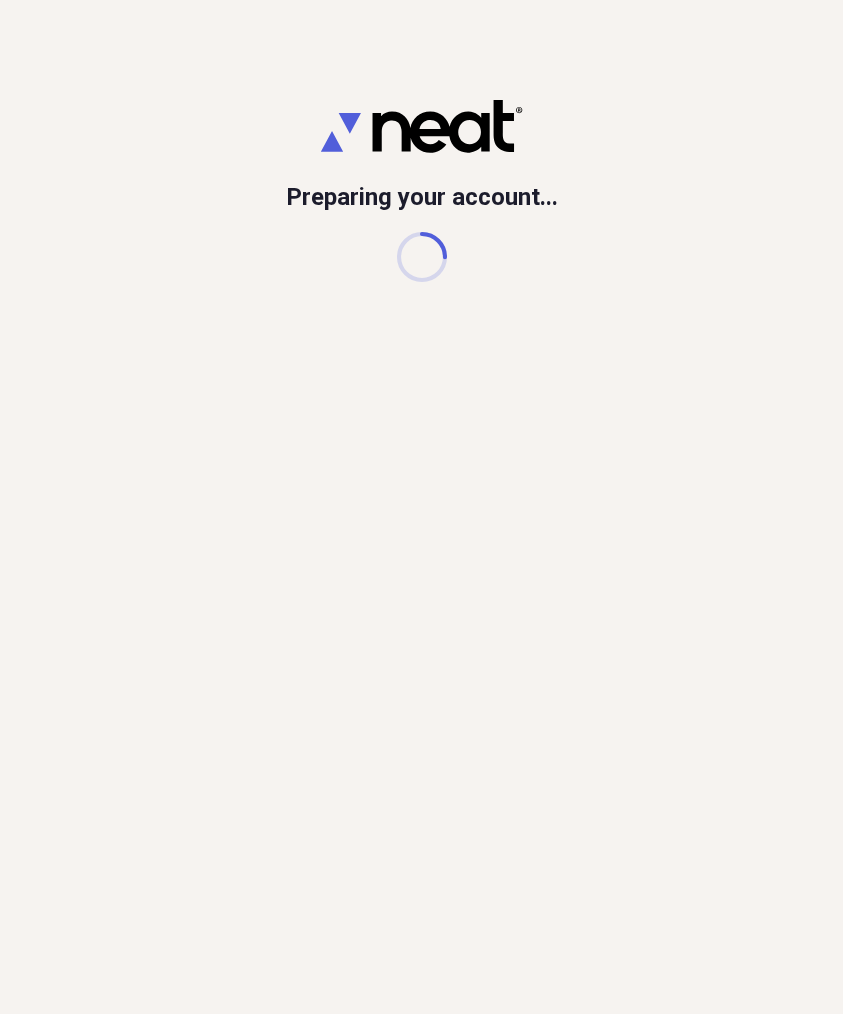 scroll, scrollTop: 0, scrollLeft: 0, axis: both 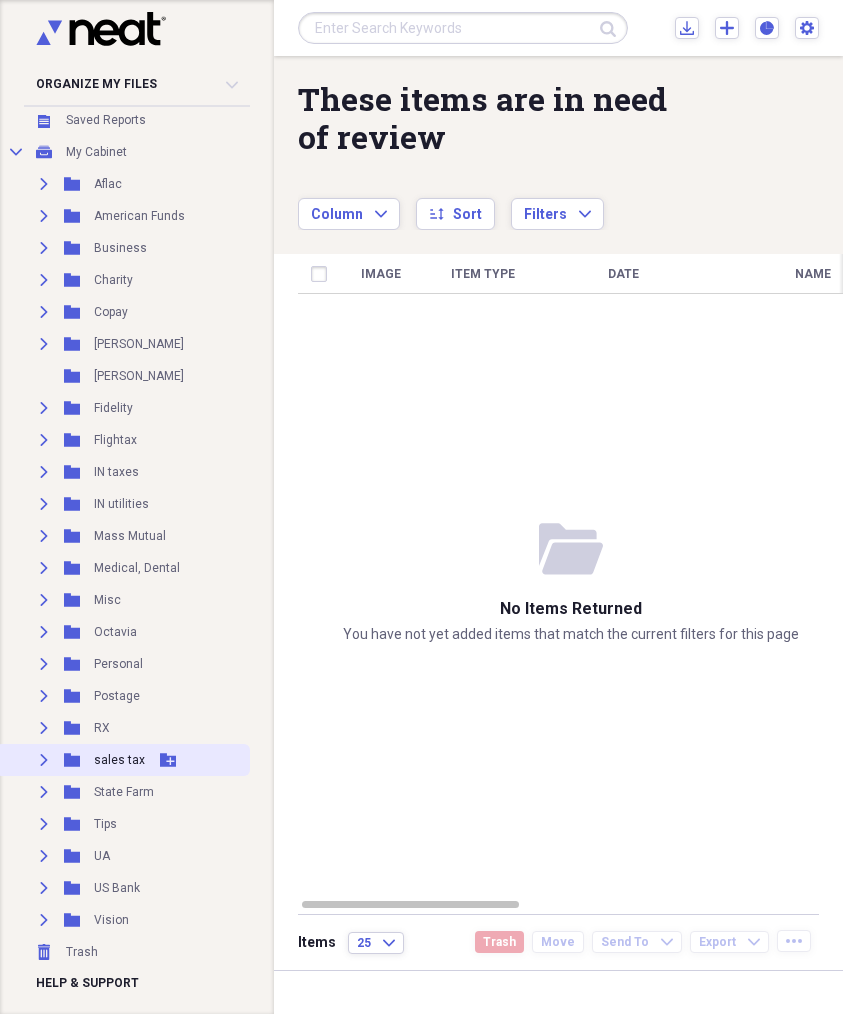 click 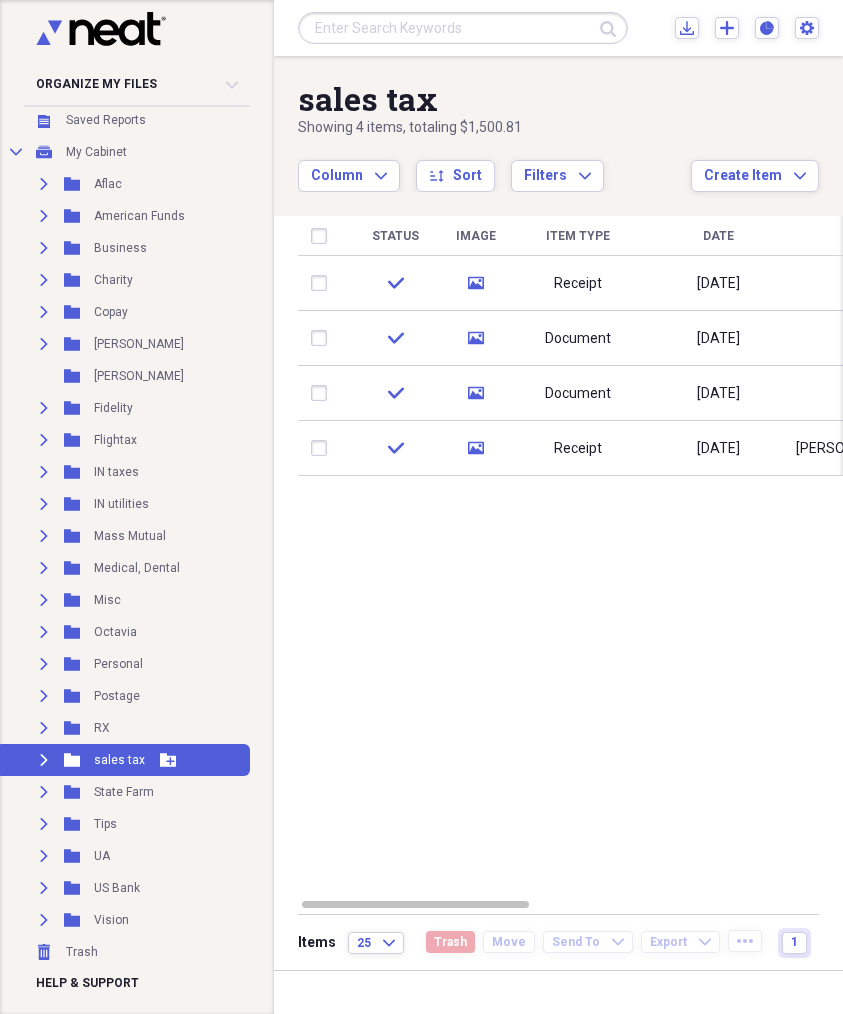 click 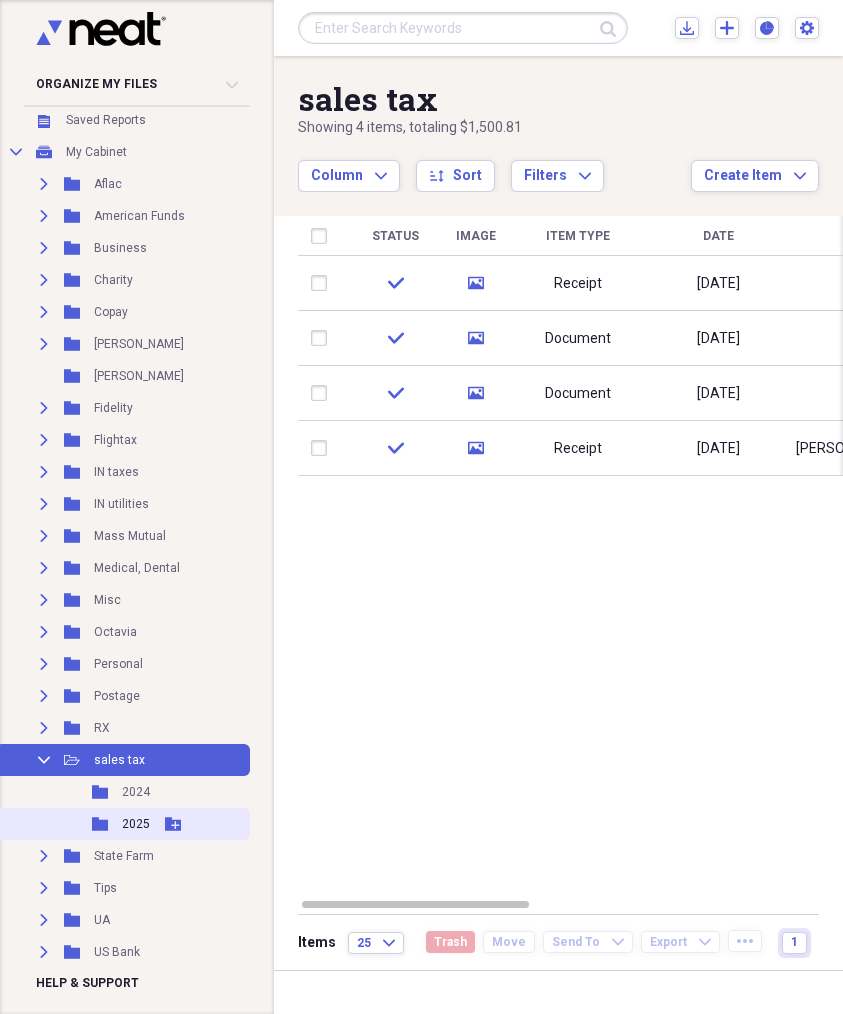 click on "2025" at bounding box center [136, 824] 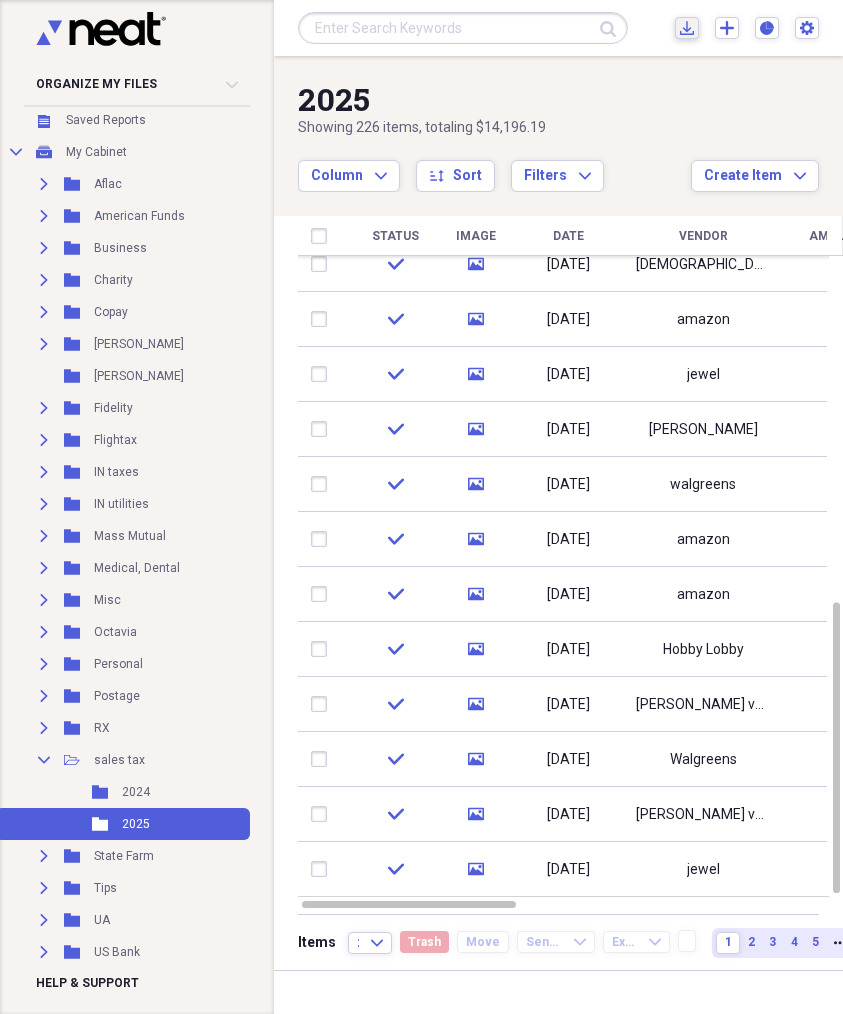 click on "Import" 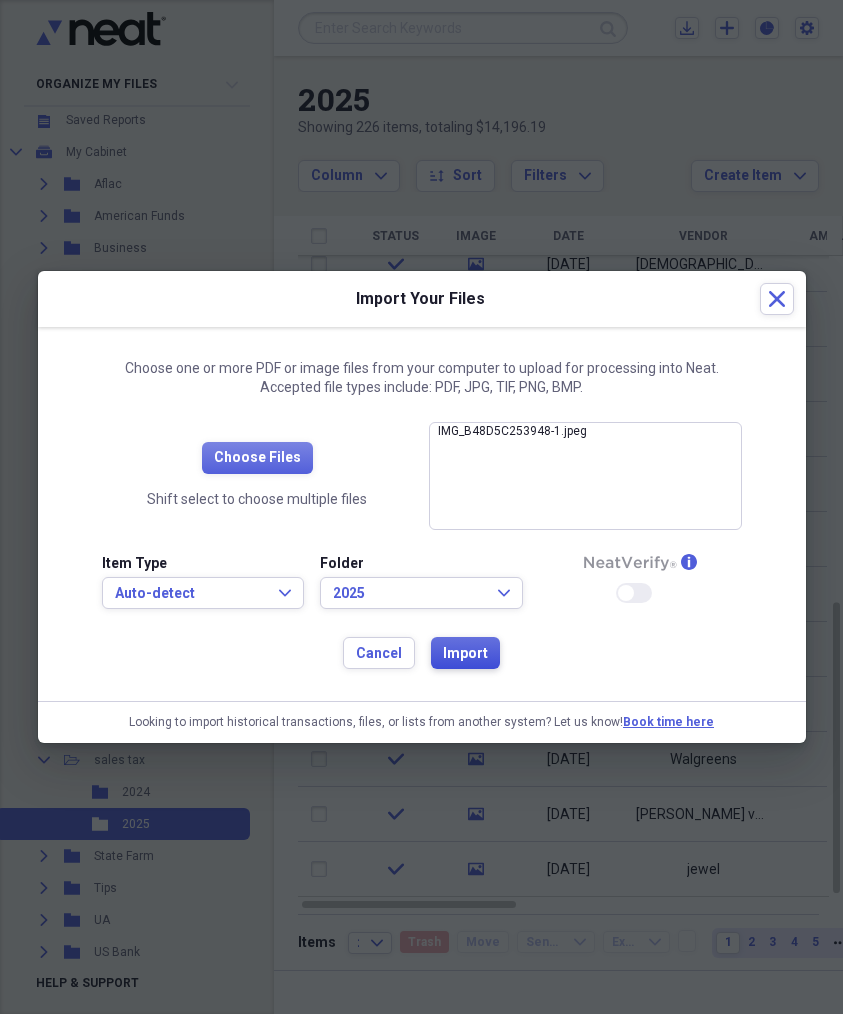 click on "Import" at bounding box center (465, 654) 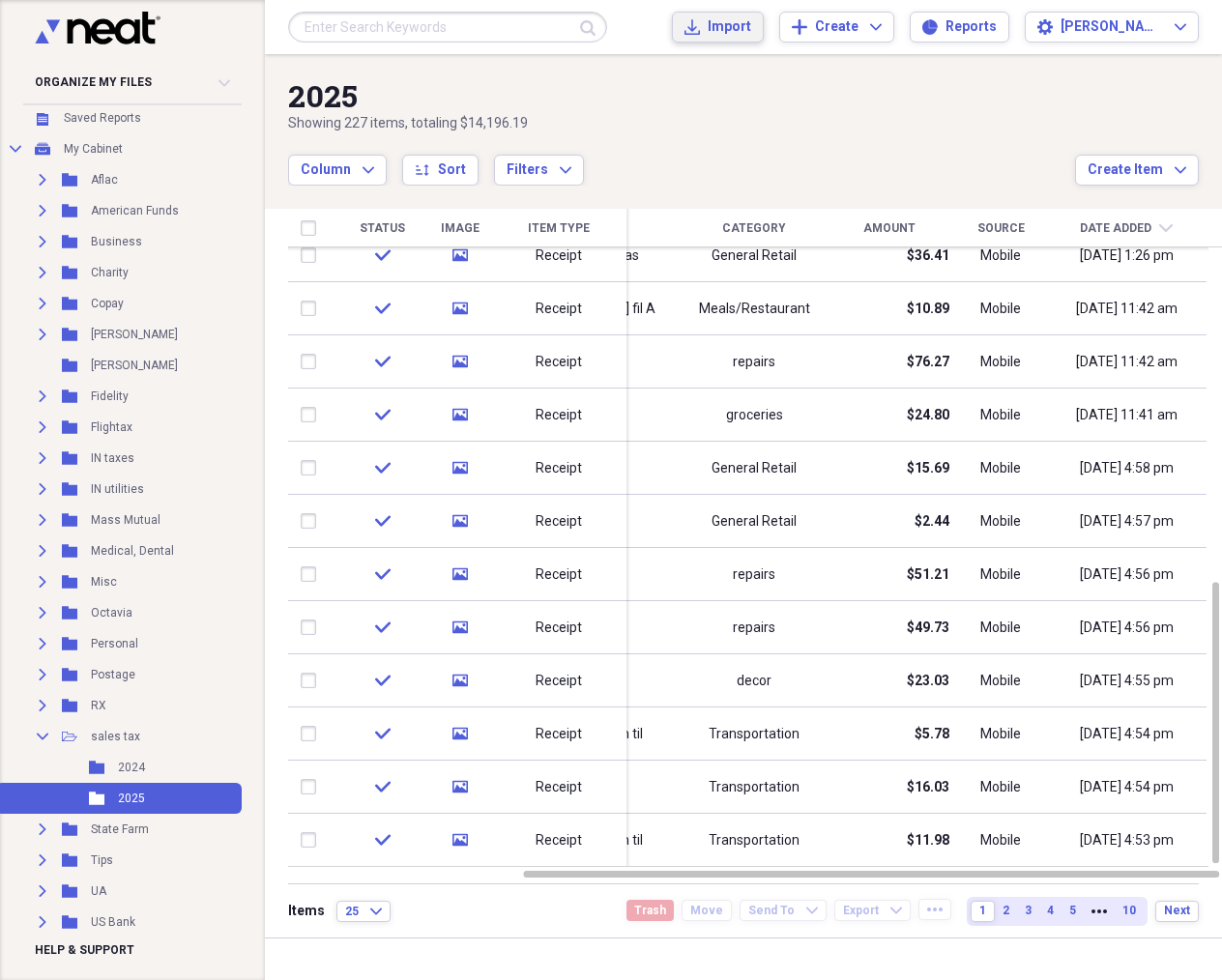 click on "Import Import" at bounding box center [717, 27] 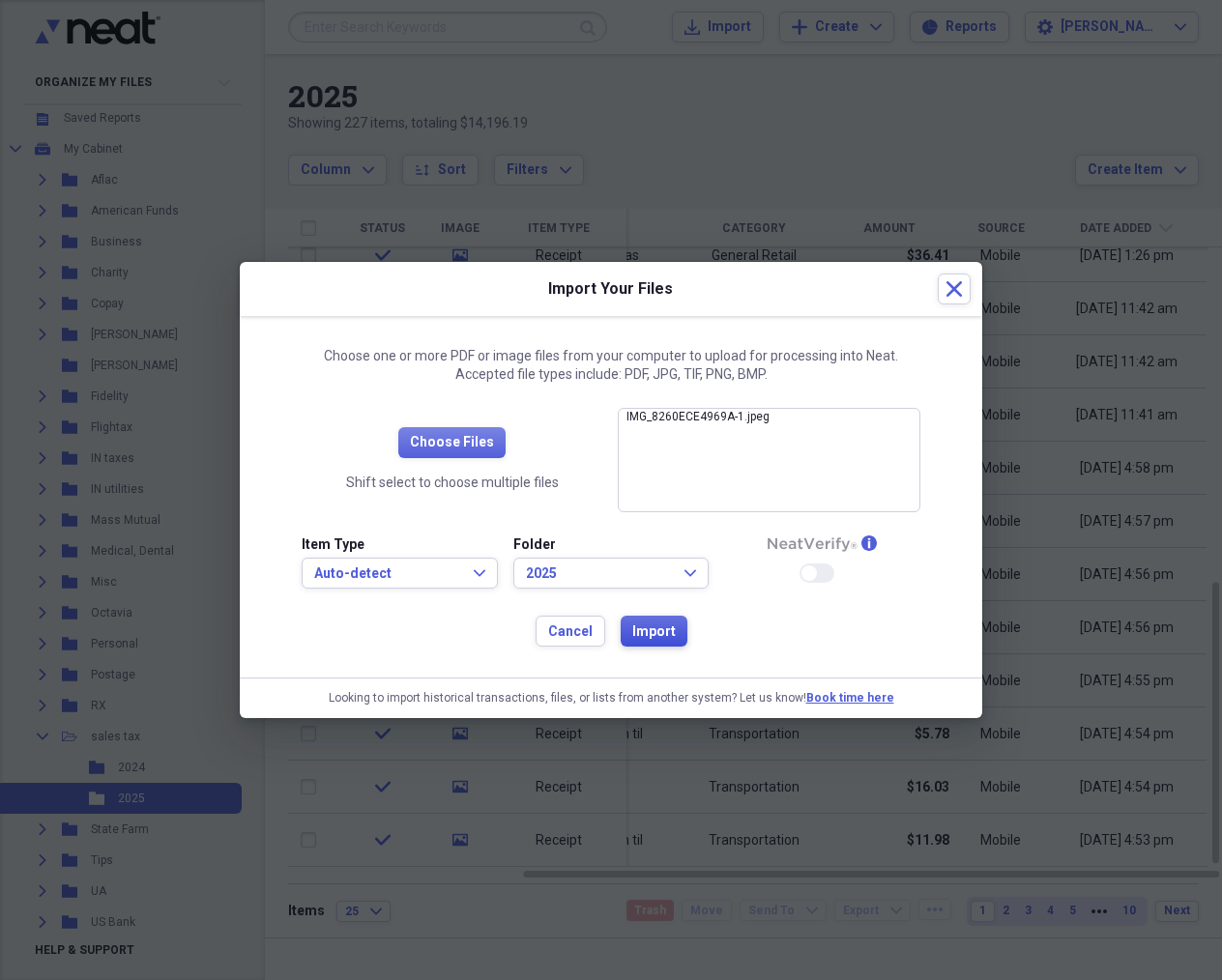 click on "Import" at bounding box center [654, 632] 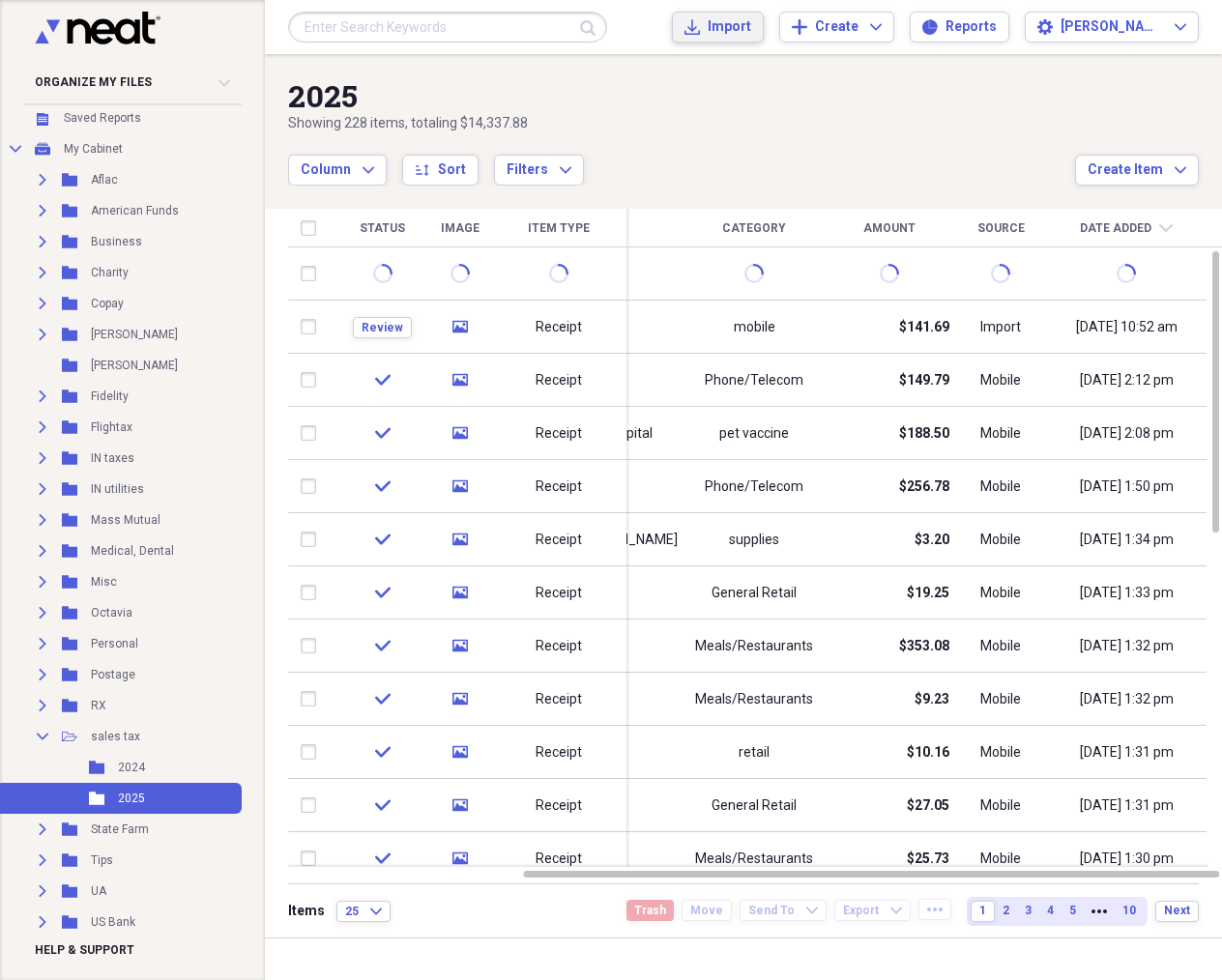 click on "Import" at bounding box center (729, 27) 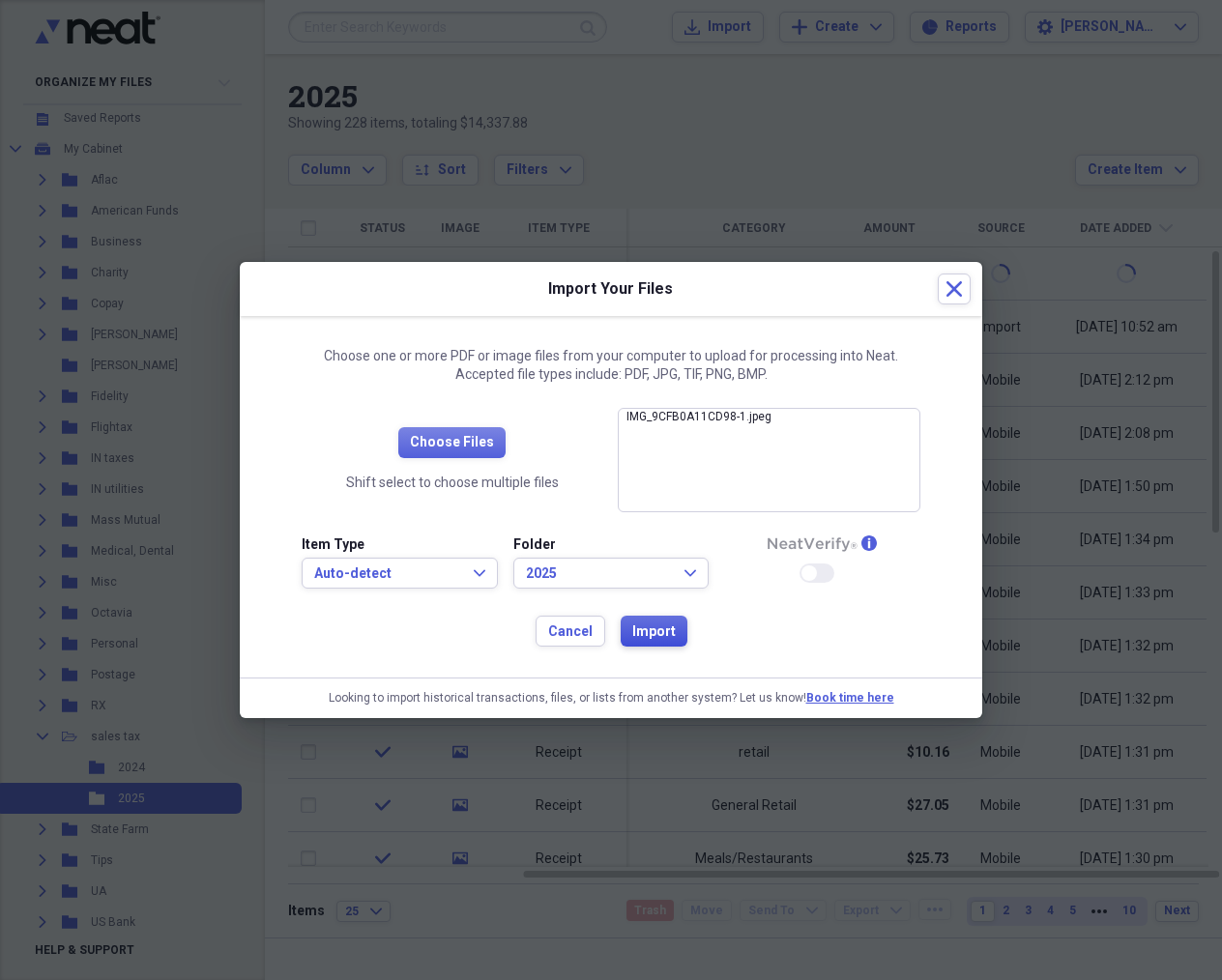 click on "Import" at bounding box center (654, 632) 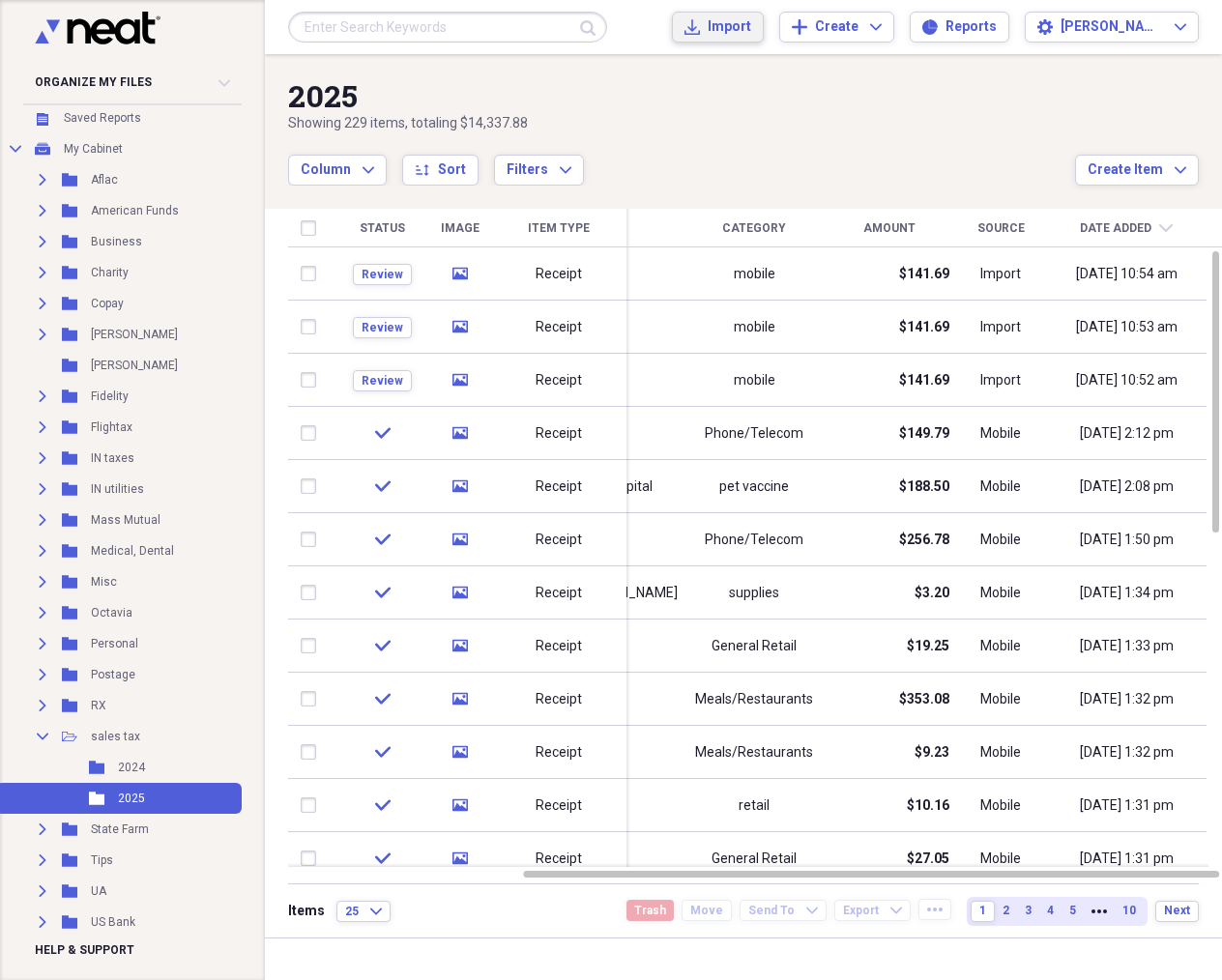 click on "Import" at bounding box center (729, 27) 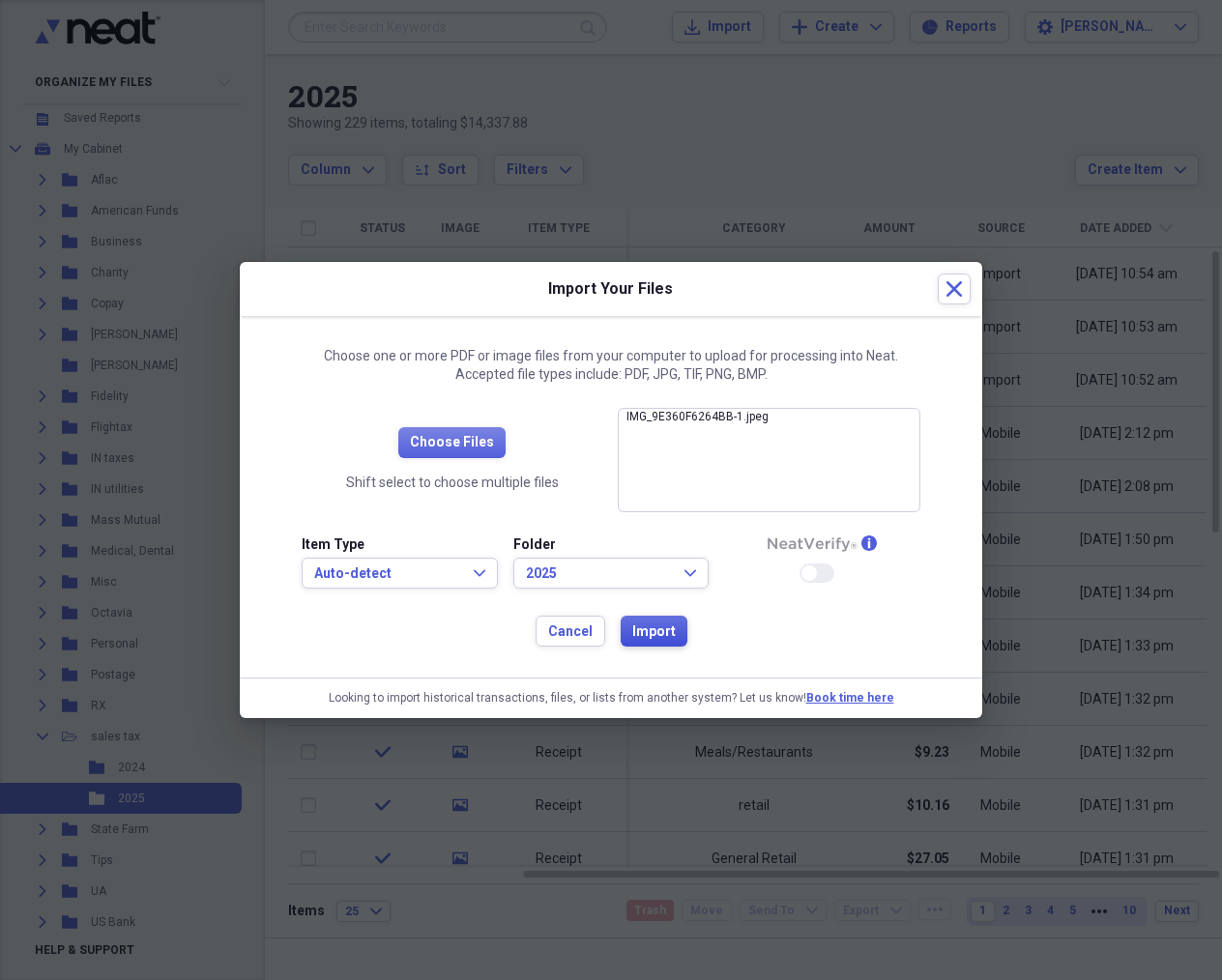 click on "Import" at bounding box center [654, 632] 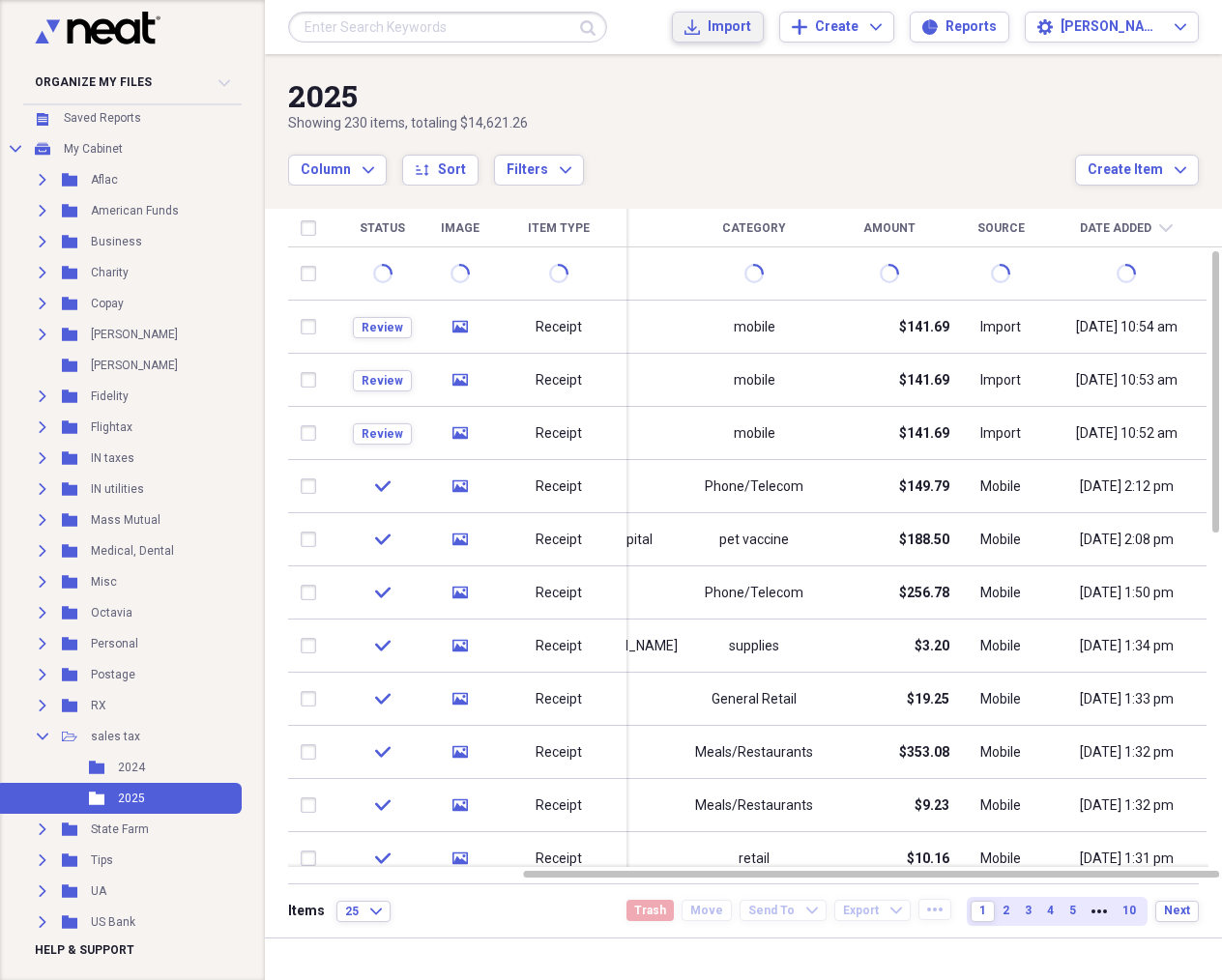 click on "Import" at bounding box center [729, 27] 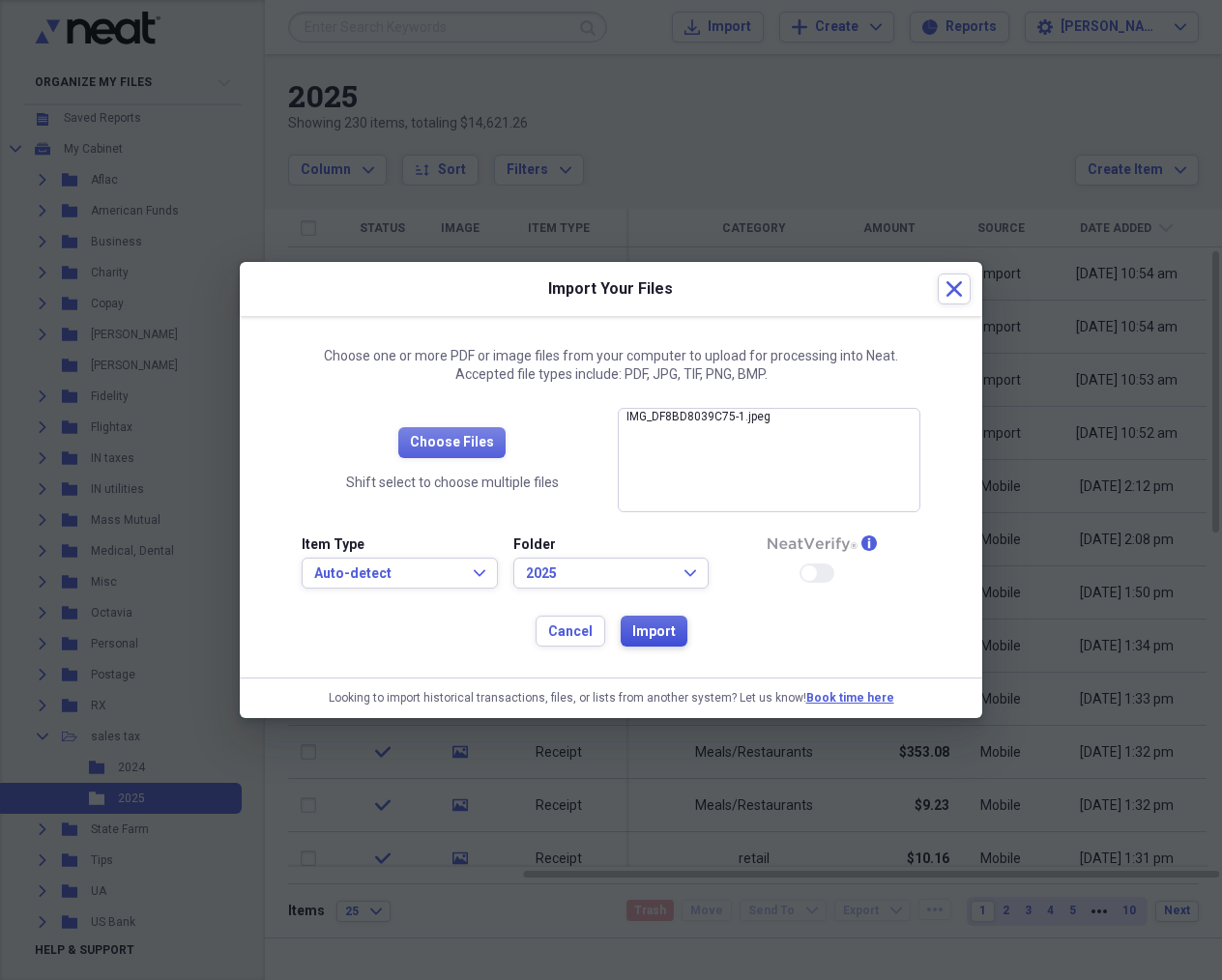 click on "Import" at bounding box center [654, 632] 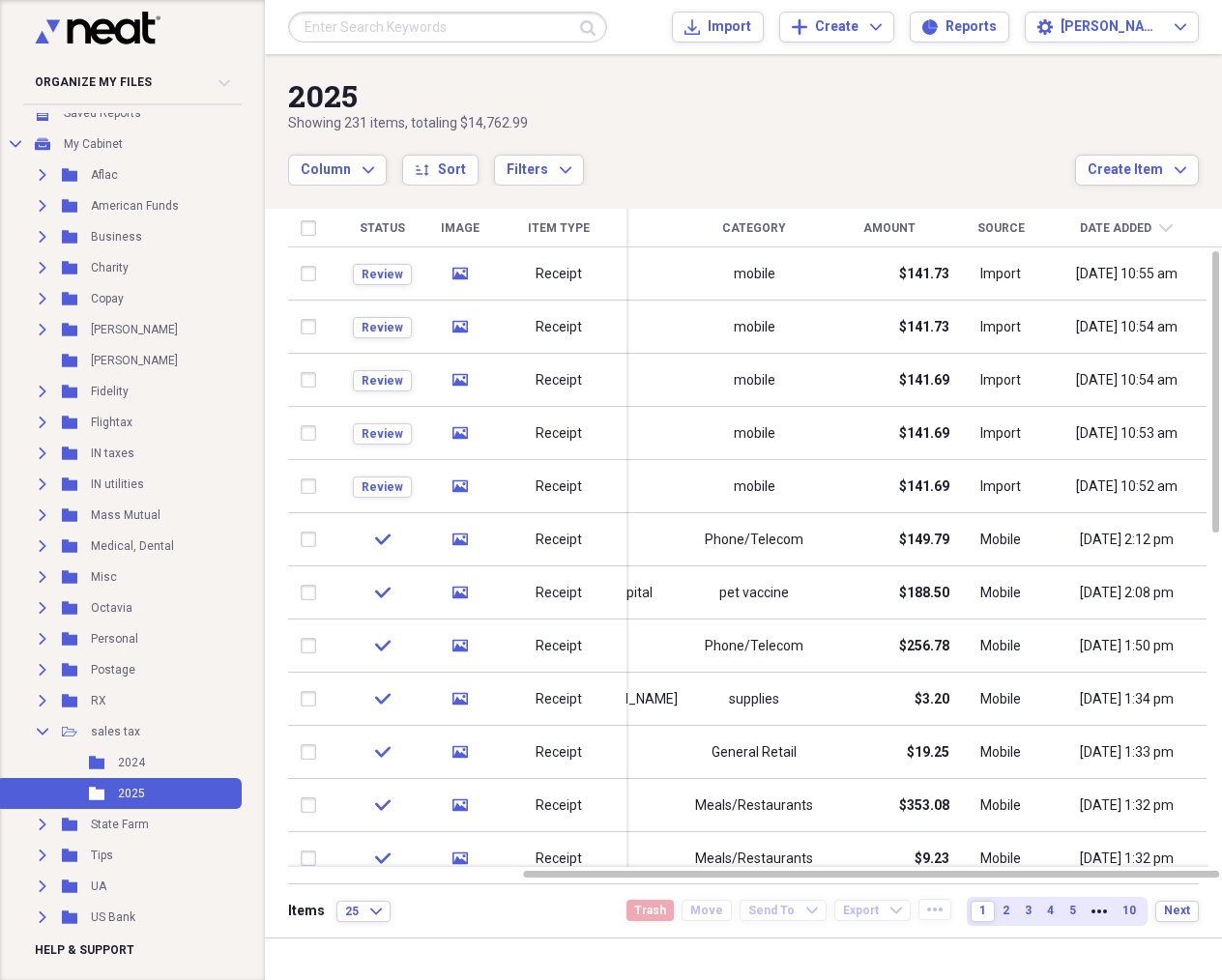 scroll, scrollTop: 167, scrollLeft: 0, axis: vertical 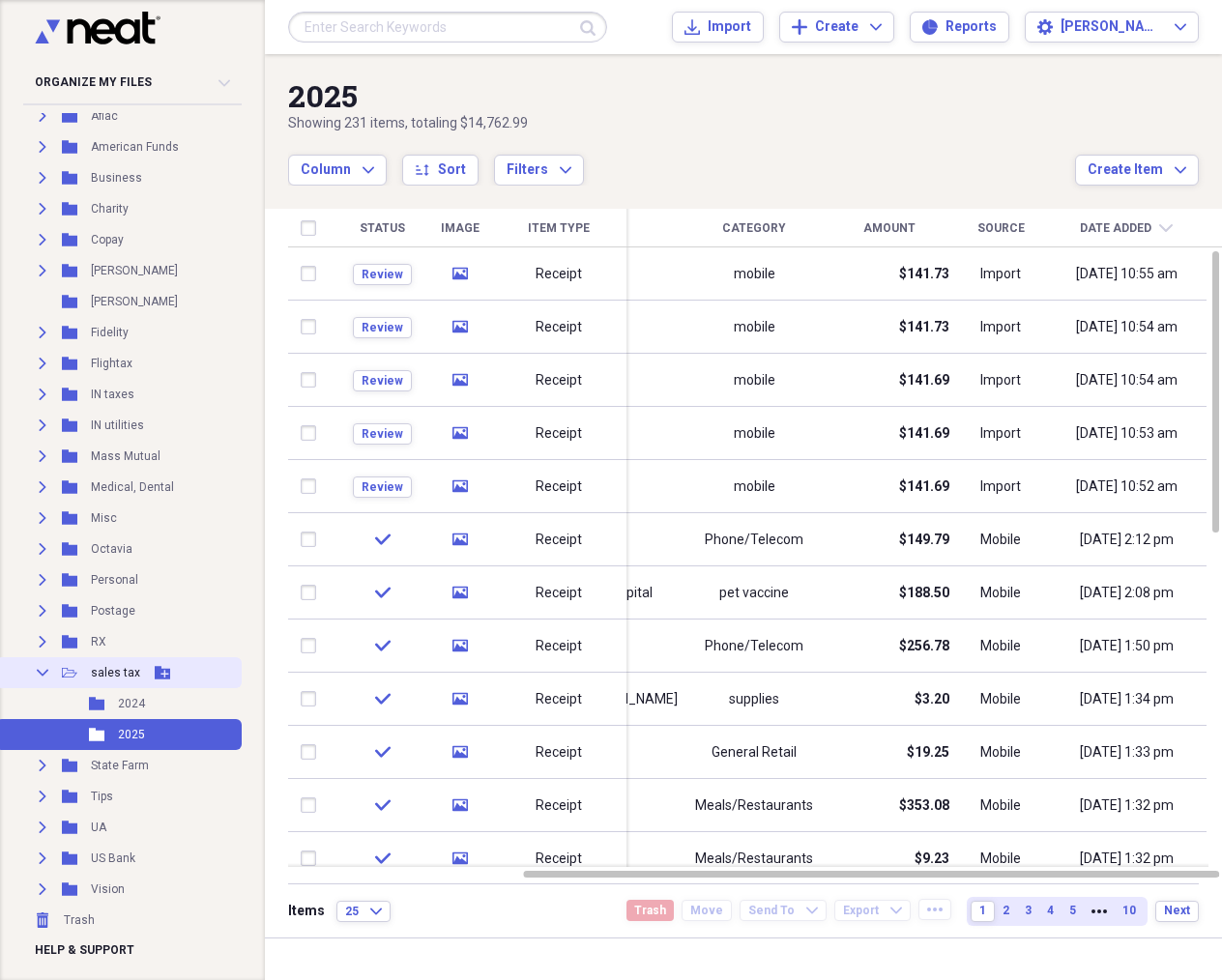 click on "Collapse" 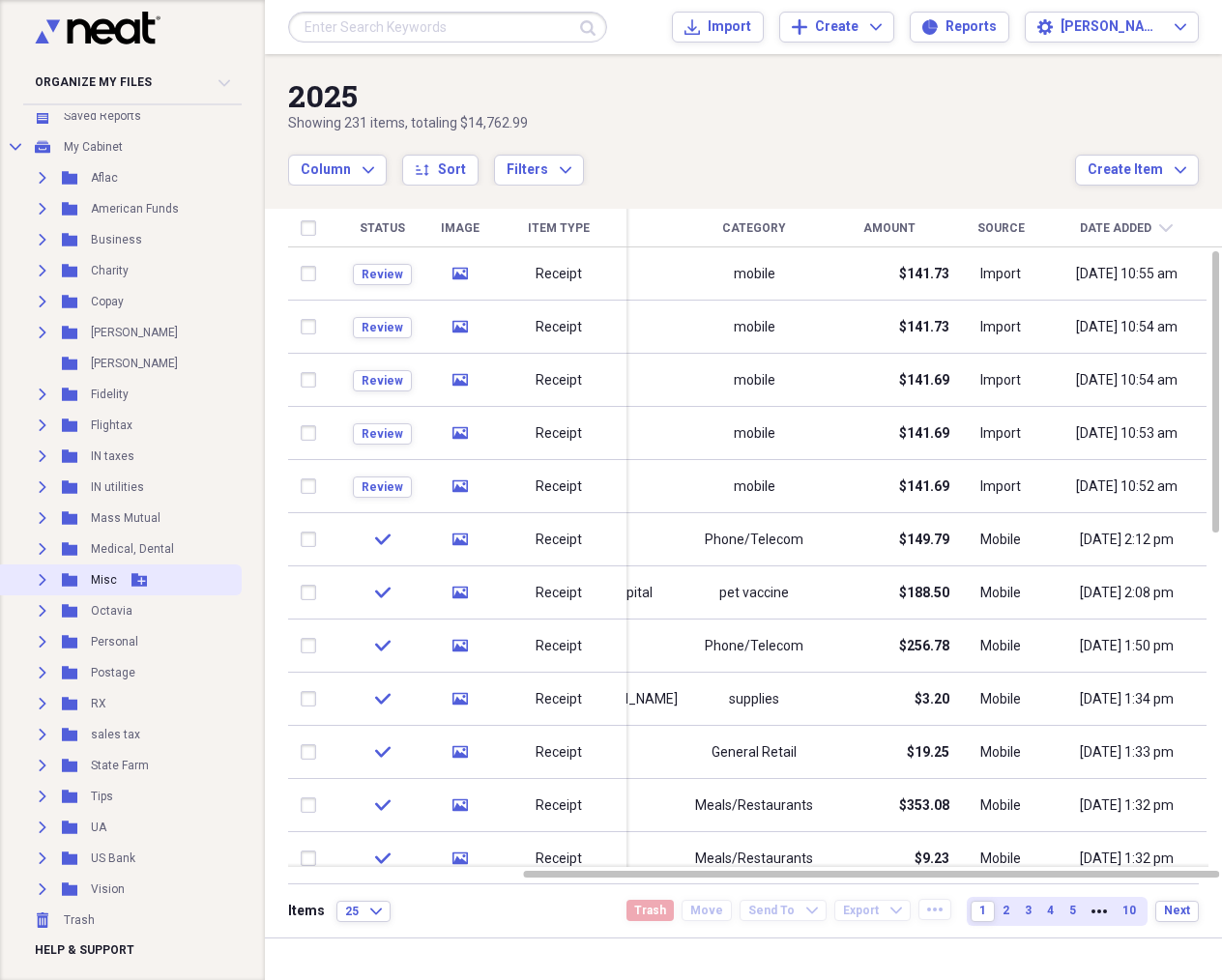 scroll, scrollTop: 105, scrollLeft: 0, axis: vertical 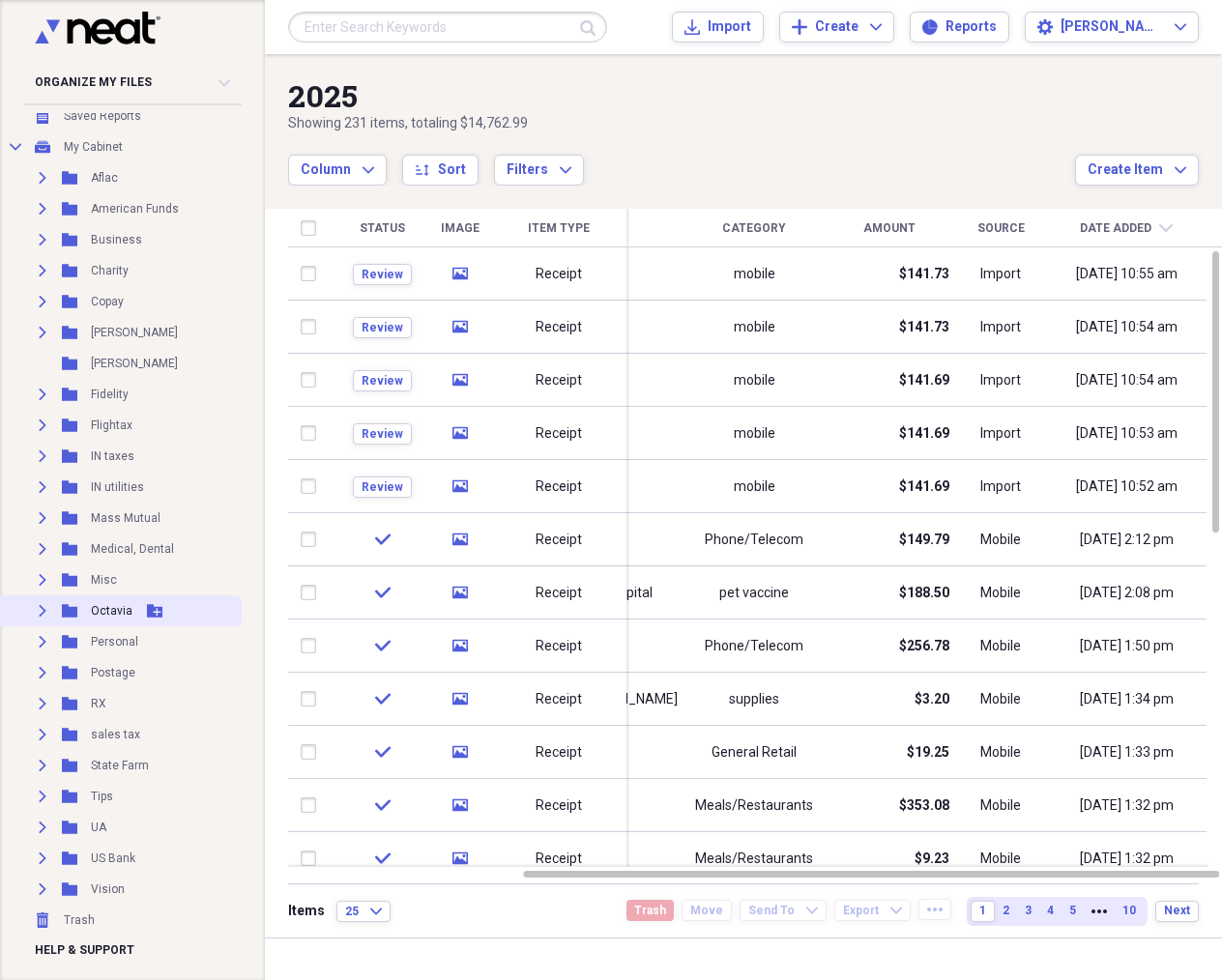click 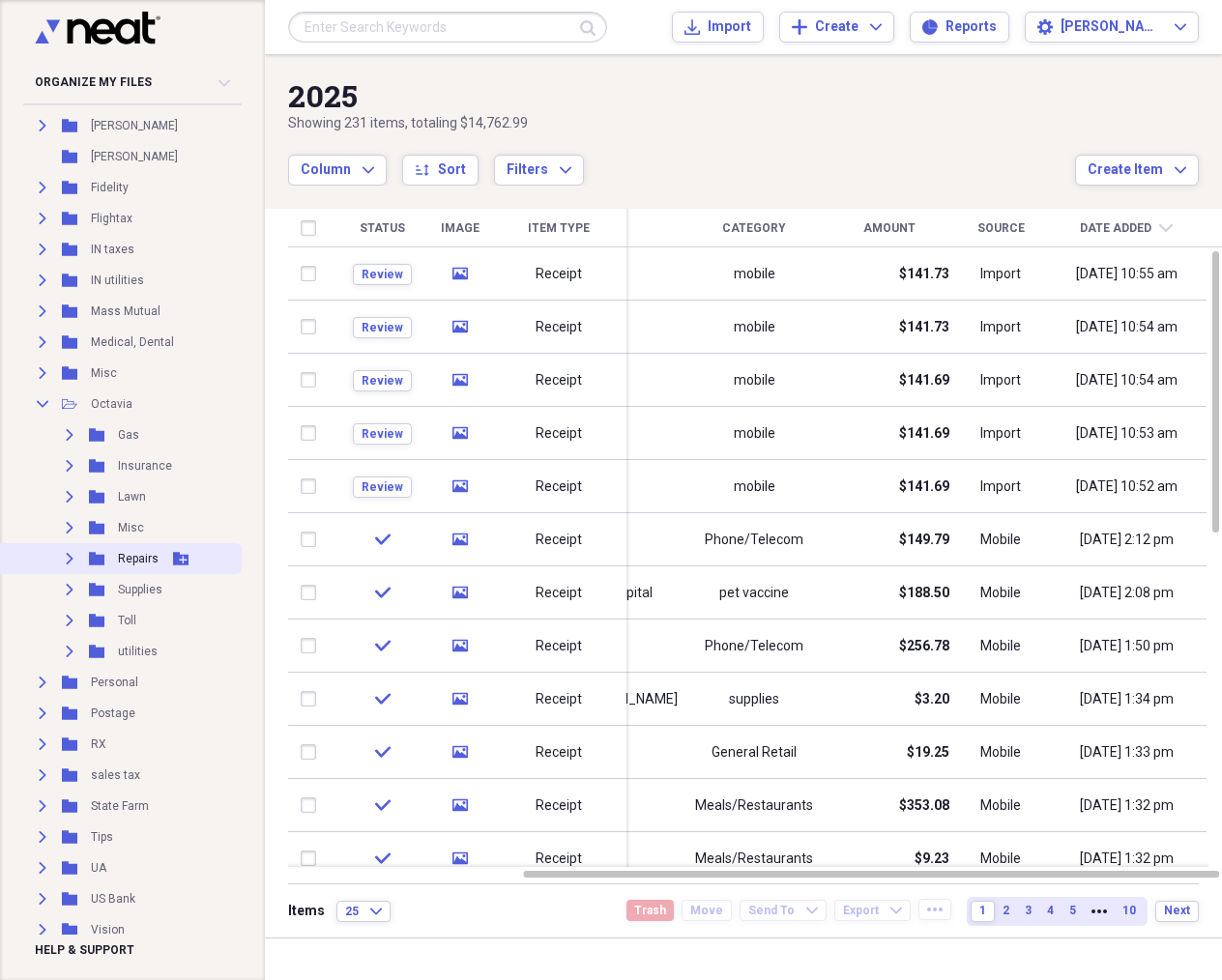 scroll, scrollTop: 353, scrollLeft: 0, axis: vertical 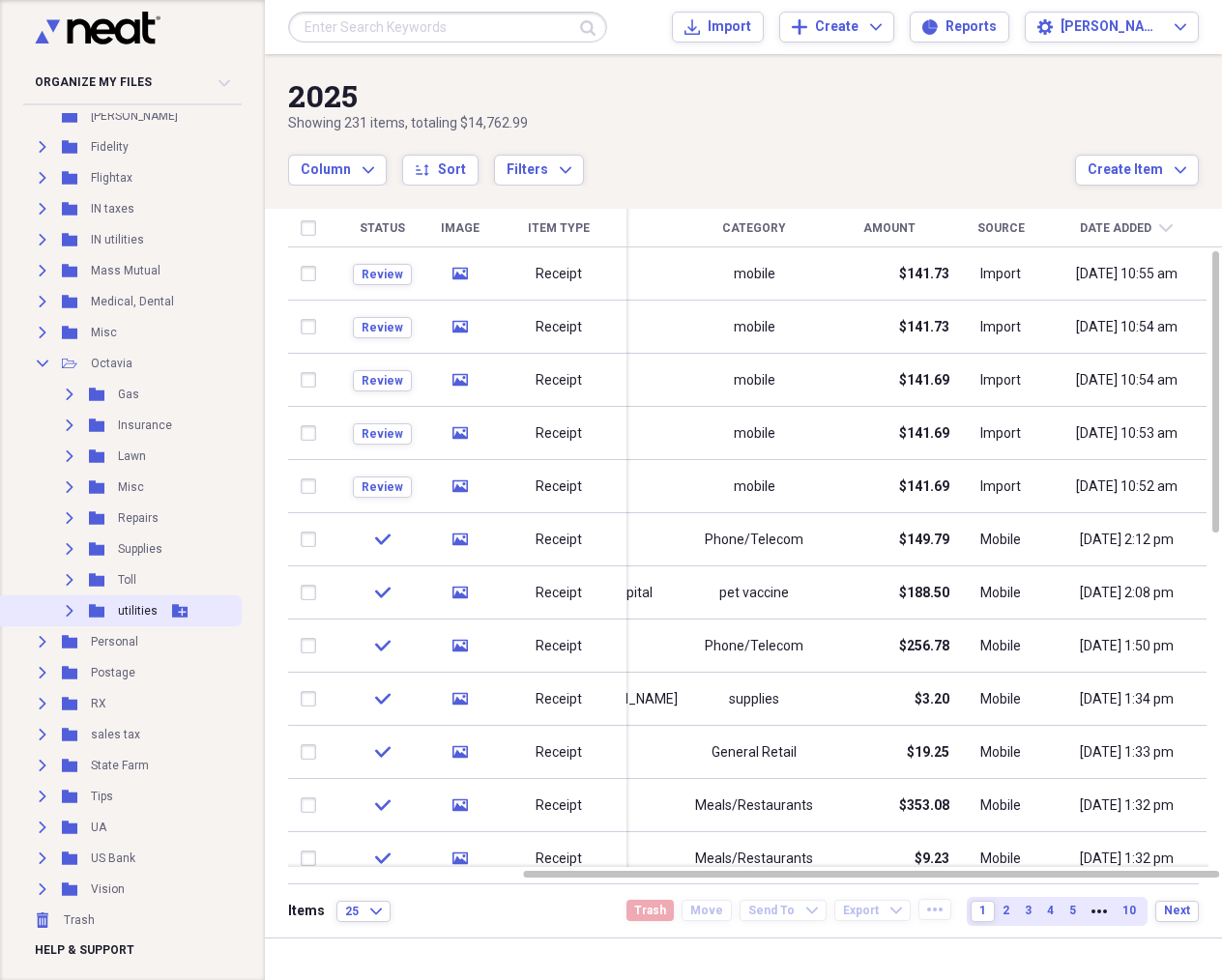 click 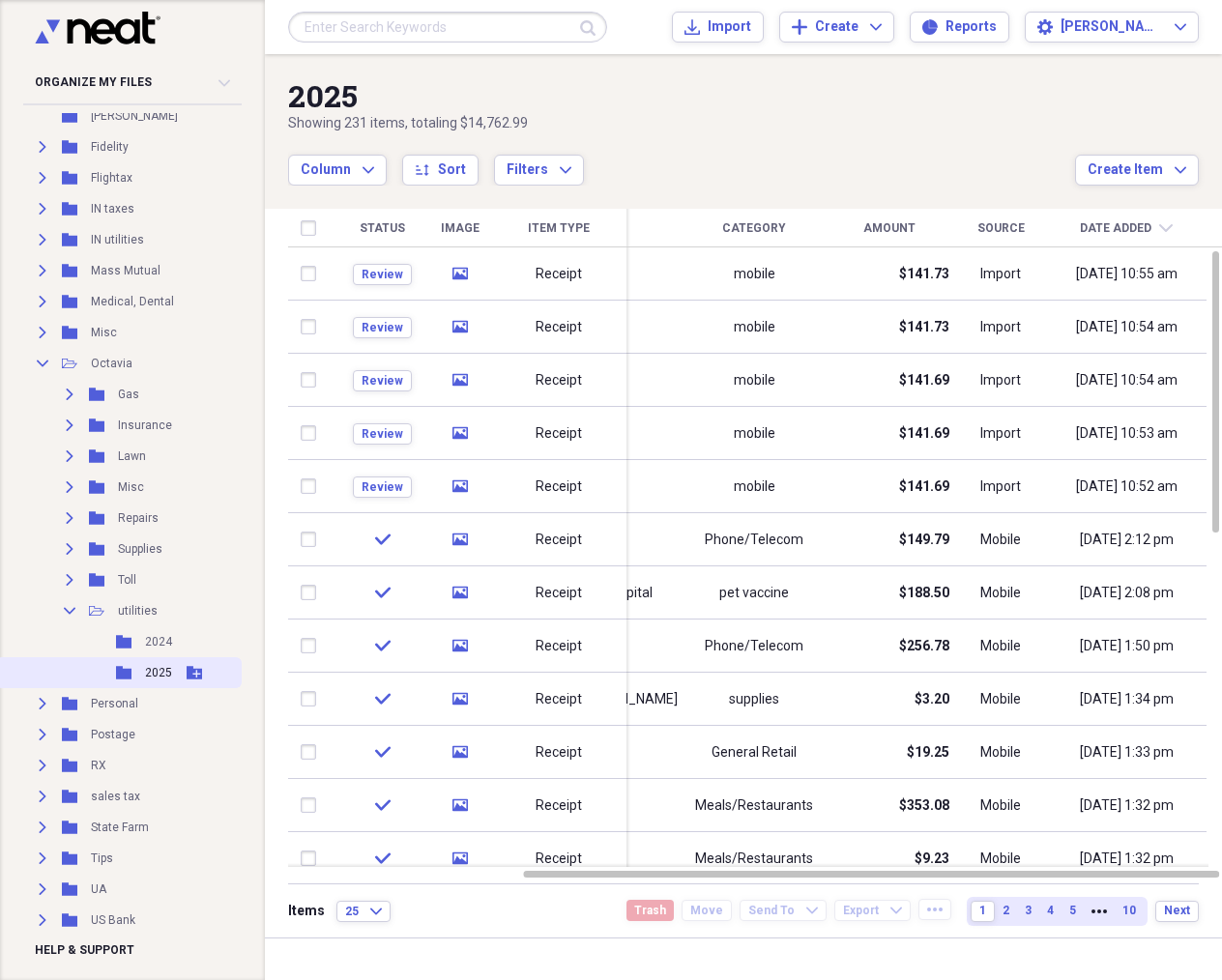 click on "2025" at bounding box center [159, 673] 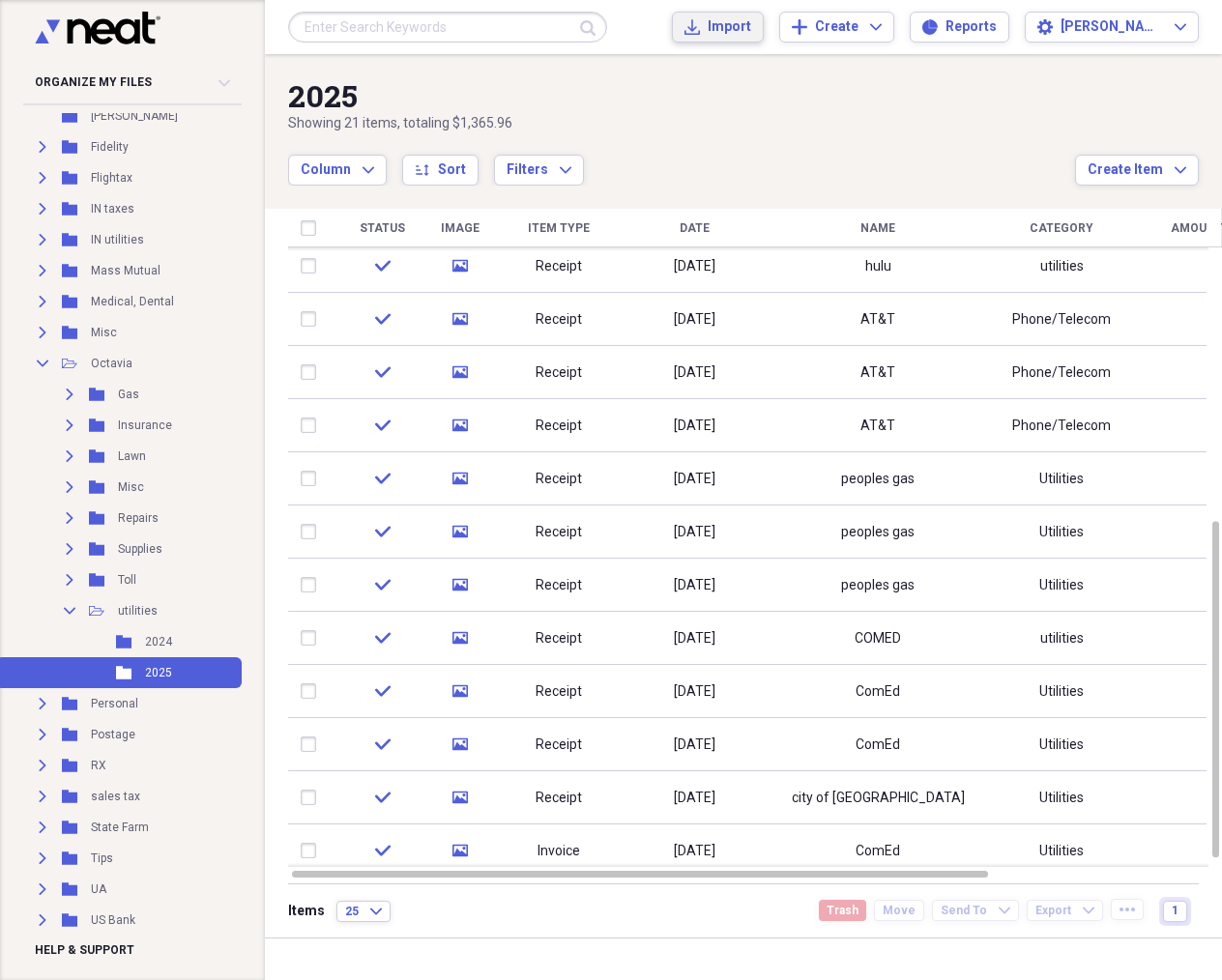 click on "Import" at bounding box center (729, 27) 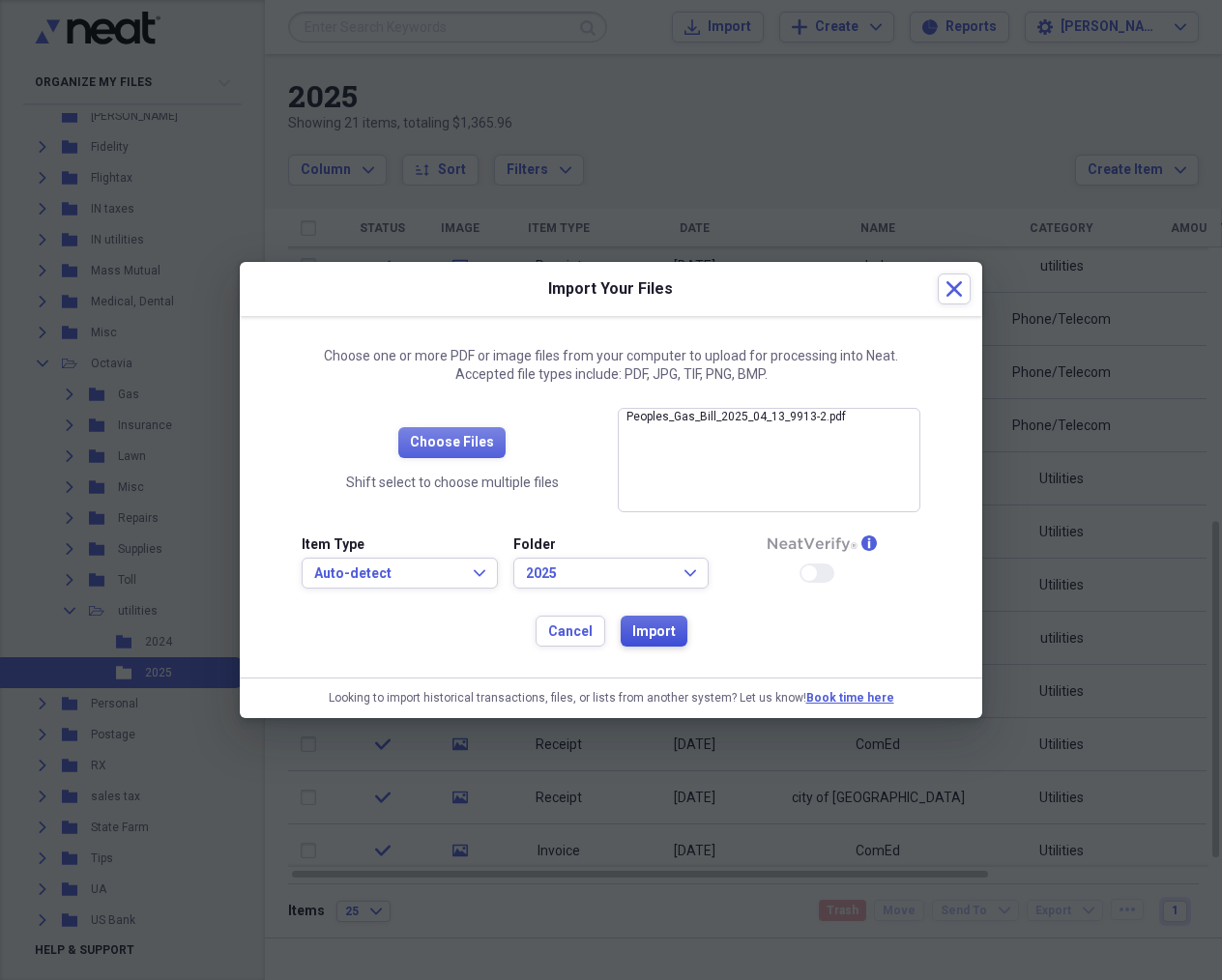 click on "Import" at bounding box center (654, 632) 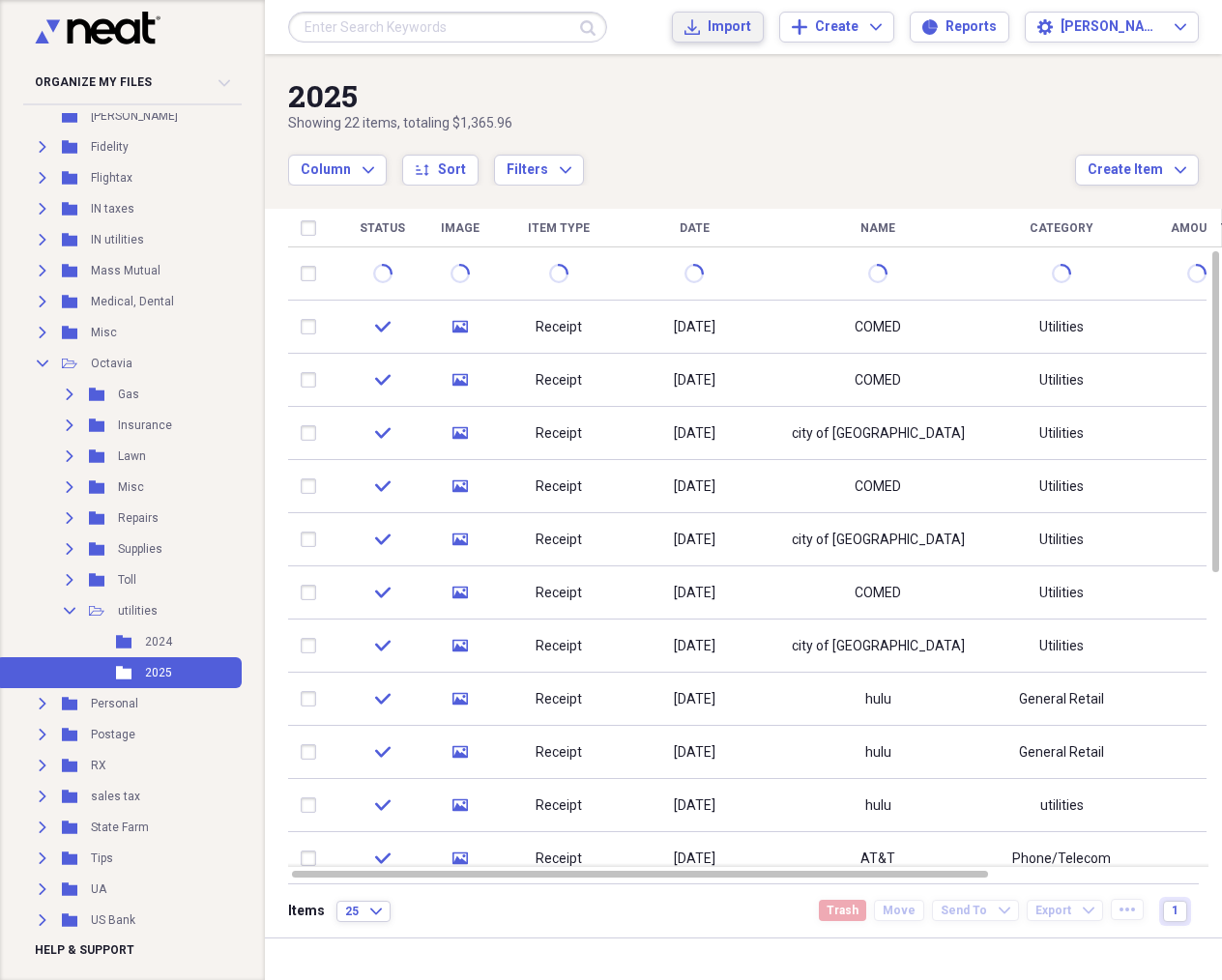 click on "Import" at bounding box center [729, 27] 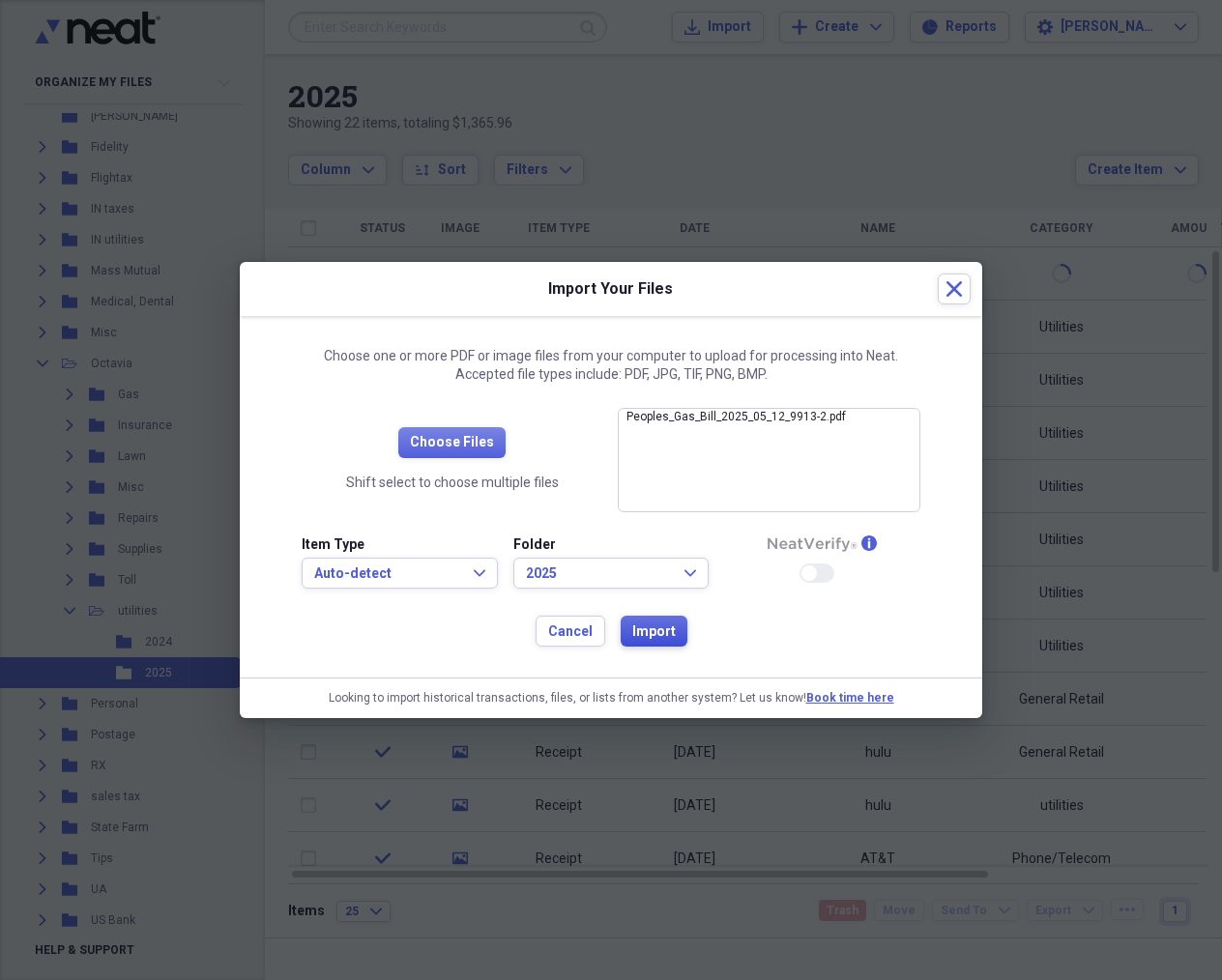 click on "Import" at bounding box center [654, 632] 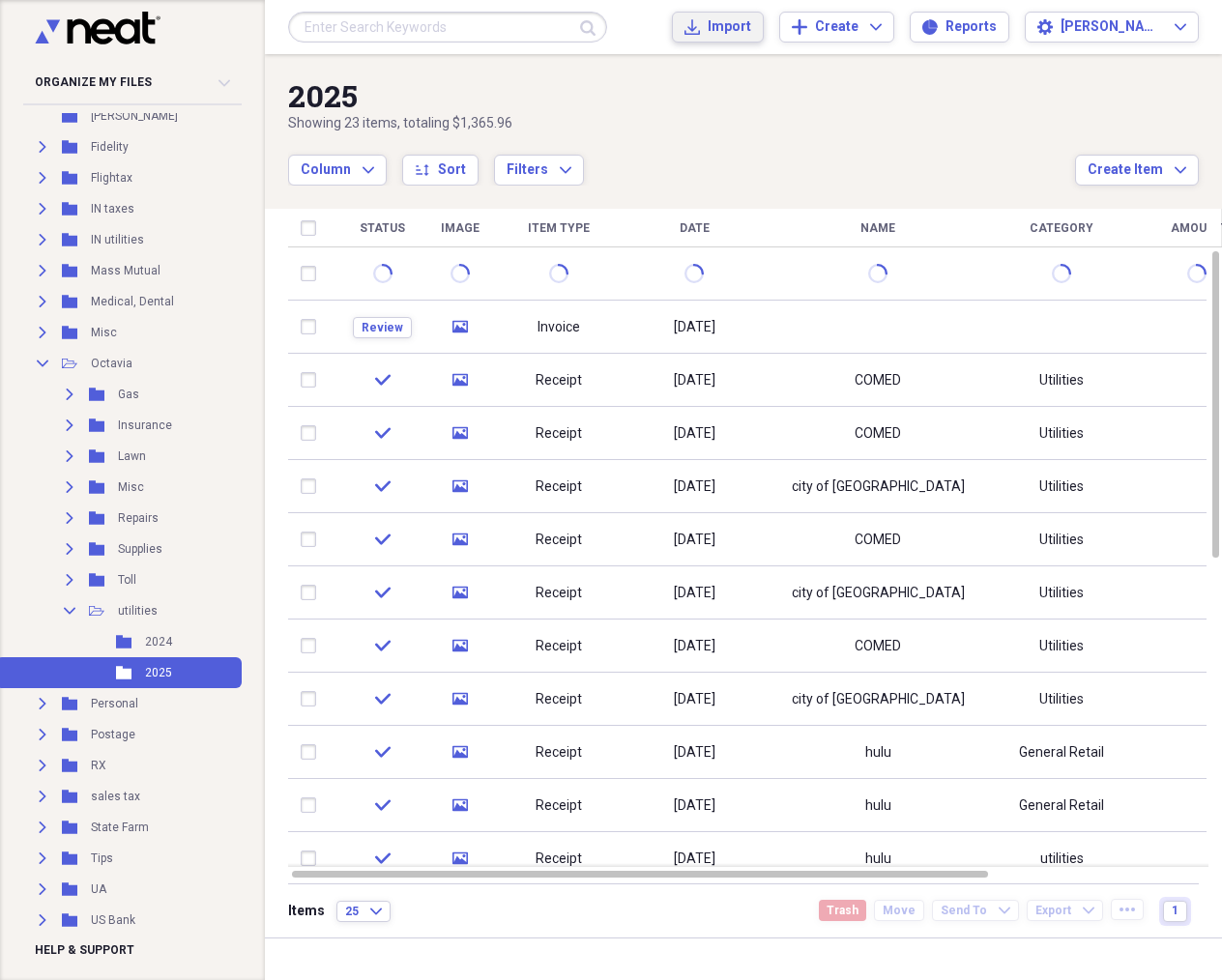 click on "Import" at bounding box center [729, 27] 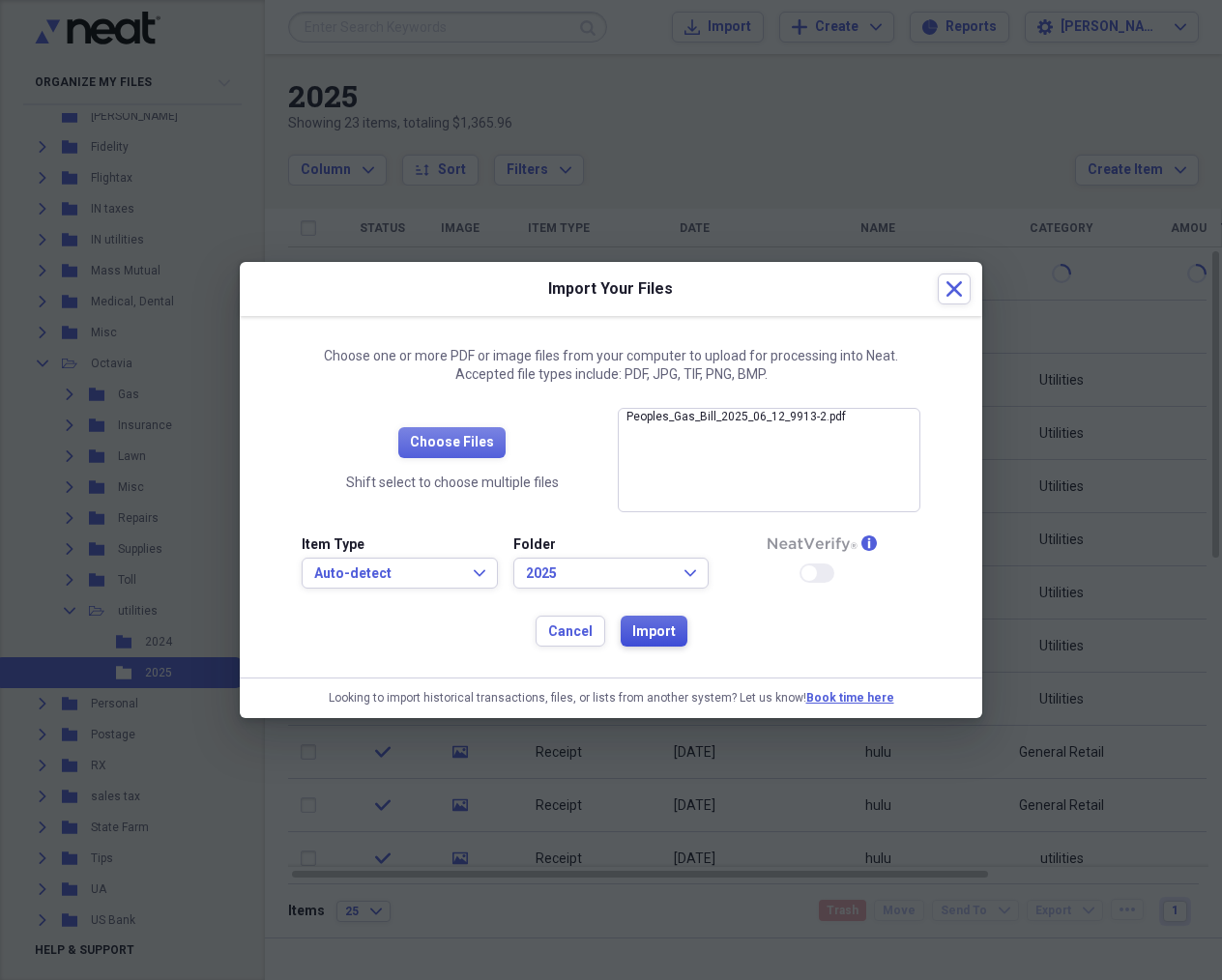 click on "Import" at bounding box center [654, 631] 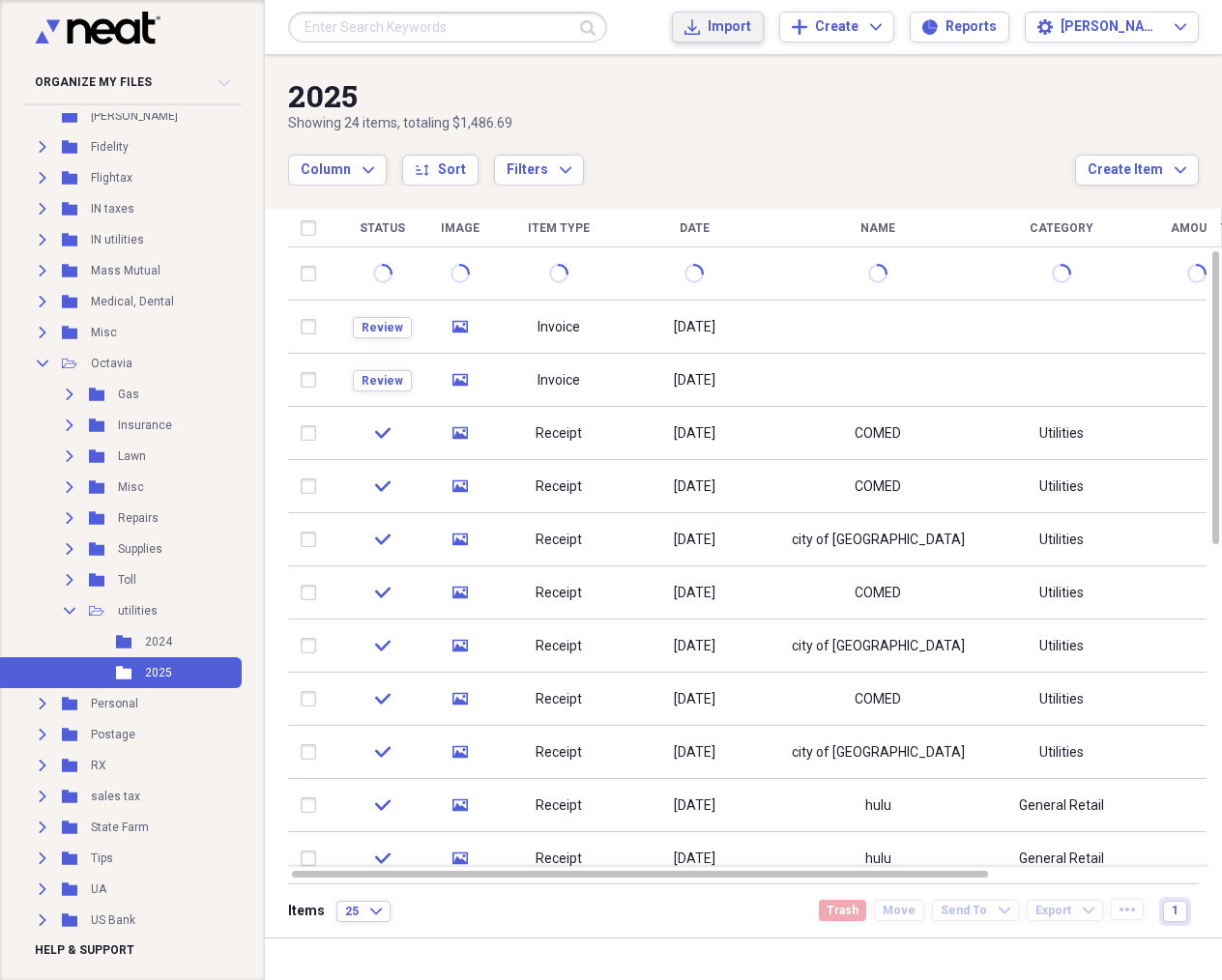 click on "Import" at bounding box center (729, 27) 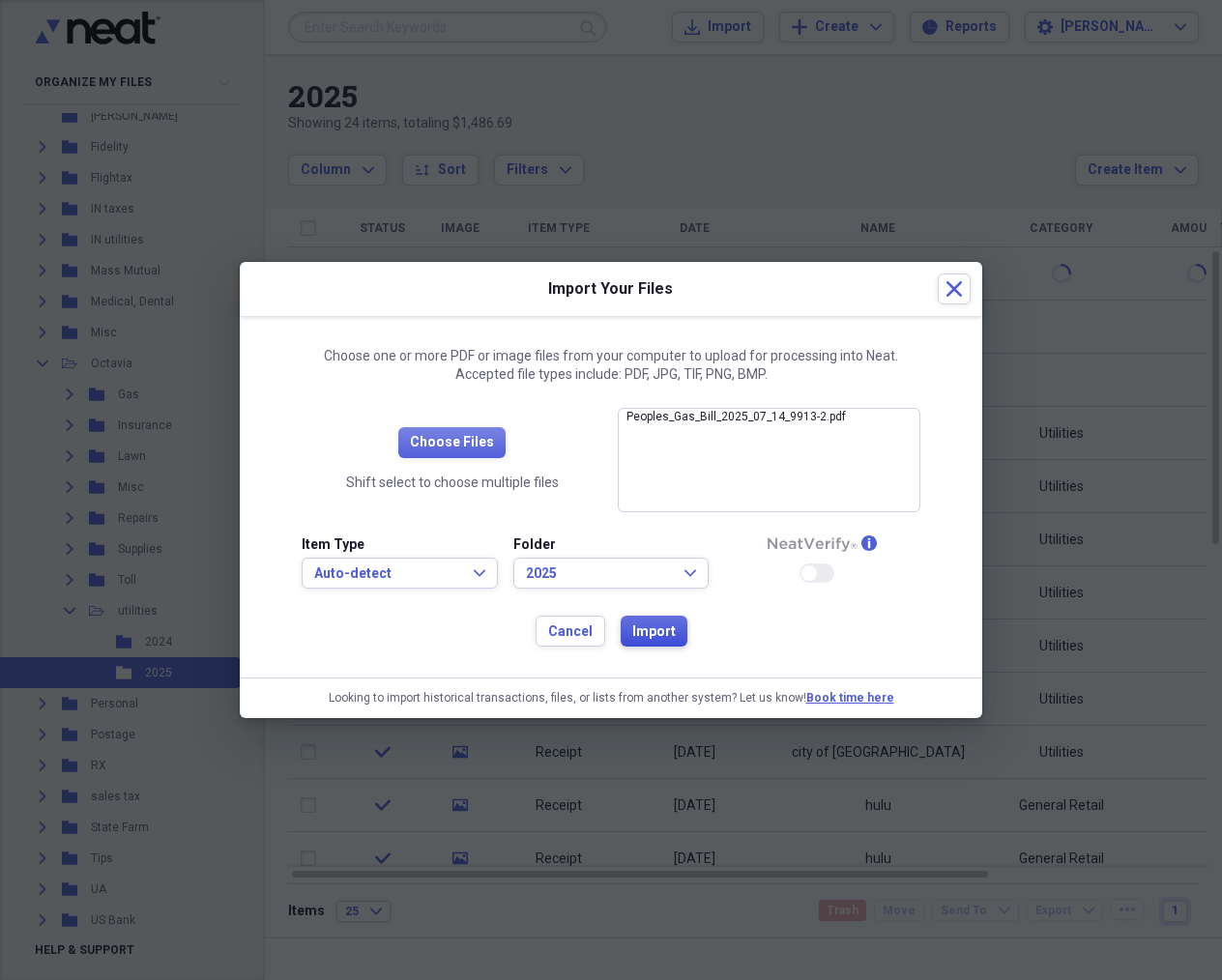 click on "Import" at bounding box center [654, 632] 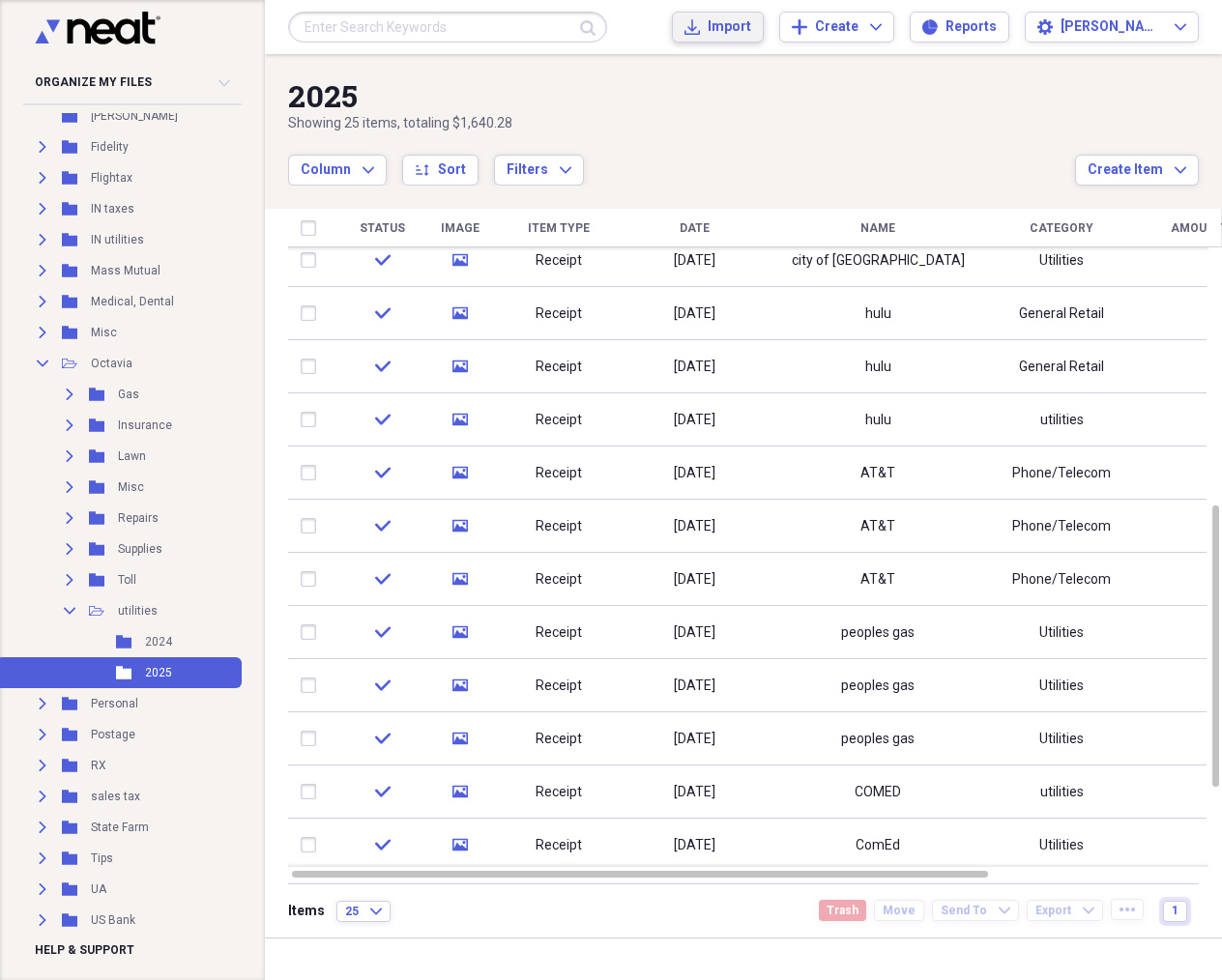 click on "Import" at bounding box center (729, 27) 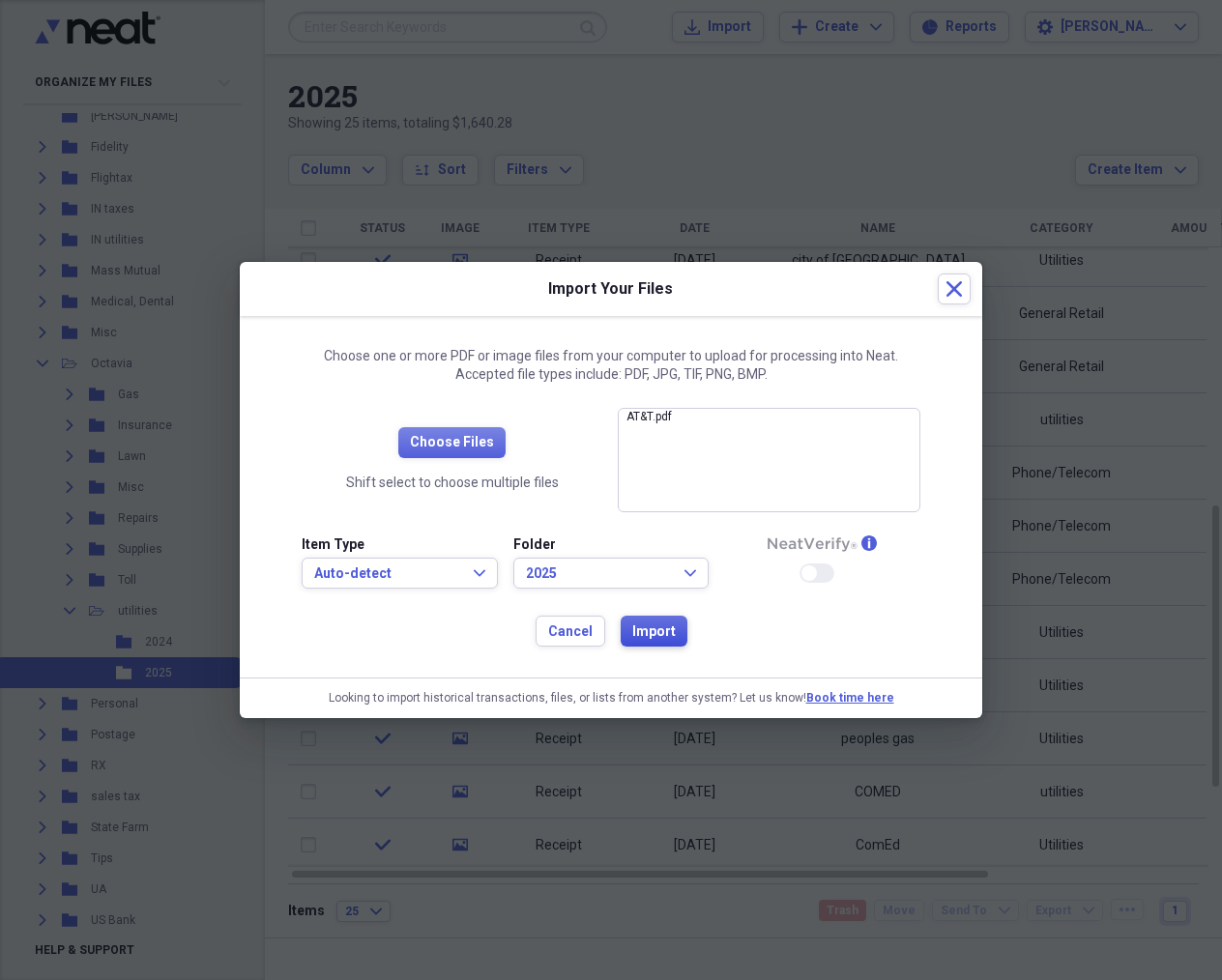 click on "Import" at bounding box center [654, 632] 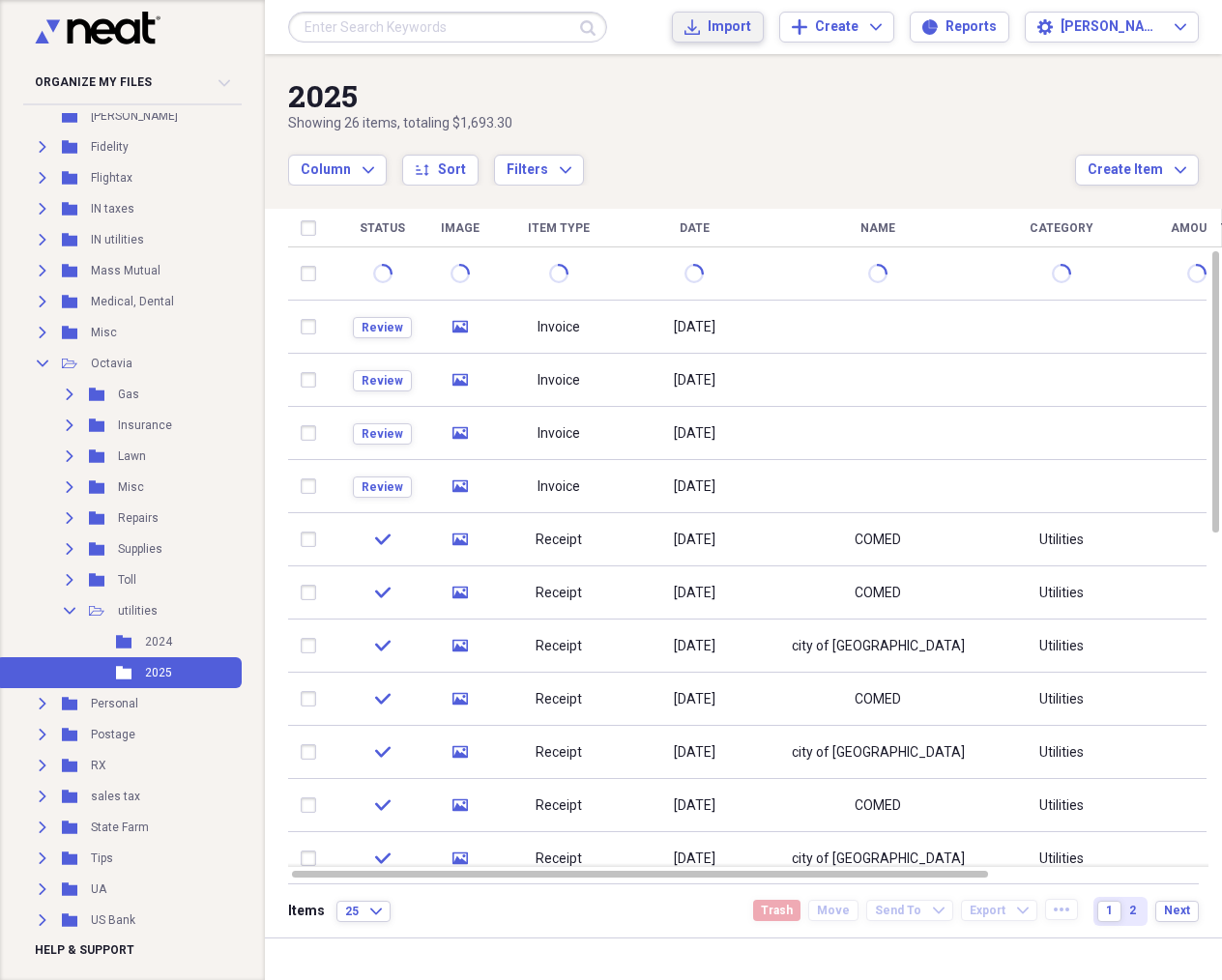 click on "Import" at bounding box center (729, 27) 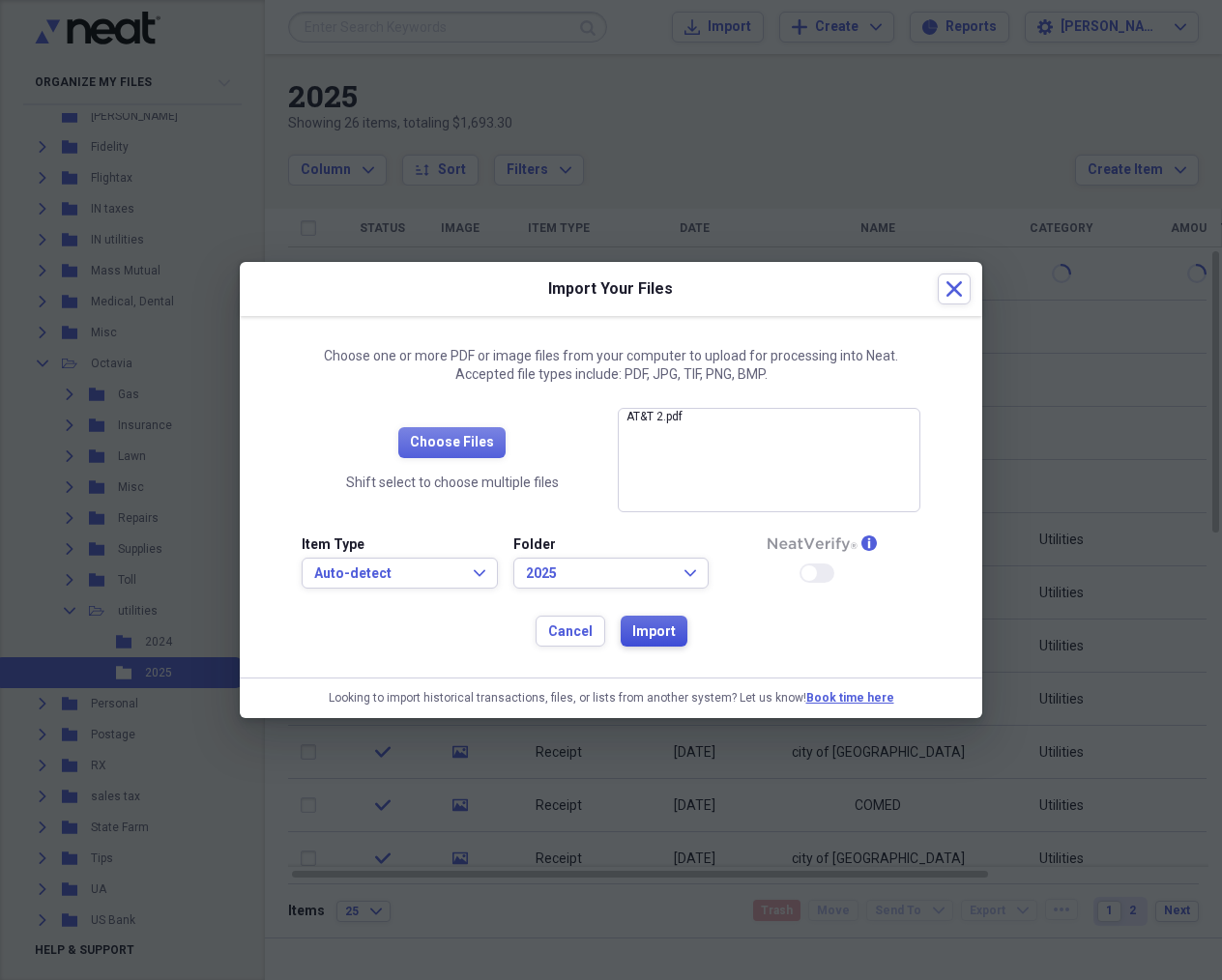 click on "Import" at bounding box center [654, 632] 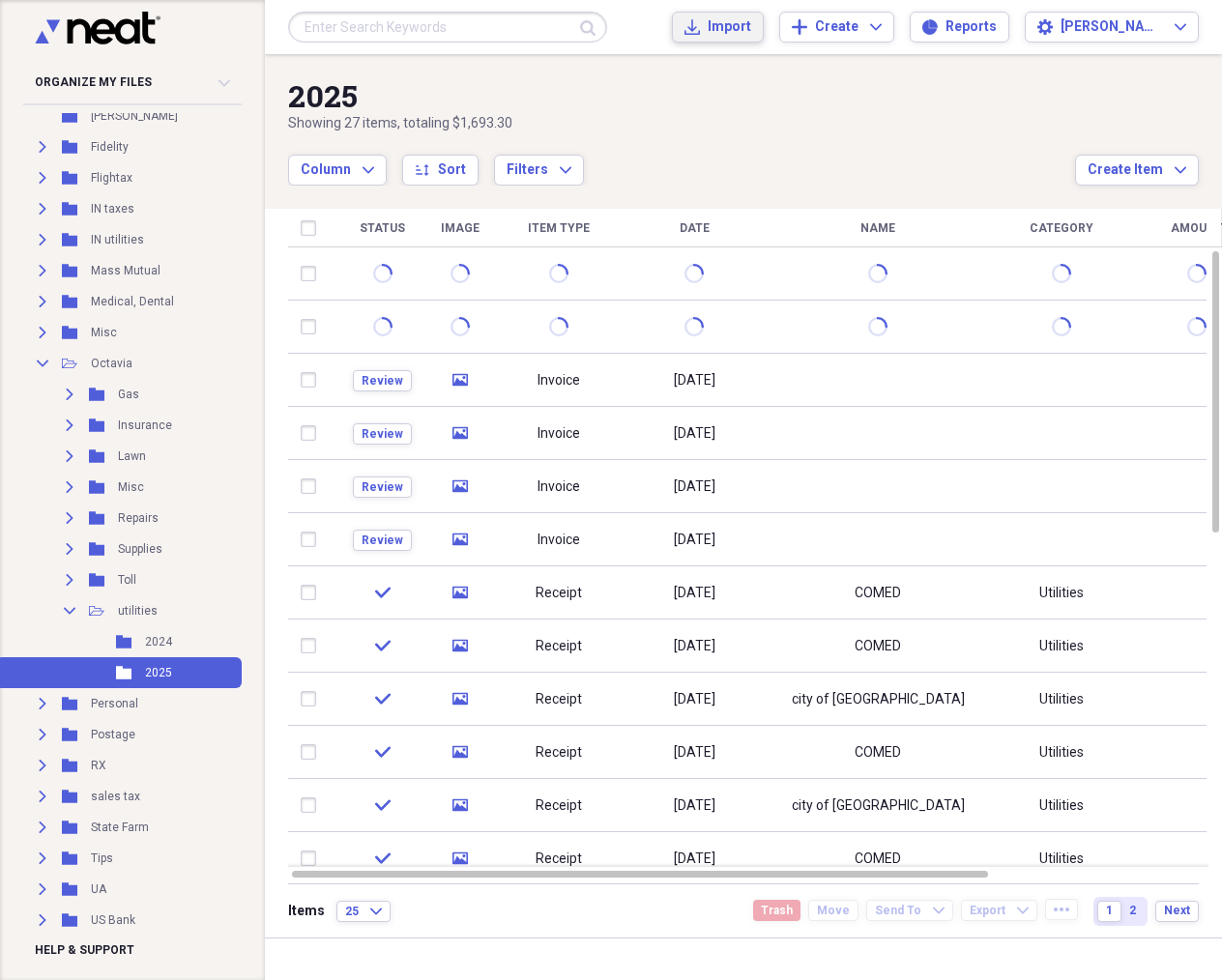 click on "Import" at bounding box center [729, 27] 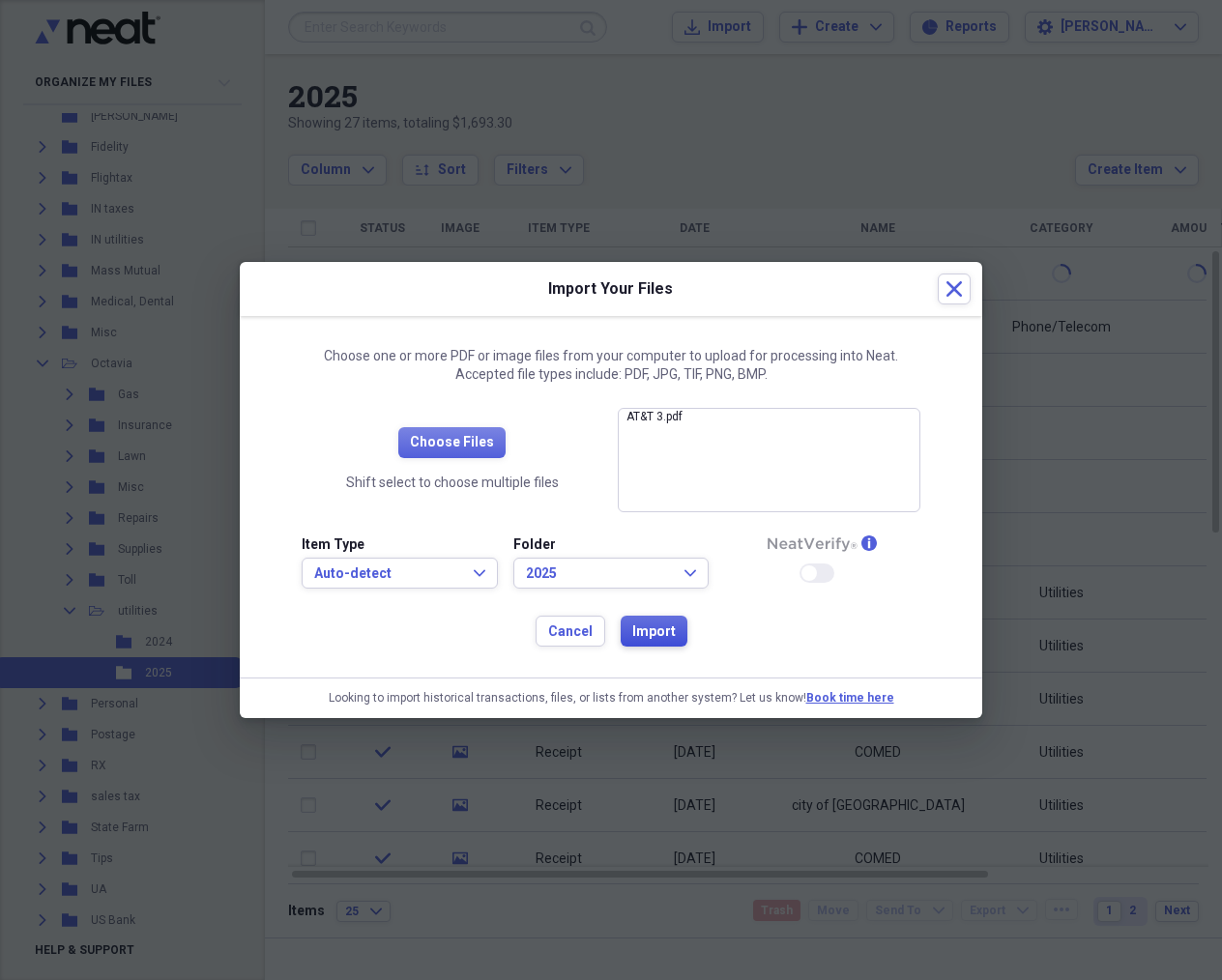 click on "Import" at bounding box center [654, 632] 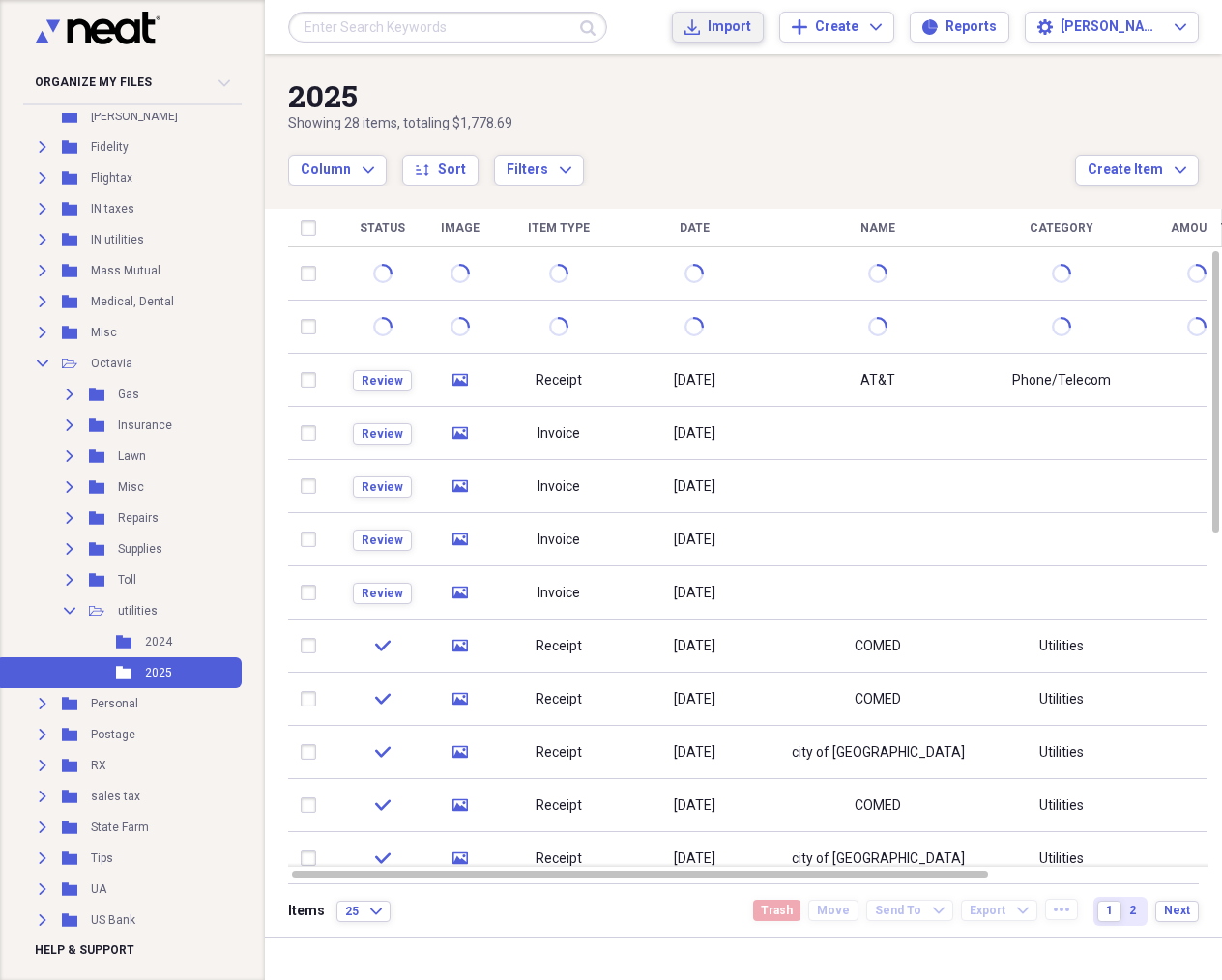 click on "Import" at bounding box center (729, 27) 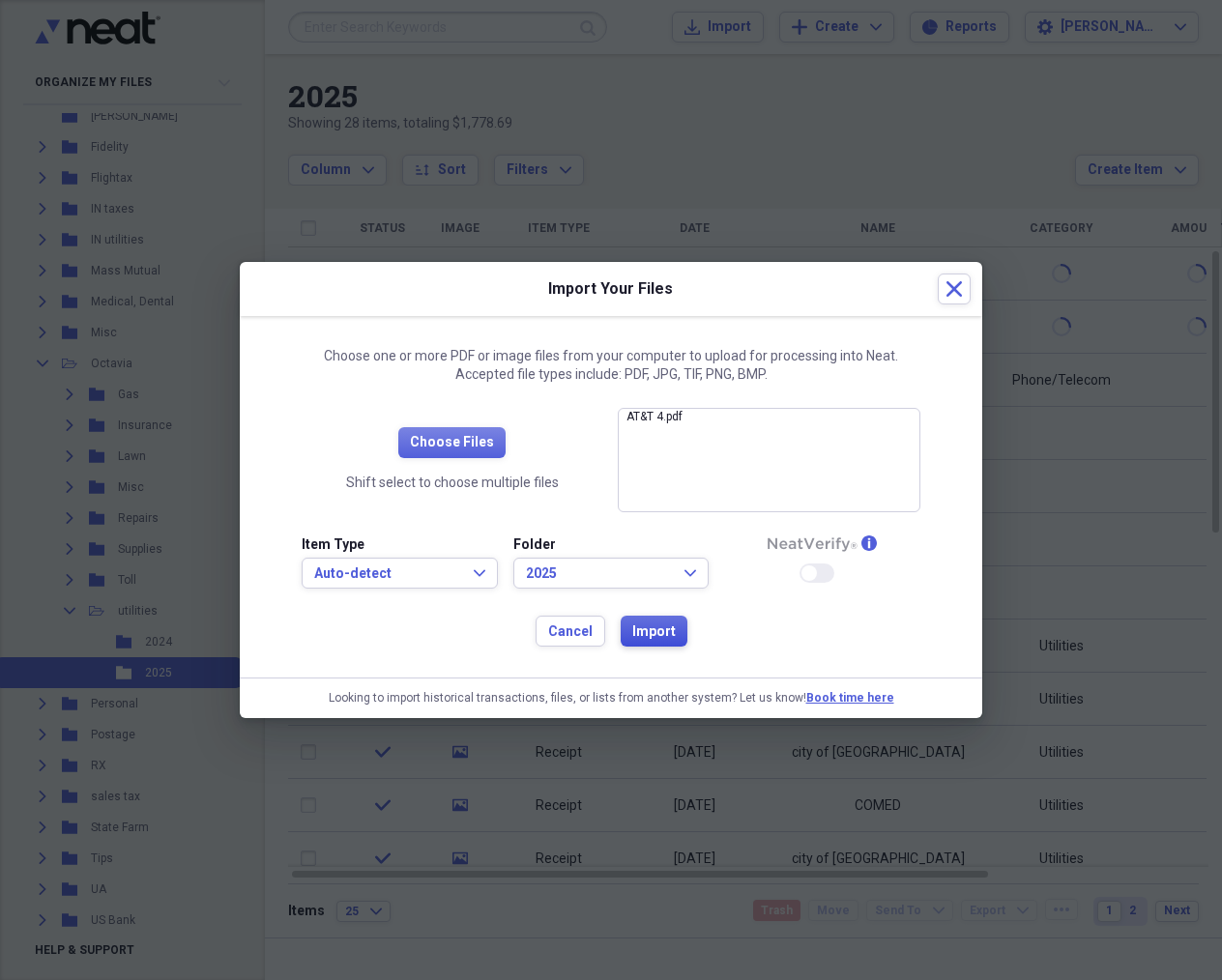 click on "Import" at bounding box center (654, 632) 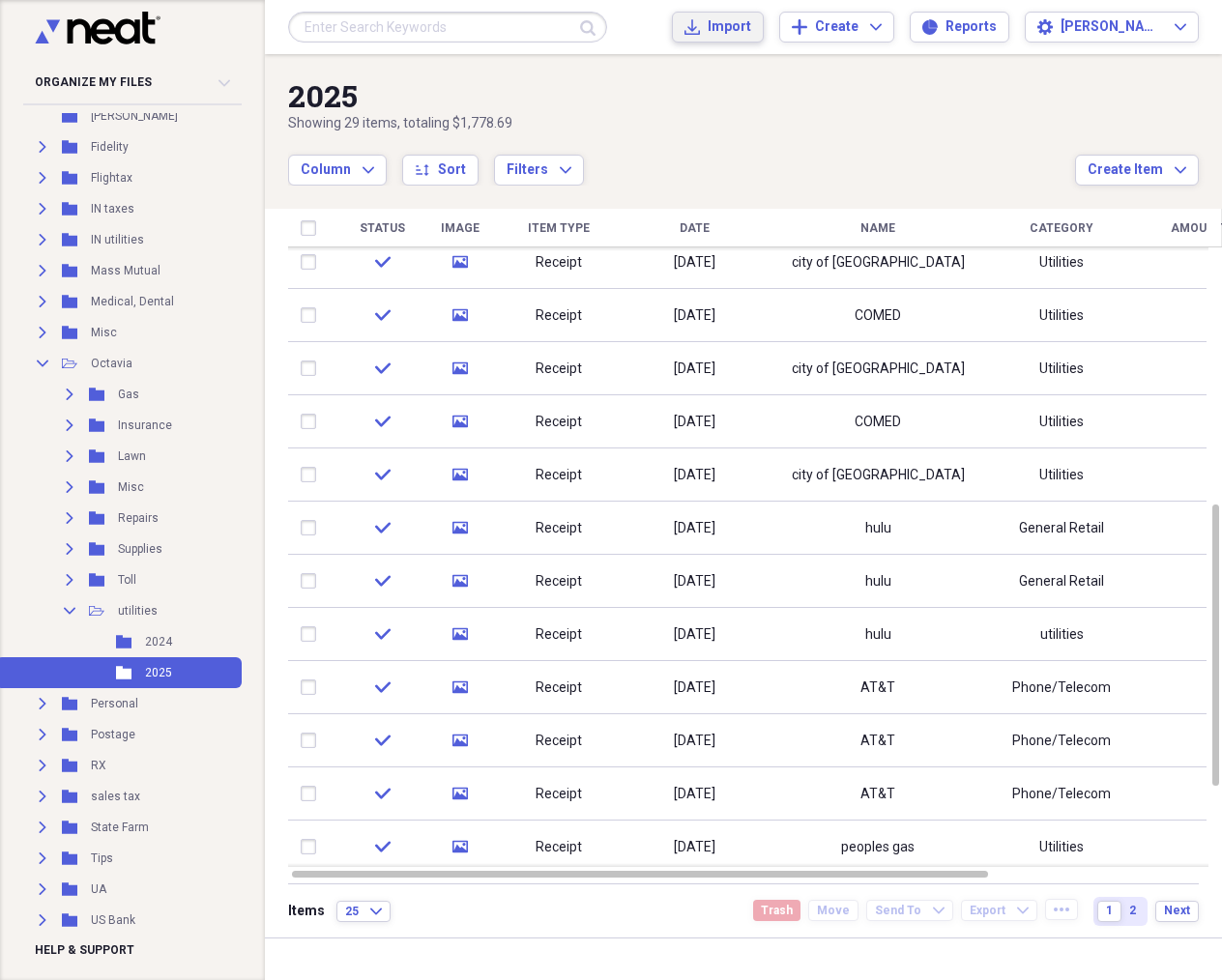 click on "Import" at bounding box center (729, 27) 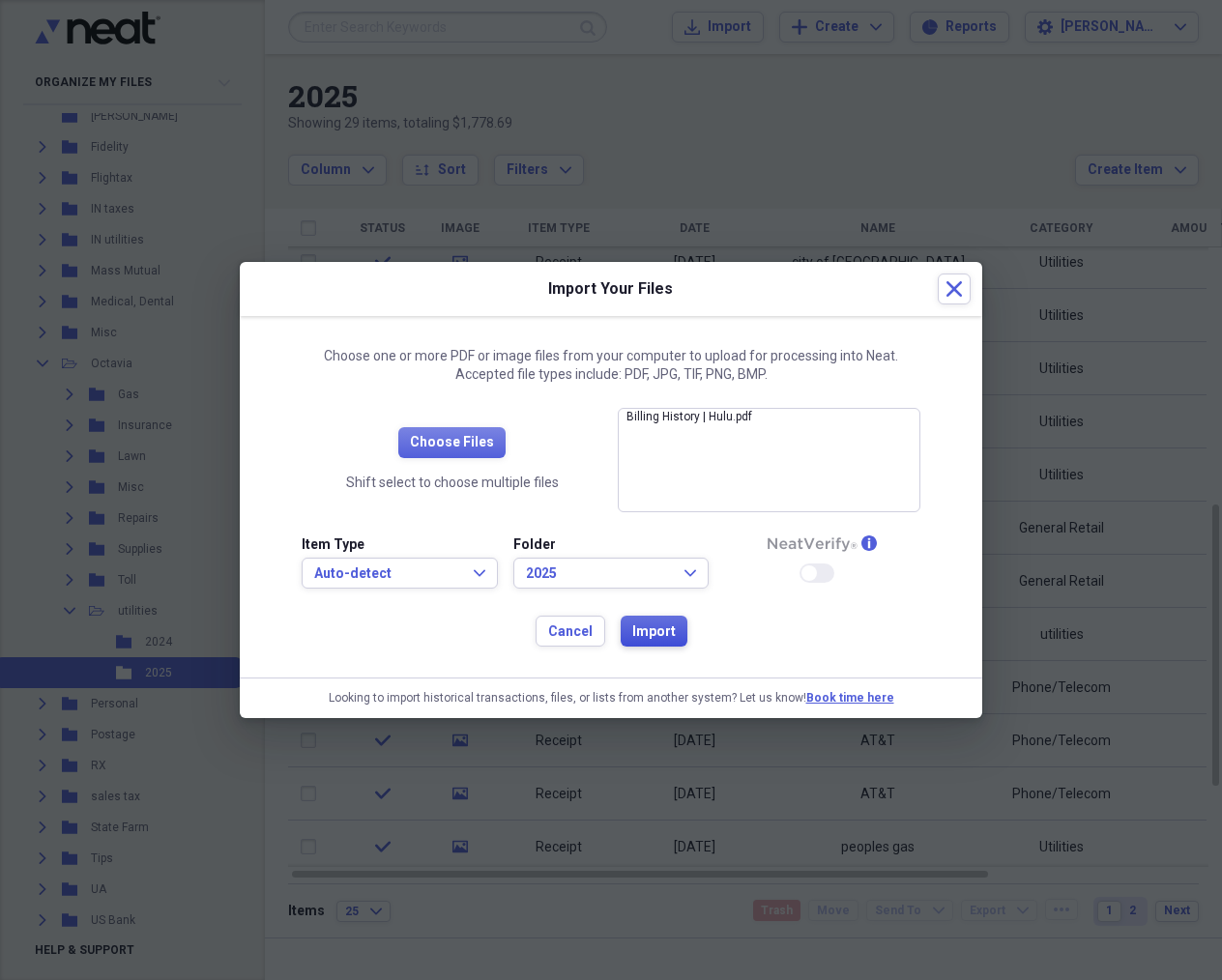 click on "Import" at bounding box center (654, 632) 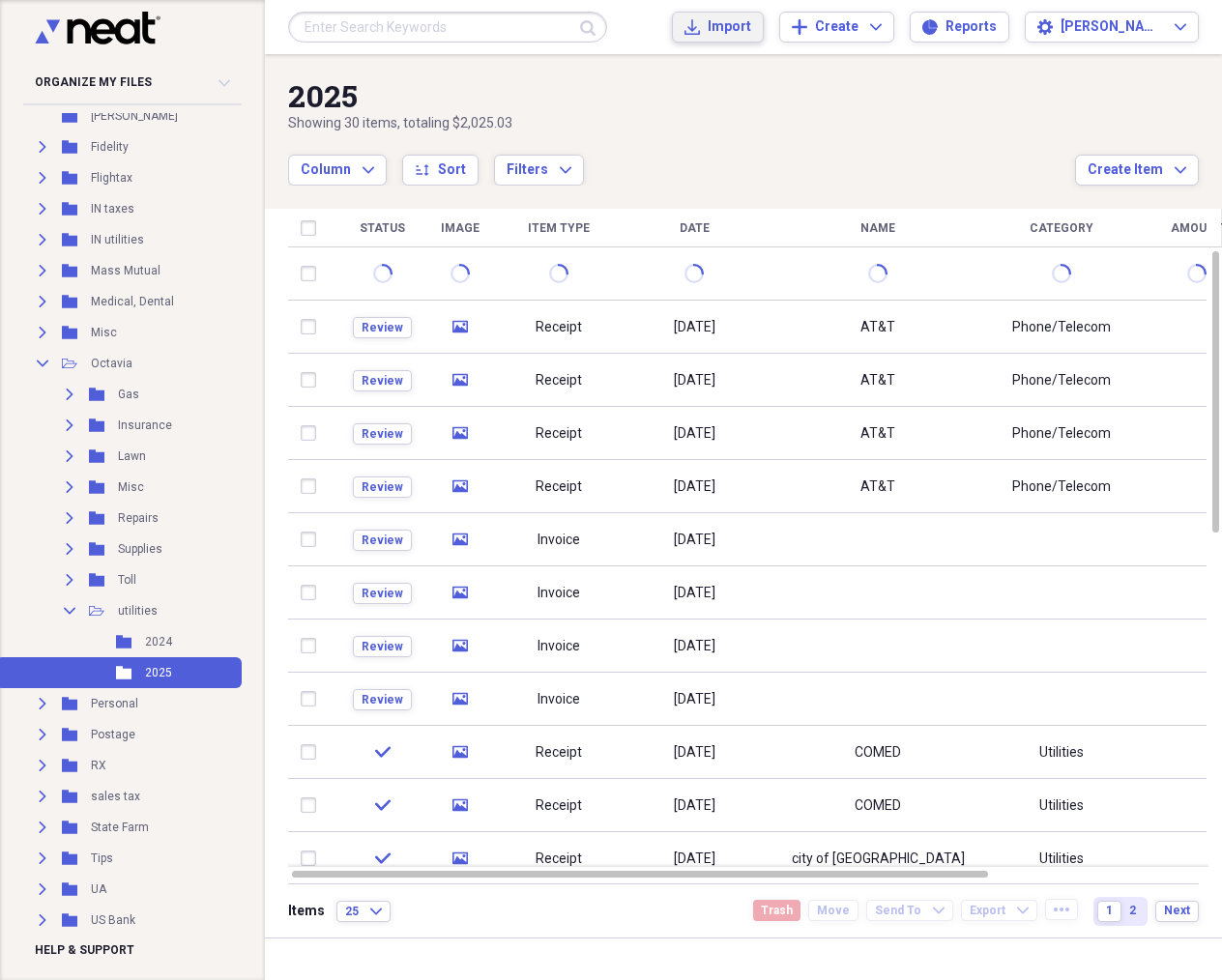 click on "Import" at bounding box center (729, 27) 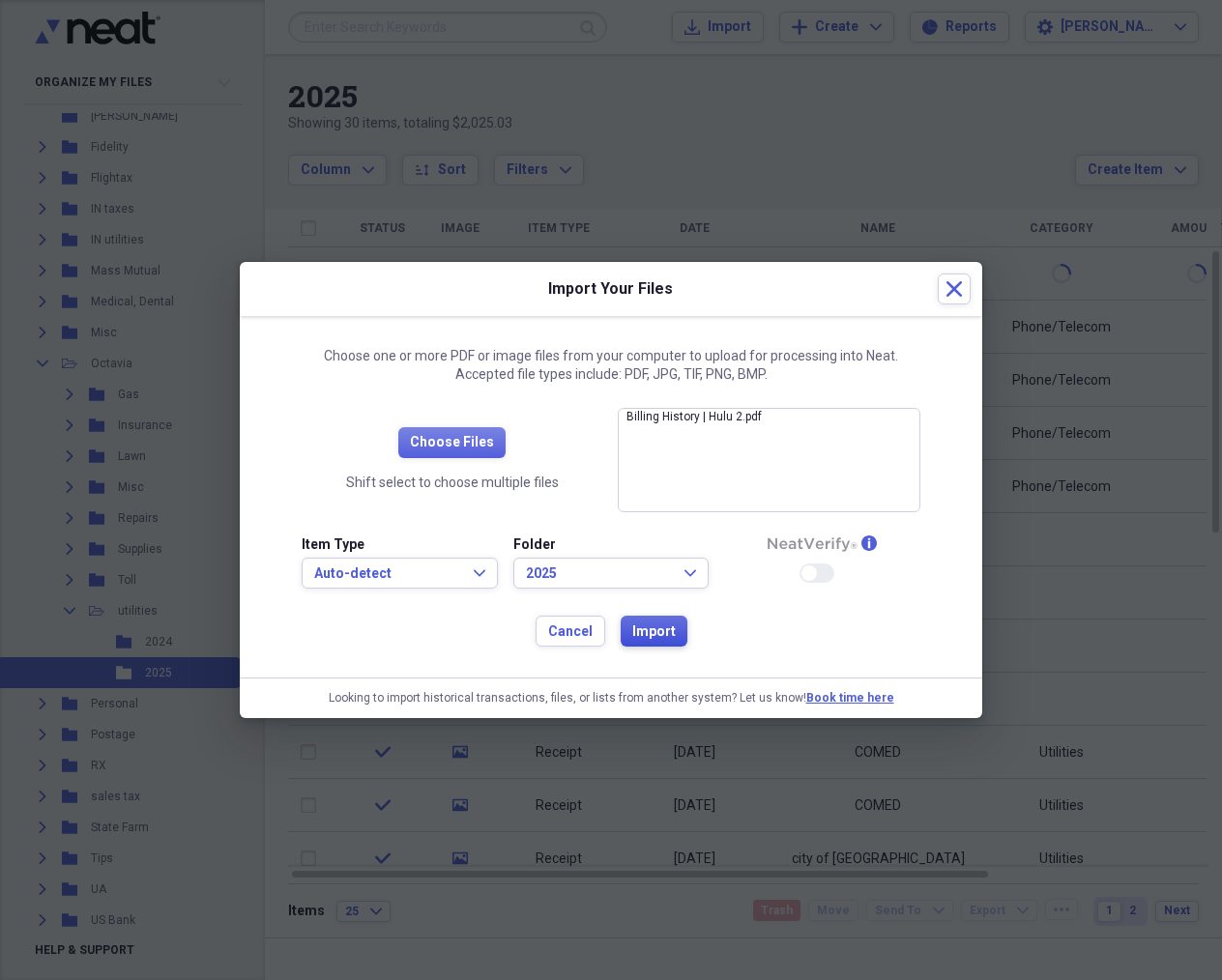 click on "Import" at bounding box center (654, 632) 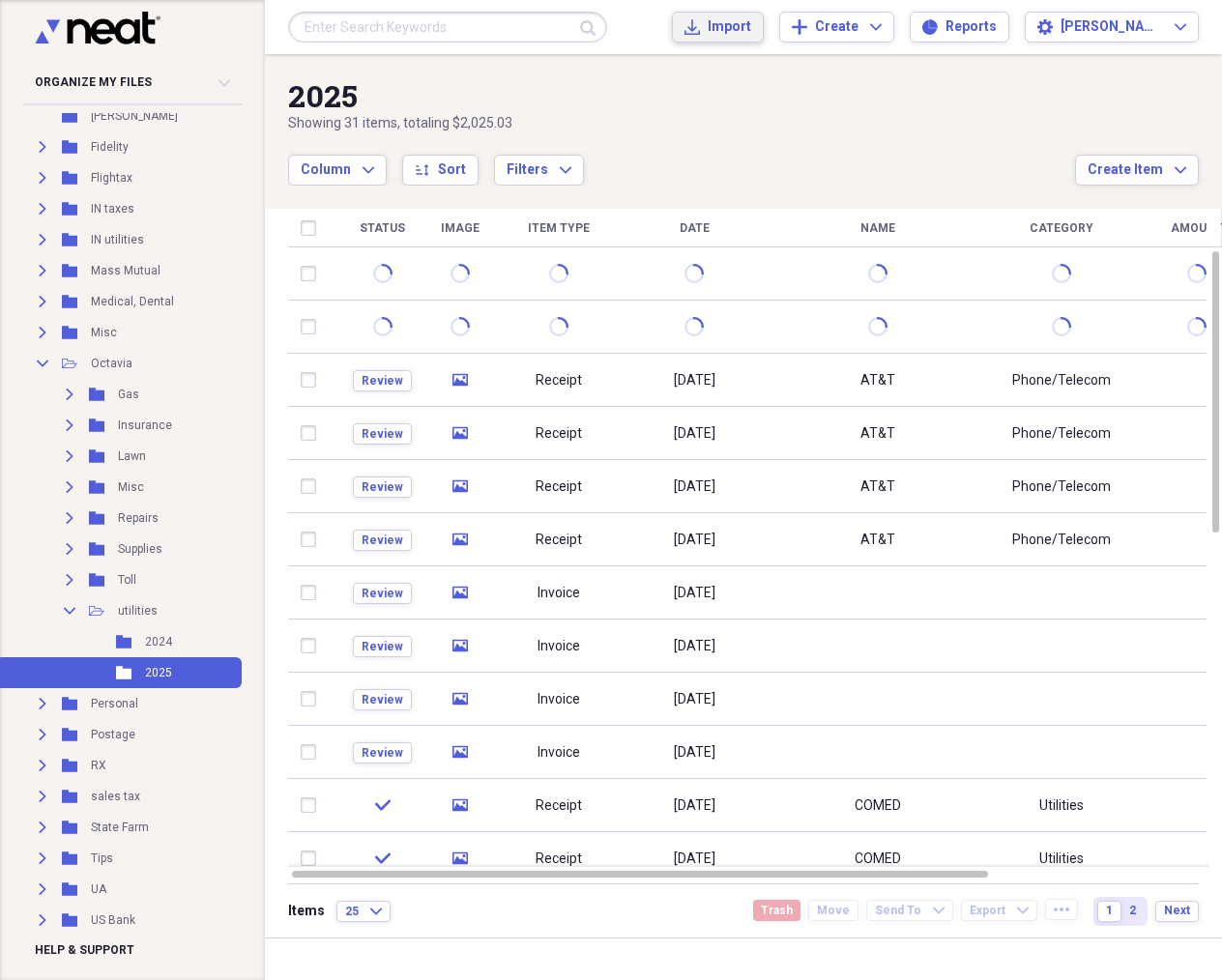 click on "Import" at bounding box center [729, 27] 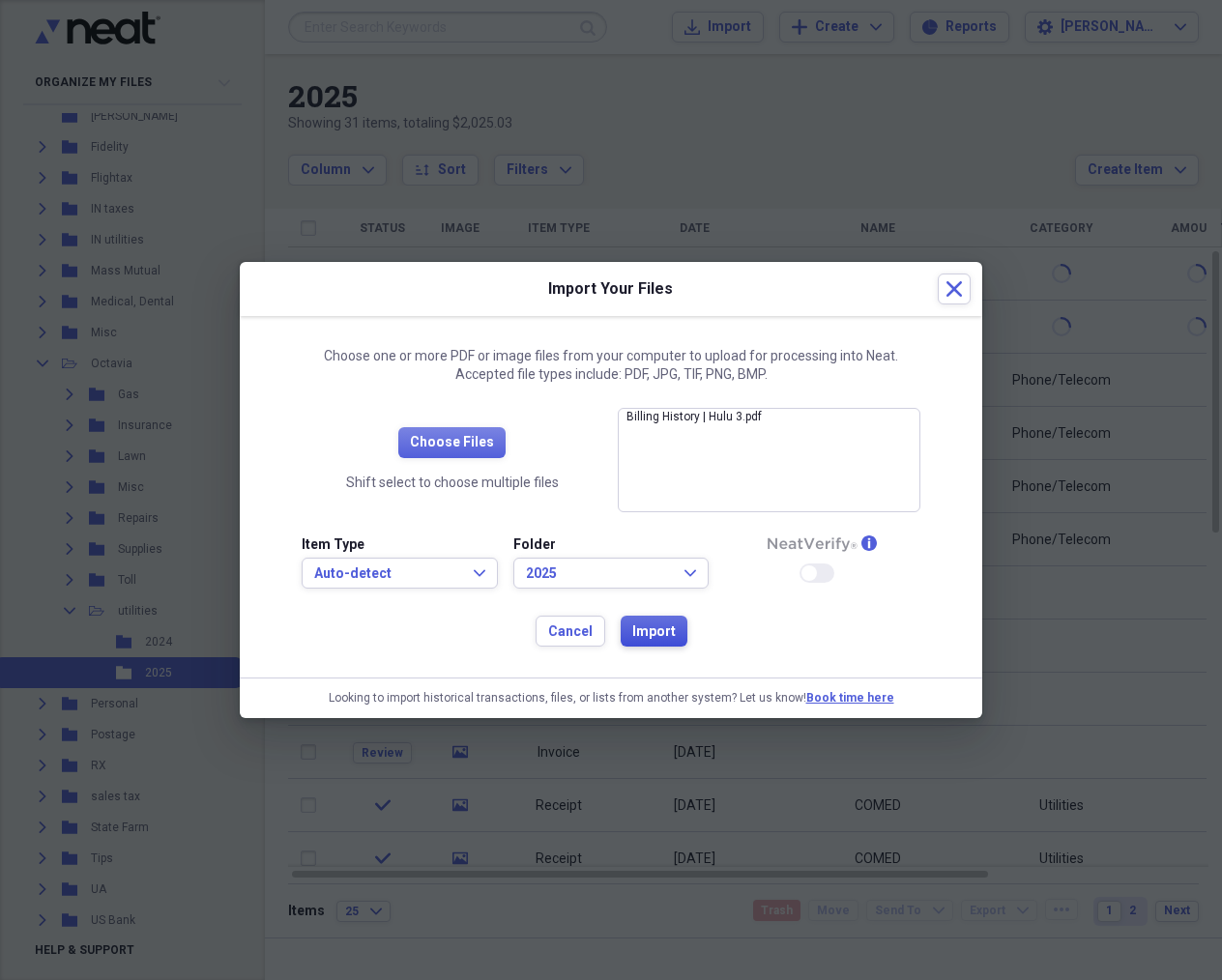 click on "Import" at bounding box center [654, 632] 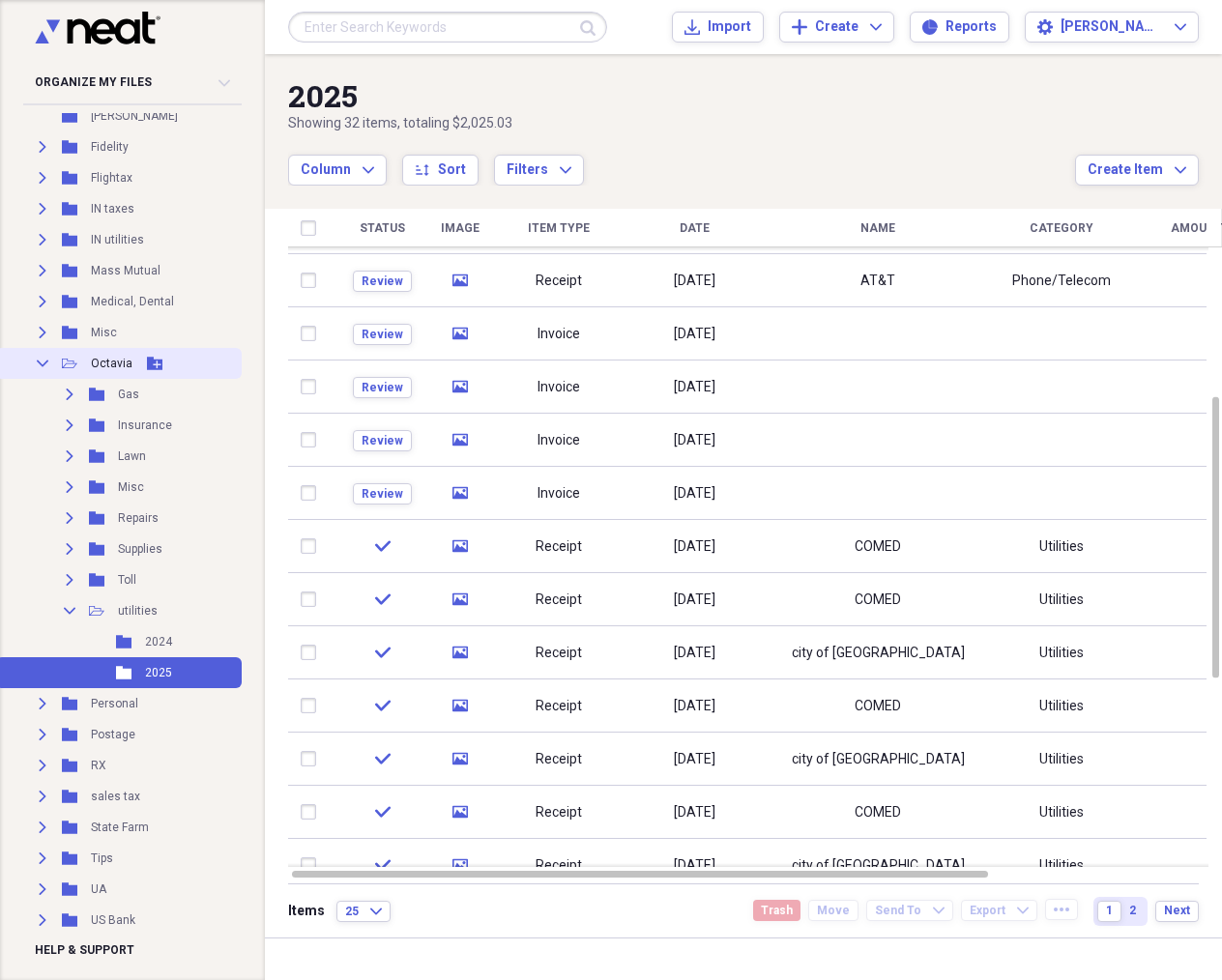 click 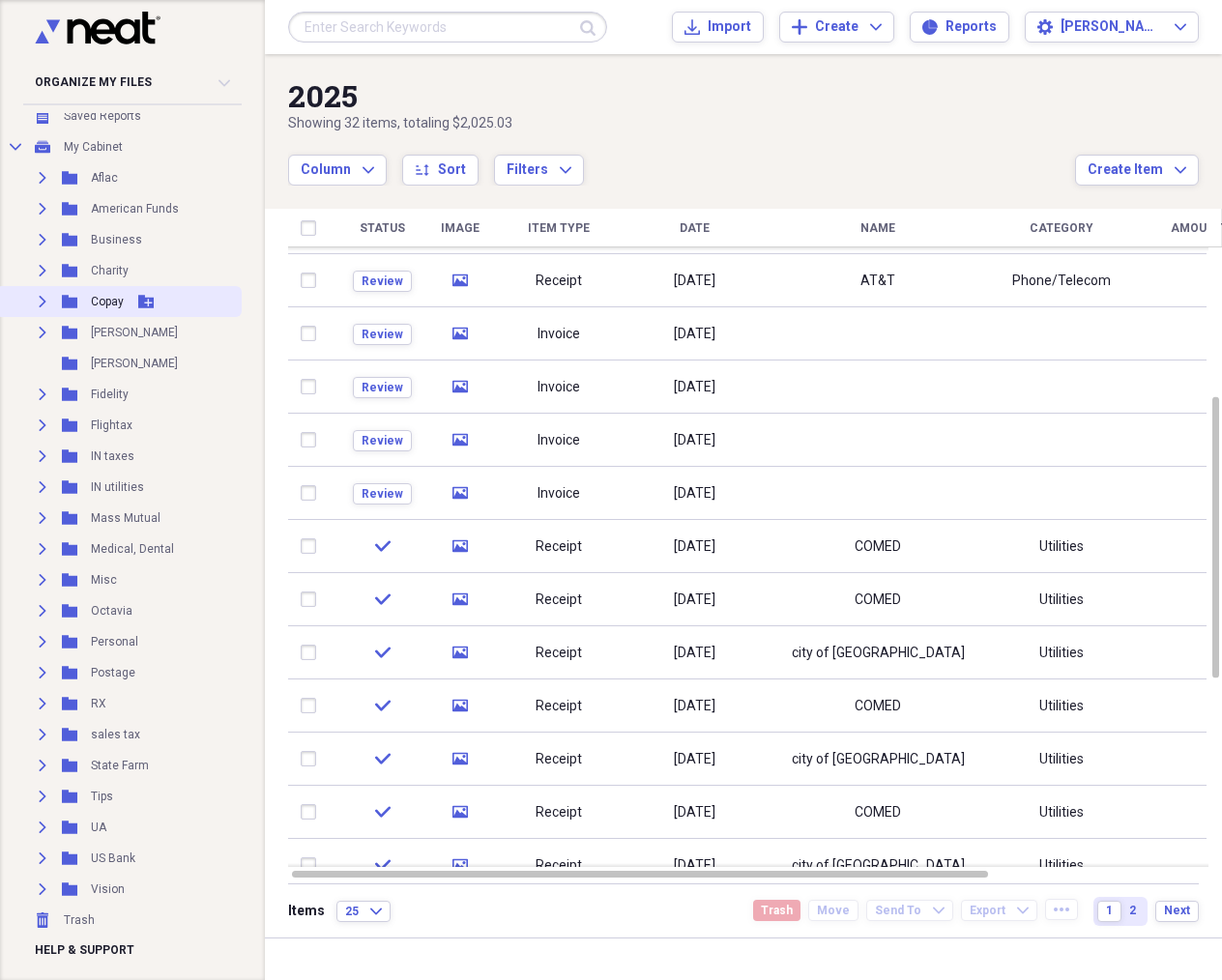 scroll, scrollTop: 105, scrollLeft: 0, axis: vertical 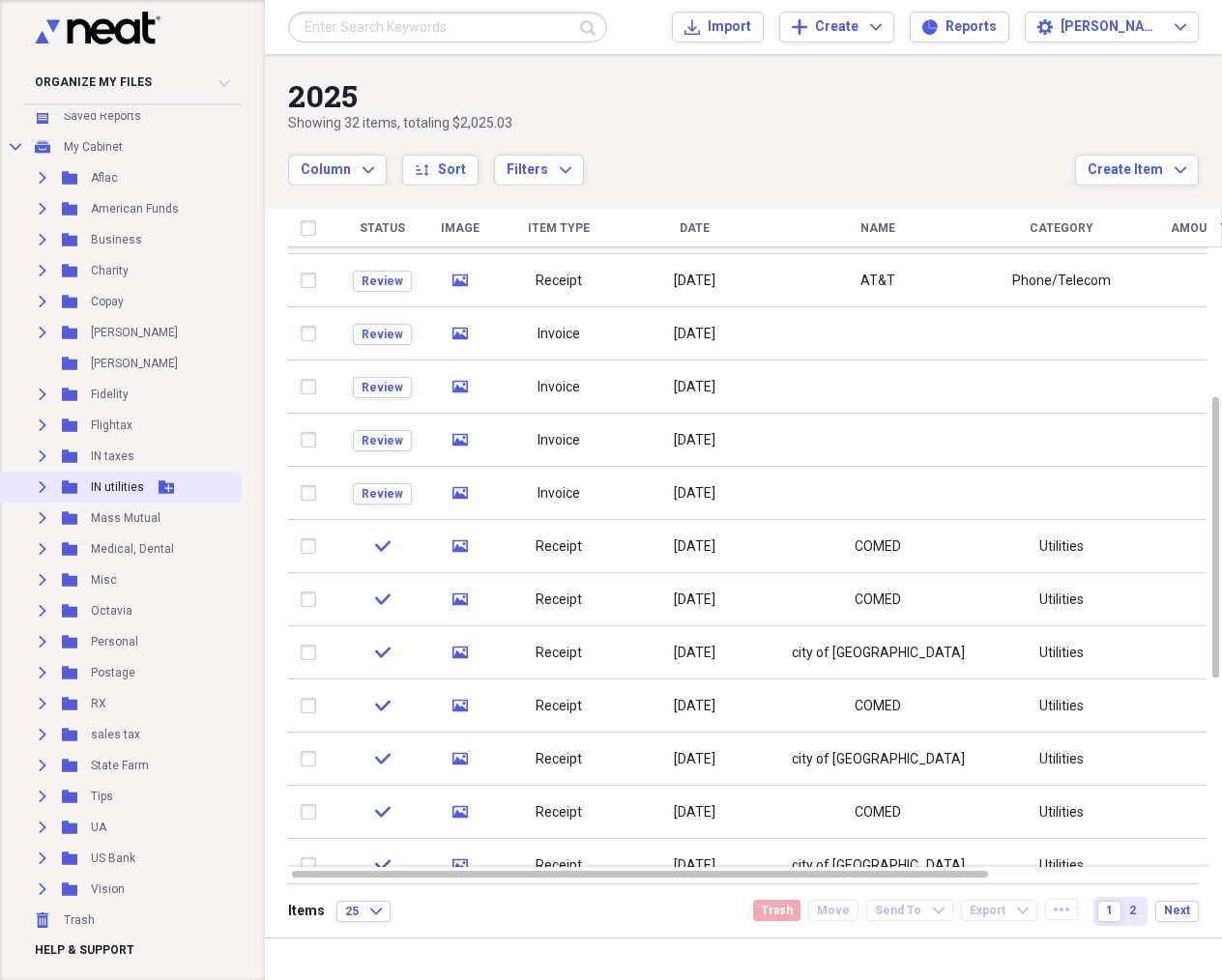click 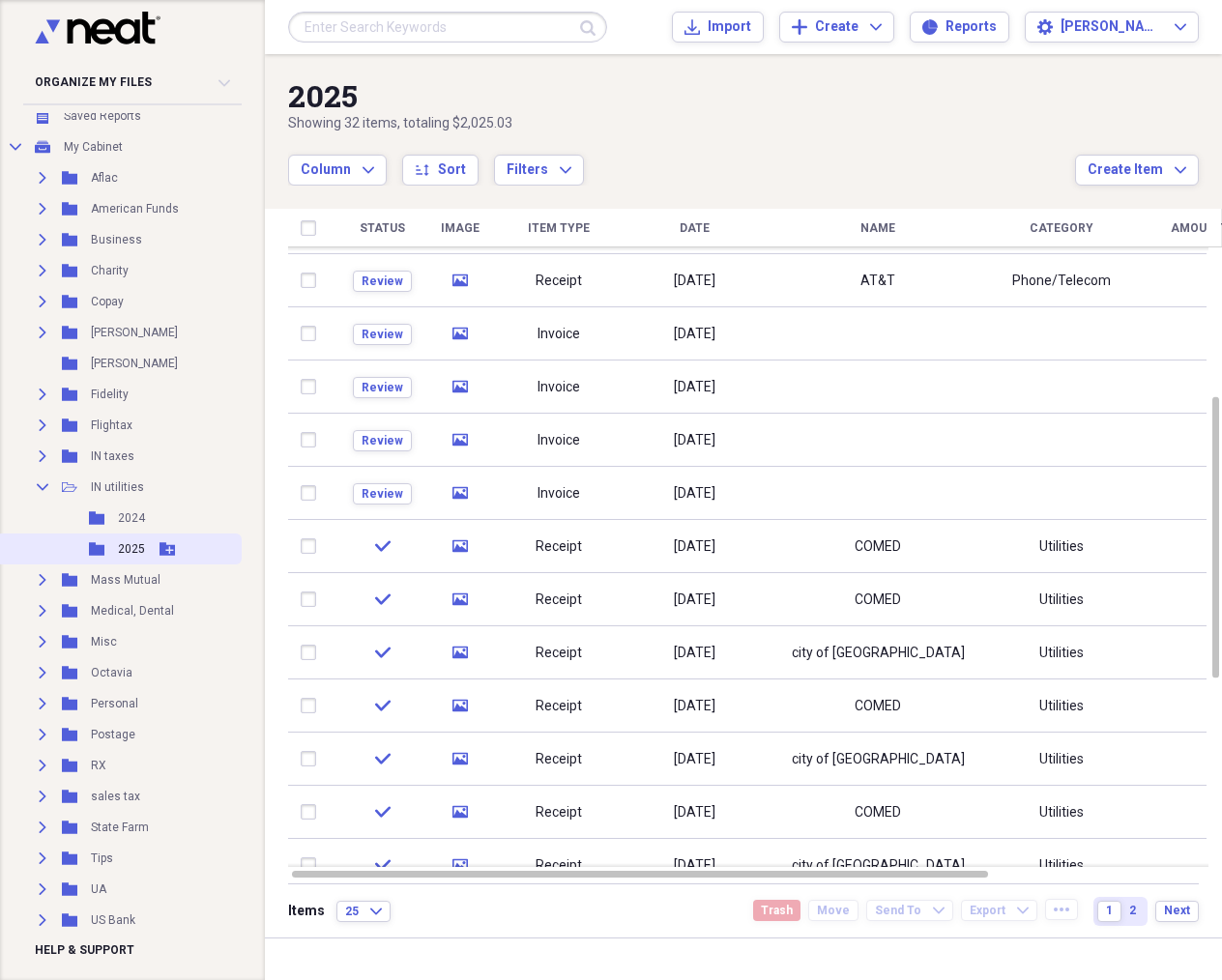 click on "2025" at bounding box center (131, 549) 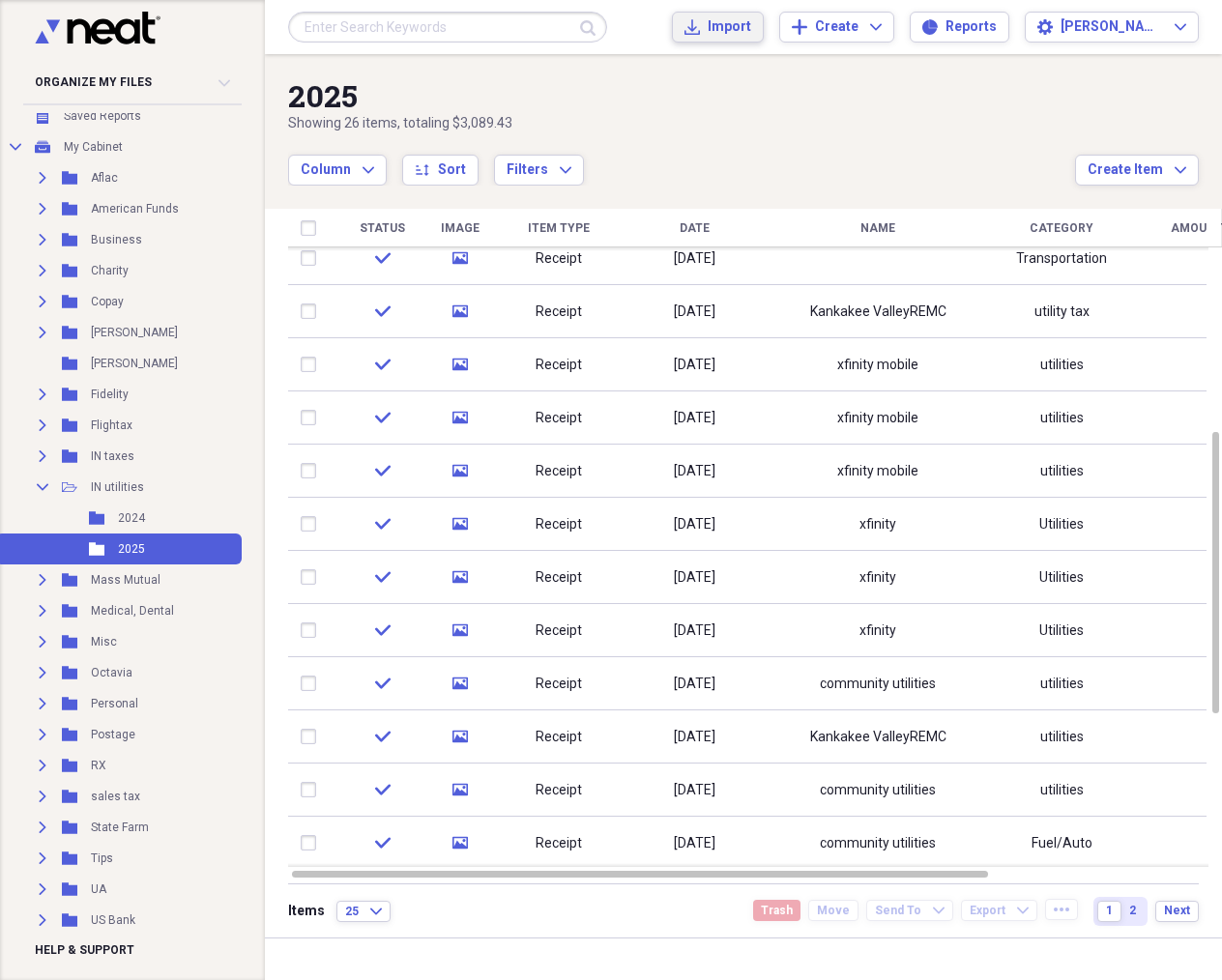 click on "Import" at bounding box center [729, 27] 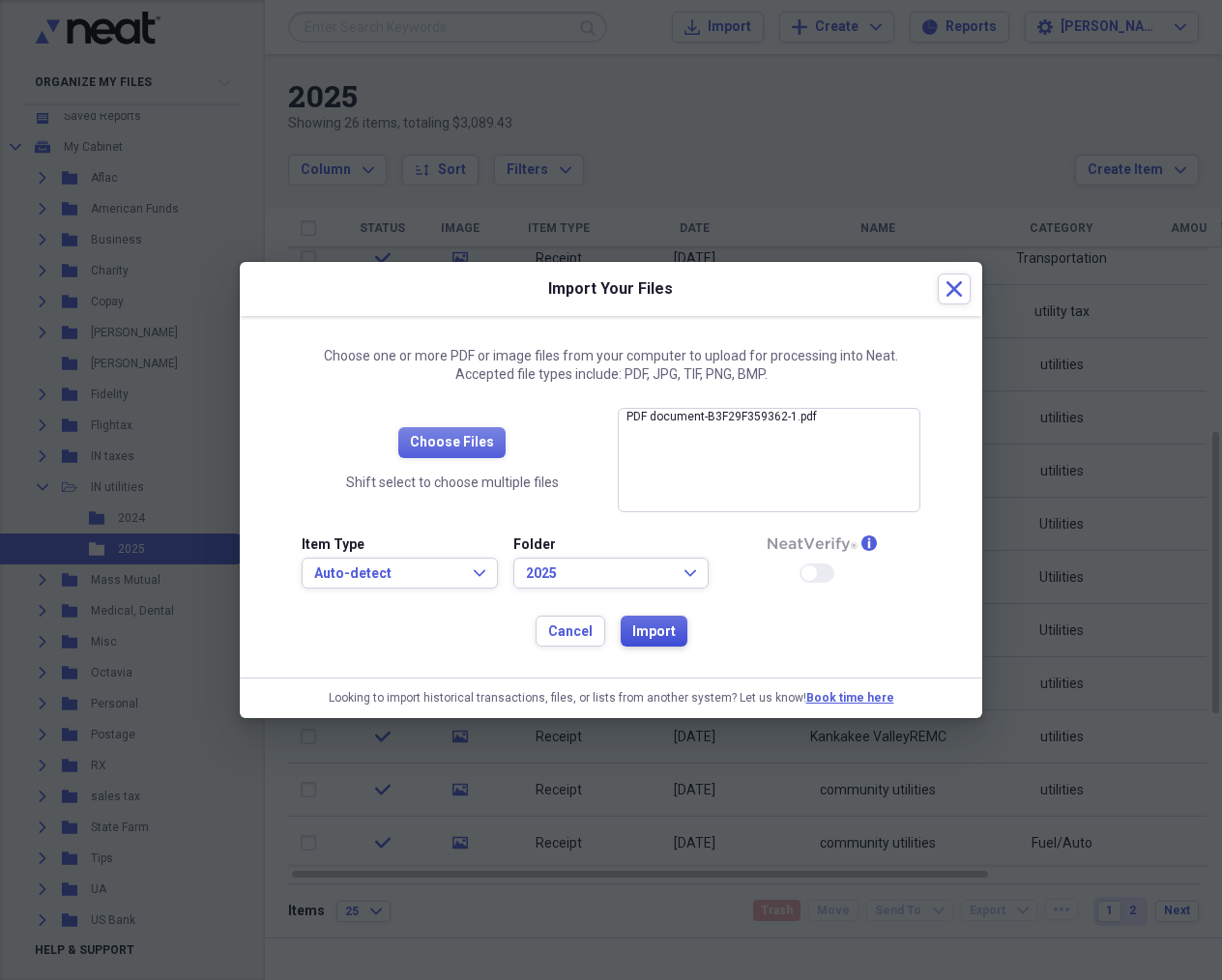 click on "Import" at bounding box center [654, 631] 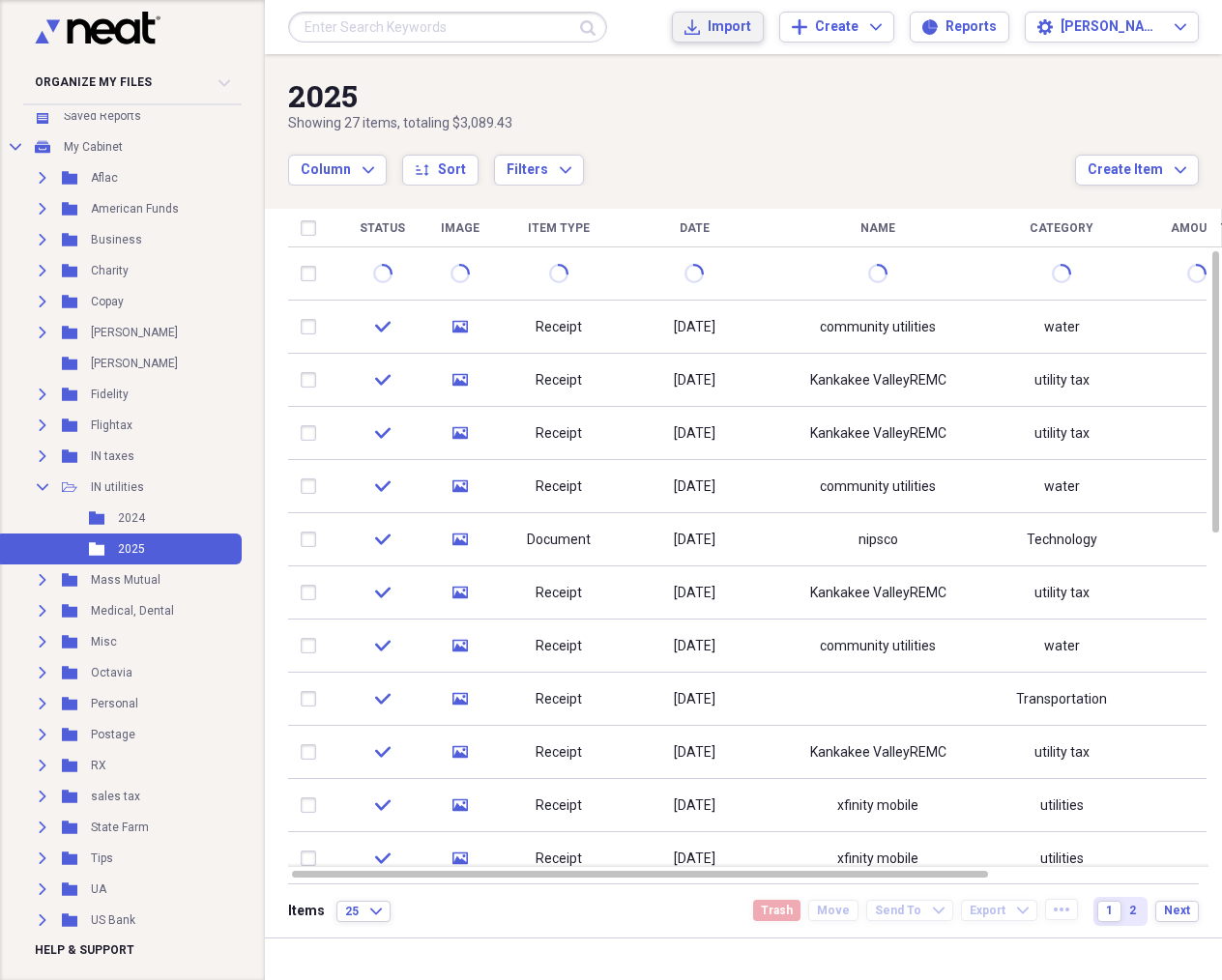 click on "Import" at bounding box center (729, 27) 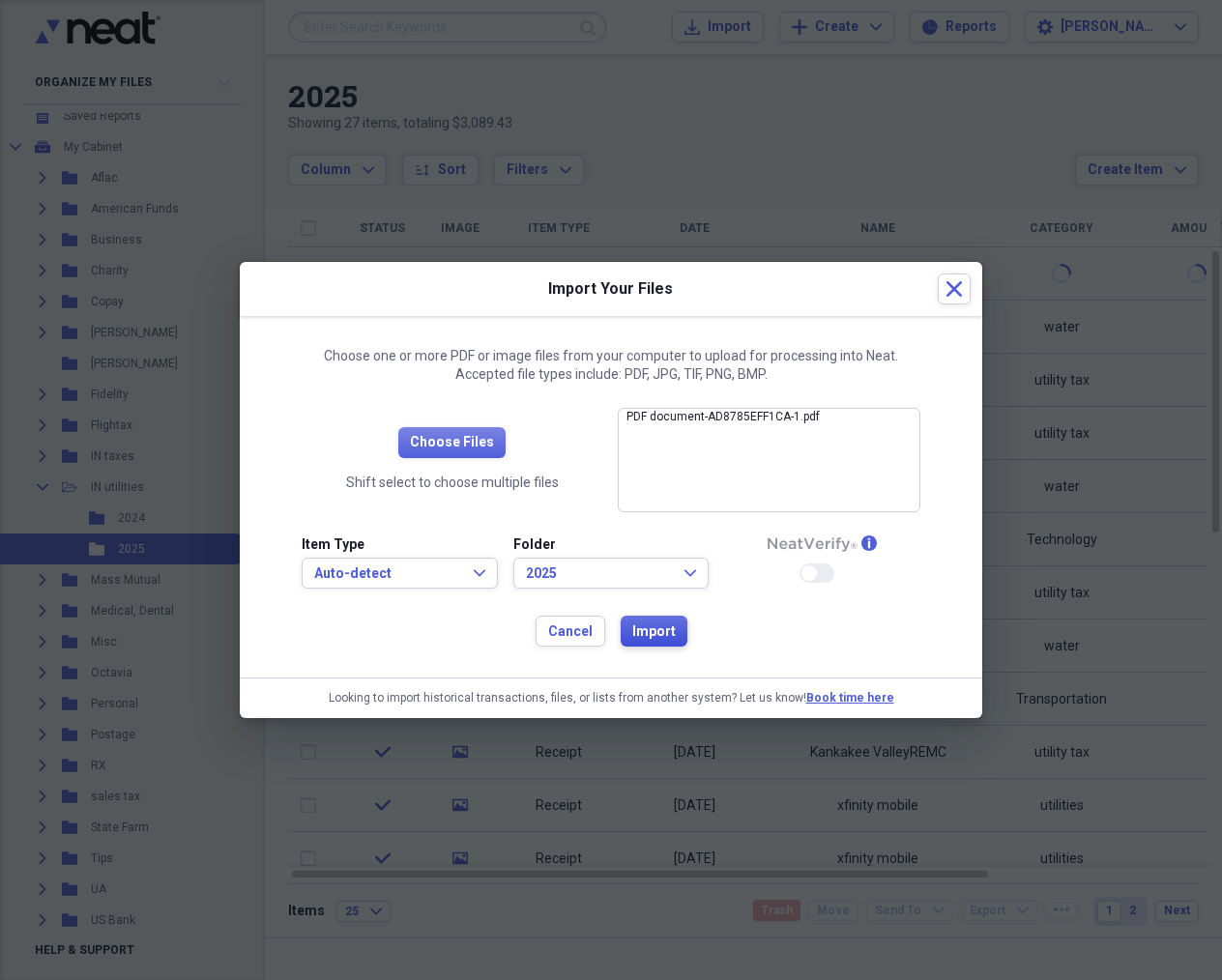 click on "Import" at bounding box center (654, 632) 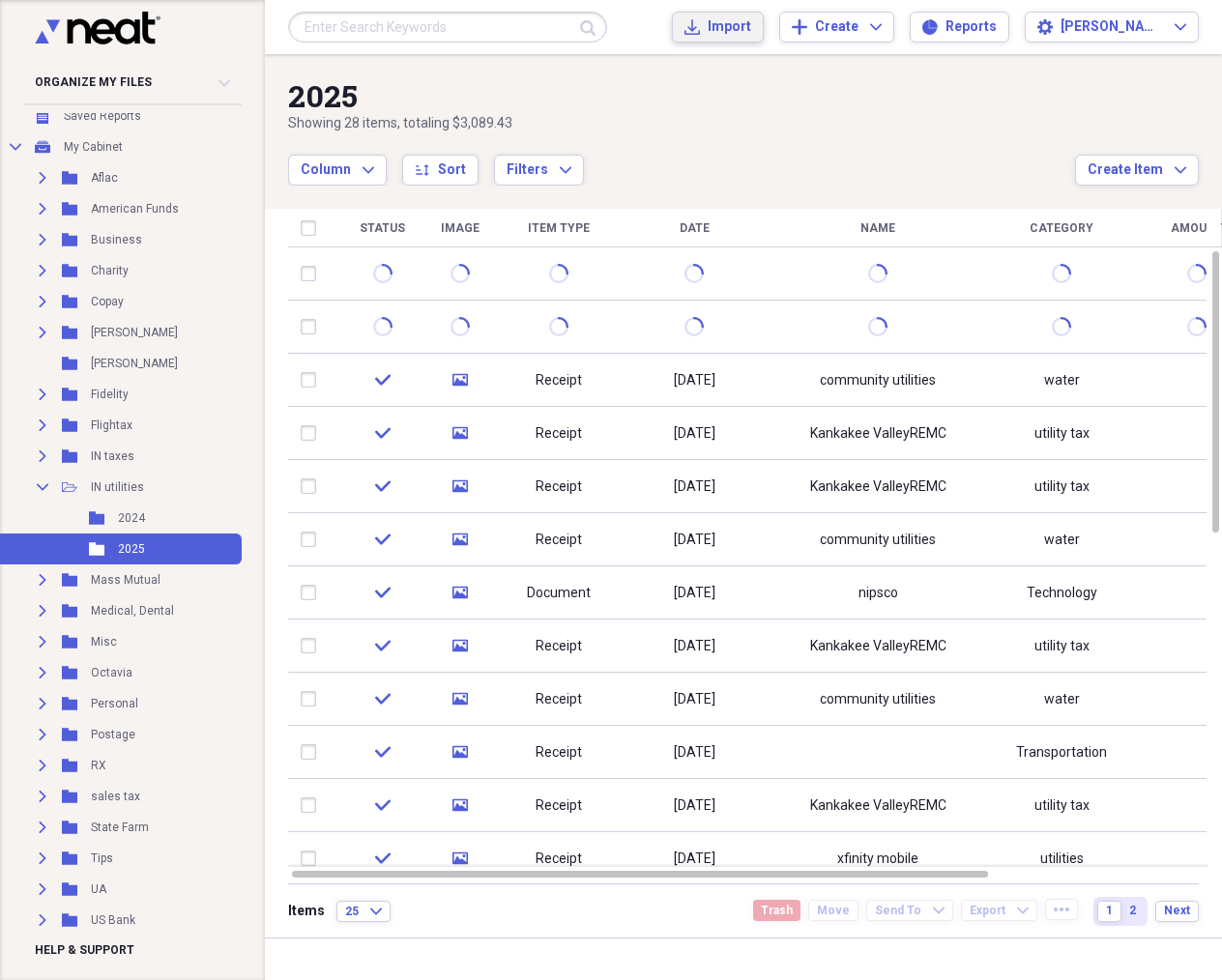 click on "Import" at bounding box center [729, 27] 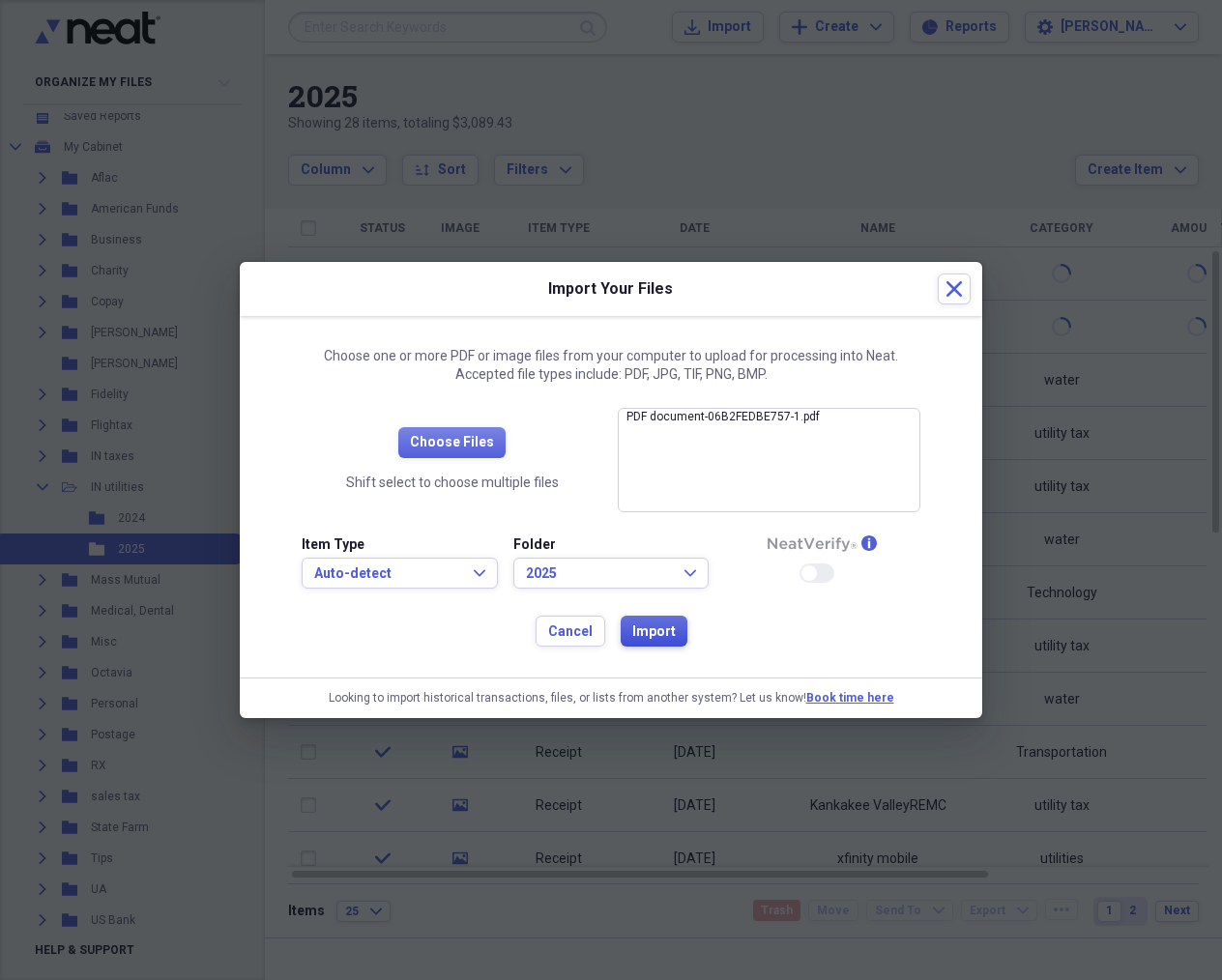 click on "Import" at bounding box center [654, 632] 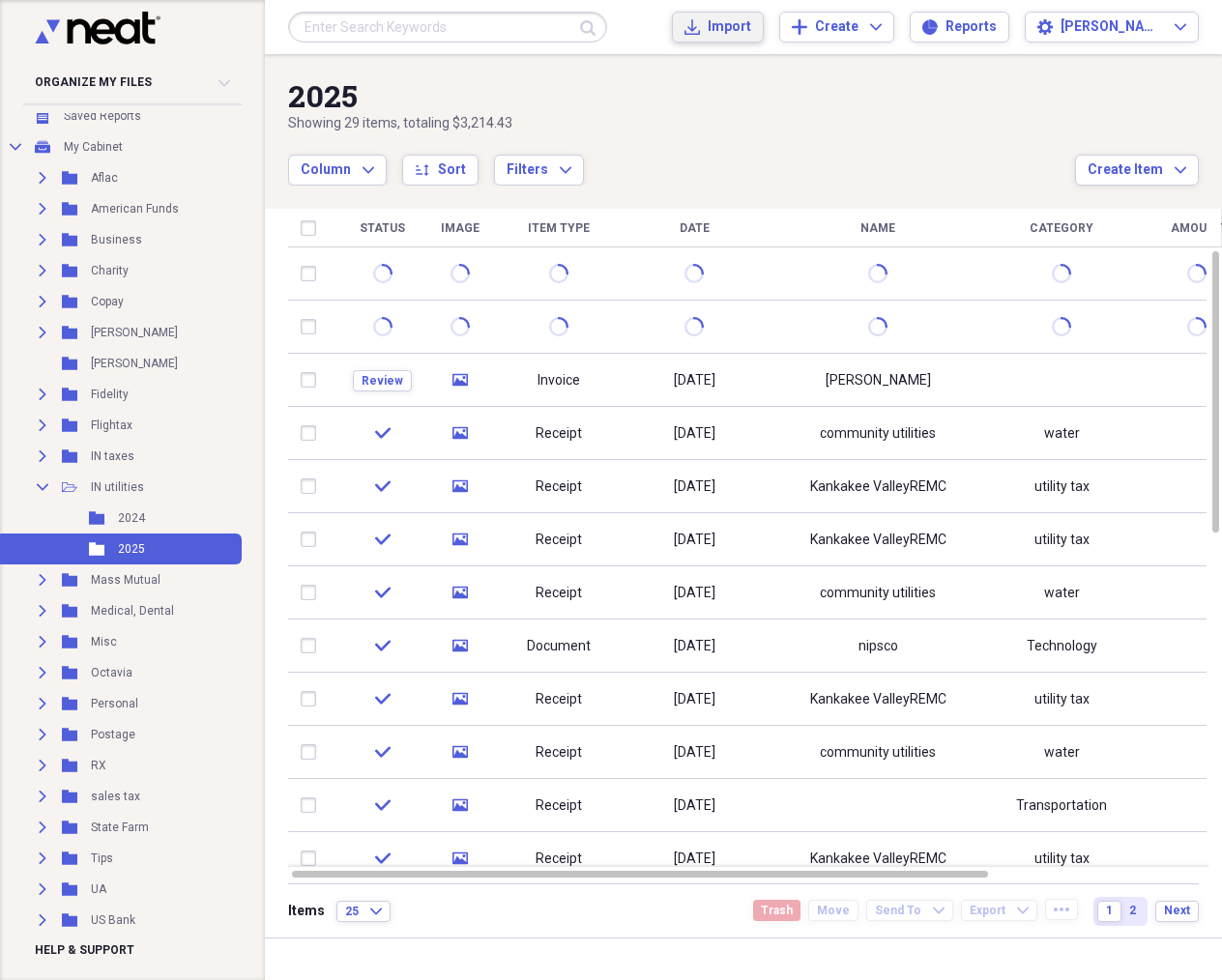 click on "Import" at bounding box center (729, 27) 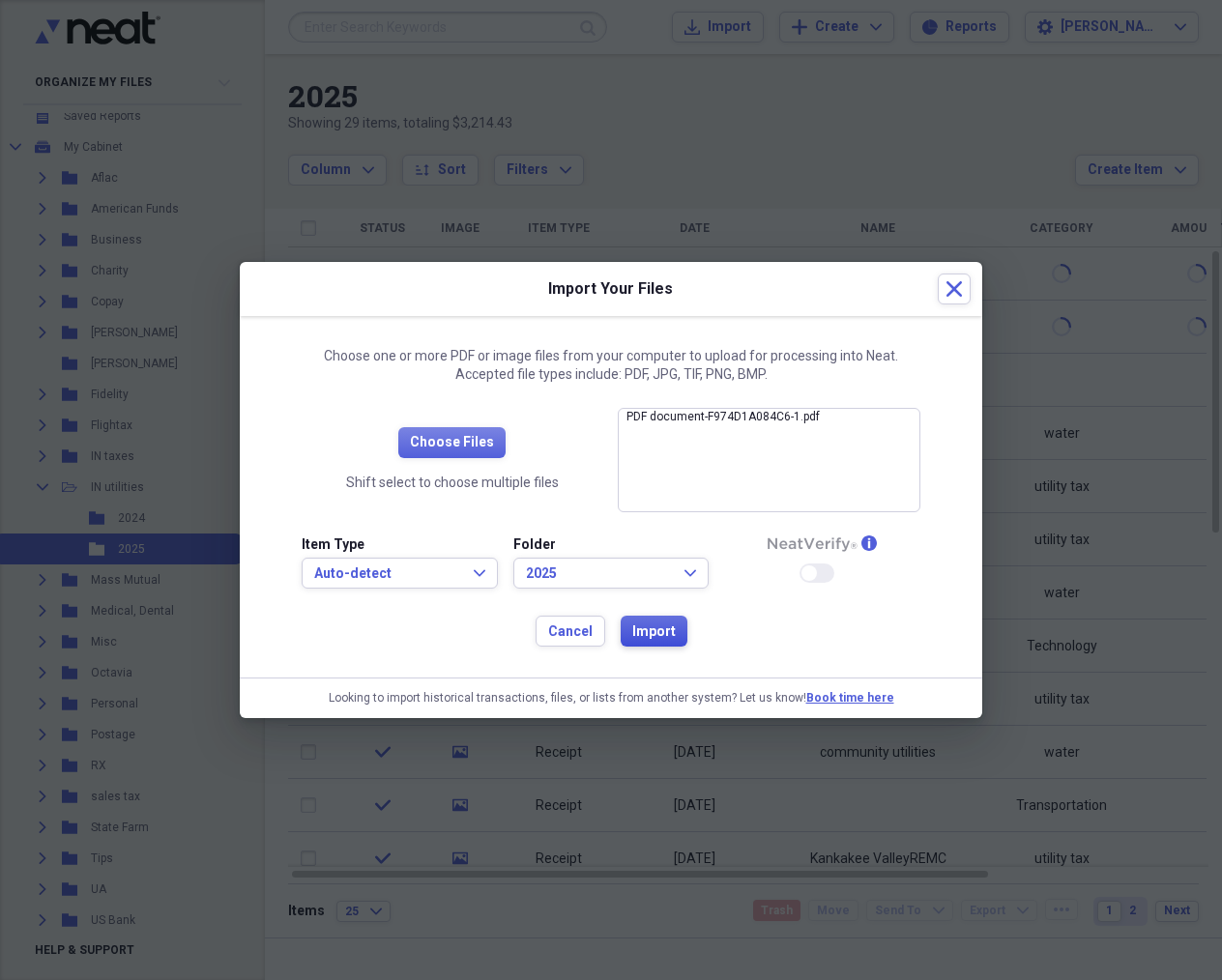 click on "Import" at bounding box center (654, 632) 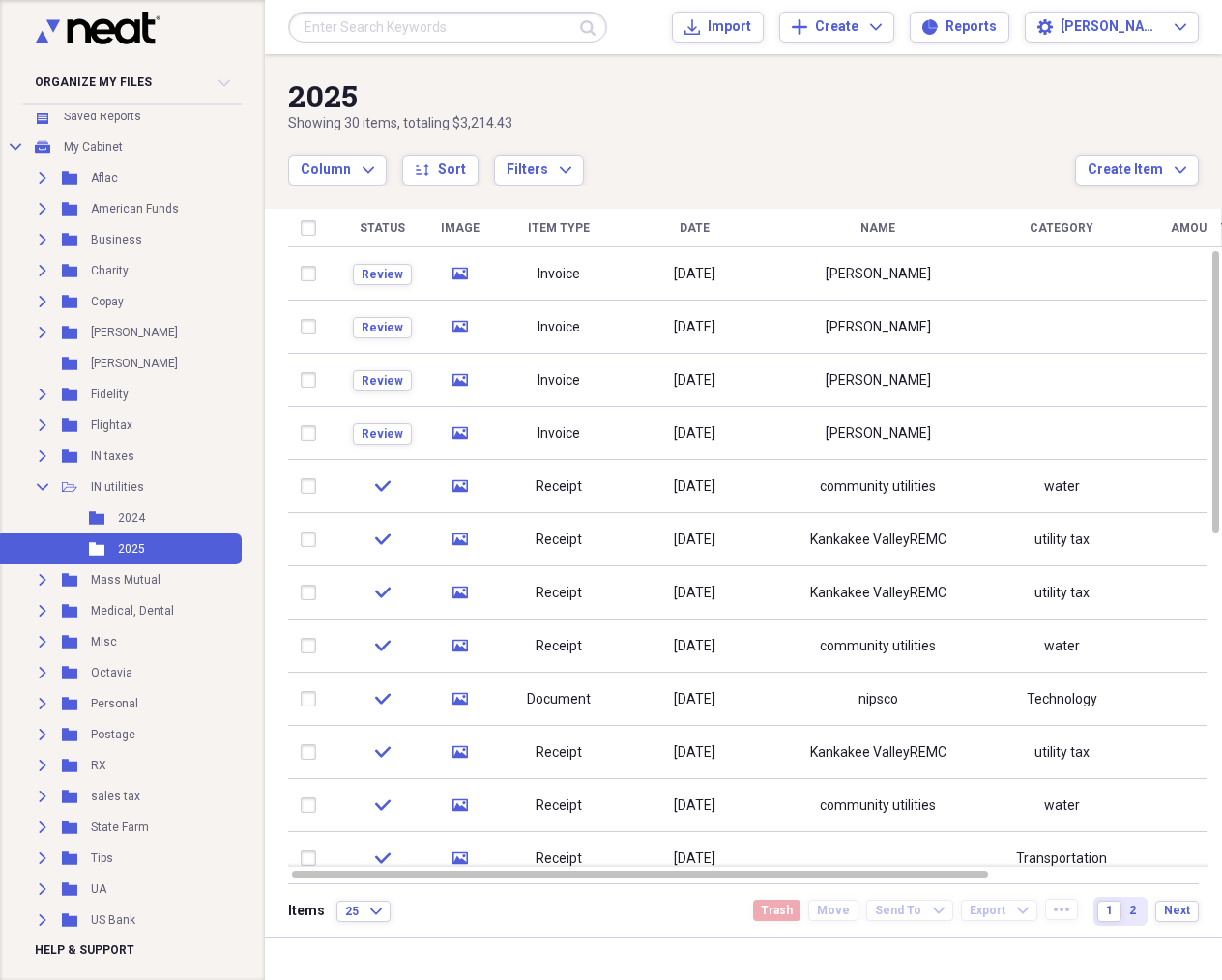 click on "My Cabinet" at bounding box center (93, 147) 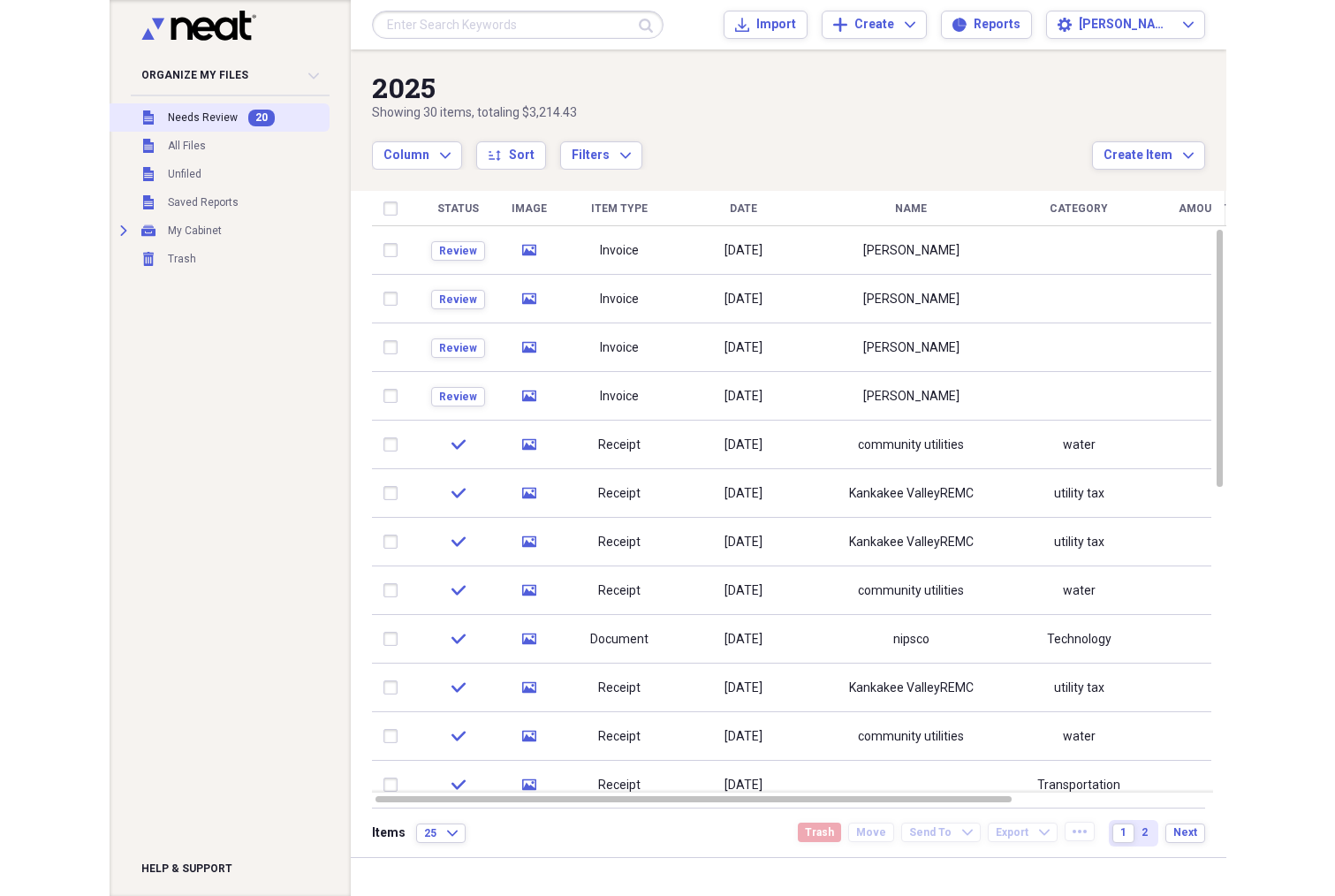 scroll, scrollTop: 0, scrollLeft: 0, axis: both 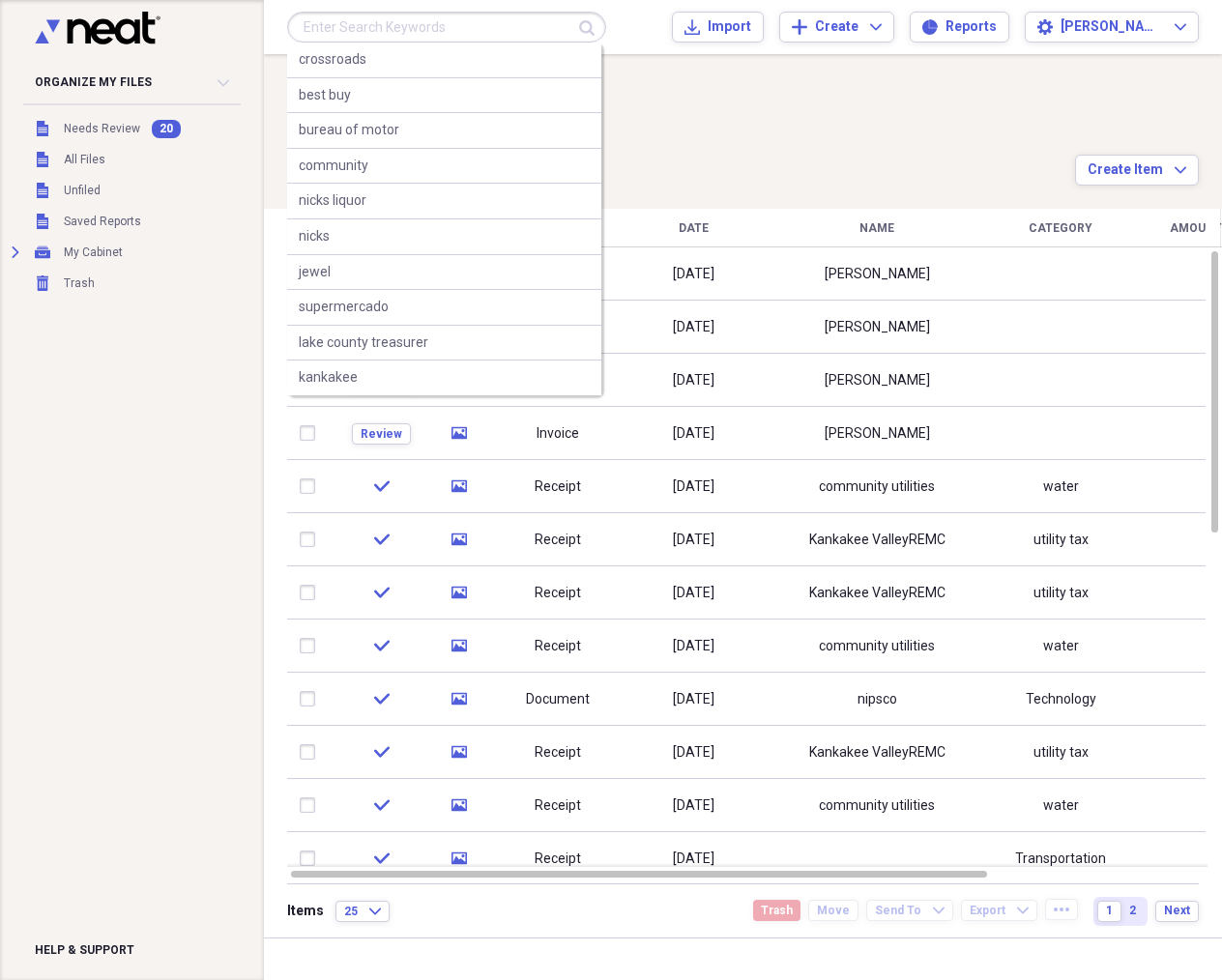 click at bounding box center [447, 27] 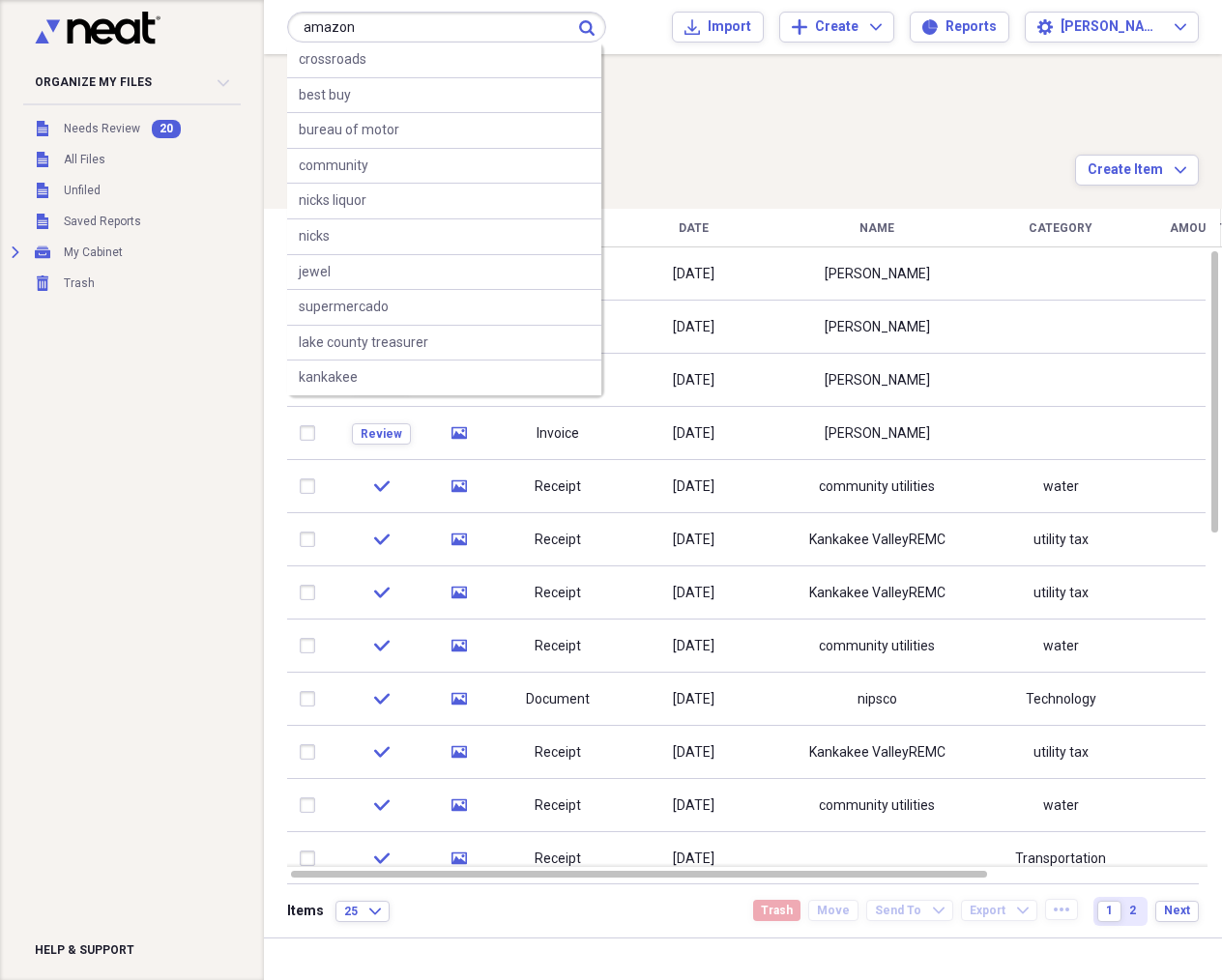 type on "amazon" 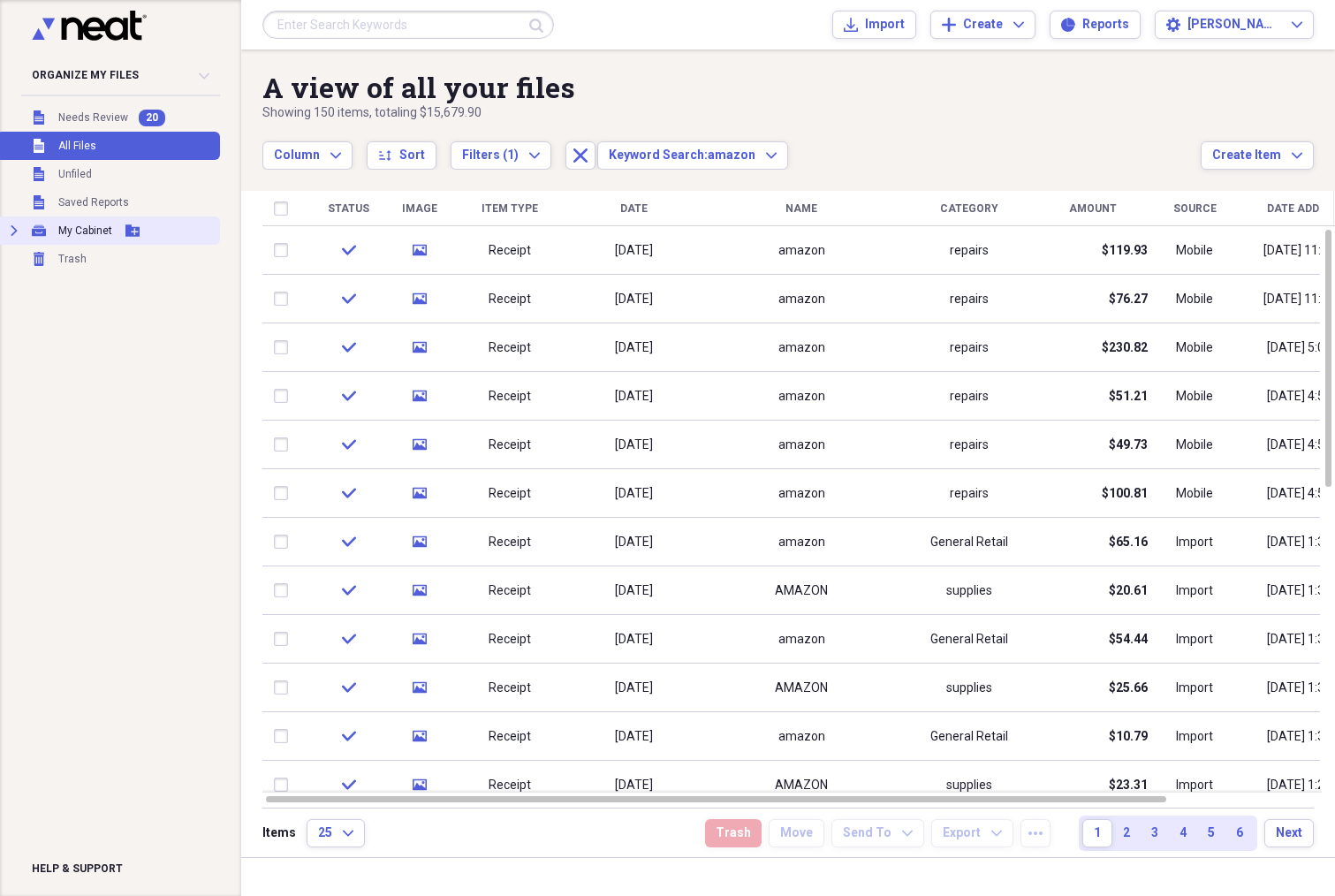 click 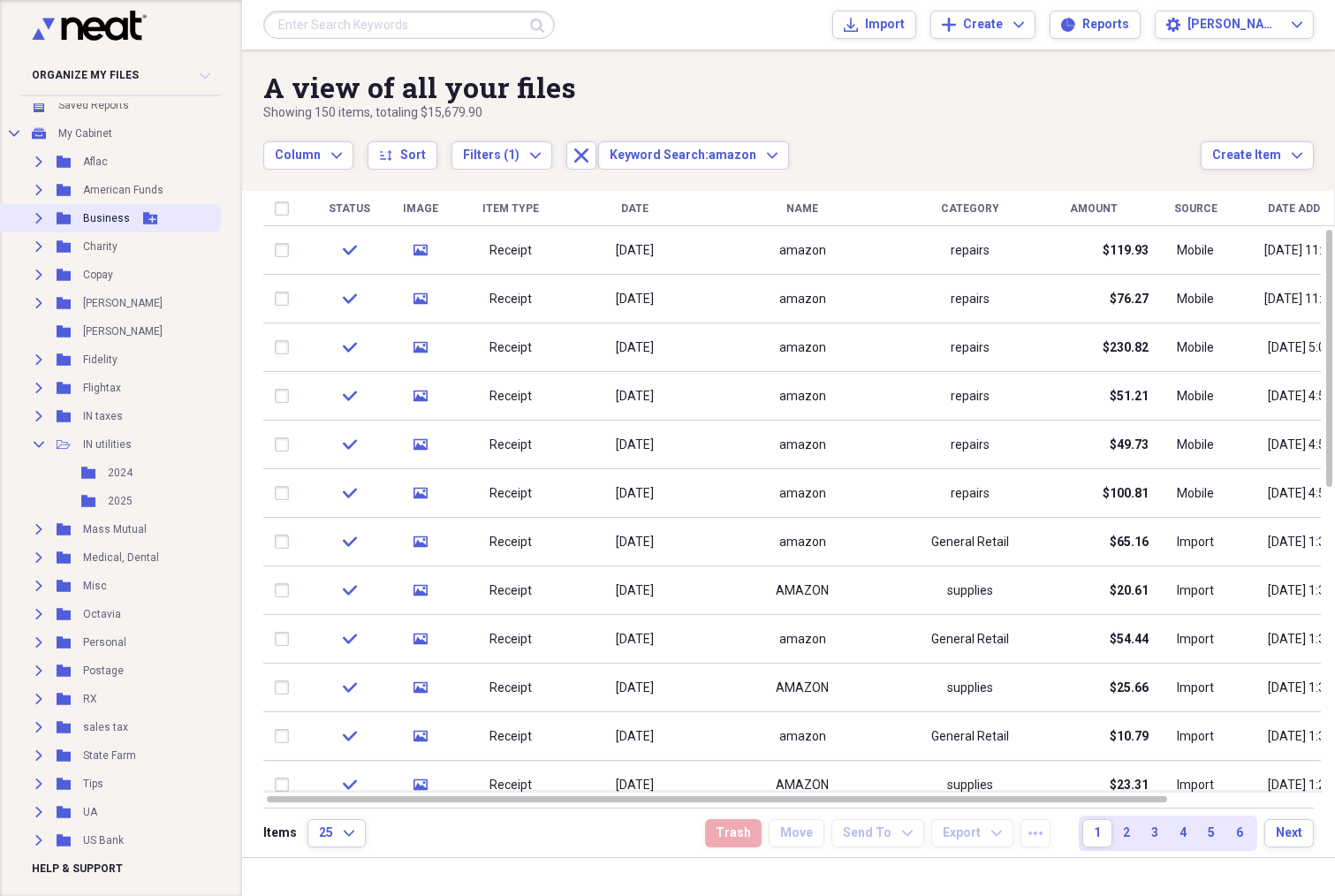 scroll, scrollTop: 153, scrollLeft: 0, axis: vertical 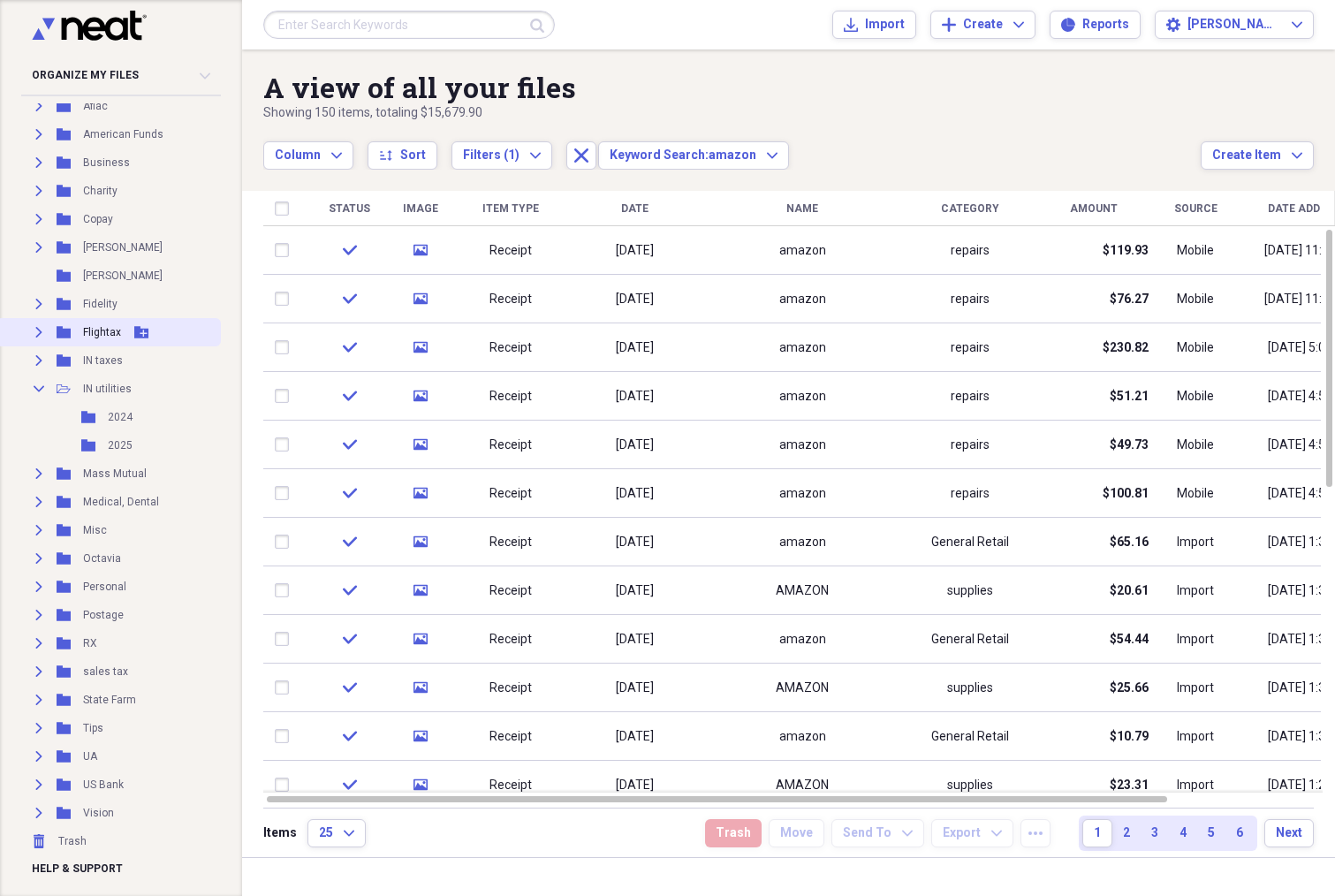drag, startPoint x: 34, startPoint y: 387, endPoint x: 59, endPoint y: 387, distance: 25 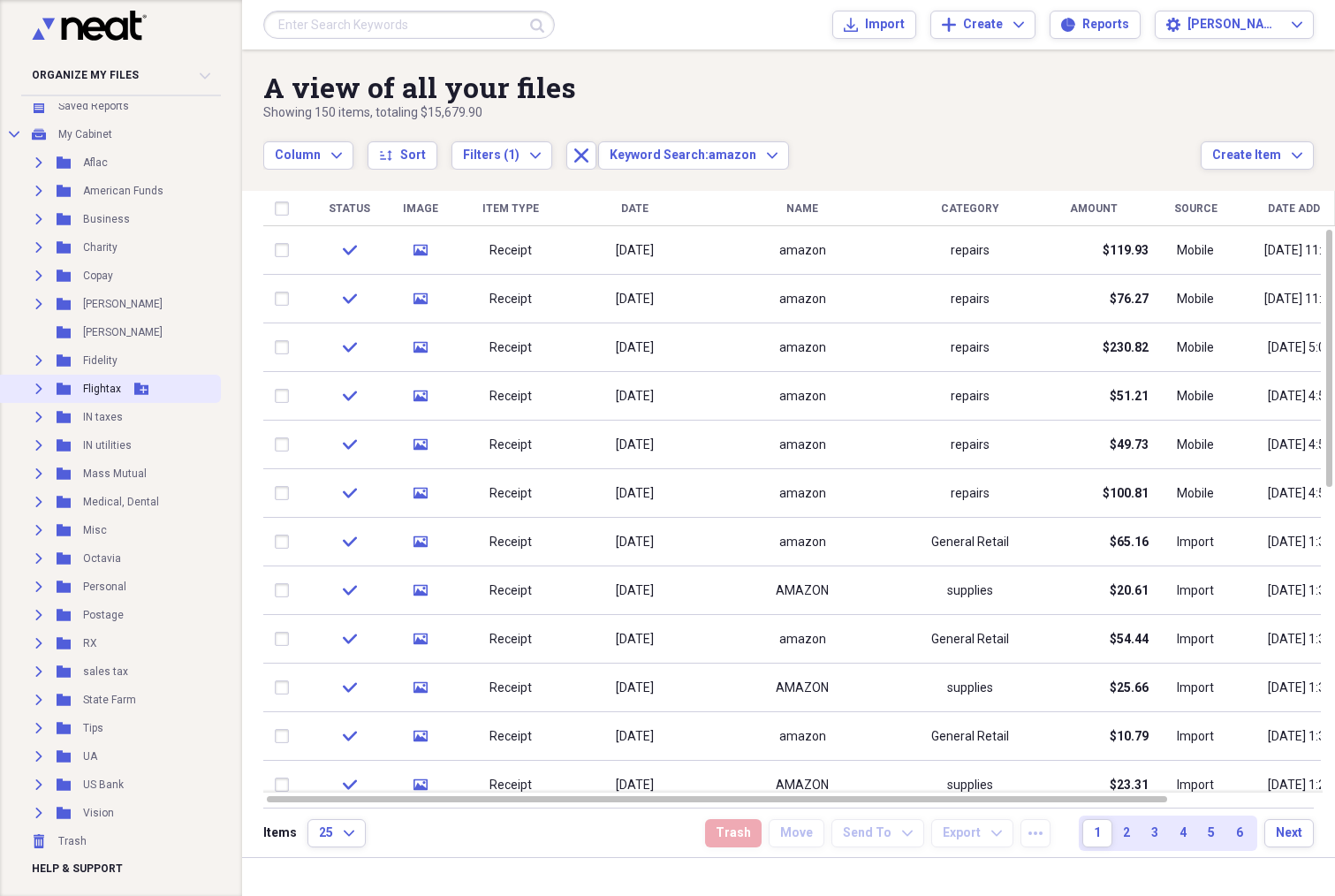 scroll, scrollTop: 96, scrollLeft: 0, axis: vertical 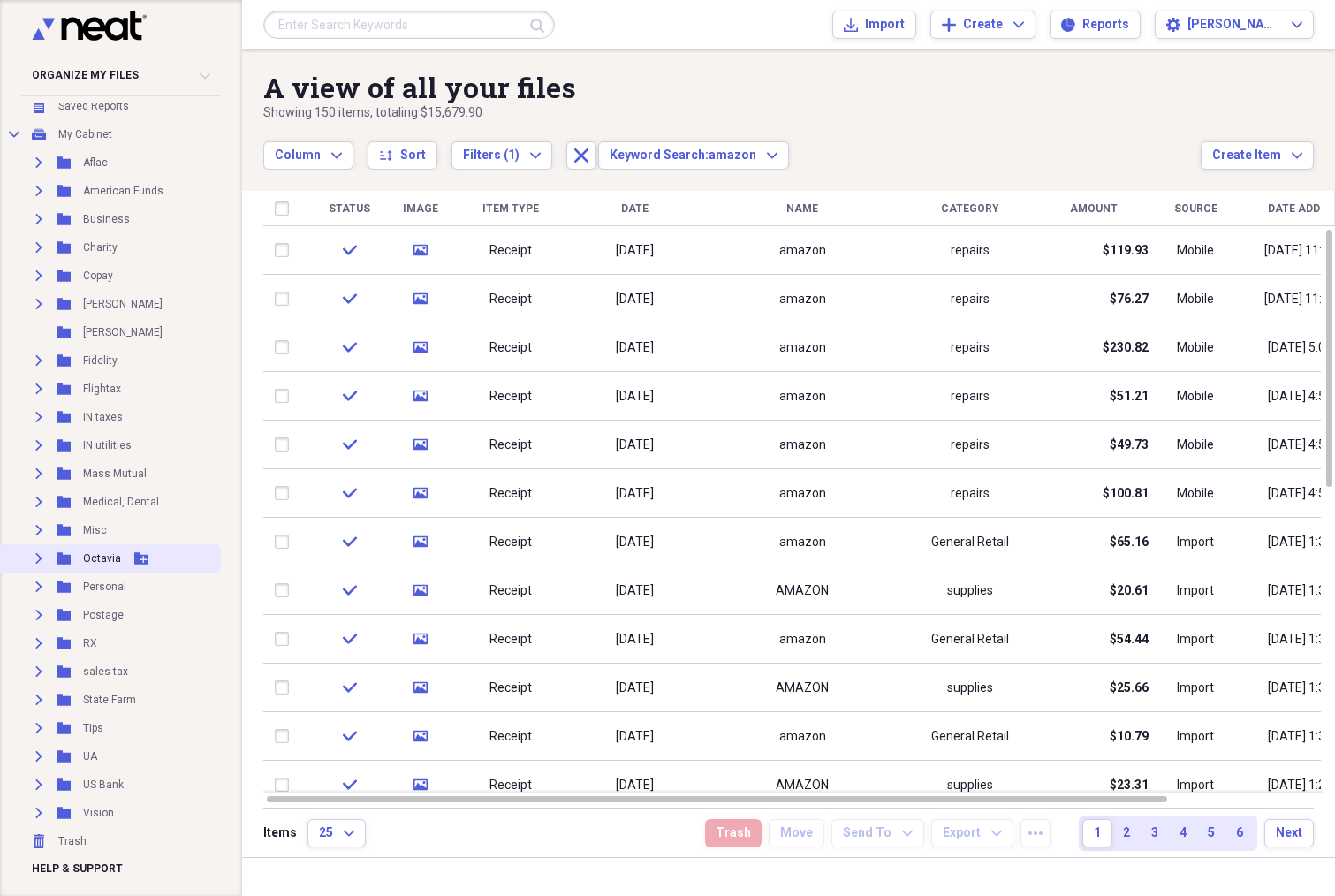 click 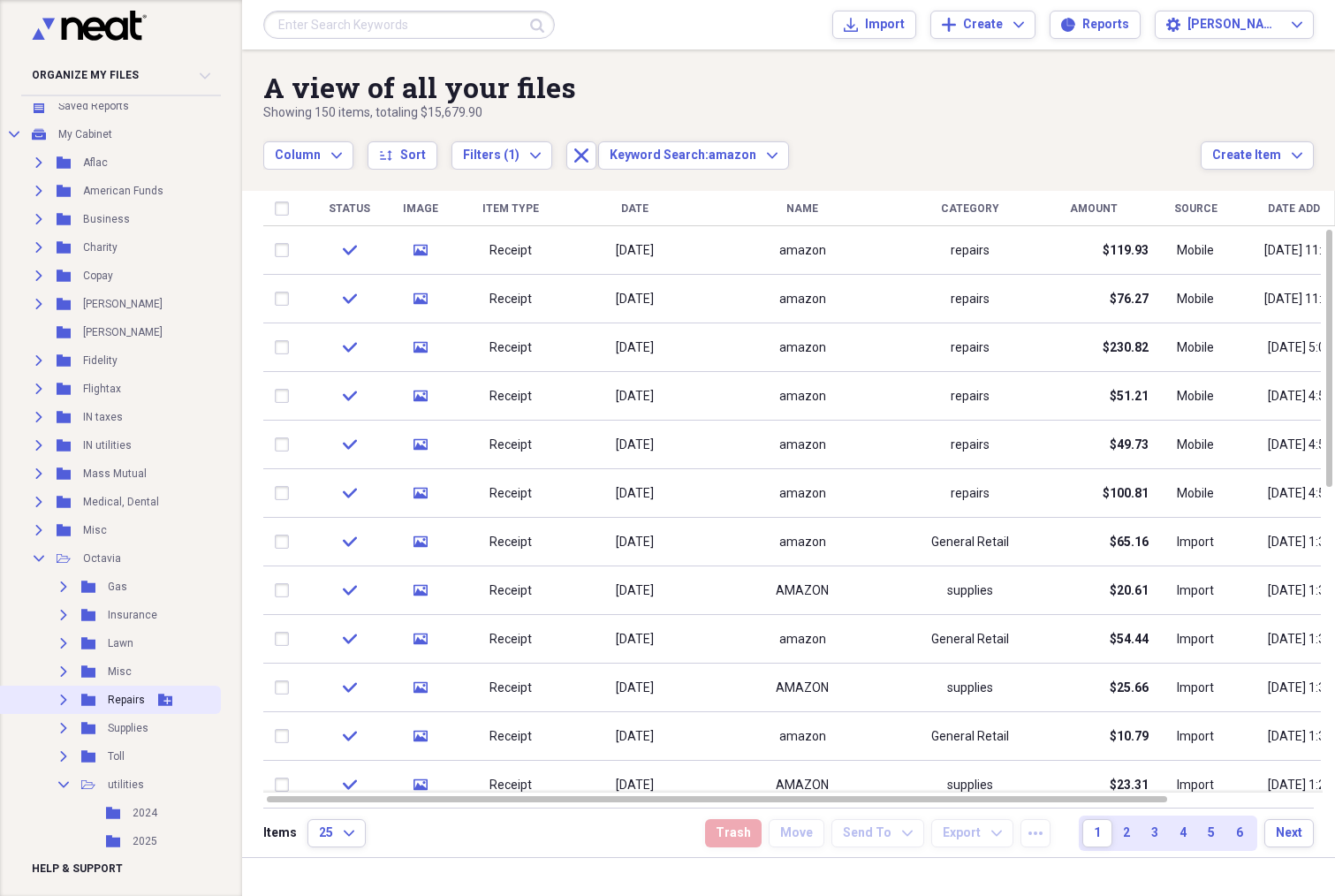 scroll, scrollTop: 100, scrollLeft: 0, axis: vertical 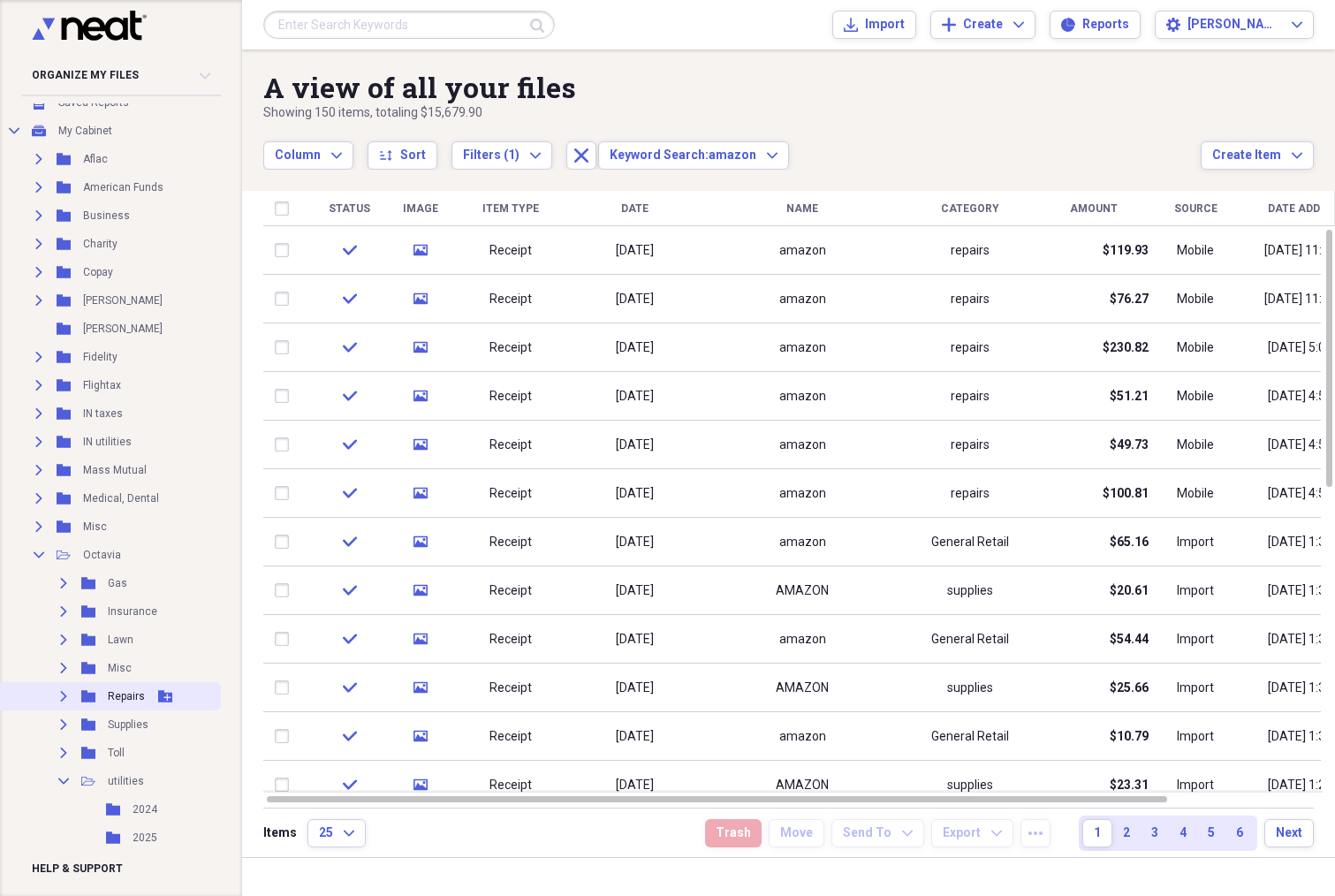 click on "Expand" 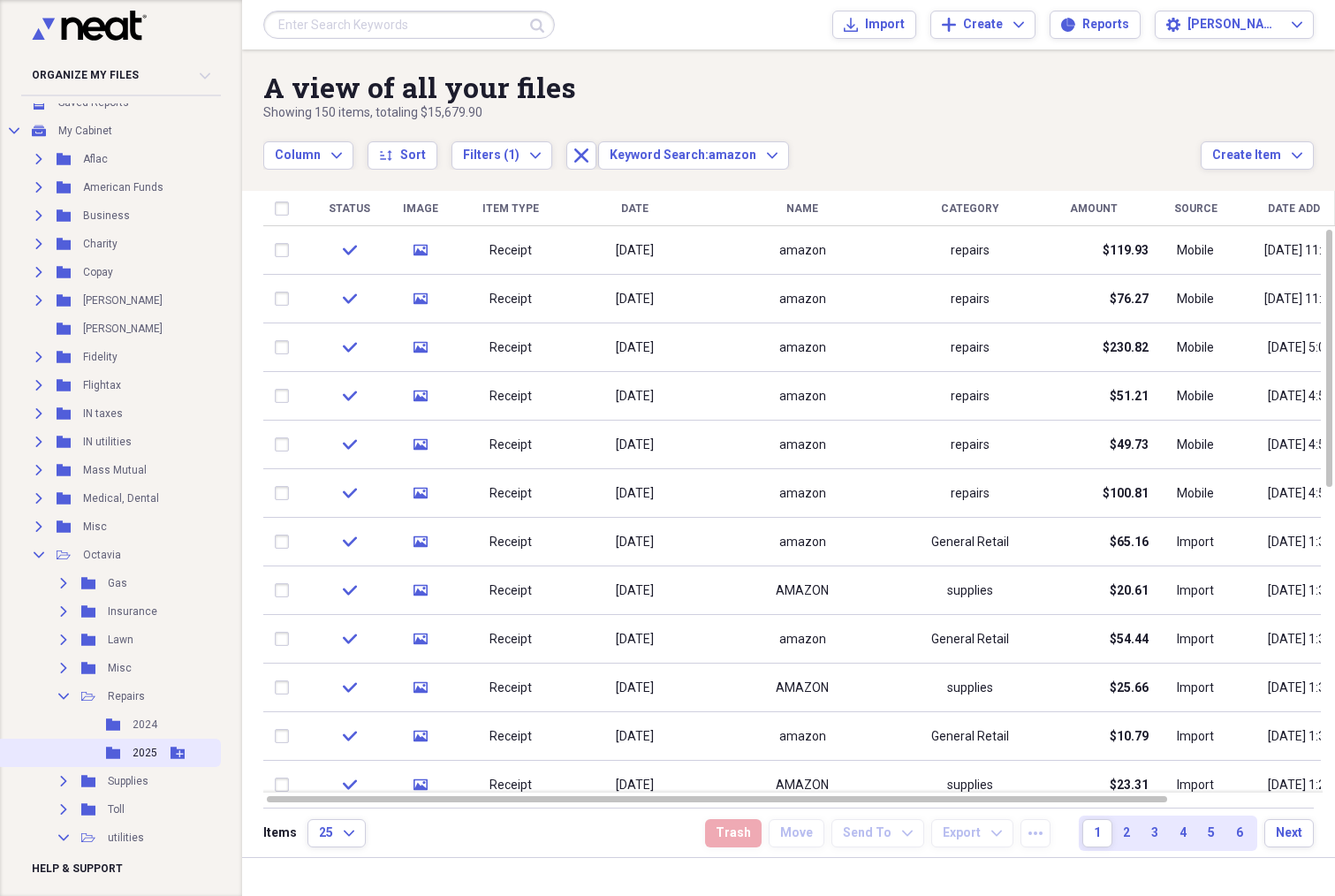 click on "2025" at bounding box center [145, 753] 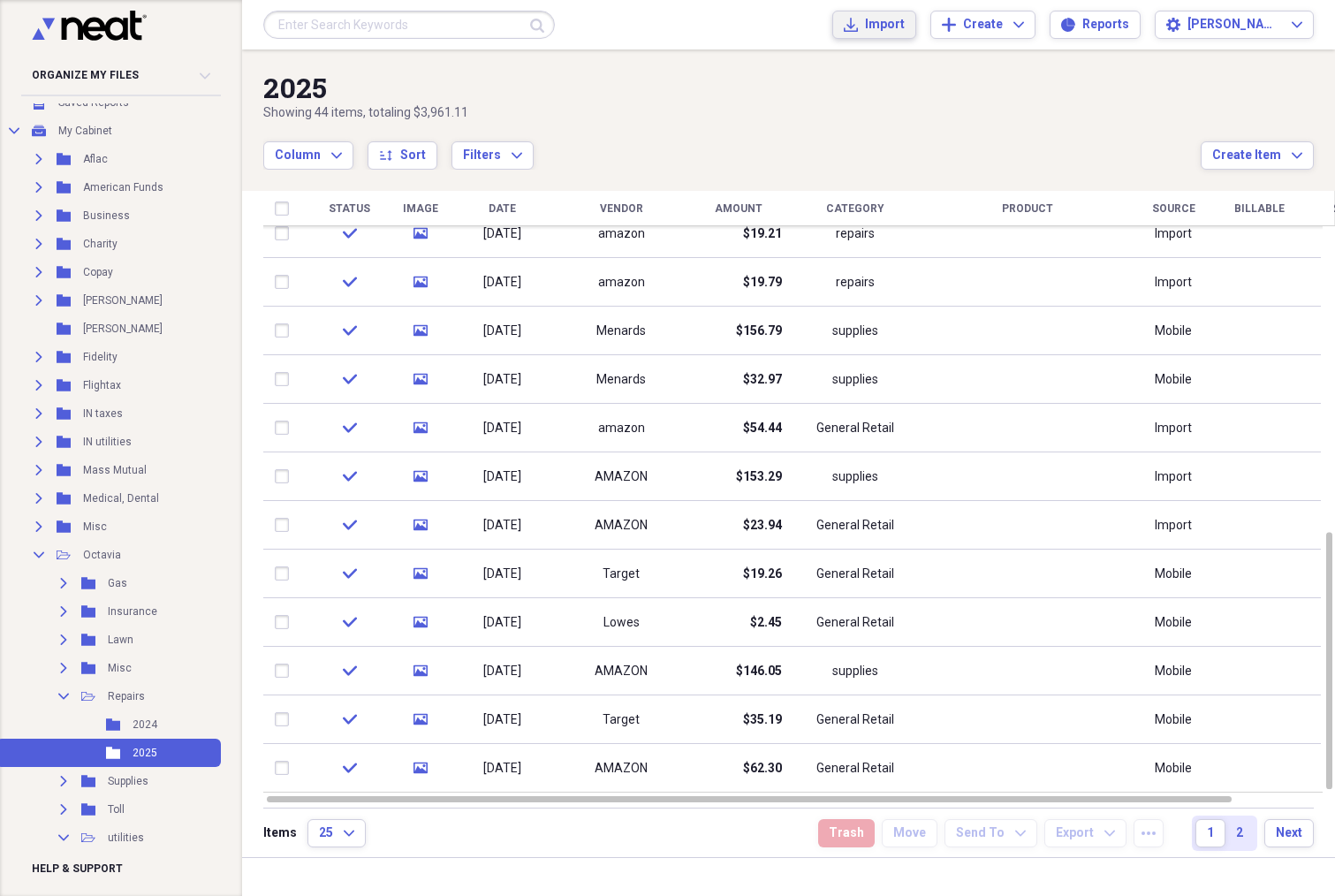 click on "Import" at bounding box center [884, 25] 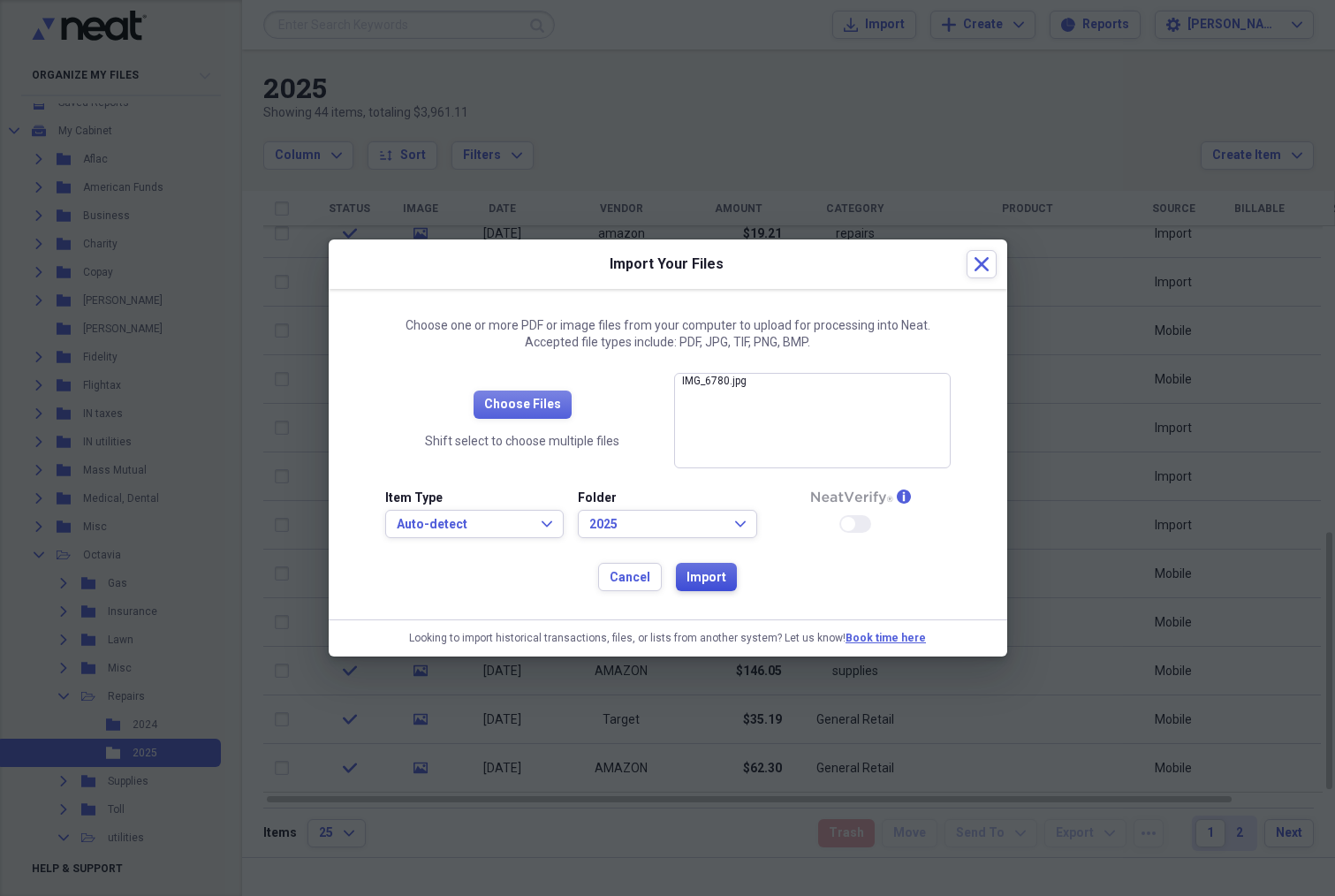 click on "Import" at bounding box center (706, 578) 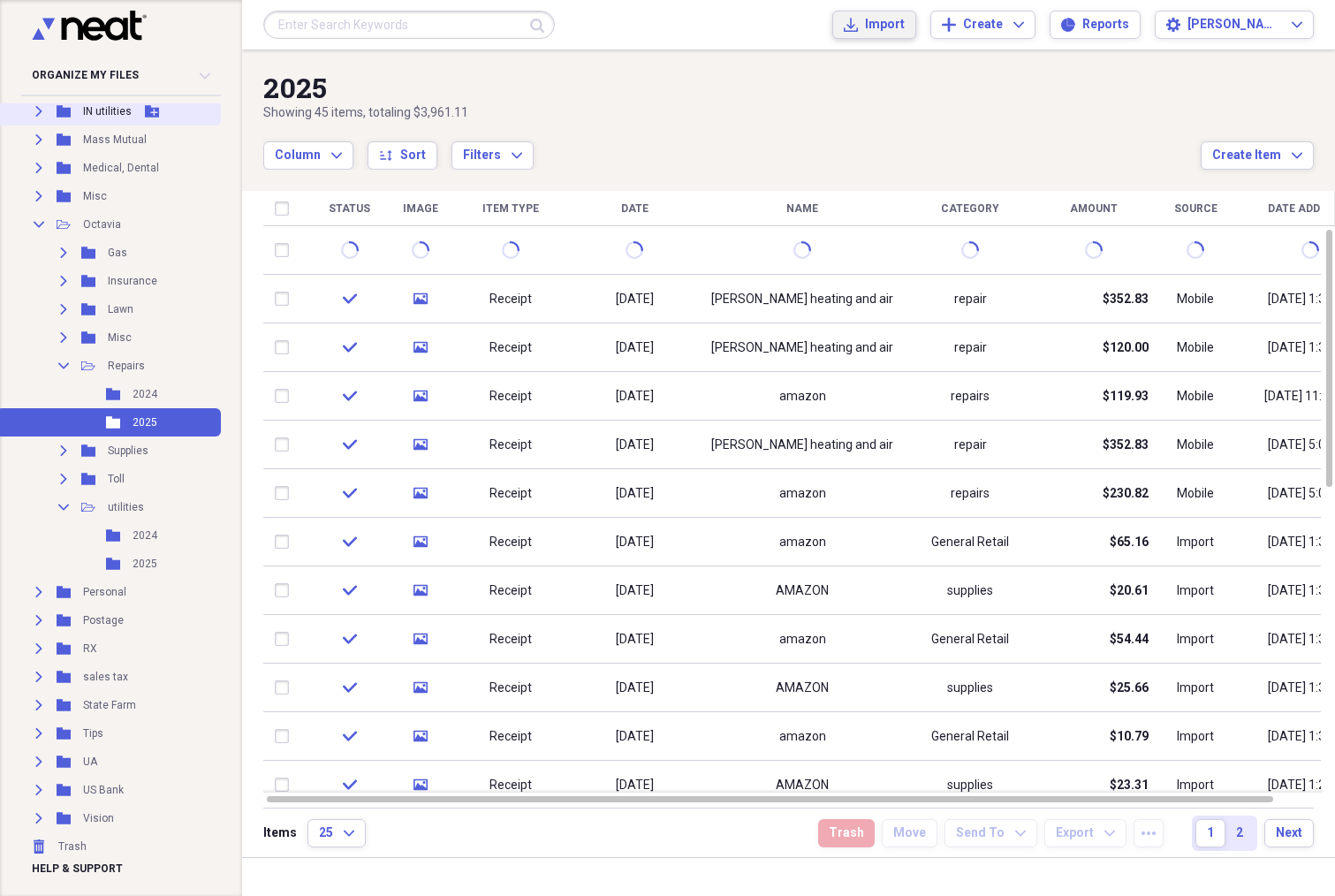 scroll, scrollTop: 436, scrollLeft: 0, axis: vertical 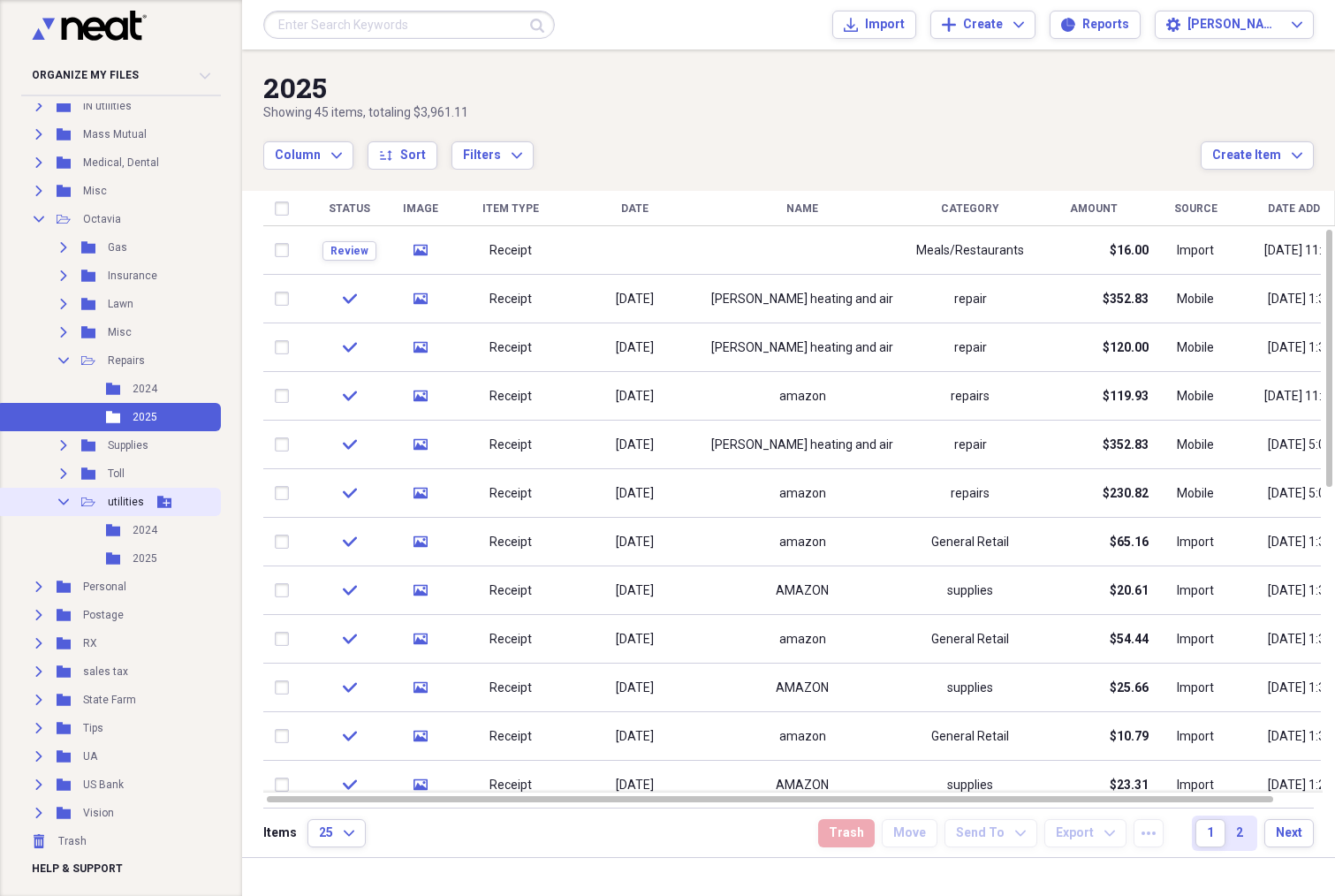 click on "Collapse" 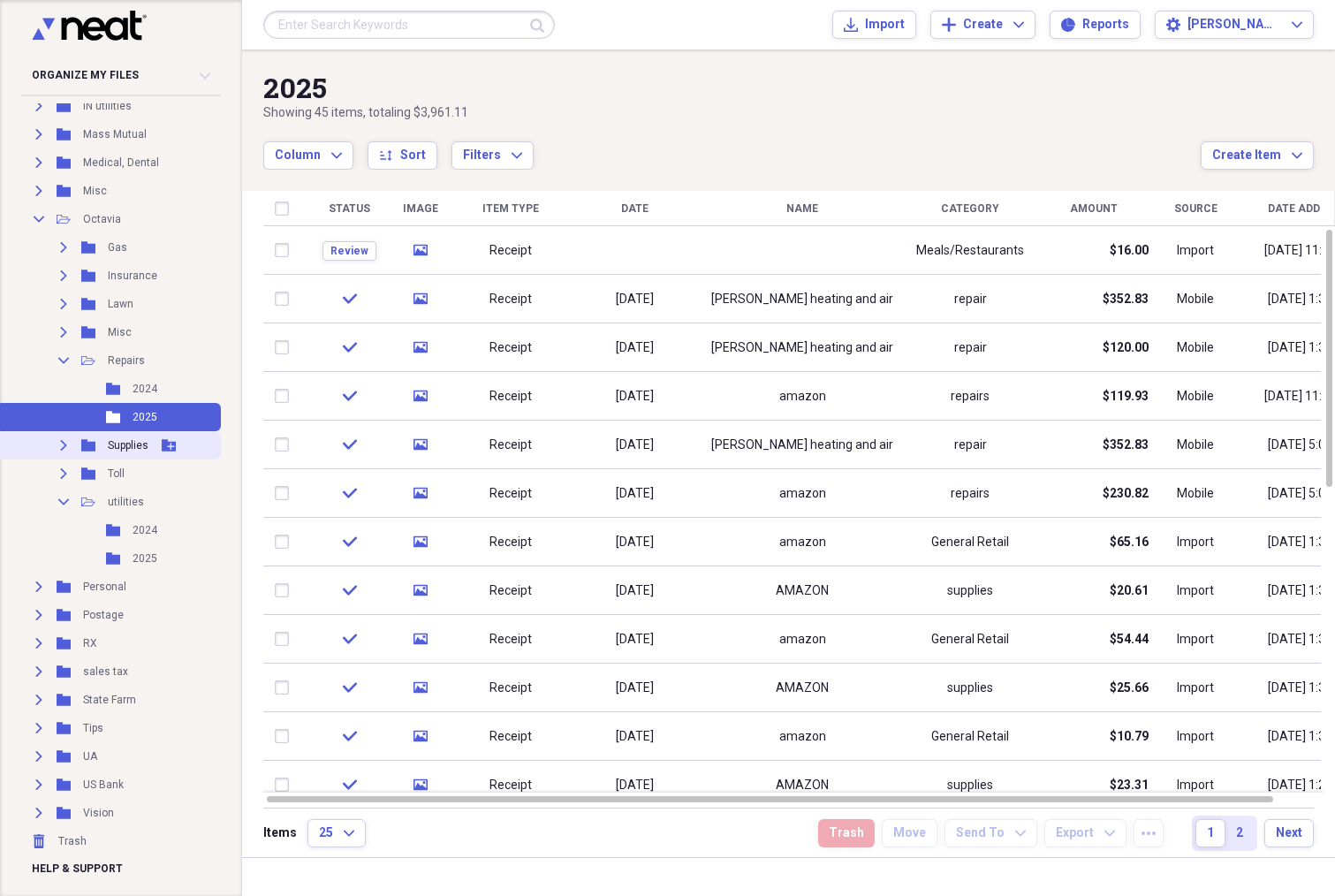 scroll, scrollTop: 379, scrollLeft: 0, axis: vertical 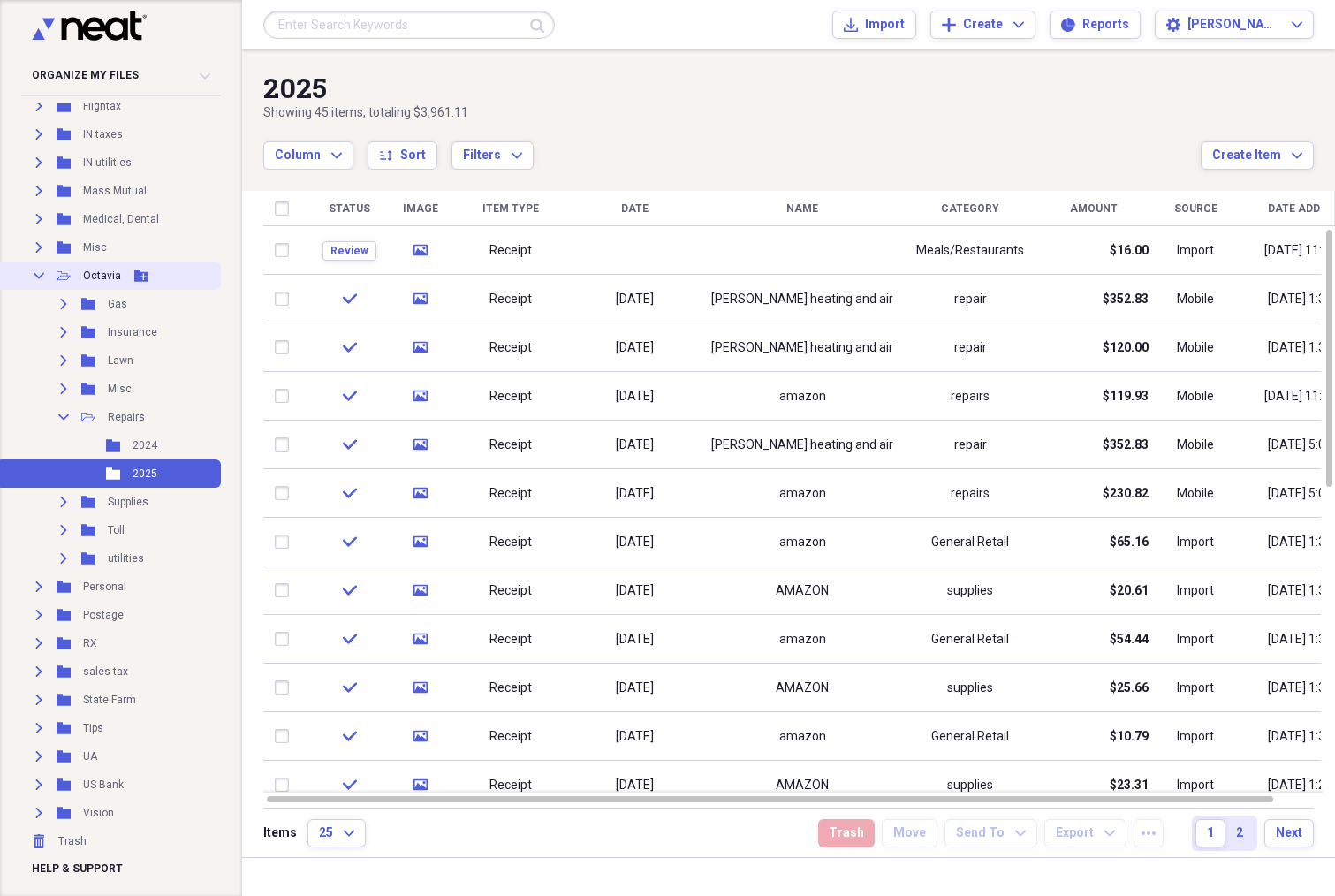 click 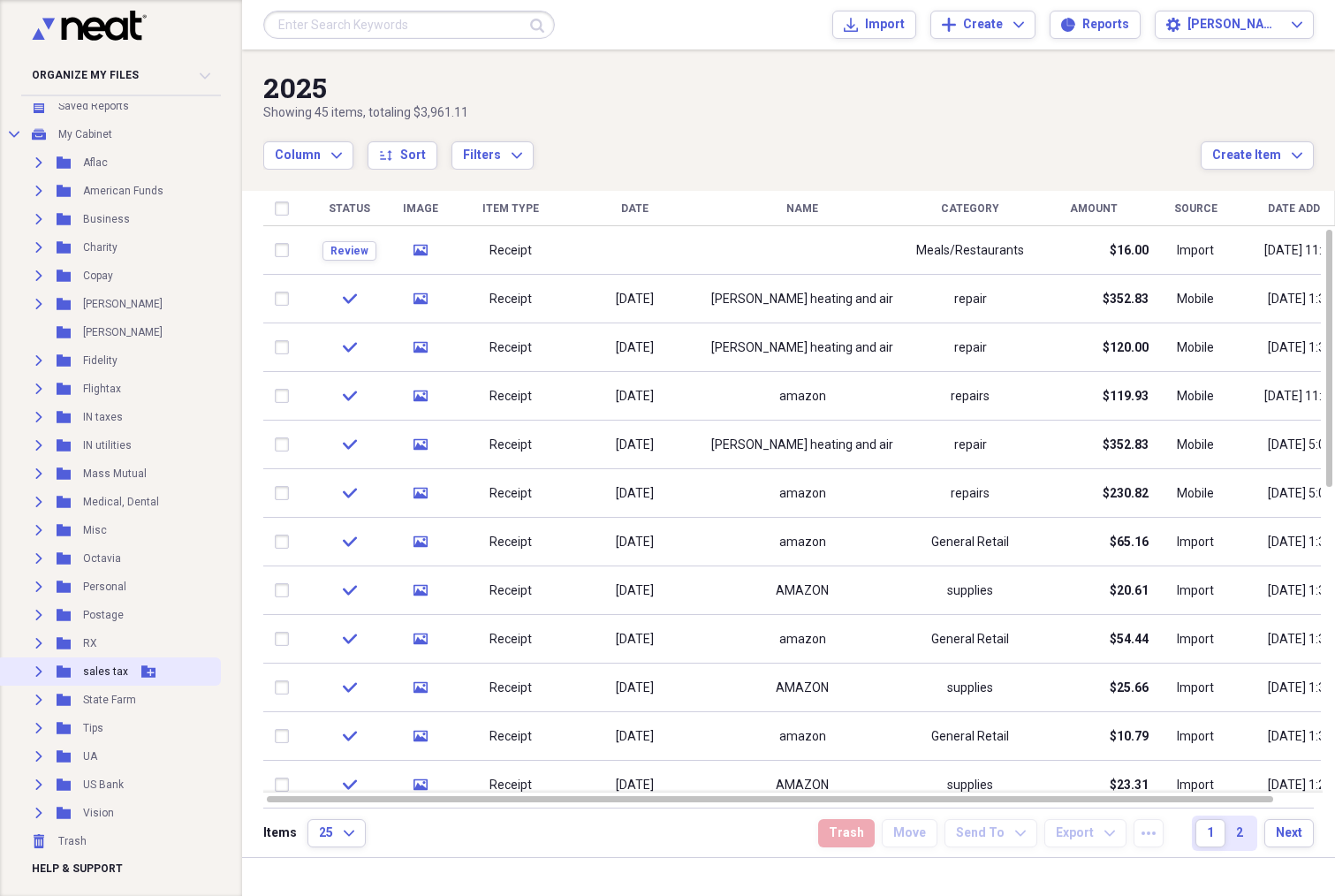 drag, startPoint x: 40, startPoint y: 672, endPoint x: 51, endPoint y: 683, distance: 15.556349 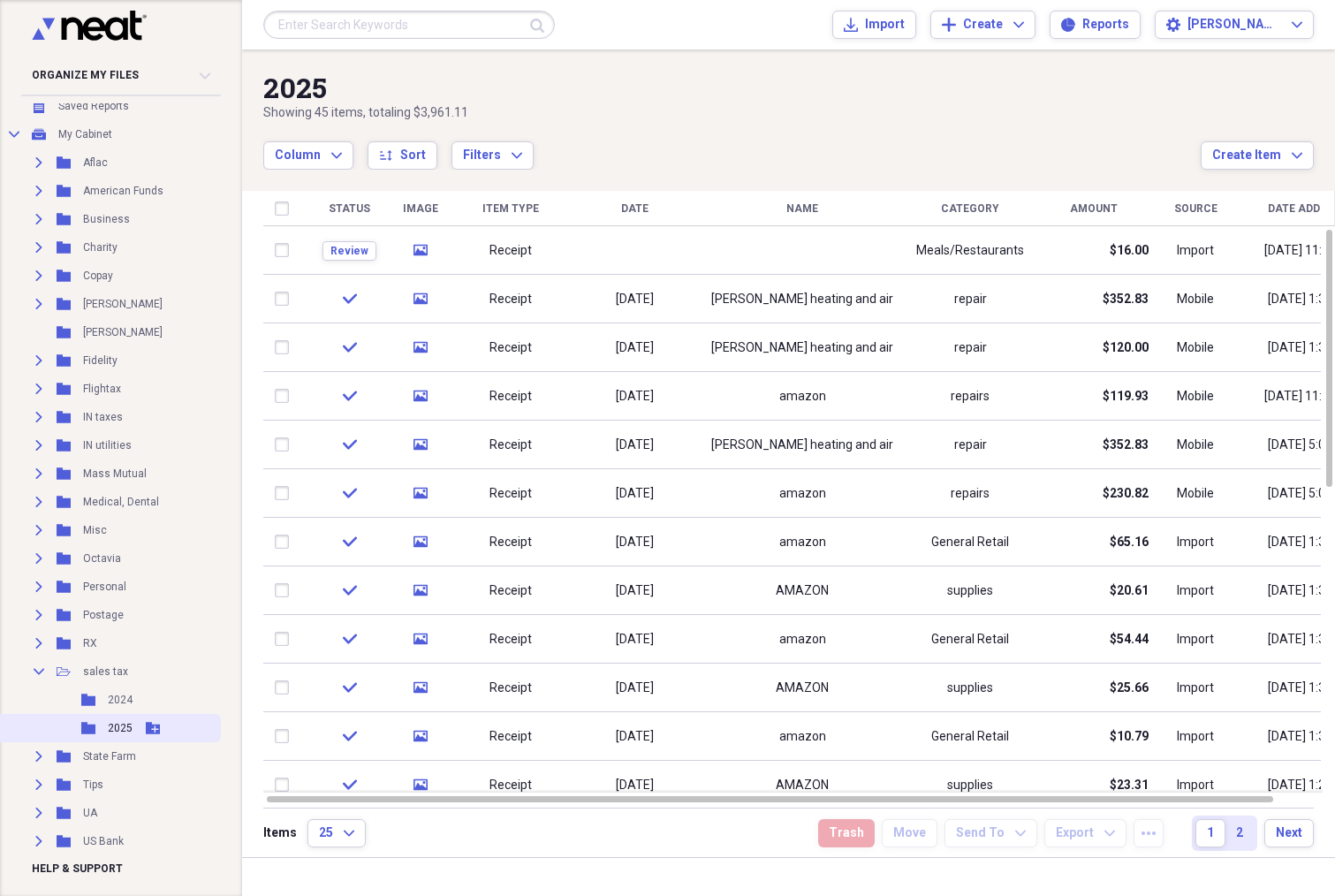 click on "2025" at bounding box center (120, 728) 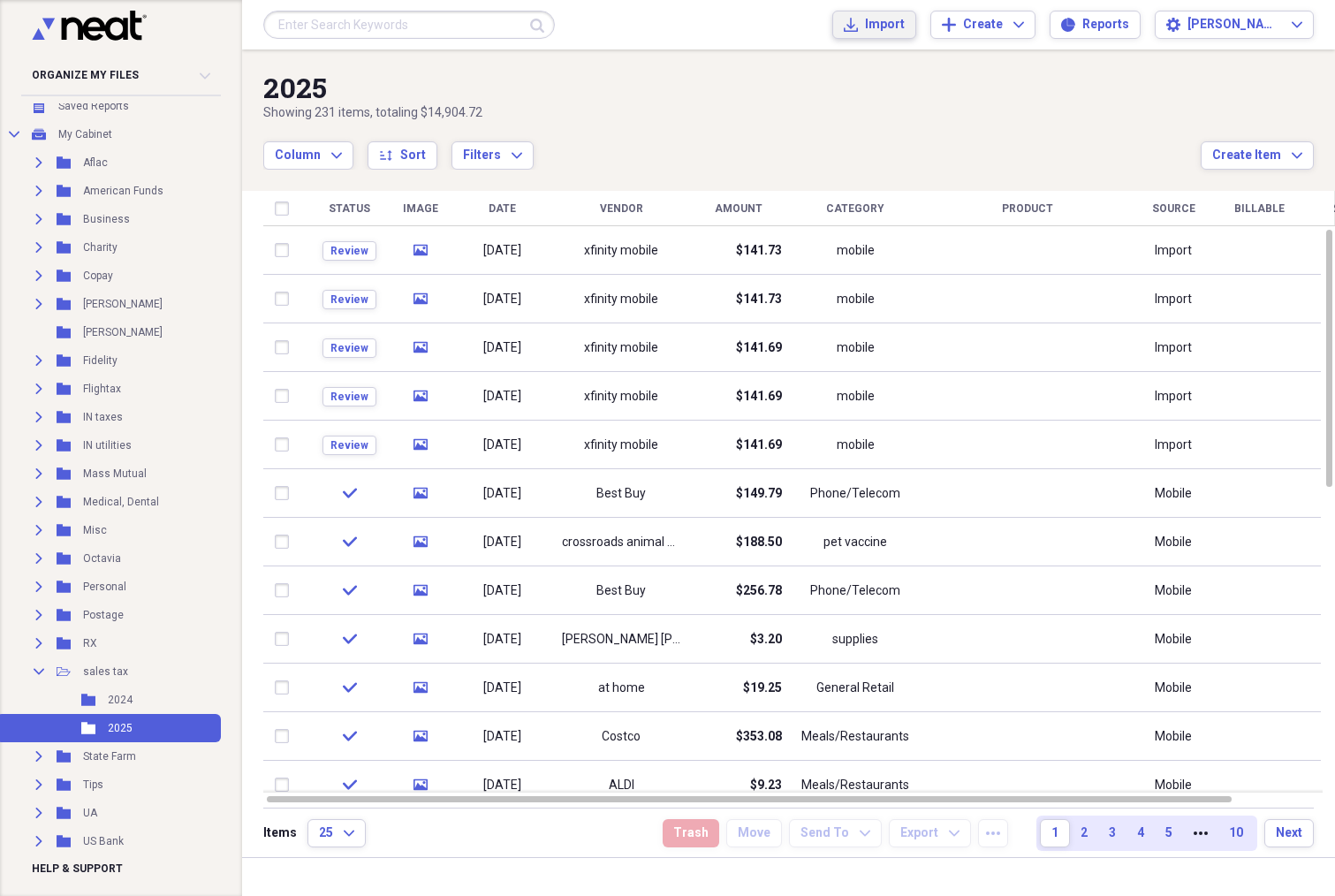 click on "Import" at bounding box center (884, 25) 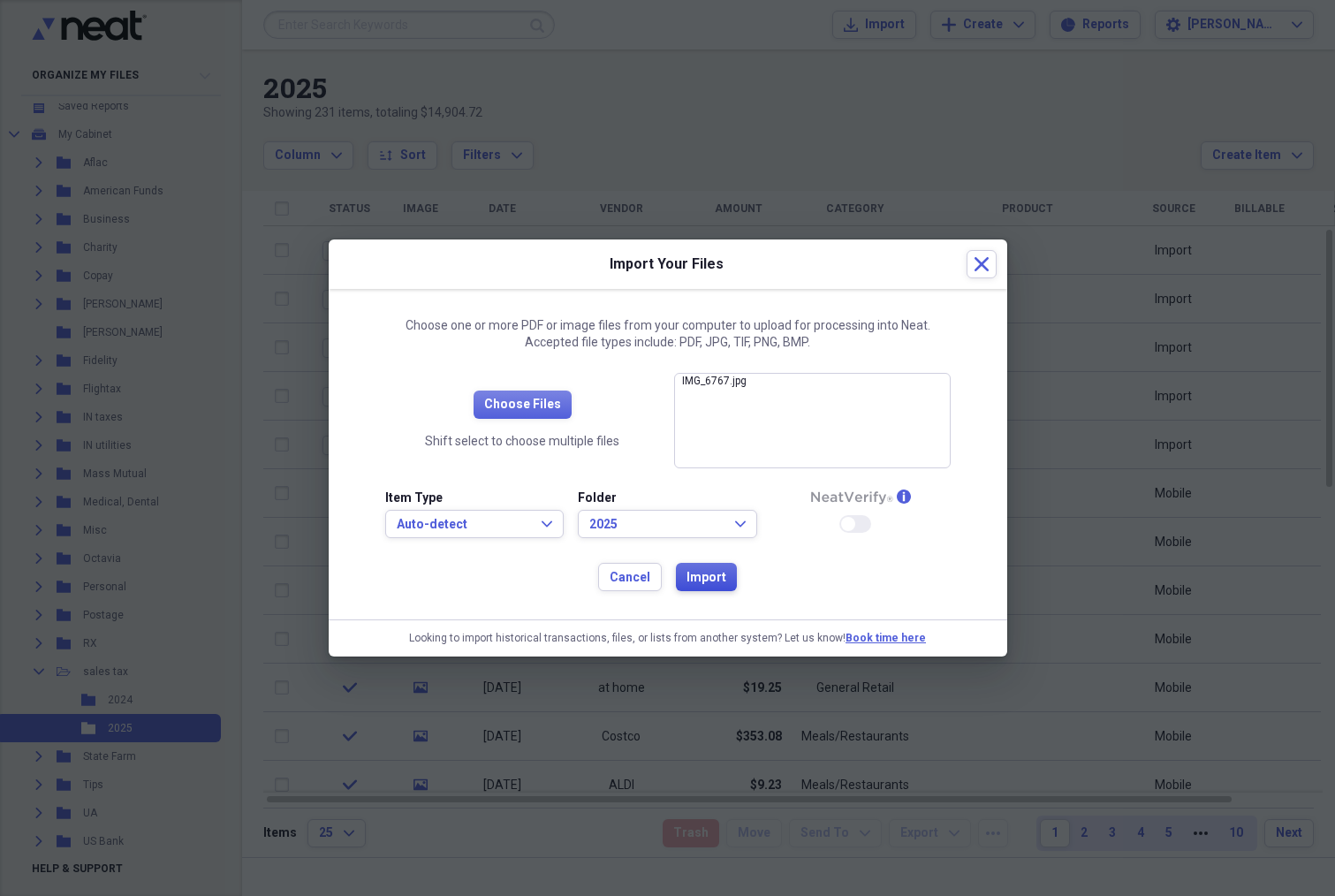 click on "Import" at bounding box center (706, 578) 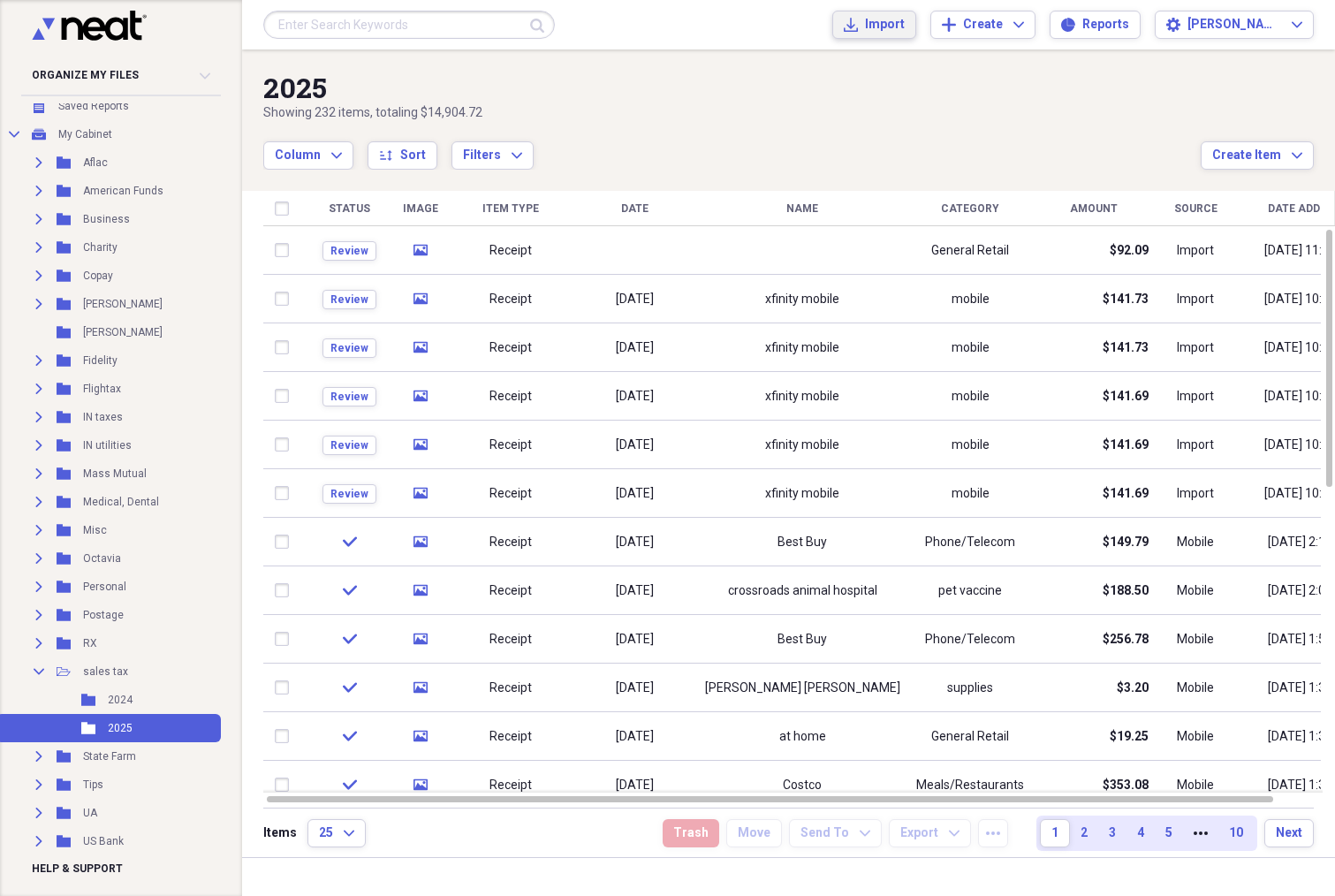 click on "Import" at bounding box center [884, 25] 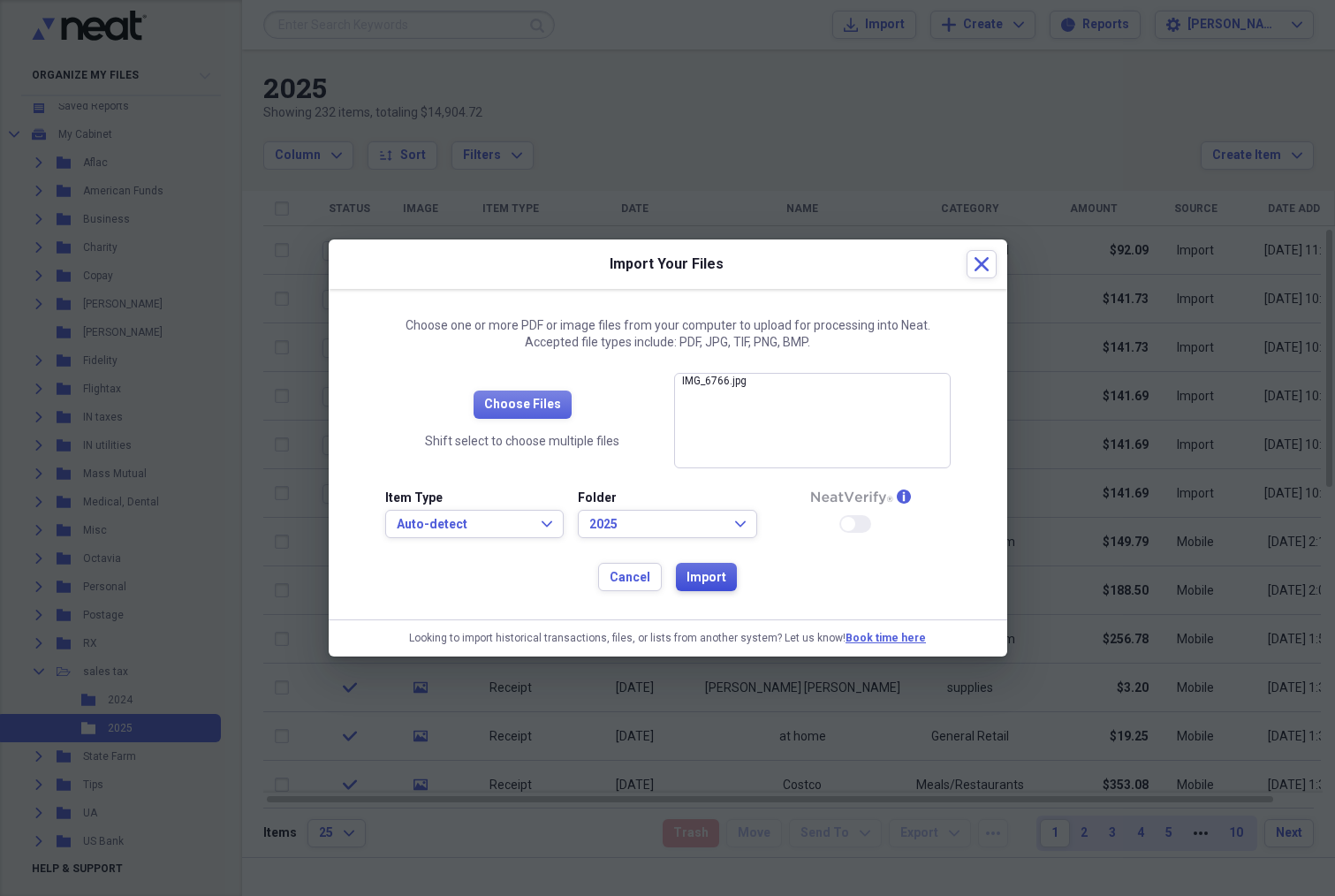 click on "Import" at bounding box center [706, 578] 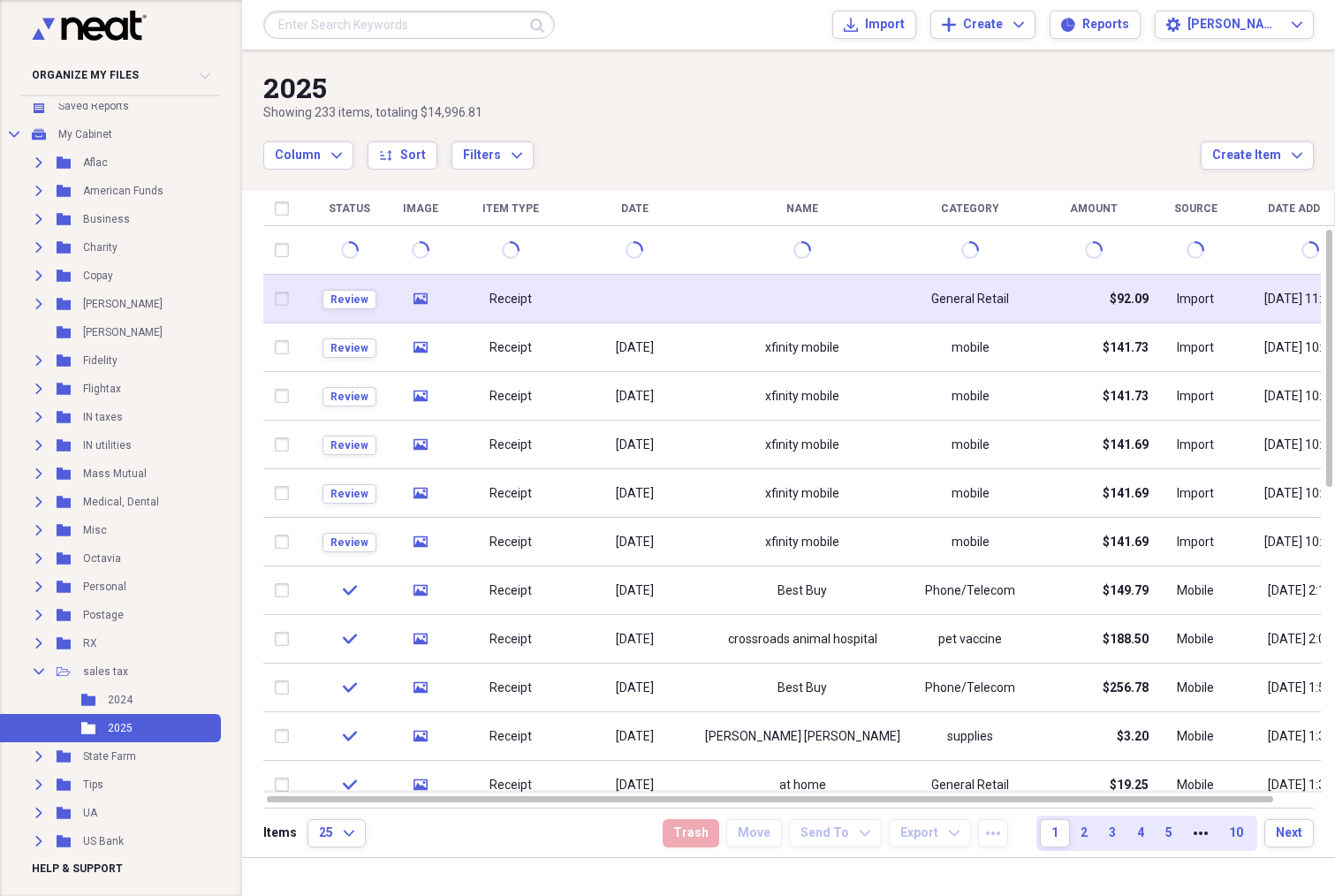click on "media" at bounding box center (420, 299) 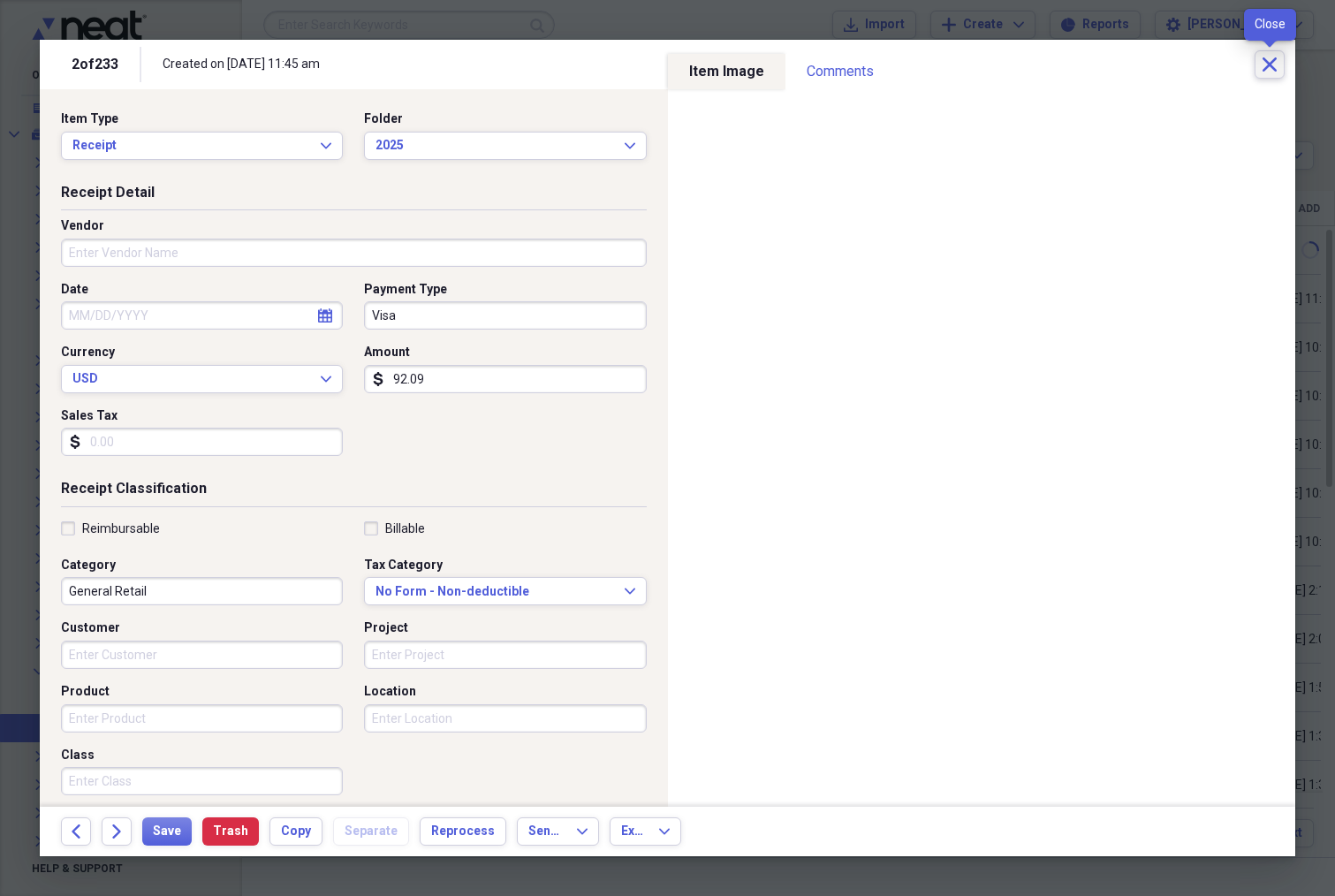 click 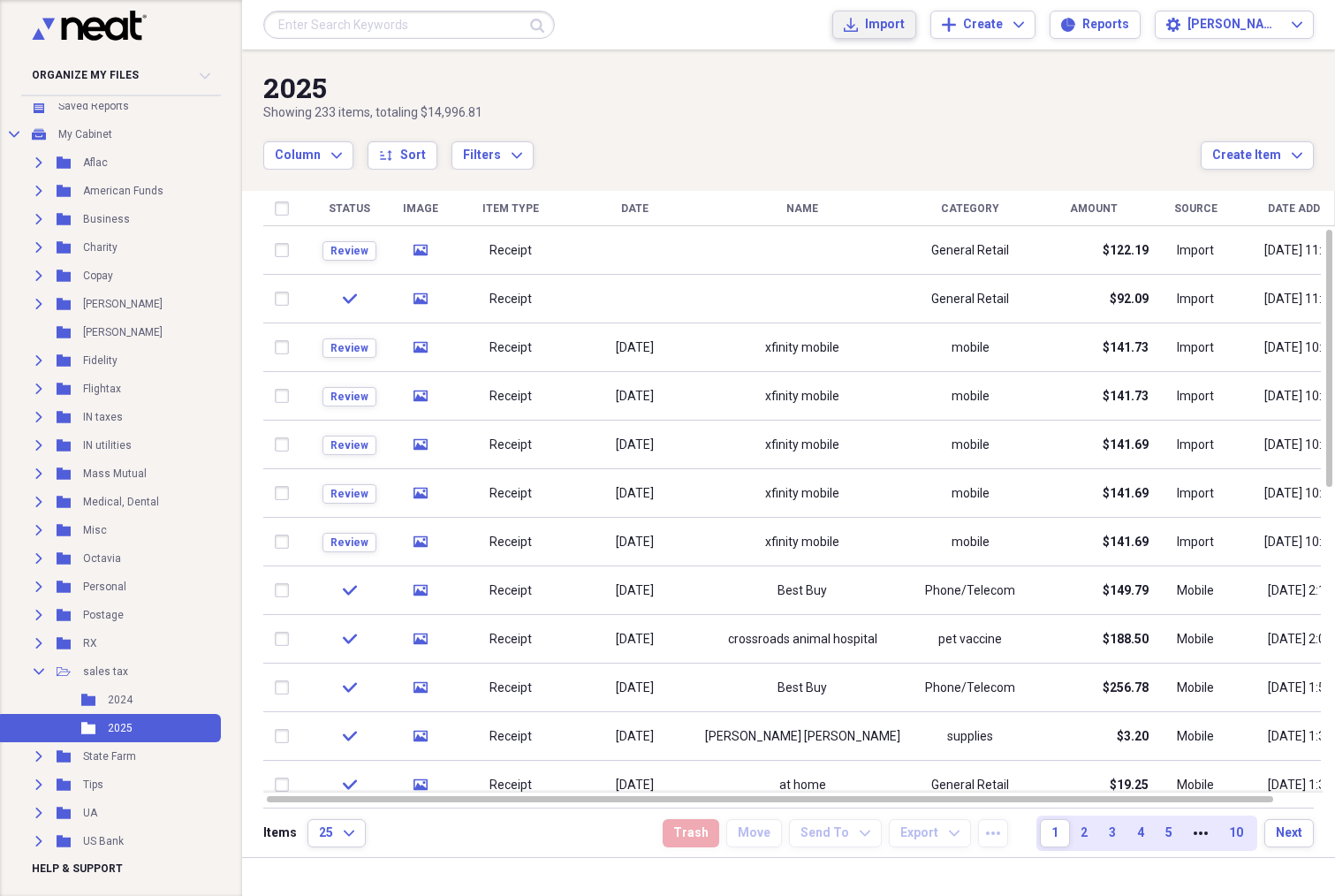 click on "Import" at bounding box center [884, 25] 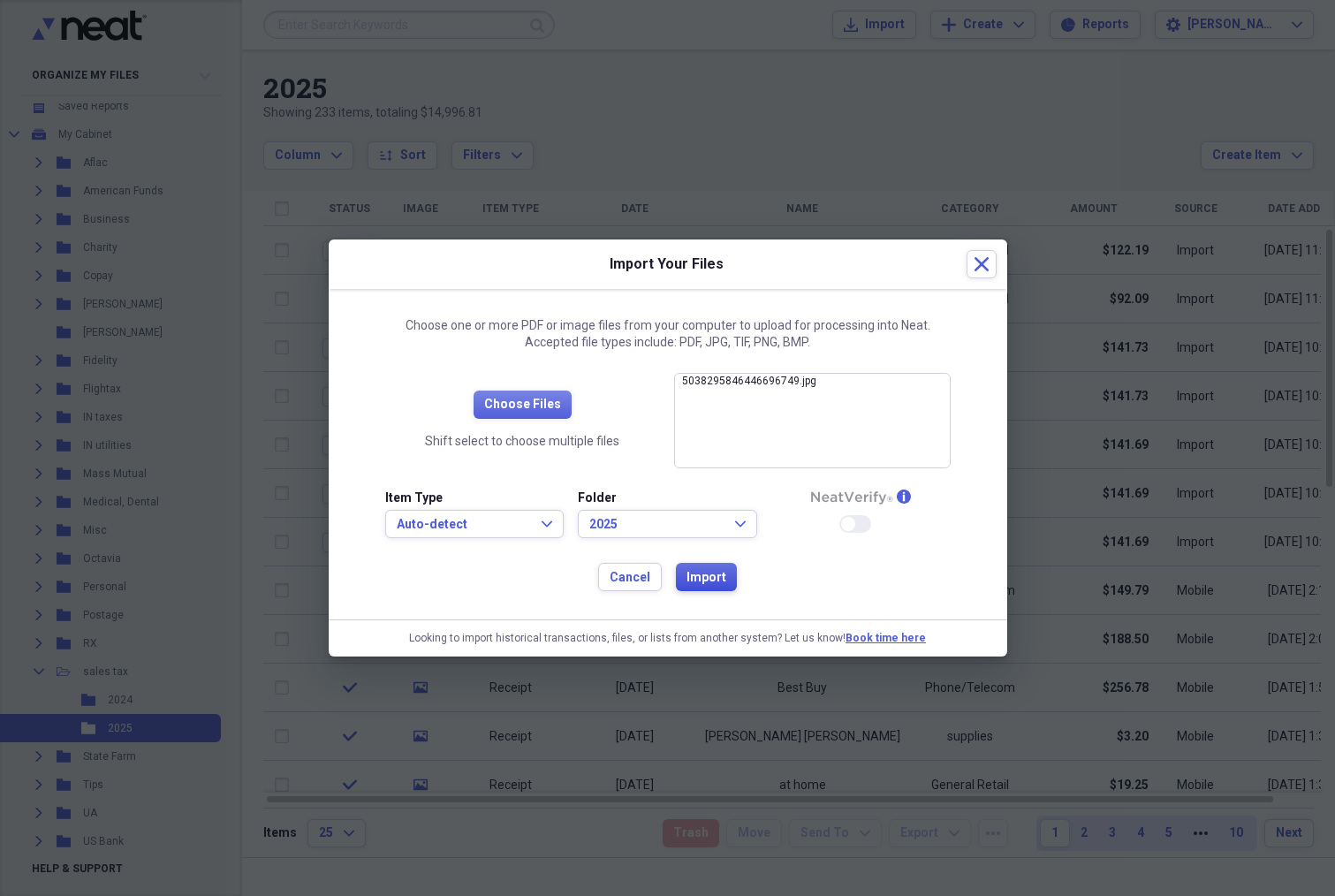 click on "Import" at bounding box center (706, 578) 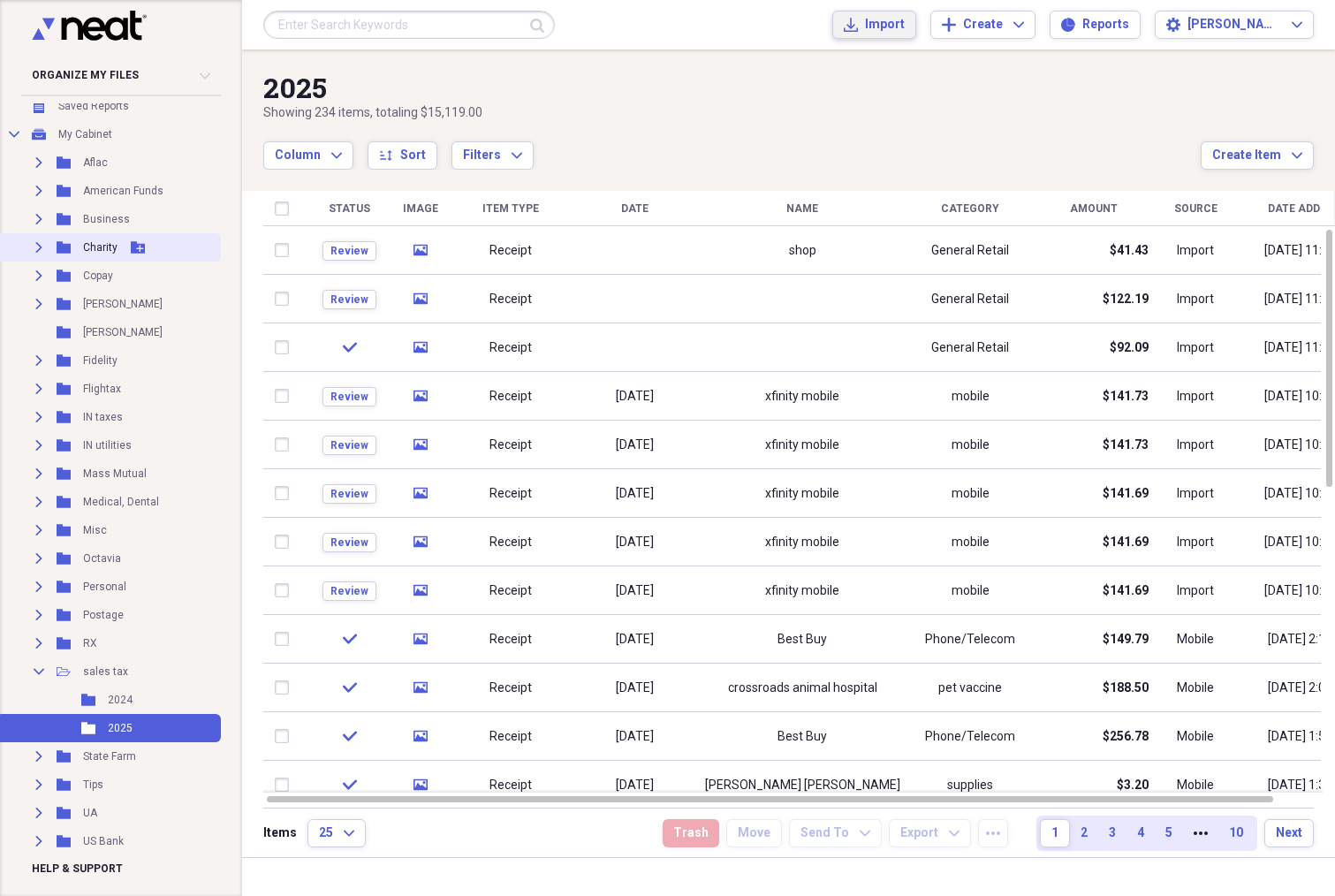 scroll, scrollTop: 0, scrollLeft: 0, axis: both 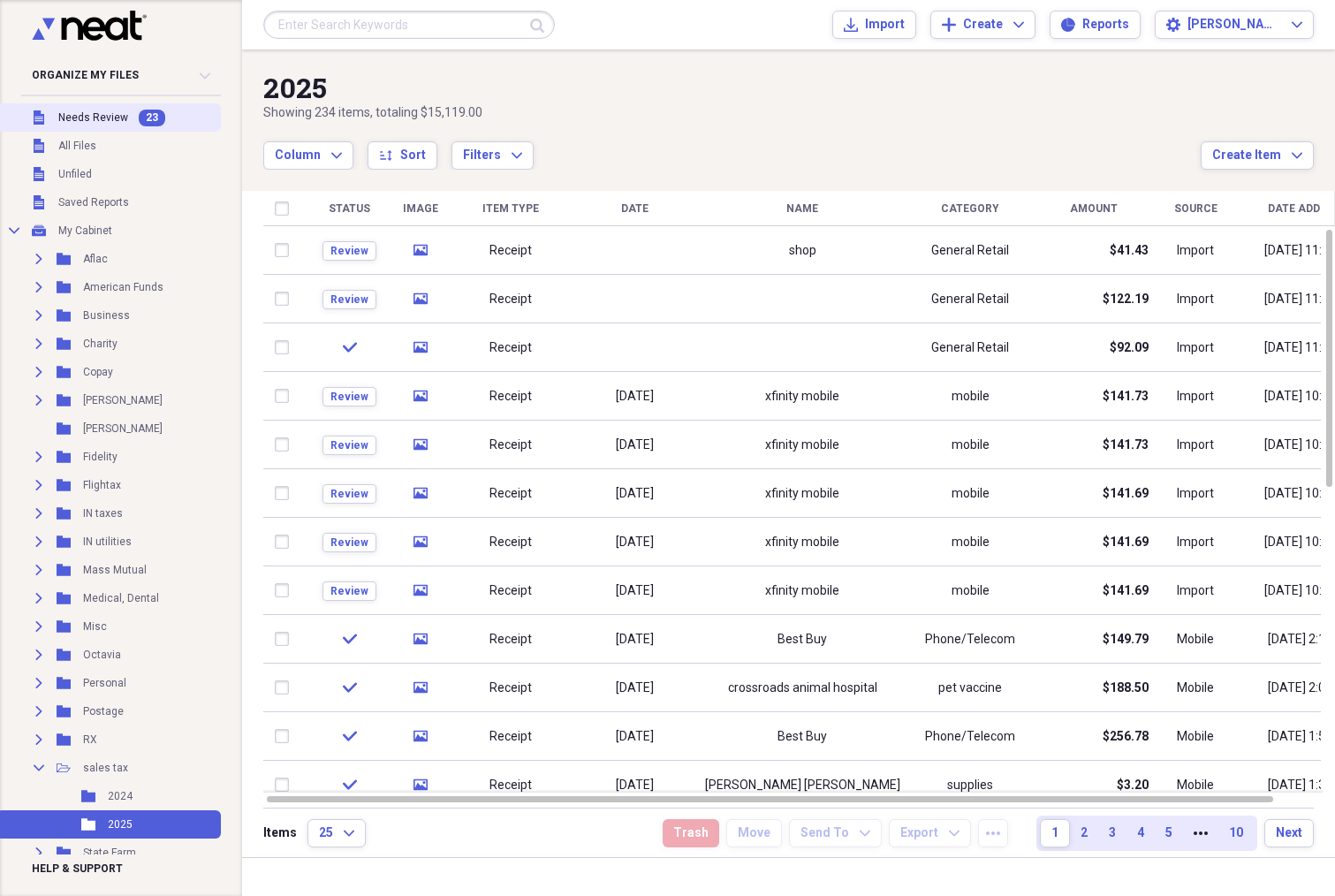 click on "Needs Review" at bounding box center (93, 118) 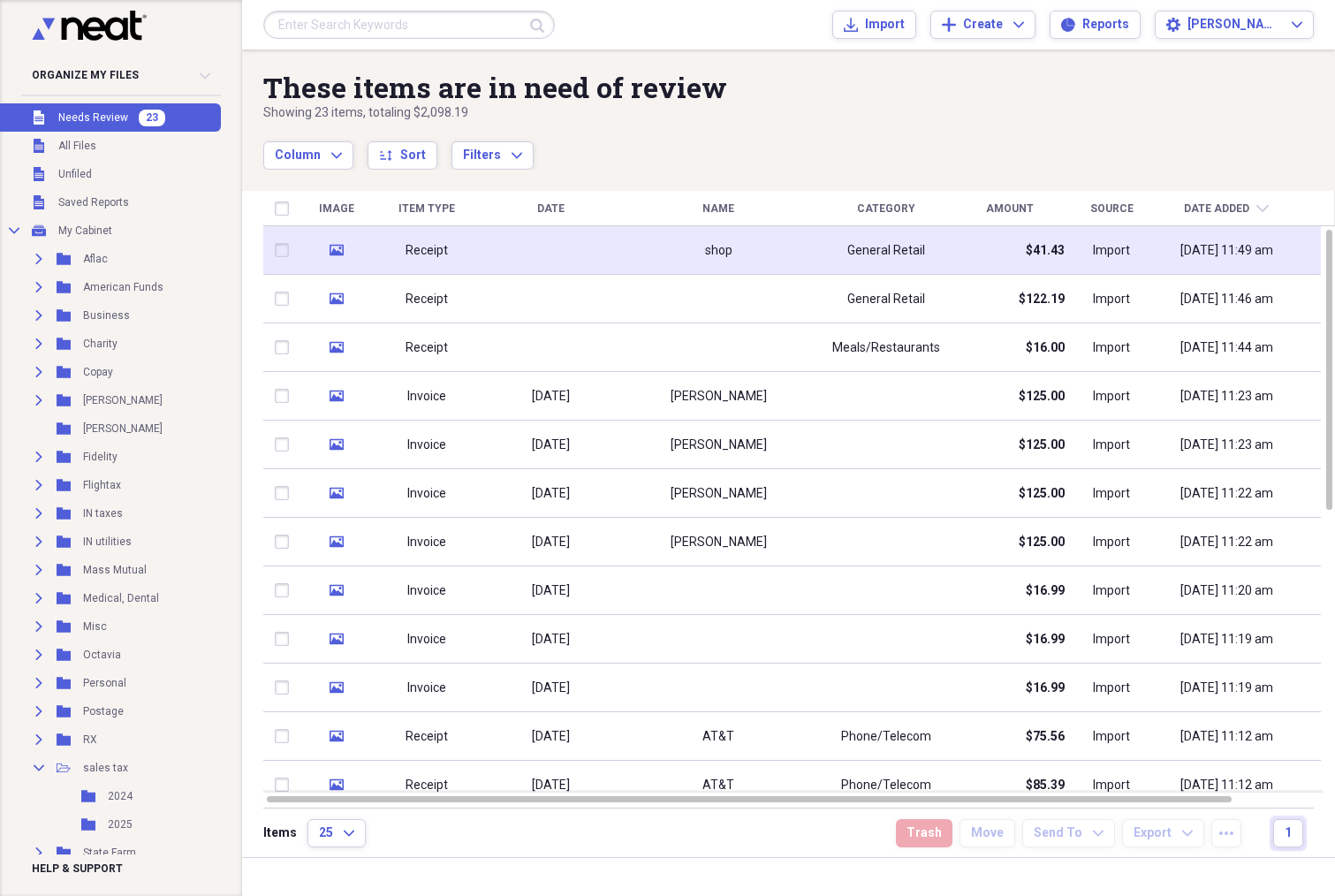 click on "Receipt" at bounding box center (427, 250) 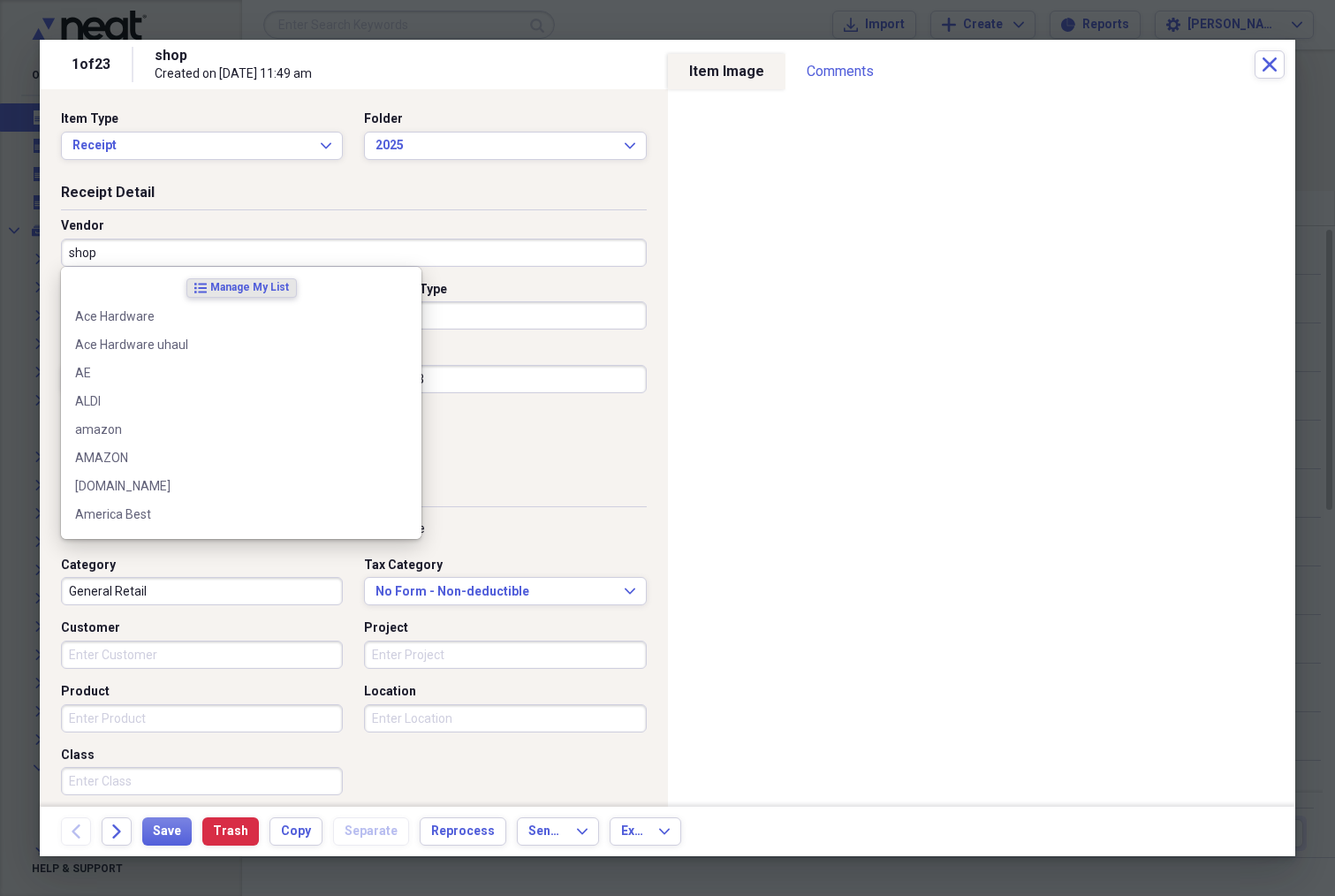 click on "shop" at bounding box center (353, 253) 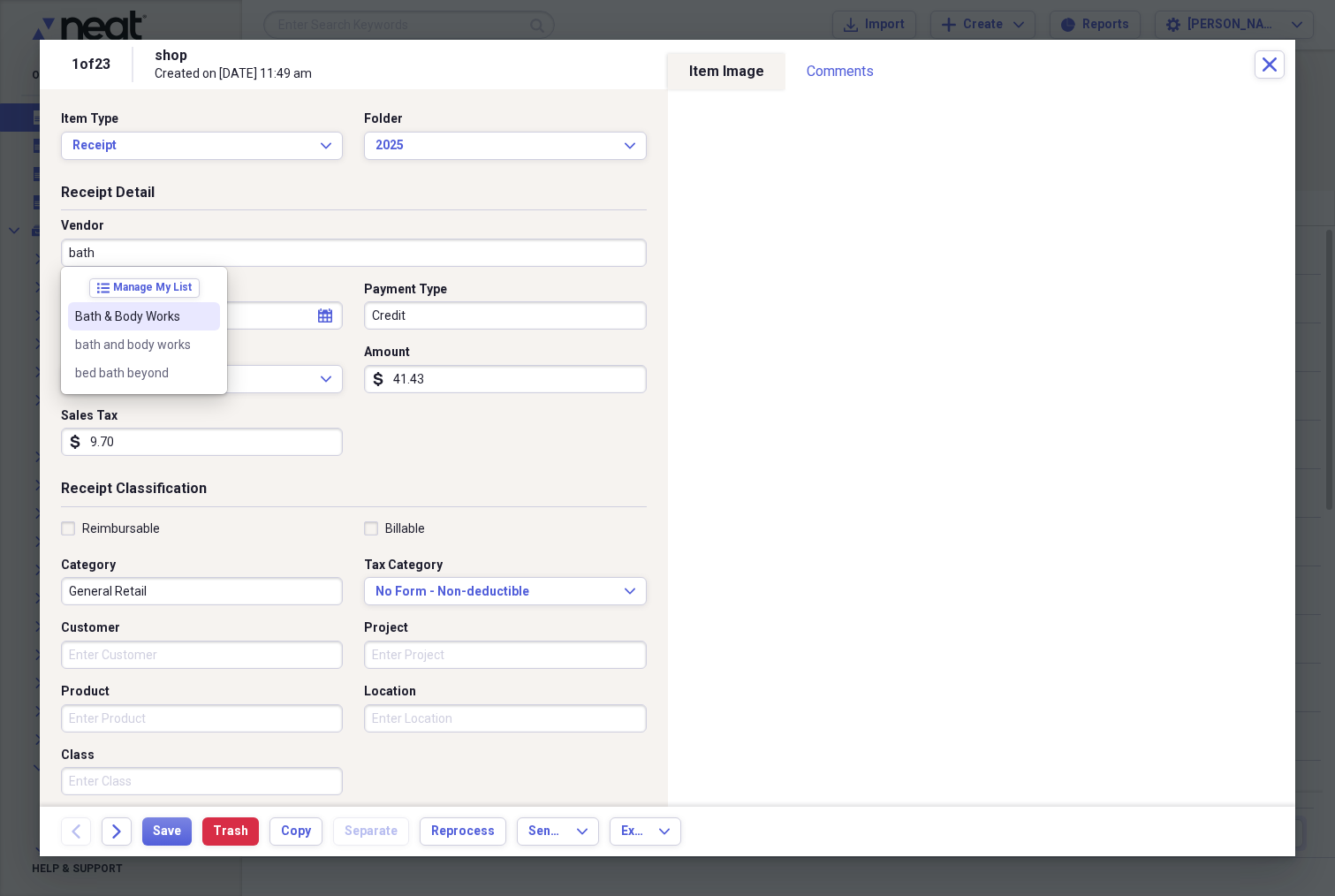 click at bounding box center [206, 316] 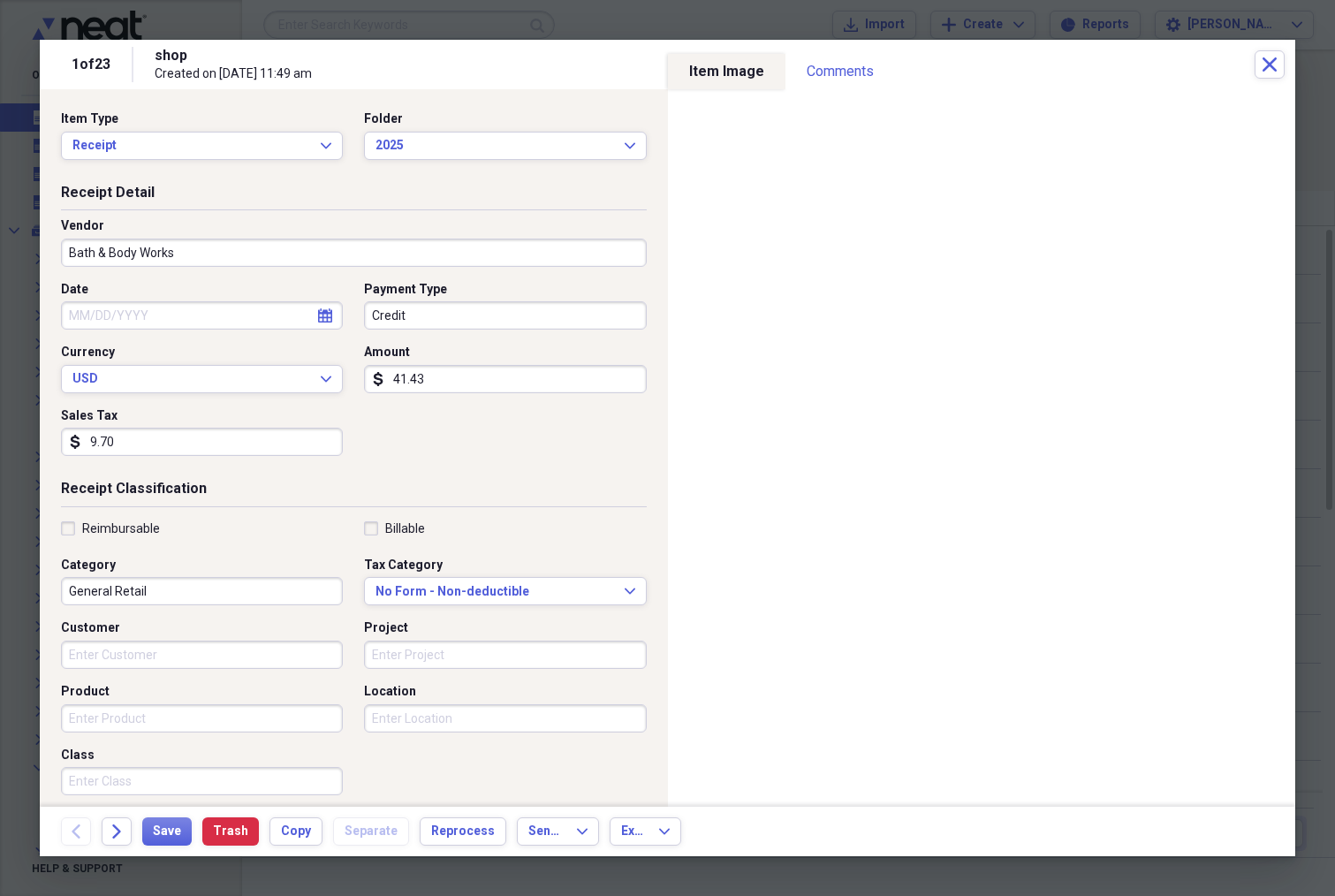 click 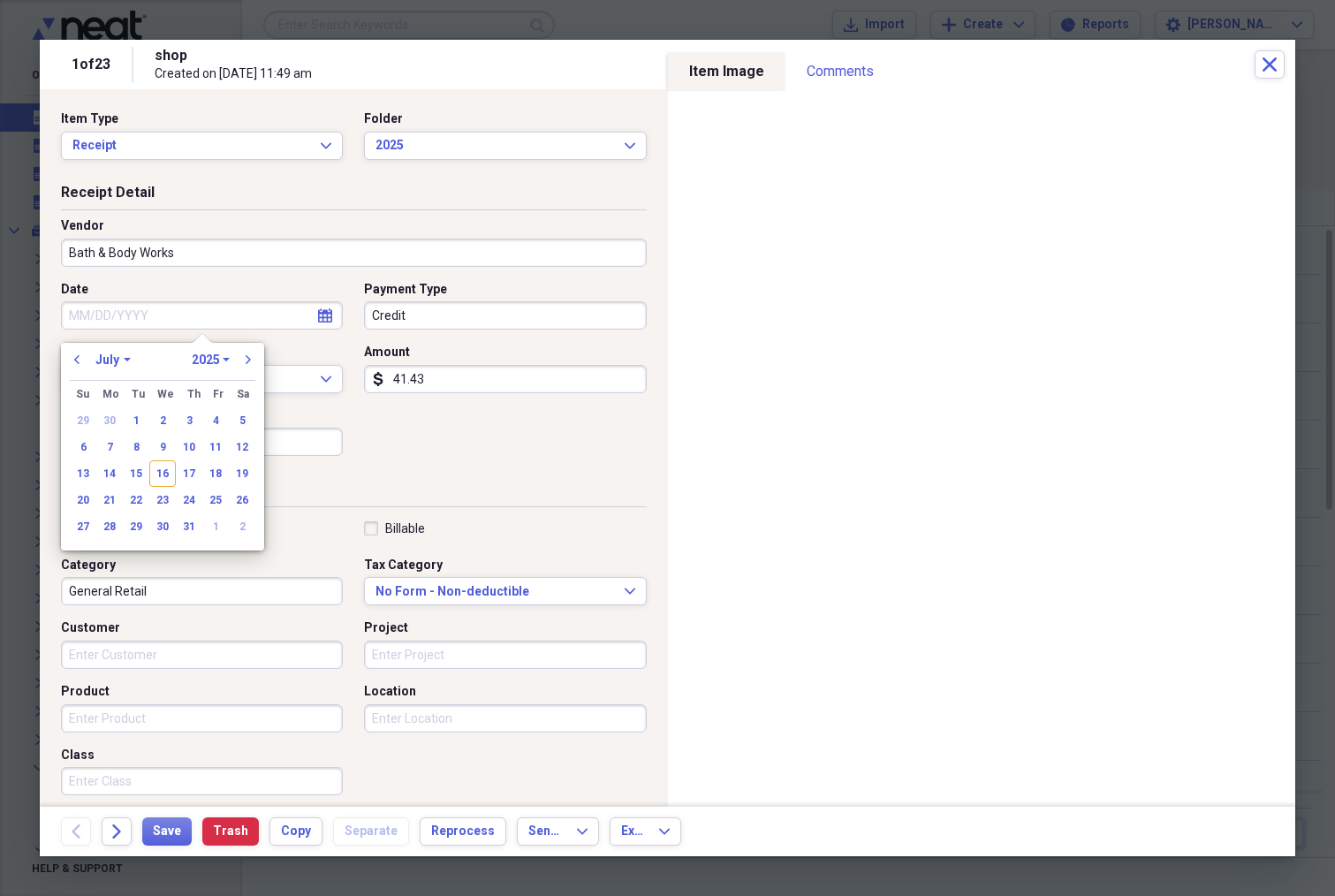 click on "January February March April May June July August September October November December" at bounding box center (113, 360) 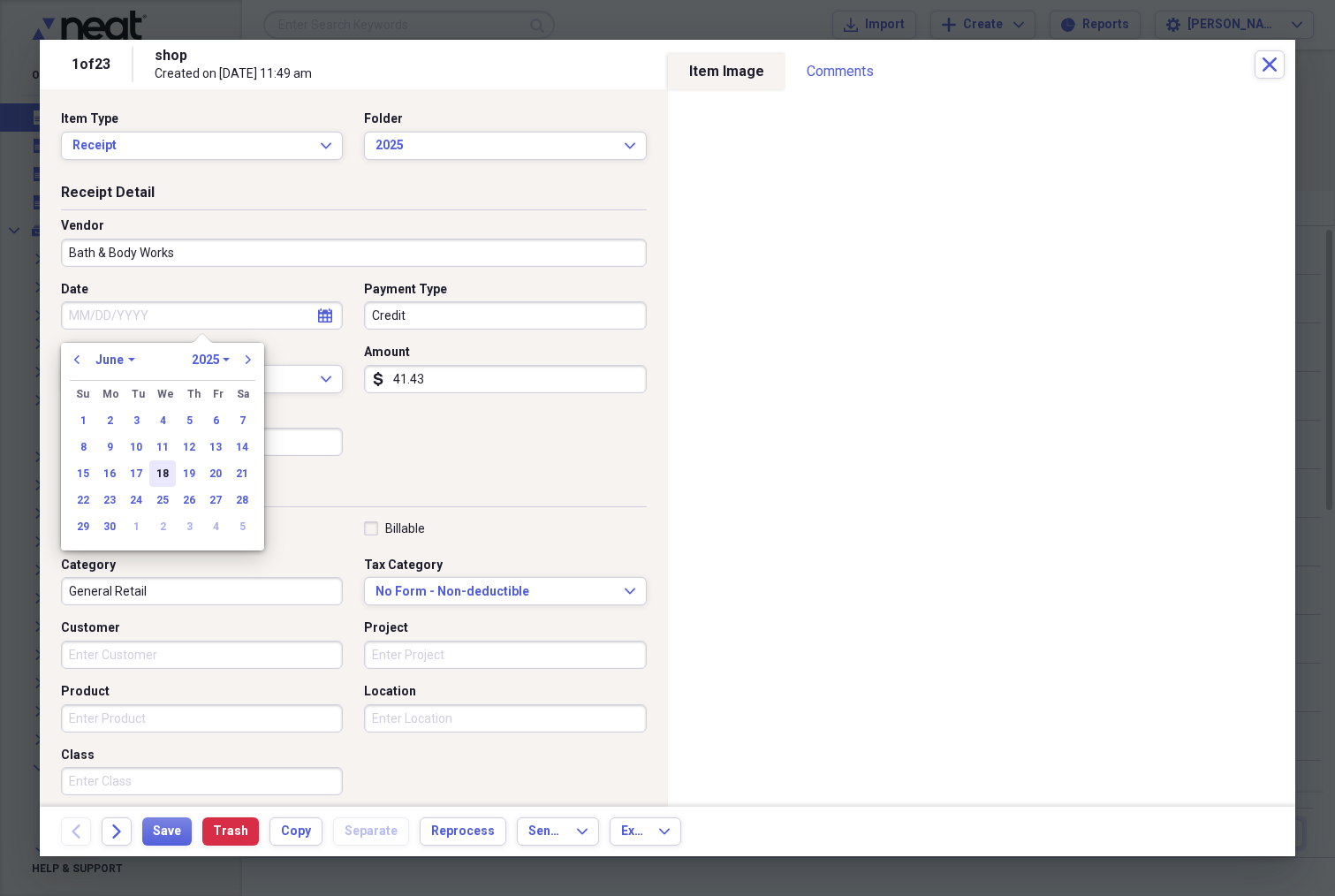 click on "18" at bounding box center [163, 474] 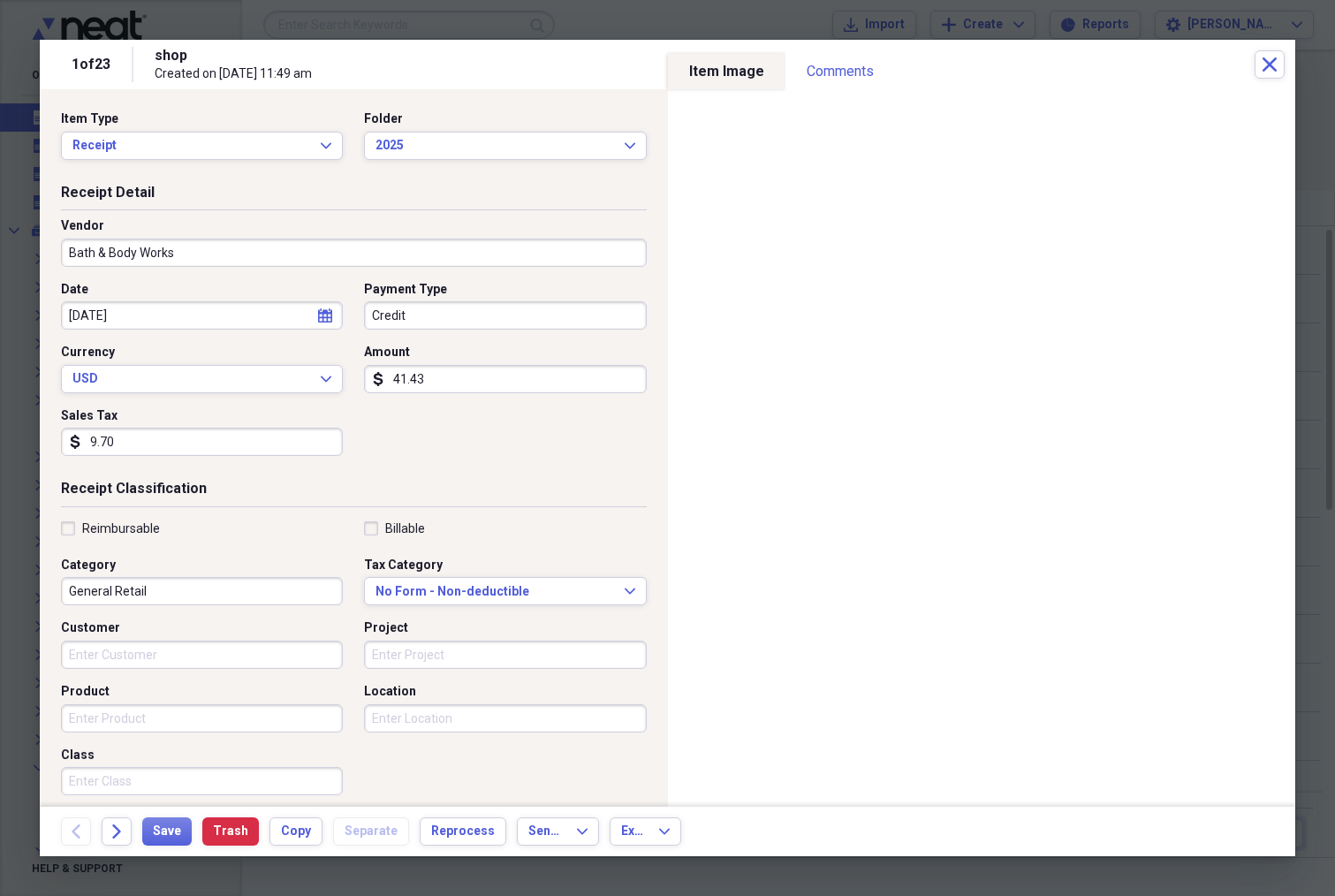 click on "9.70" at bounding box center (201, 442) 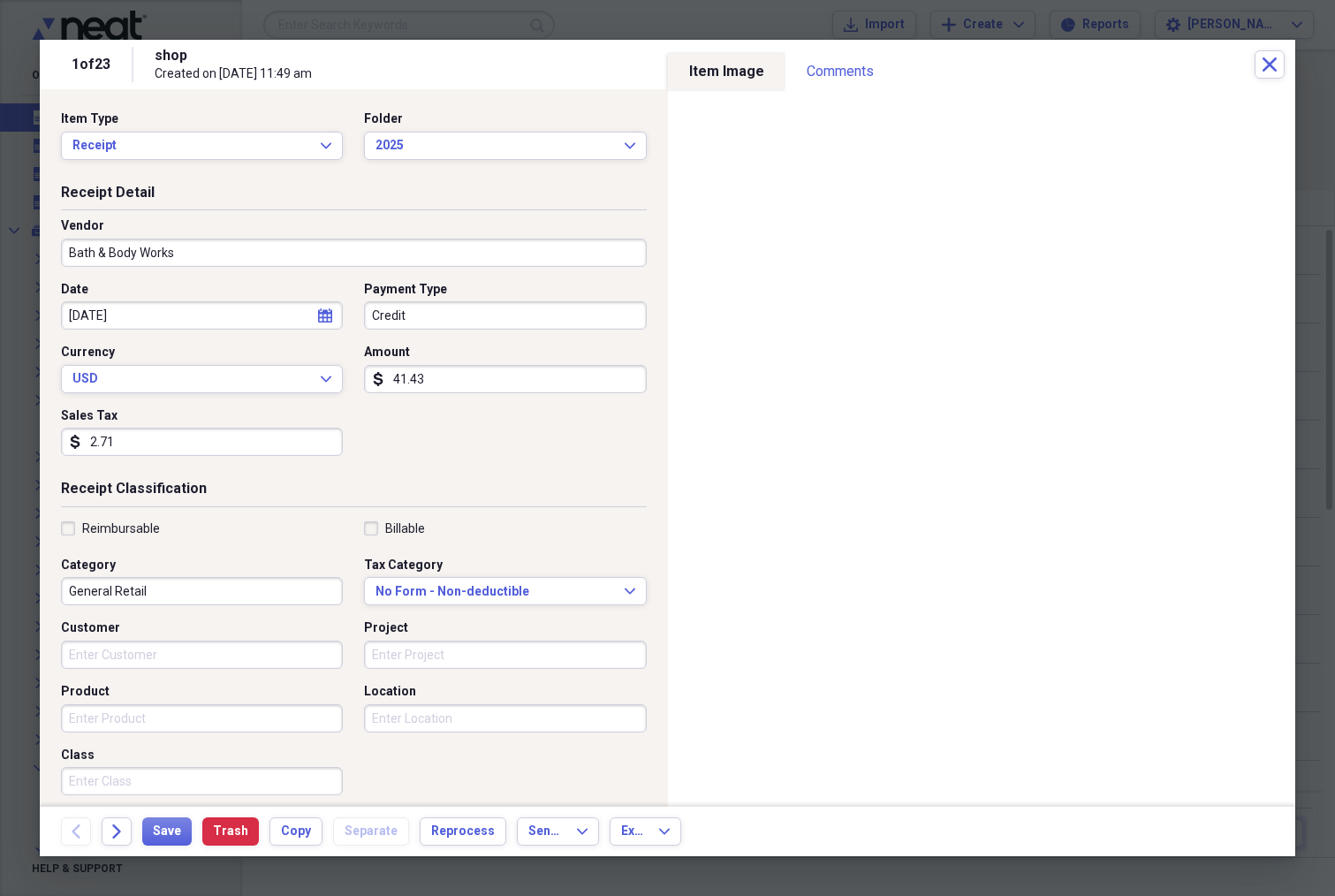 type on "2.71" 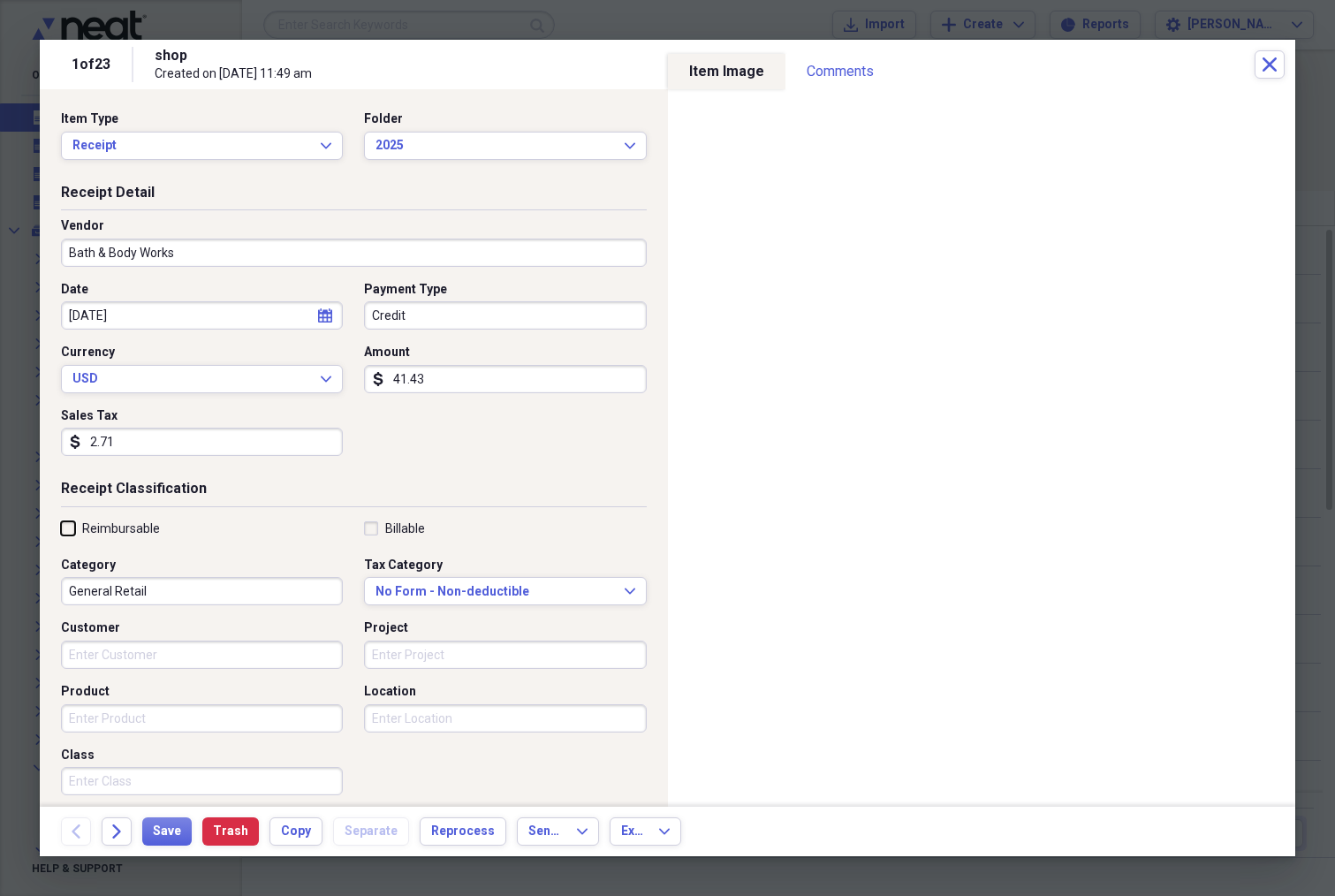 click on "Reimbursable" at bounding box center [61, 528] 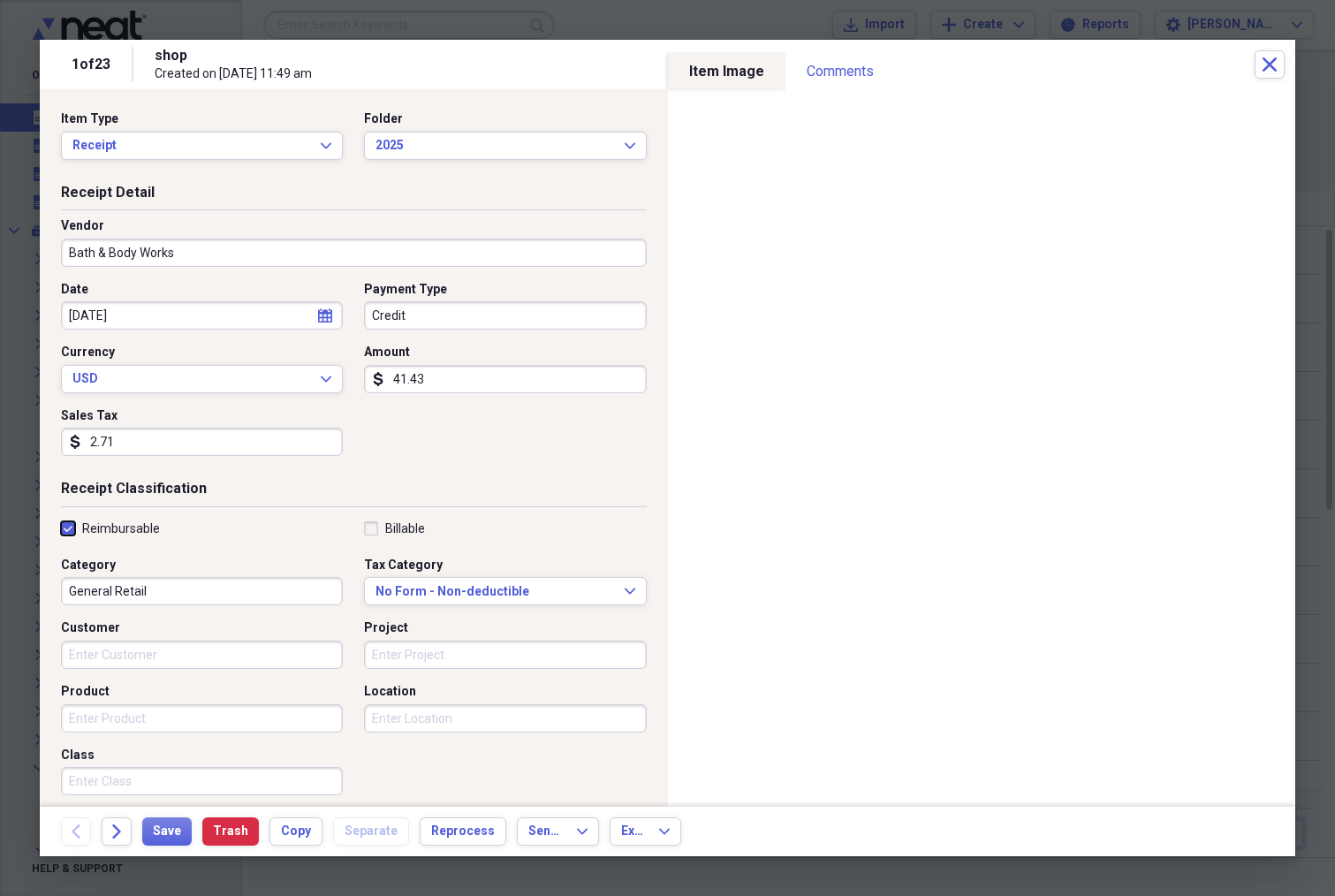 checkbox on "true" 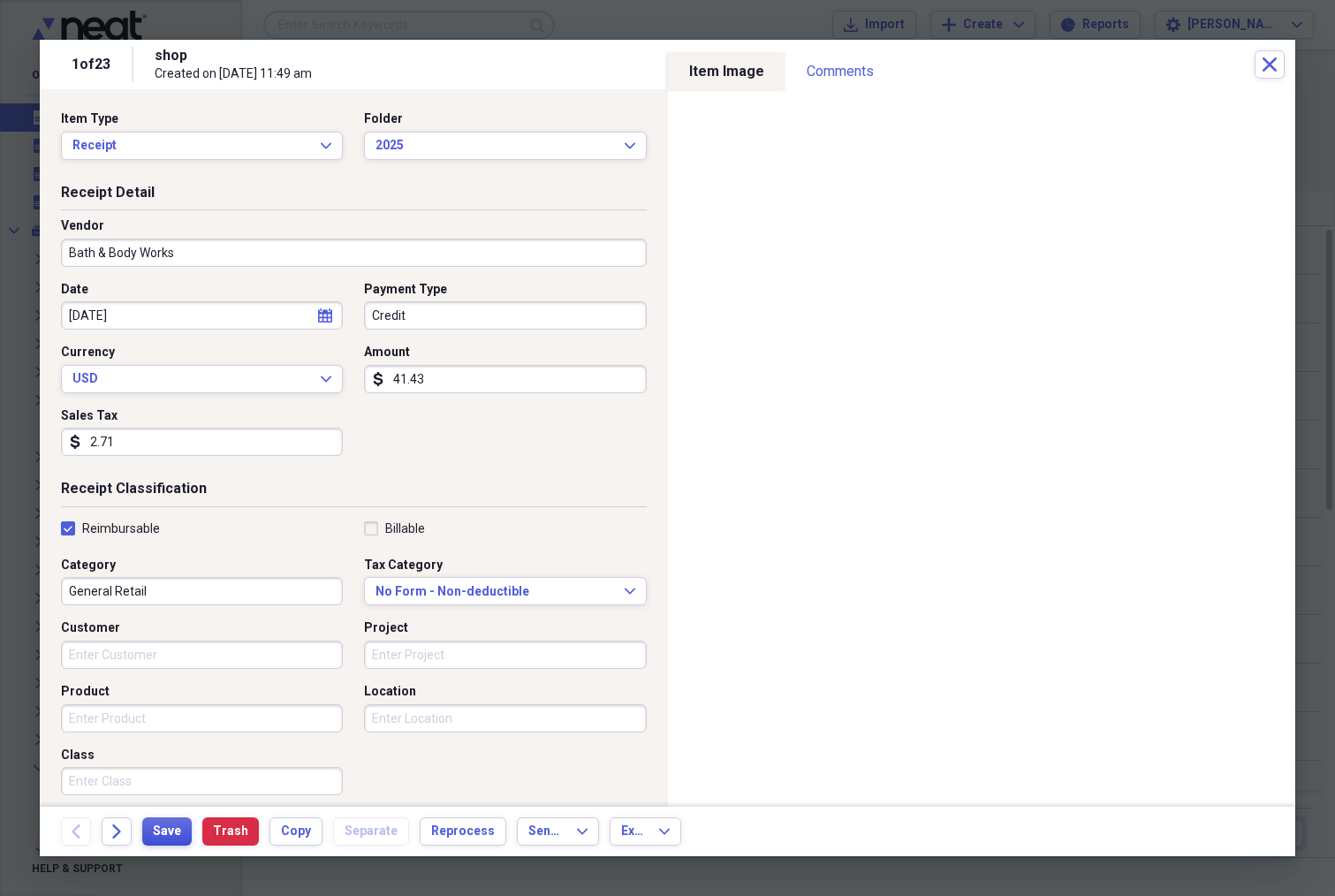 click on "Save" at bounding box center [167, 831] 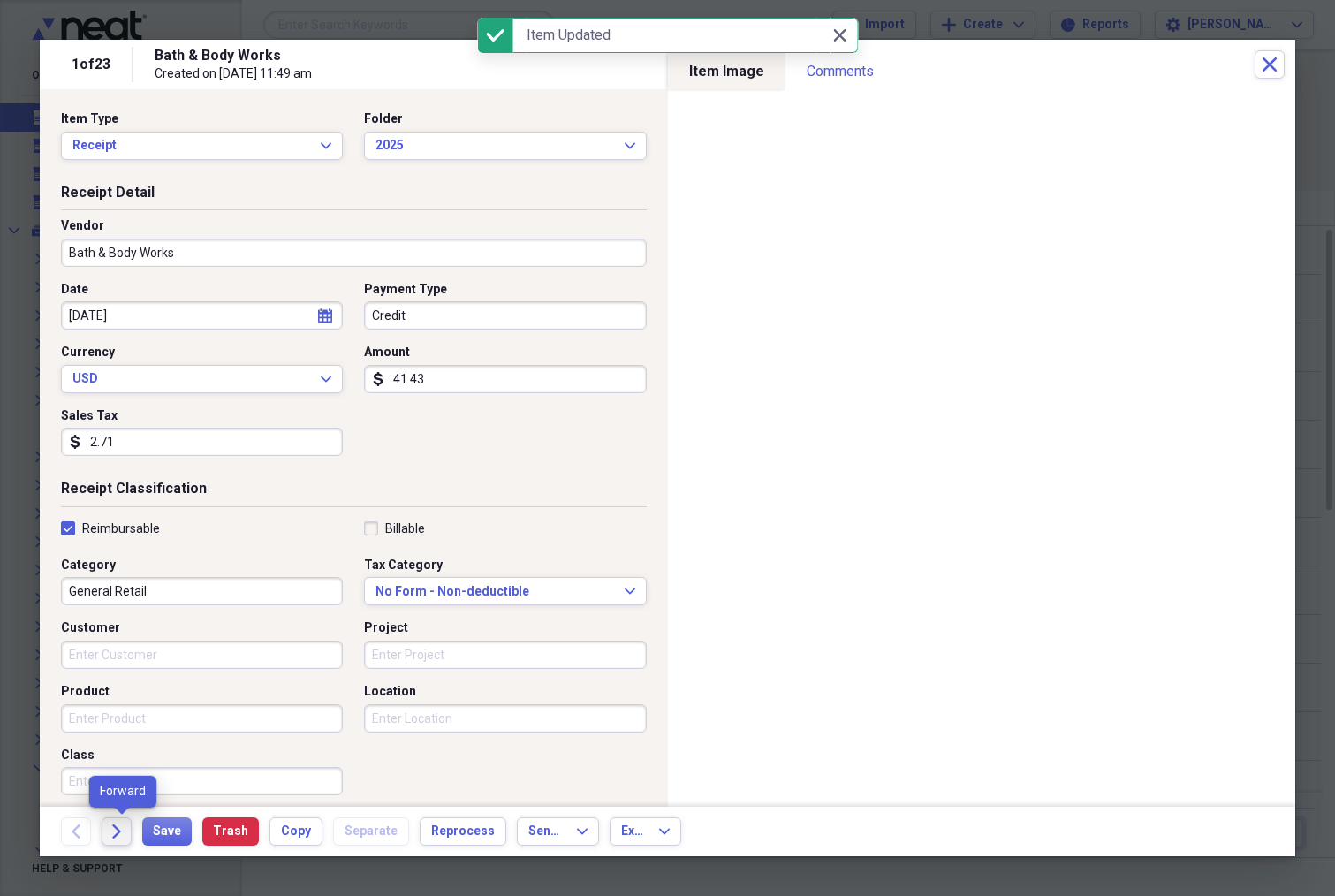 click on "Forward" 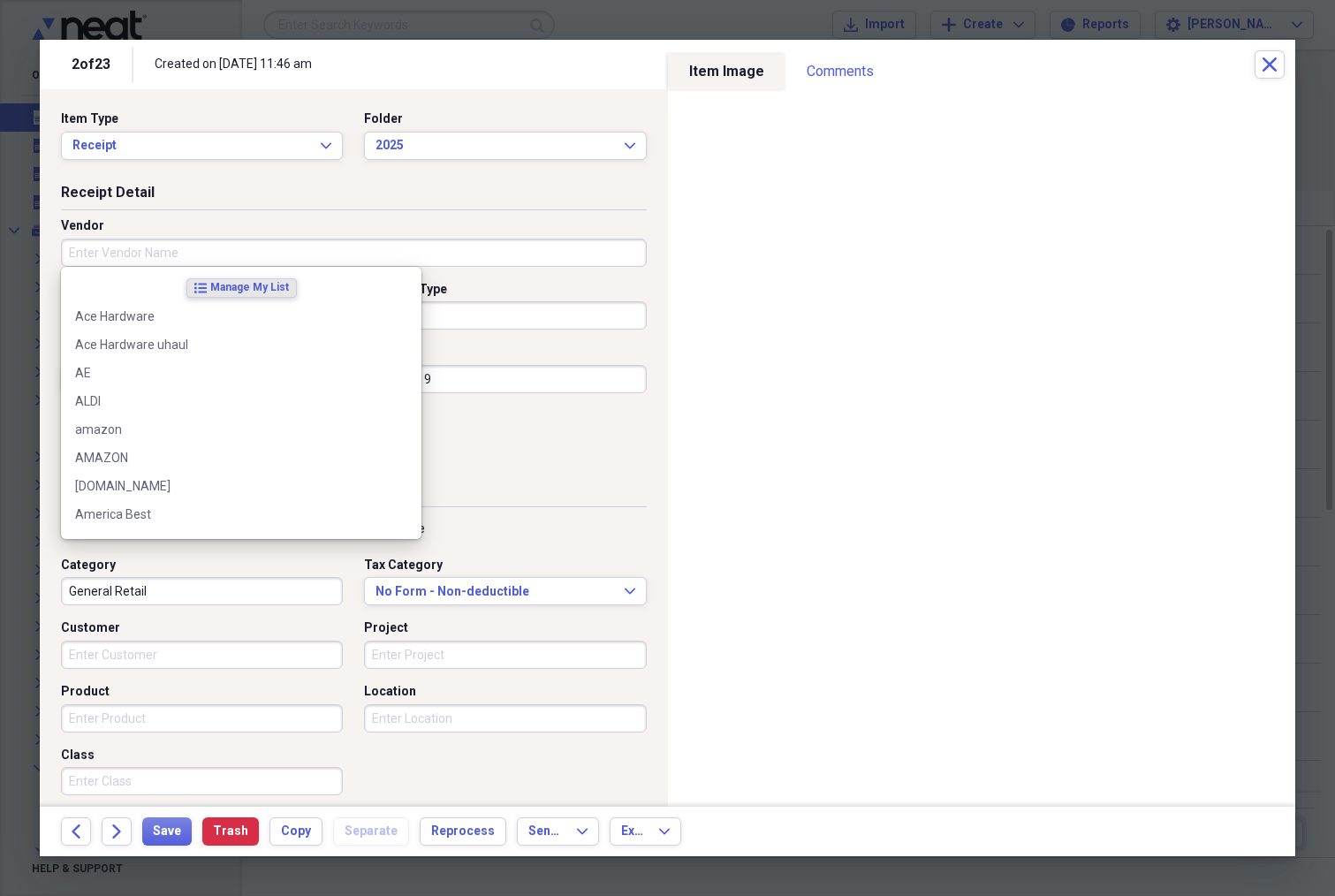 click on "Vendor" at bounding box center (353, 253) 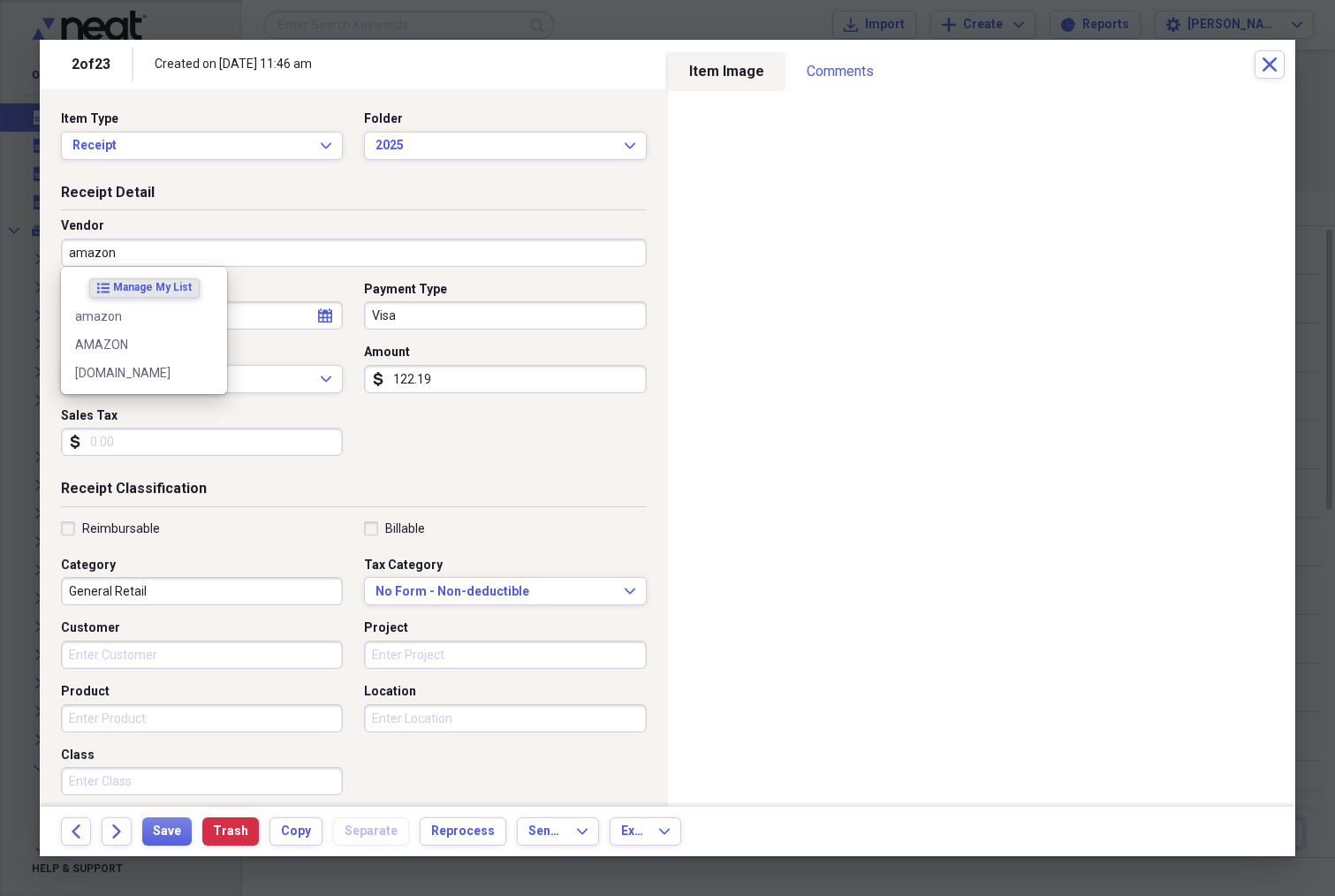 type on "amazon" 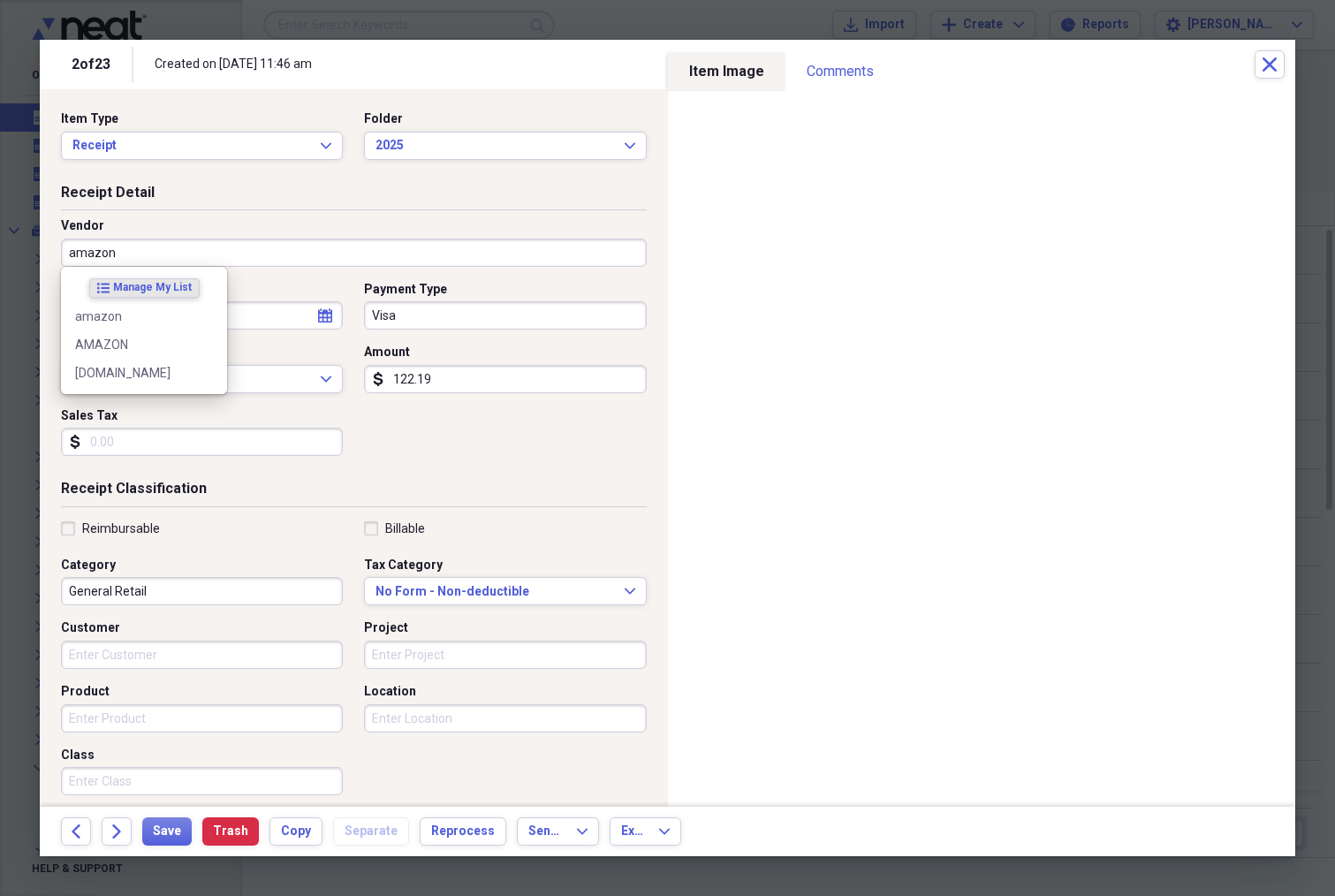 select on "6" 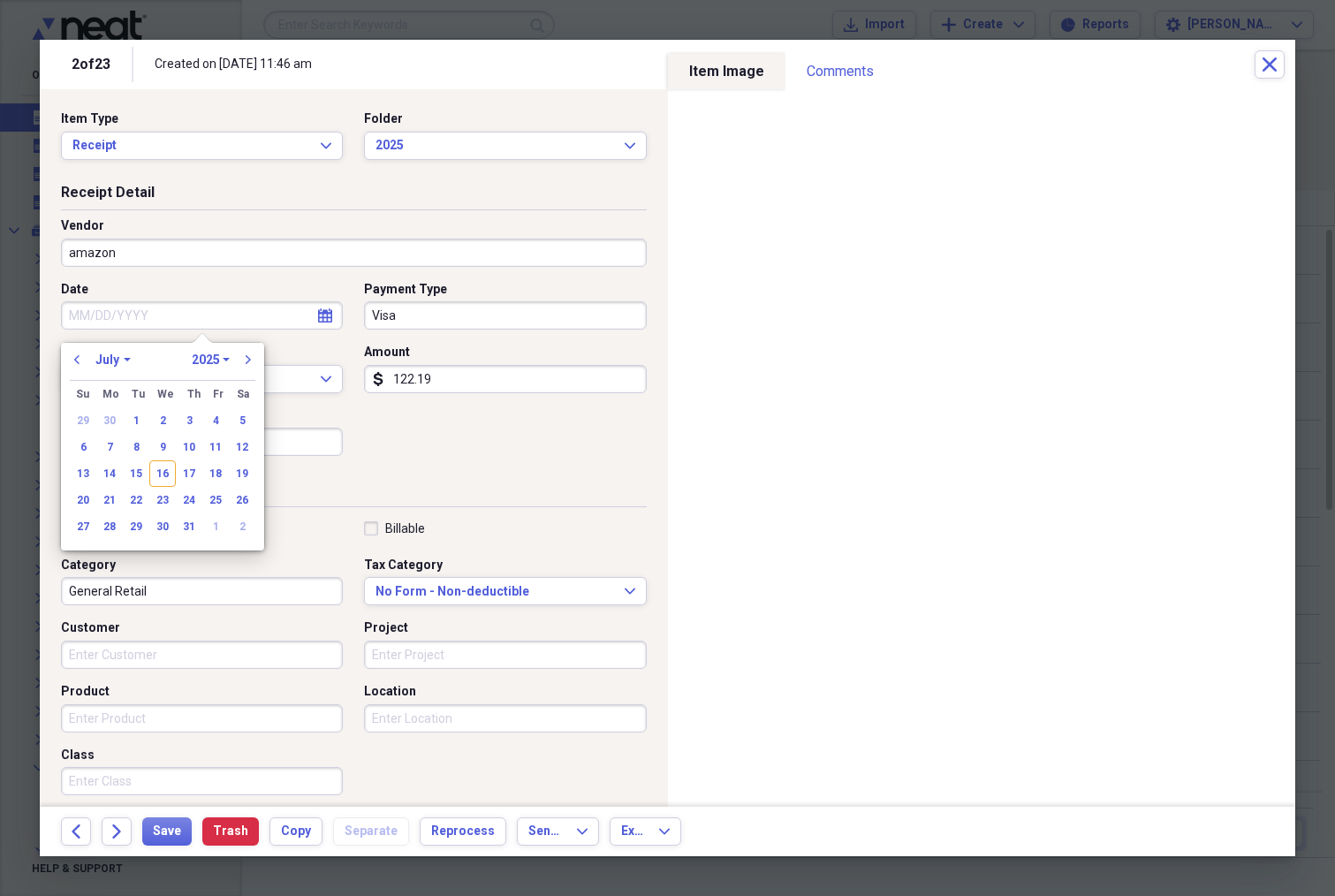 type on "repairs" 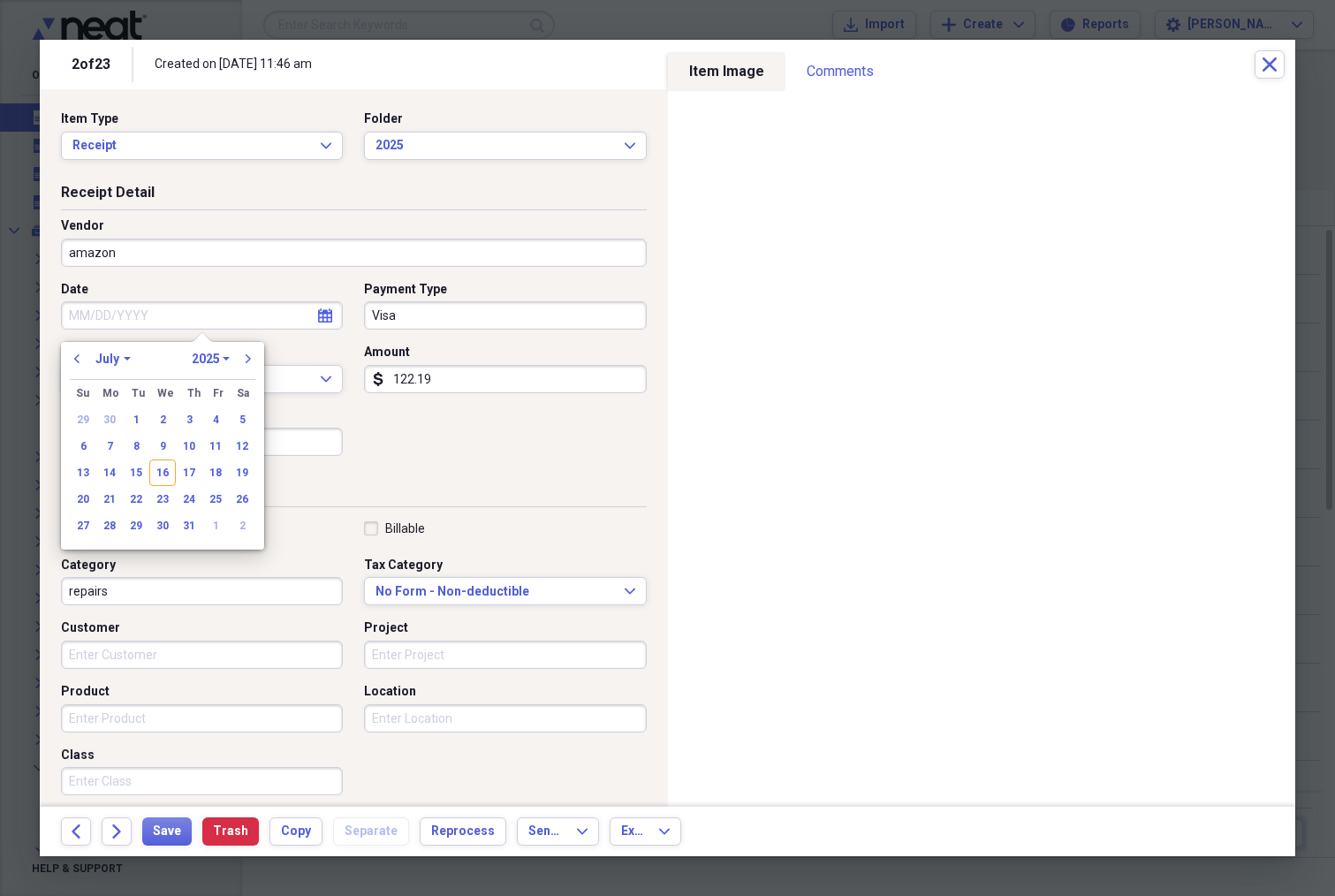 scroll, scrollTop: 4, scrollLeft: 0, axis: vertical 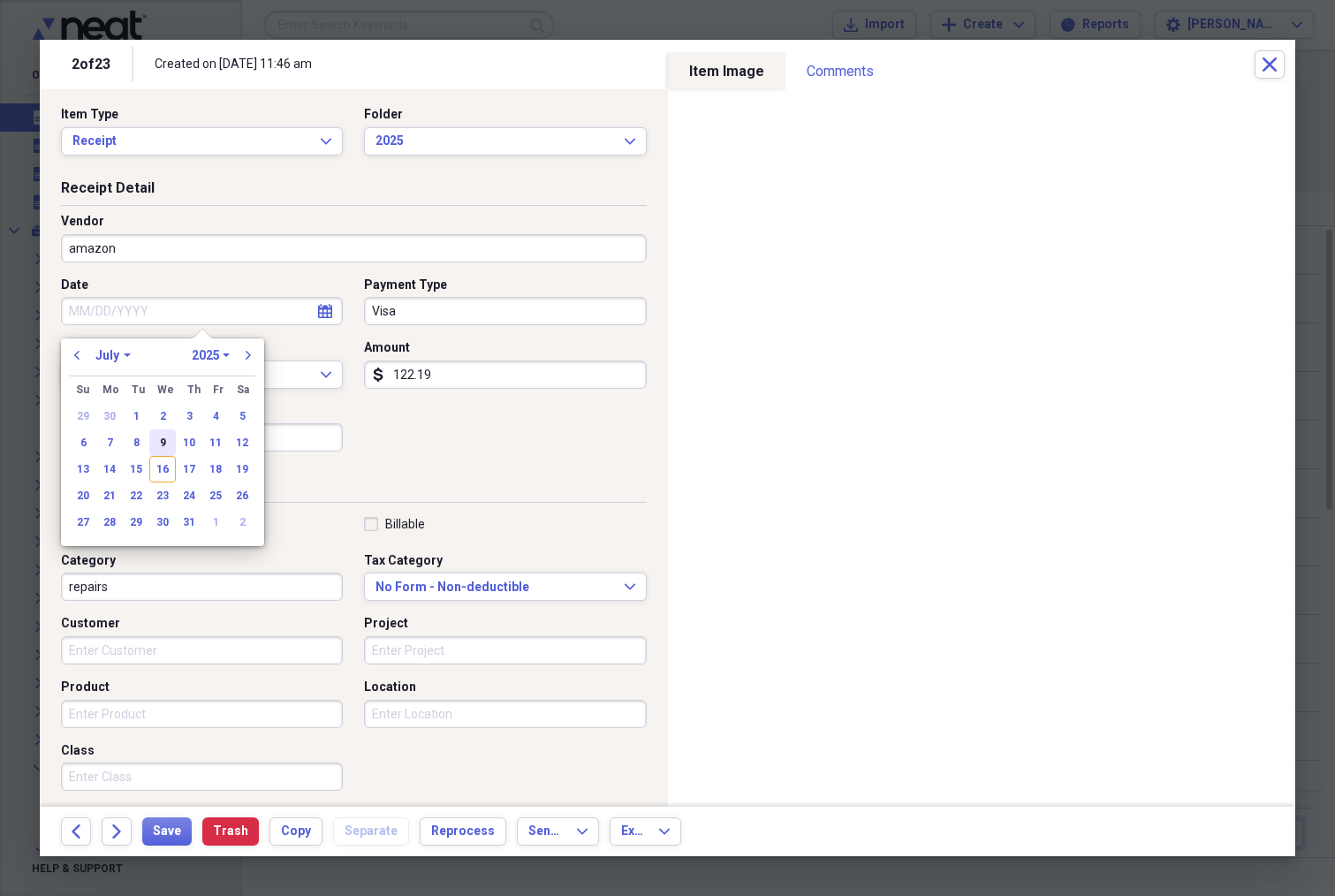 click on "9" at bounding box center (163, 443) 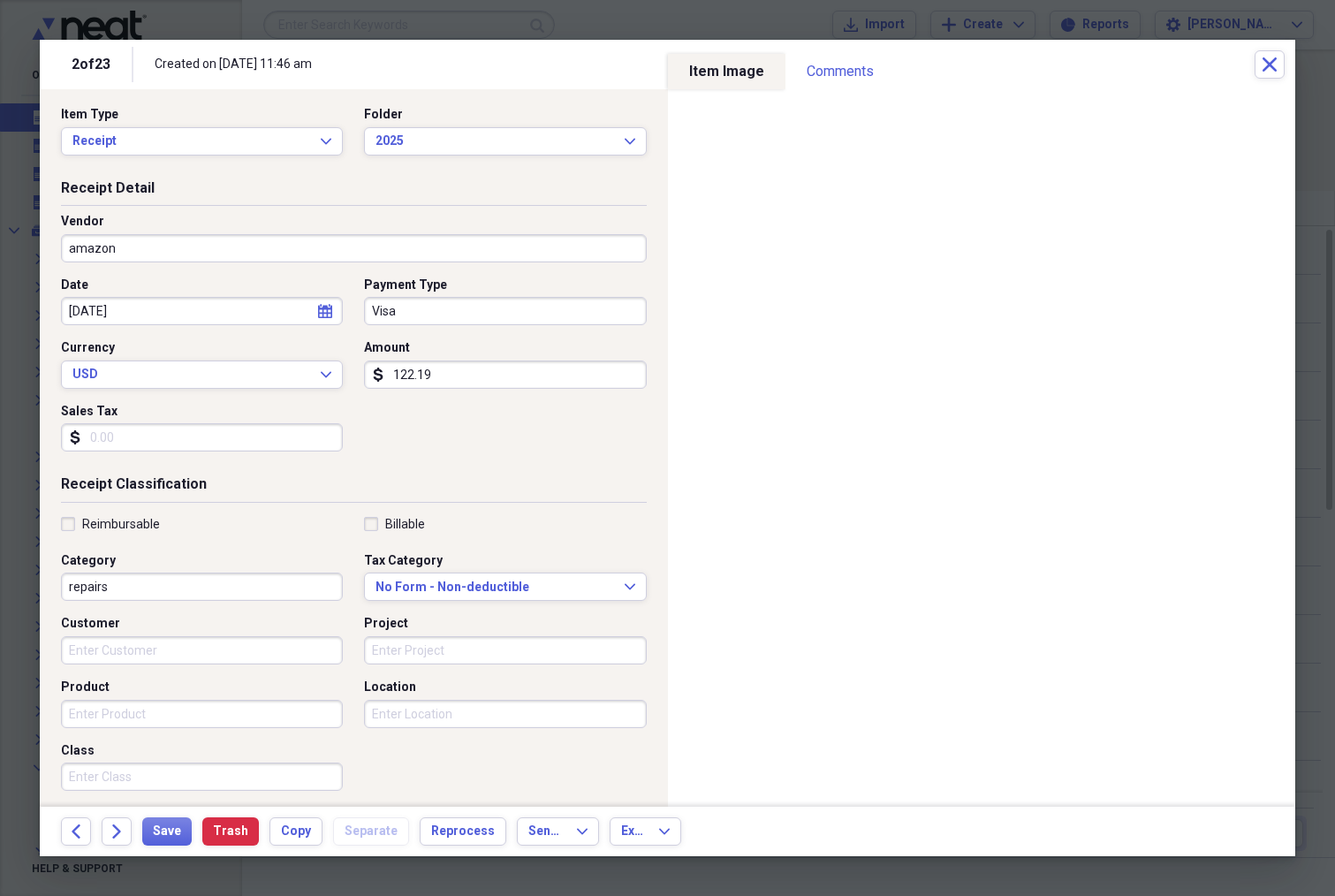 click on "122.19" at bounding box center [504, 375] 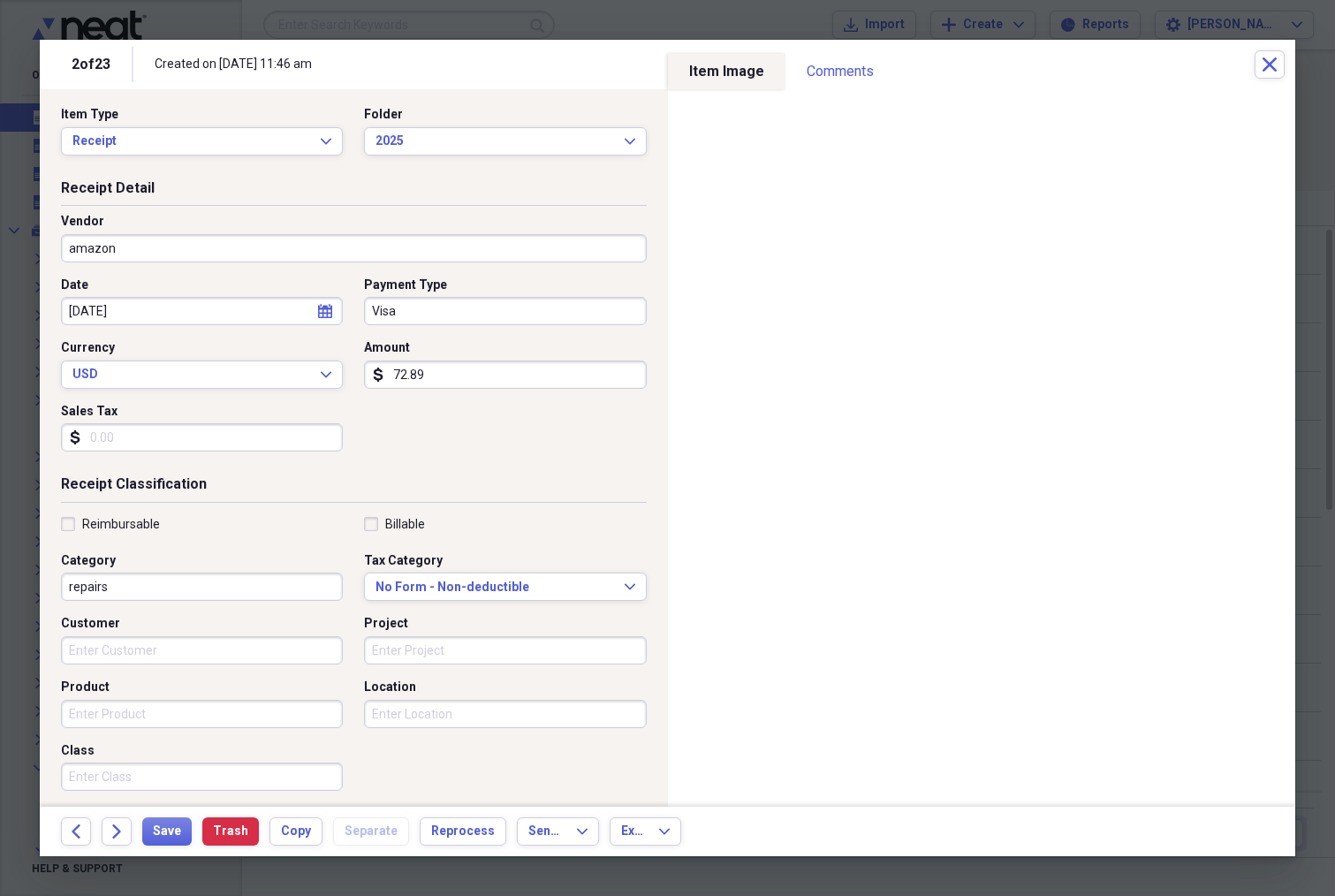 type on "72.89" 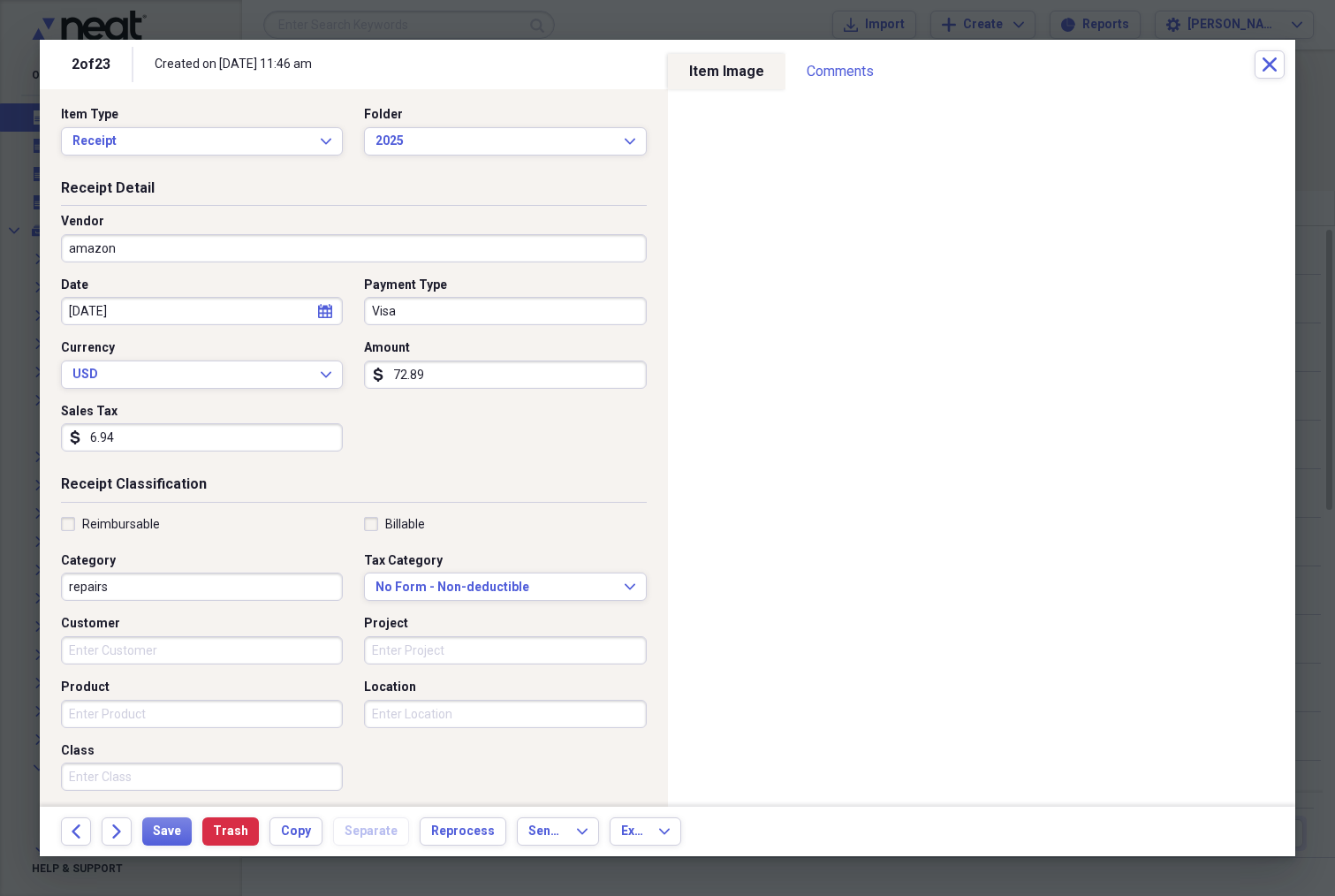 type on "6.94" 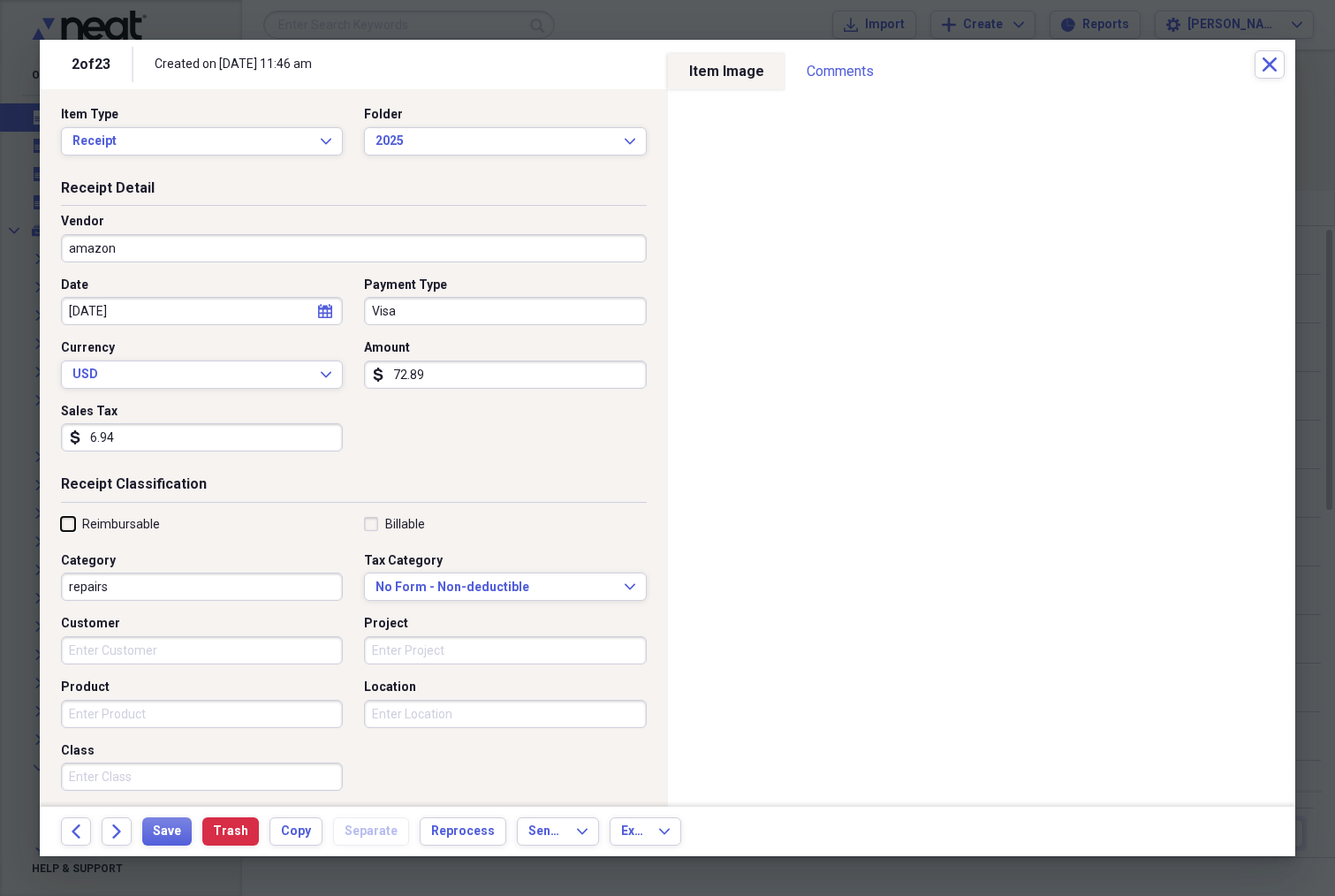 click on "Reimbursable" at bounding box center [61, 523] 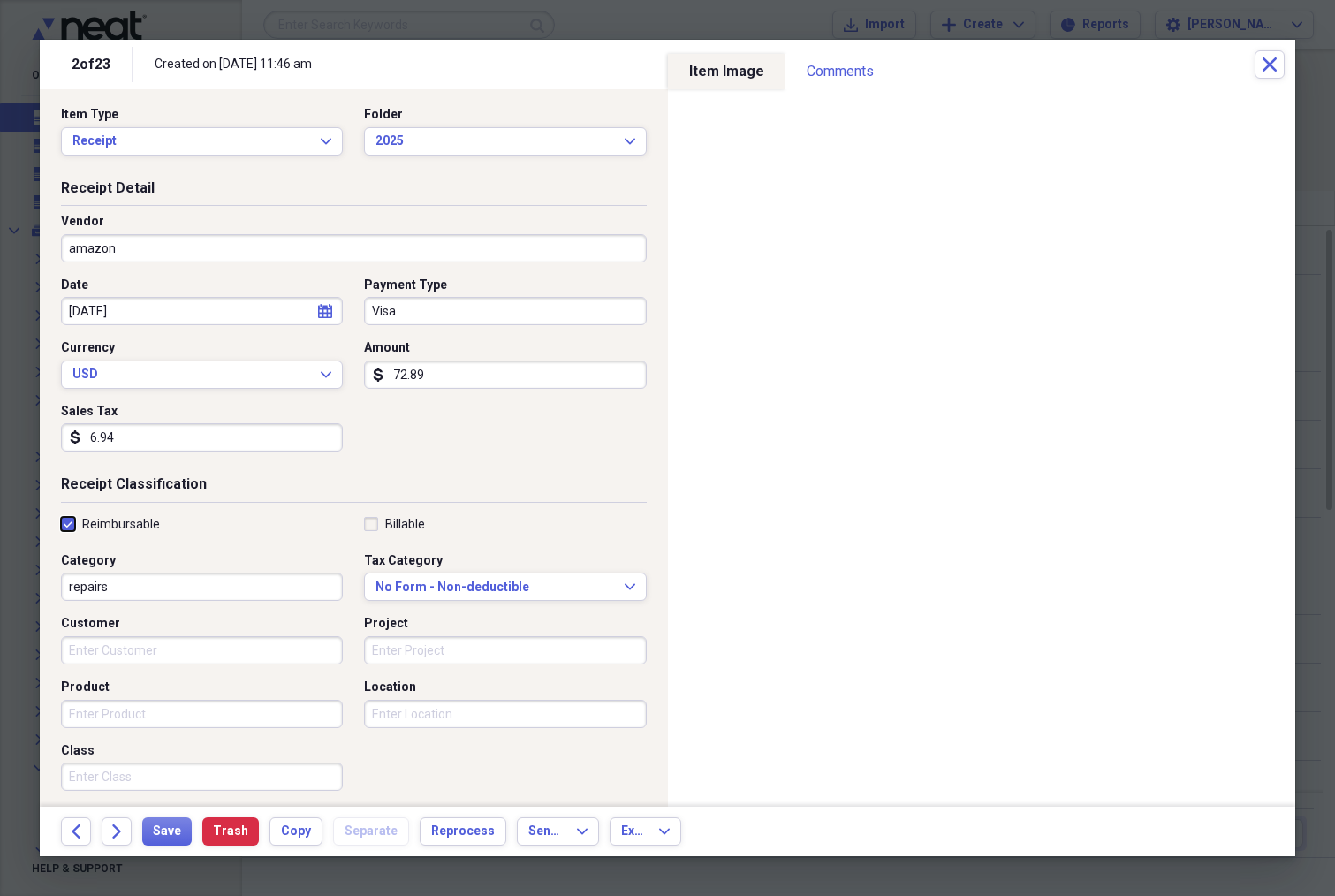 checkbox on "true" 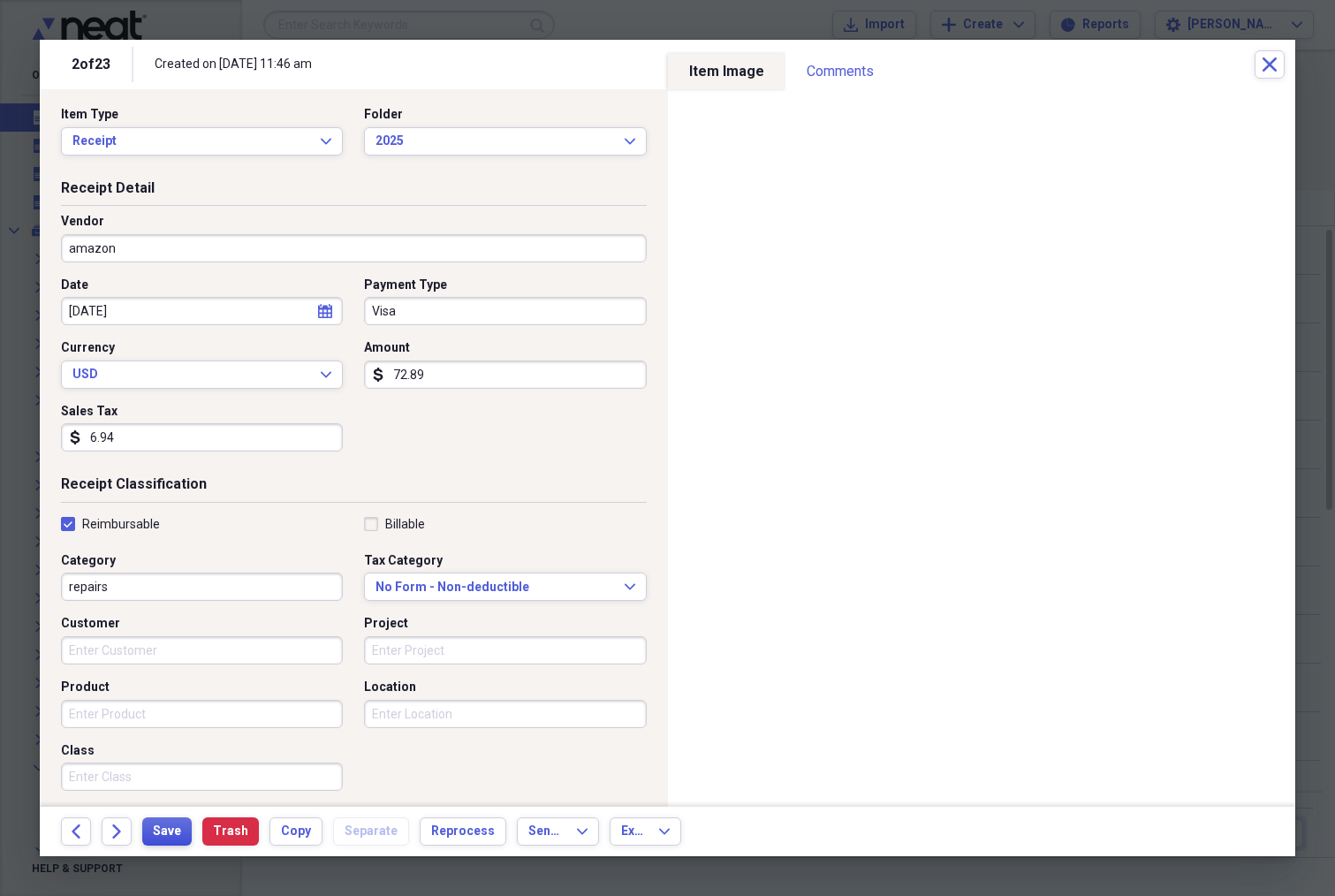 click on "Save" at bounding box center (167, 831) 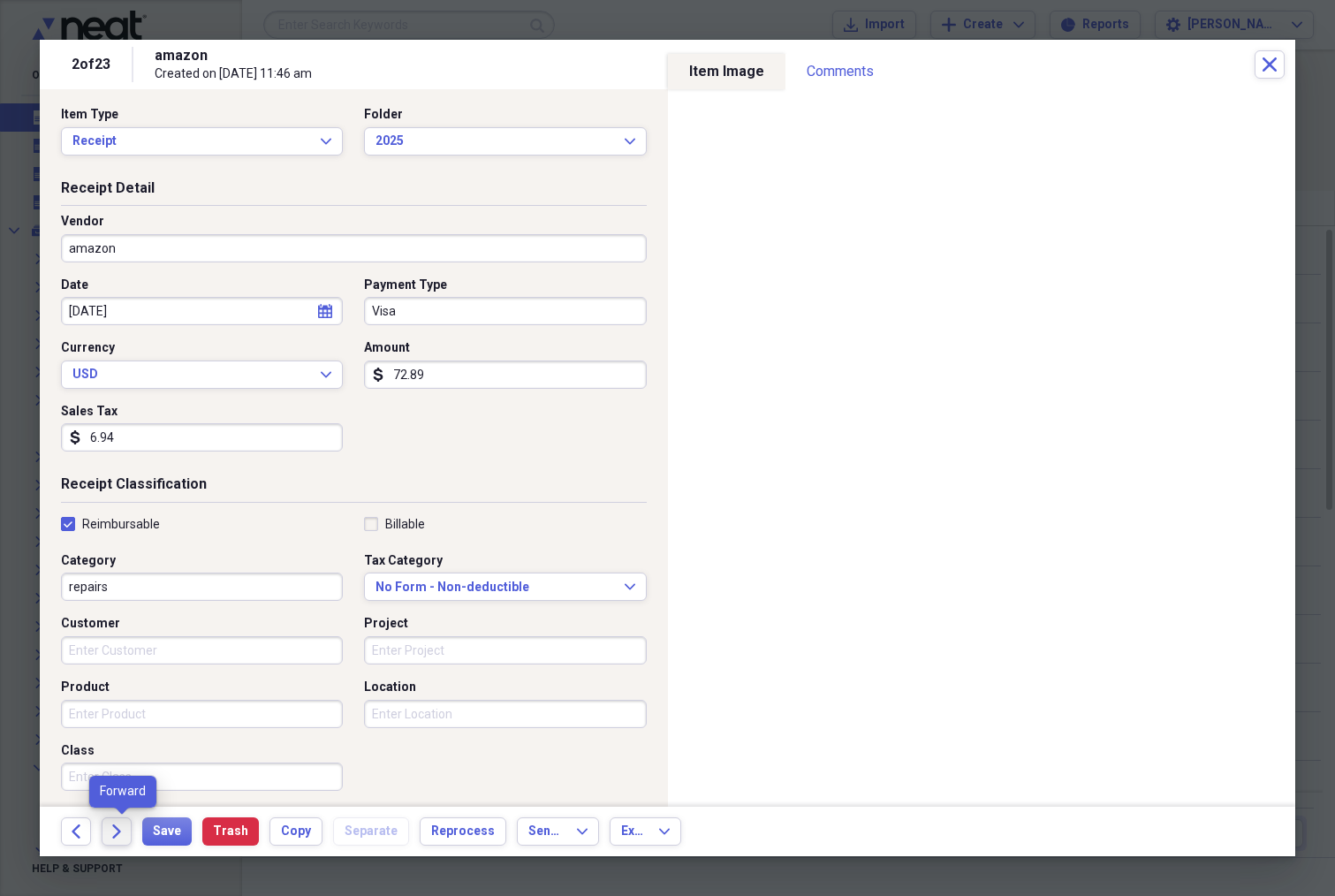 click 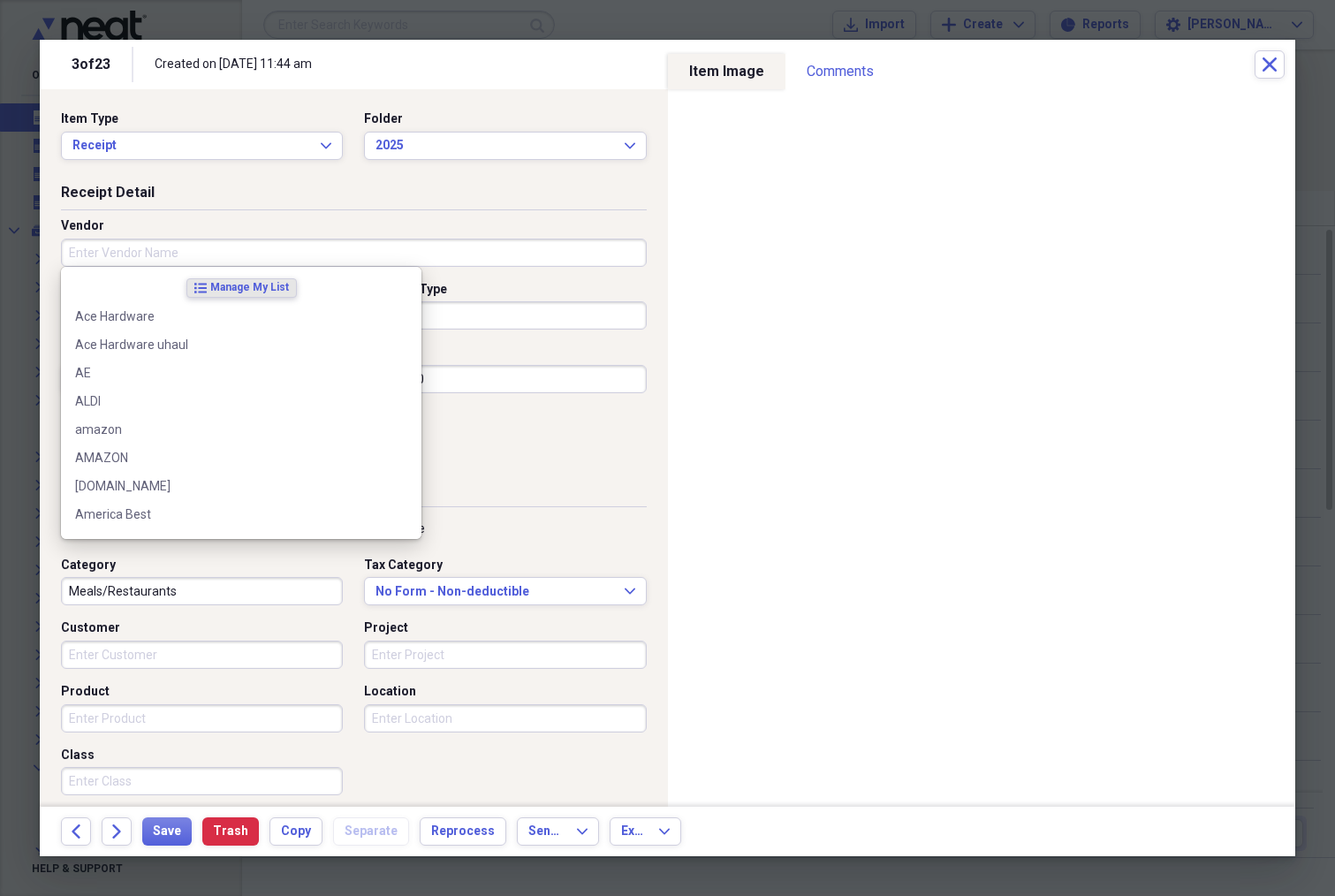 click on "Vendor" at bounding box center (353, 253) 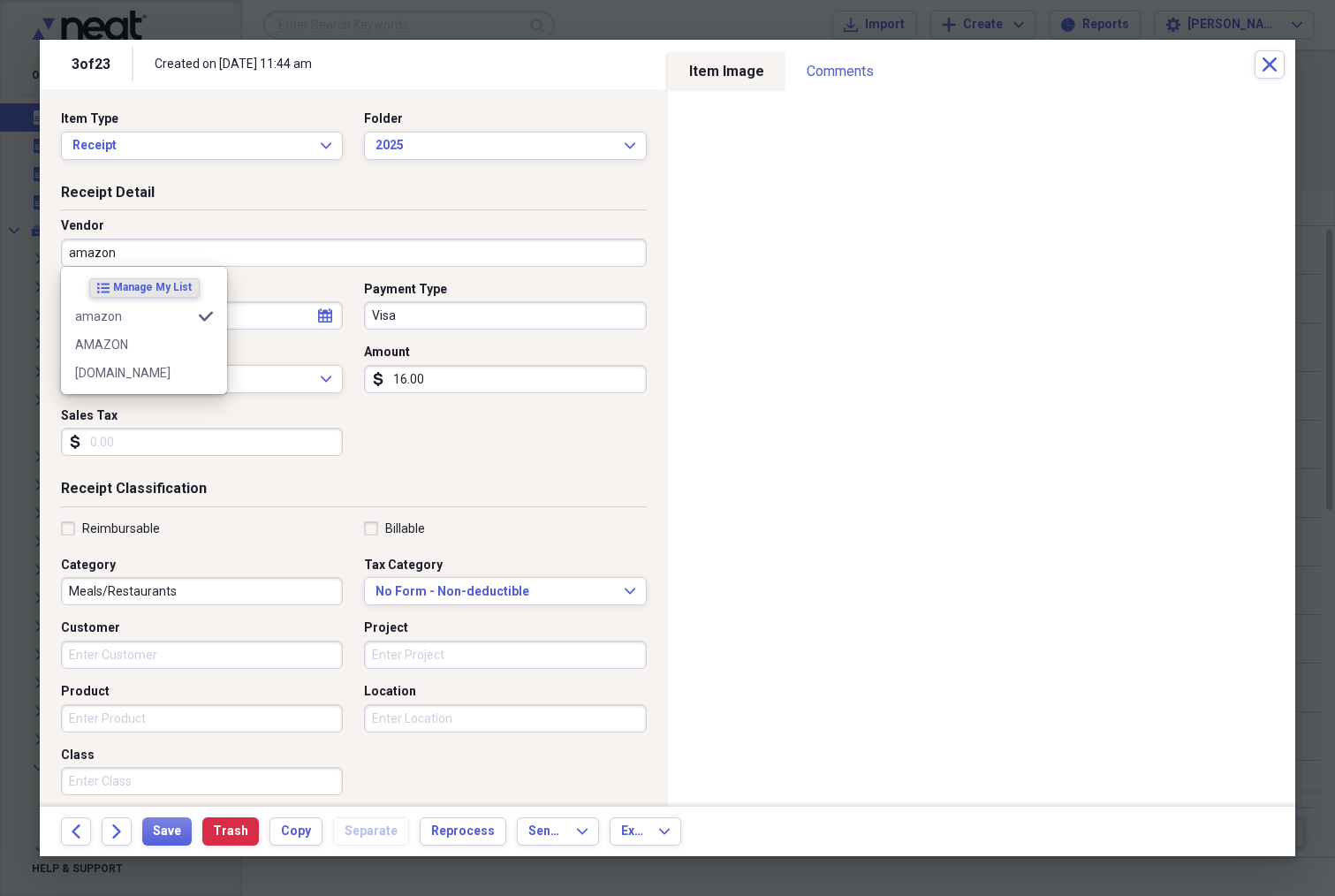 type on "amazon" 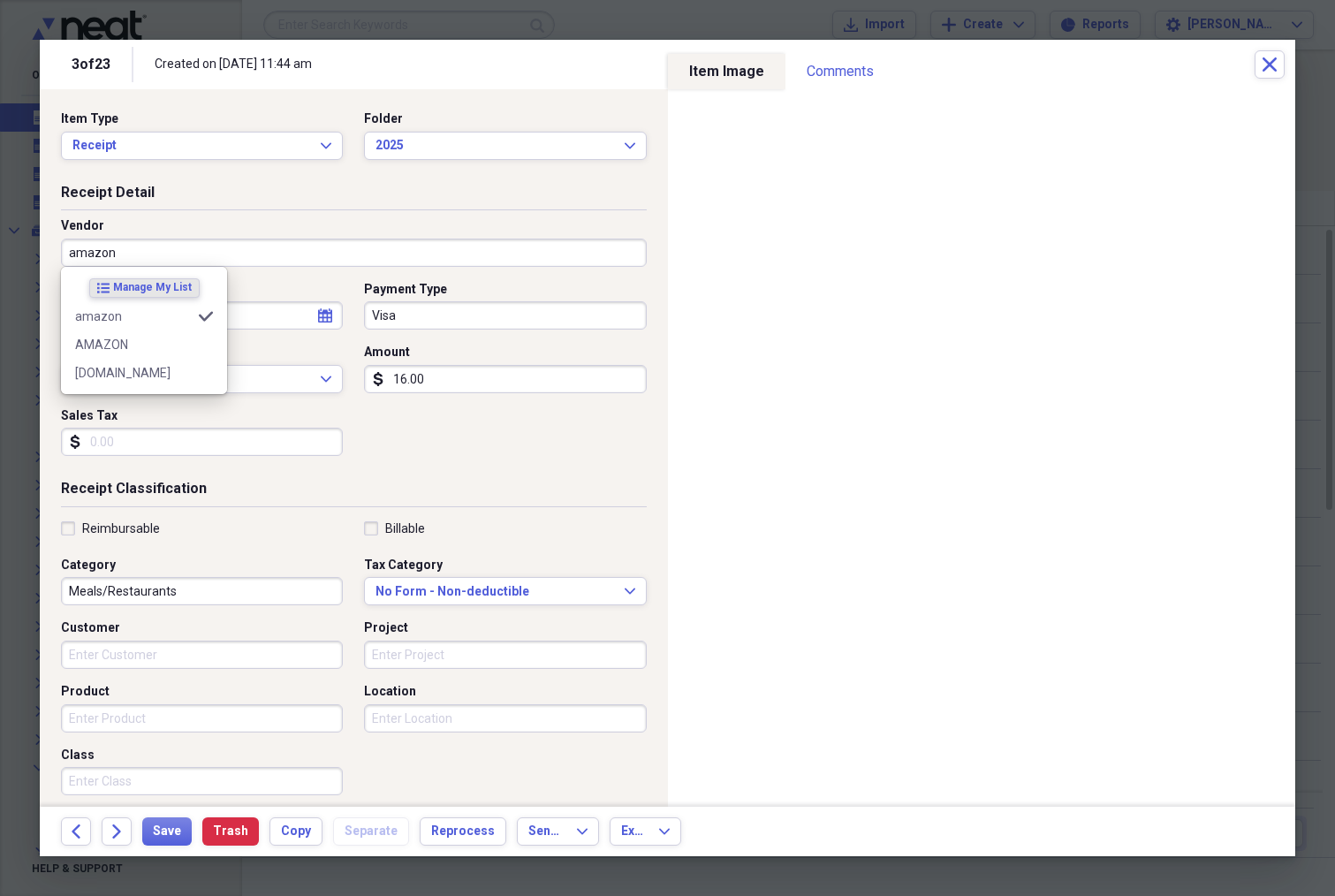 select on "6" 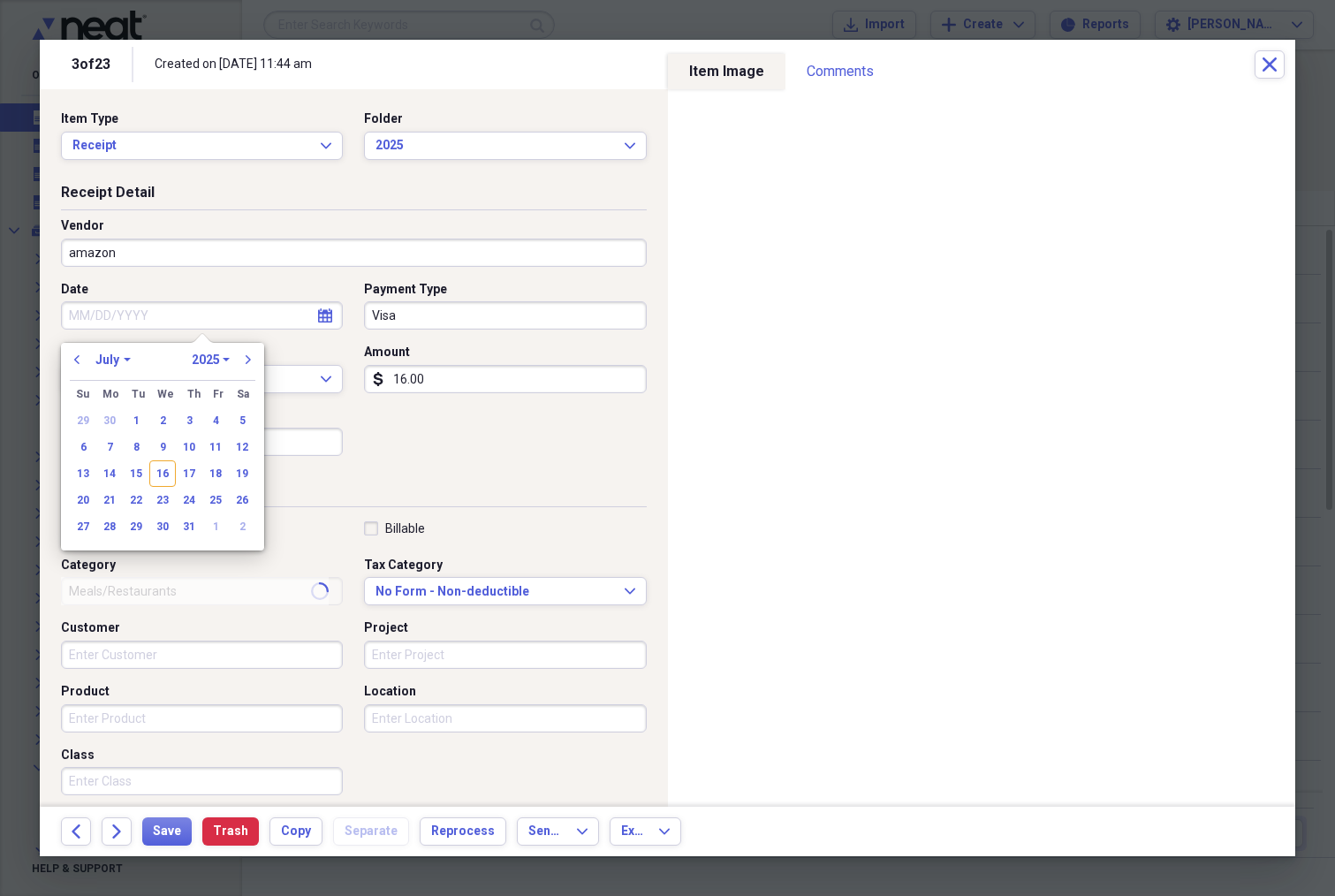 type on "repairs" 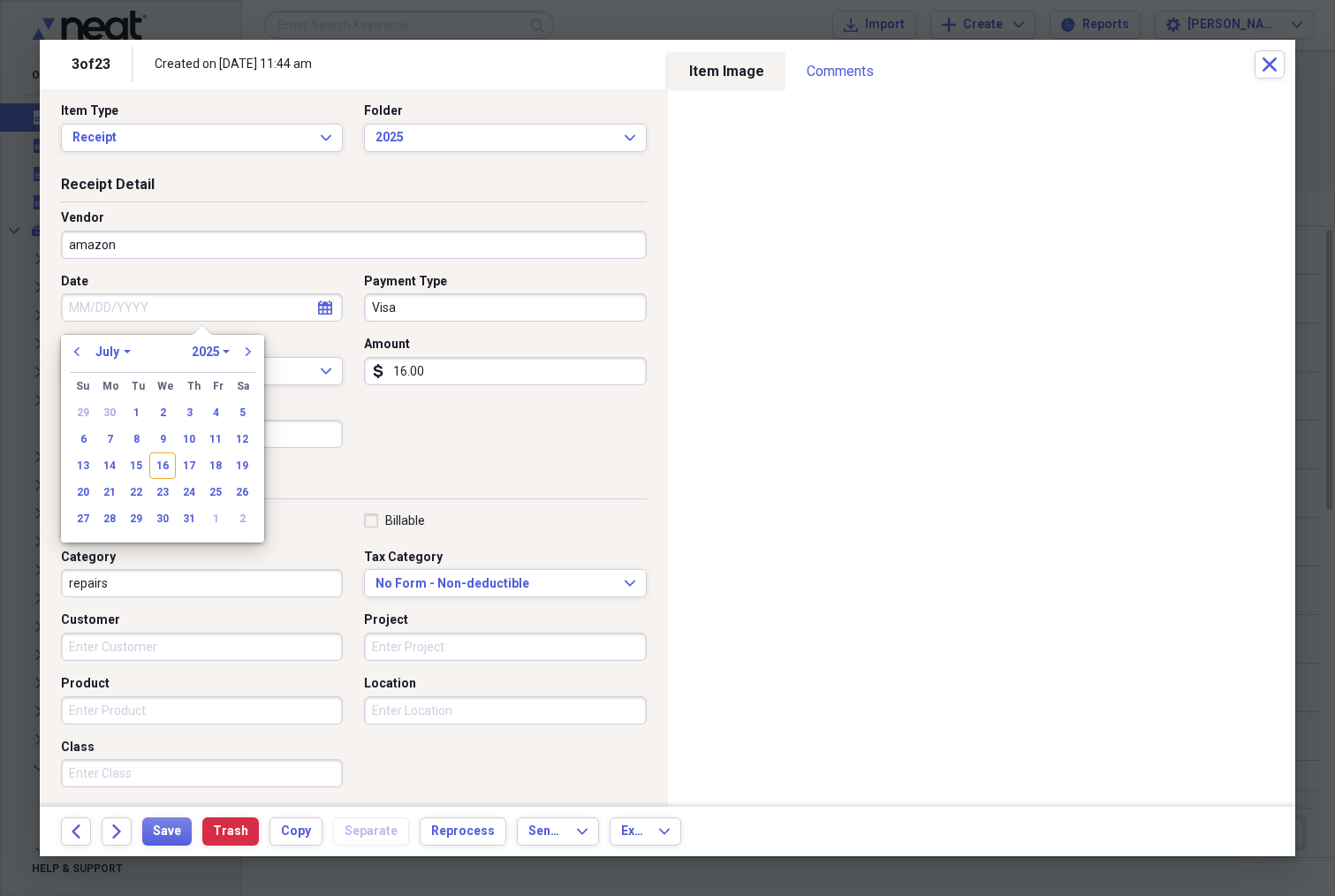 scroll, scrollTop: 14, scrollLeft: 0, axis: vertical 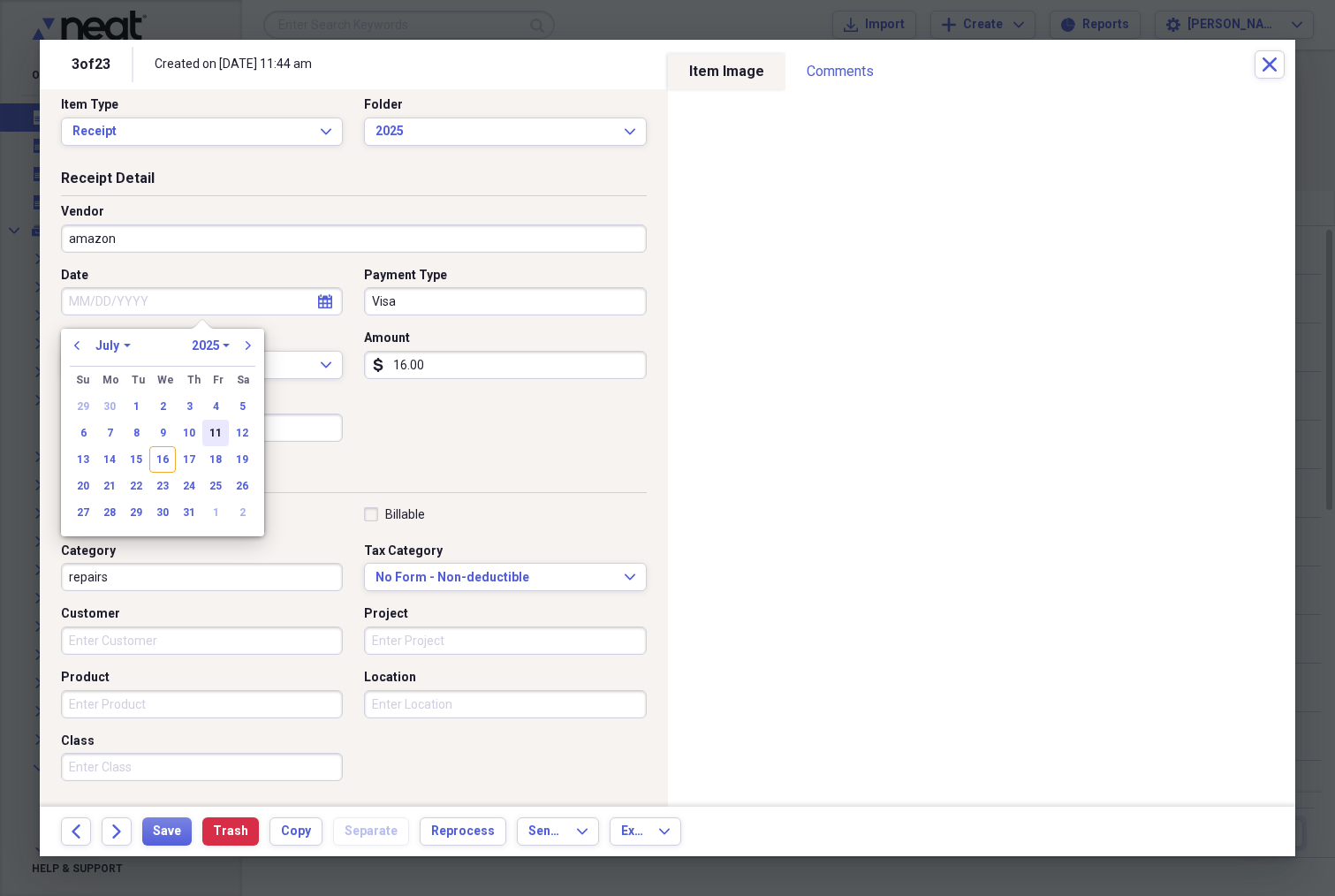 click on "11" at bounding box center (216, 433) 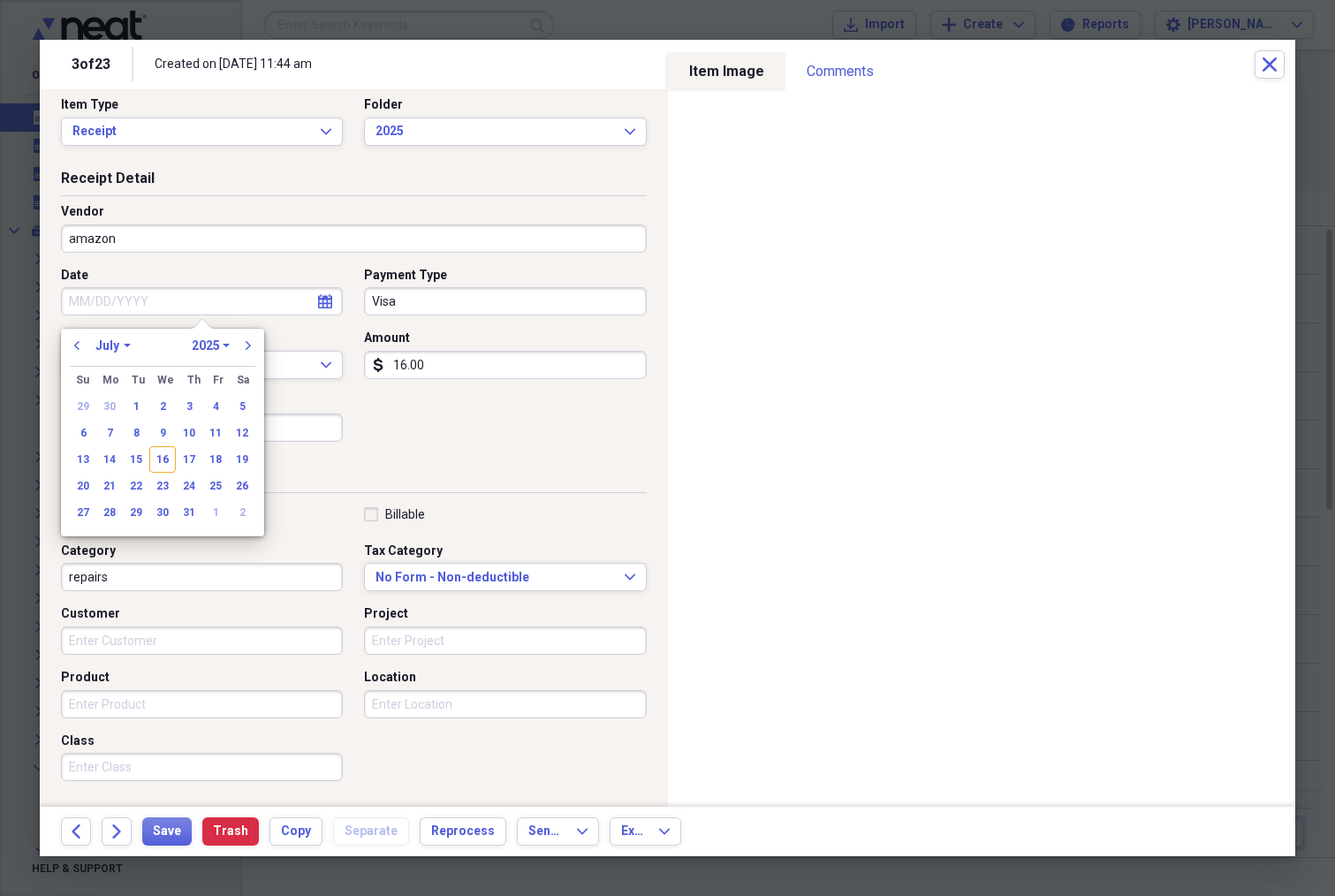type on "[DATE]" 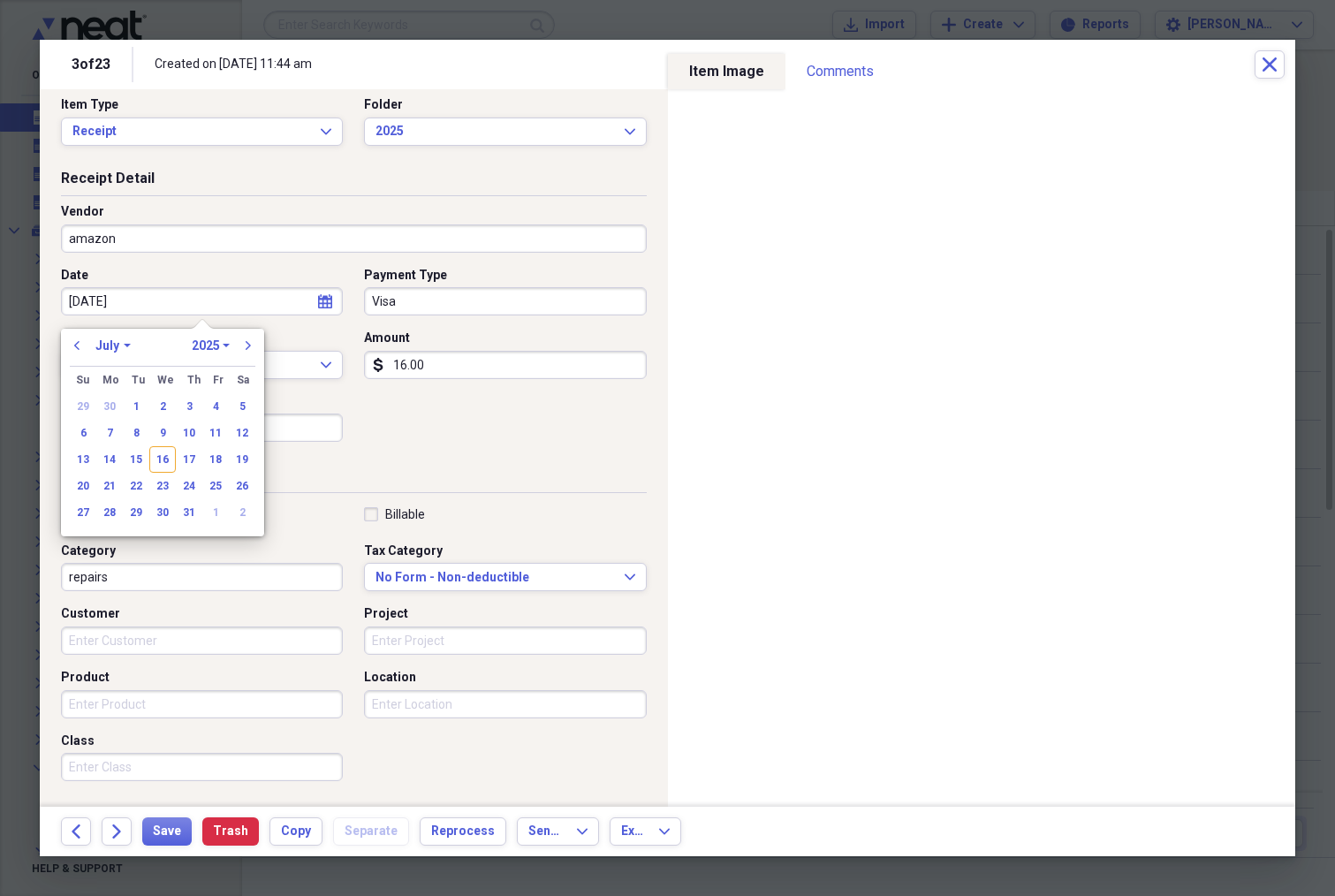 scroll, scrollTop: 12, scrollLeft: 0, axis: vertical 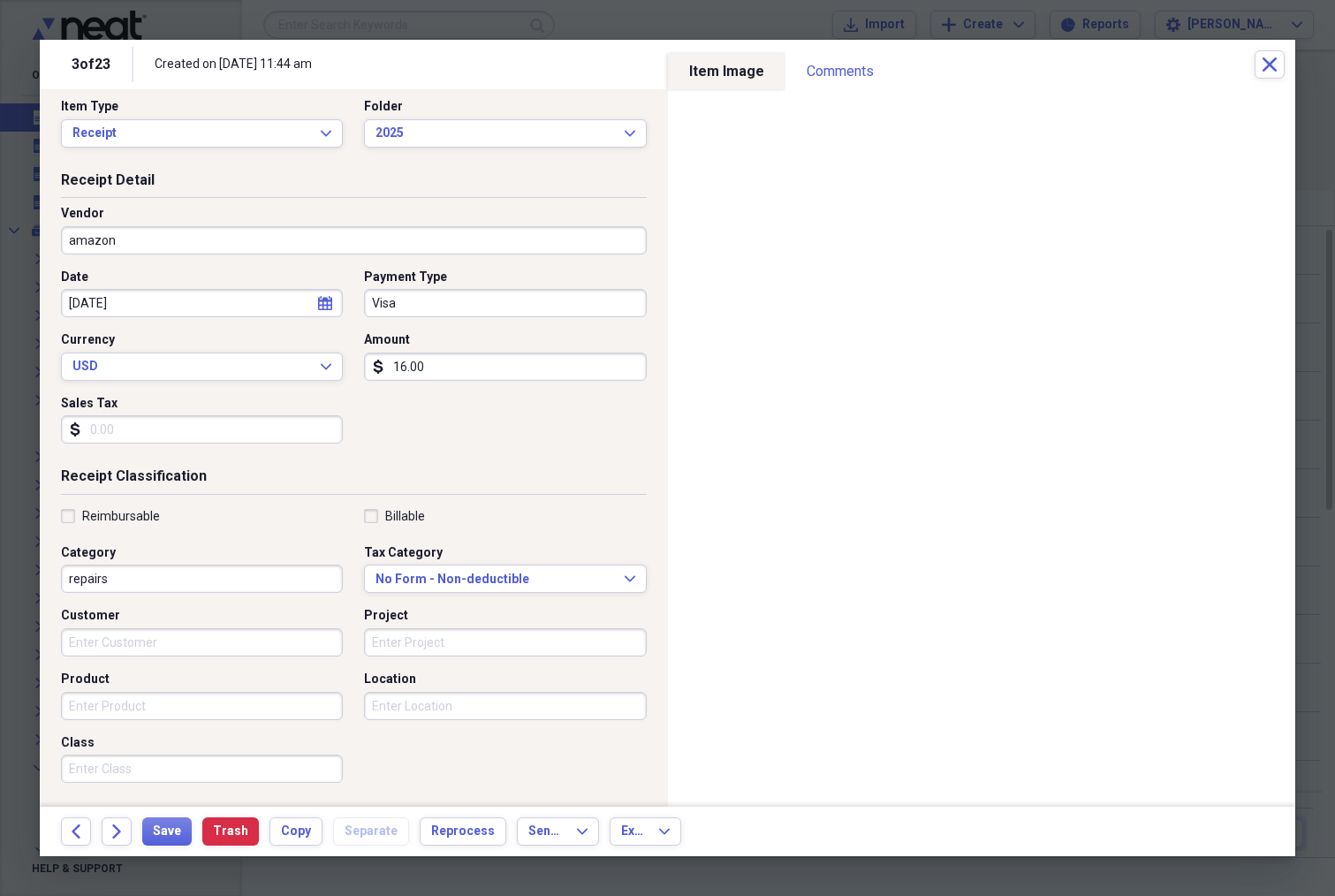 click on "Sales Tax" at bounding box center [201, 429] 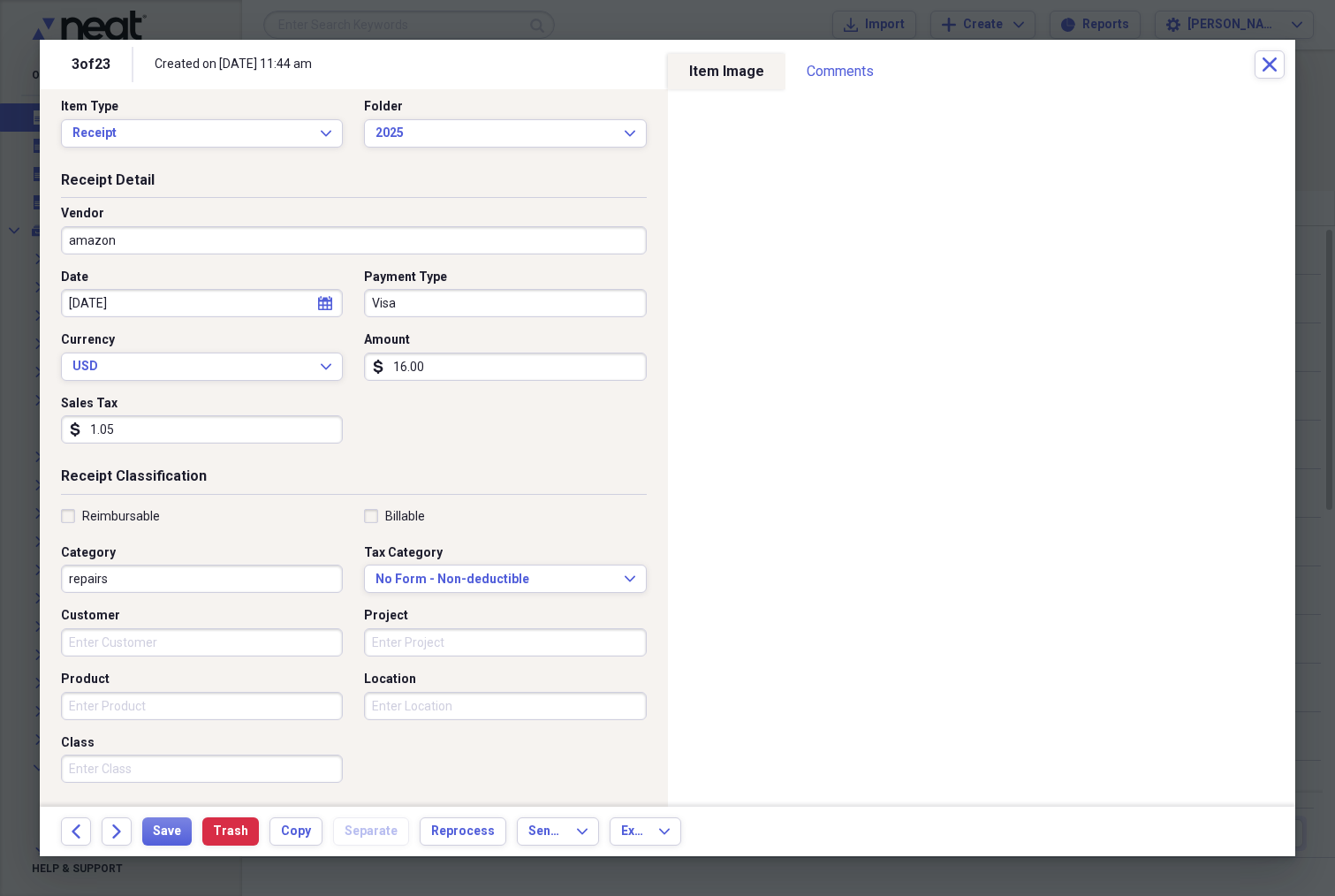 type on "1.05" 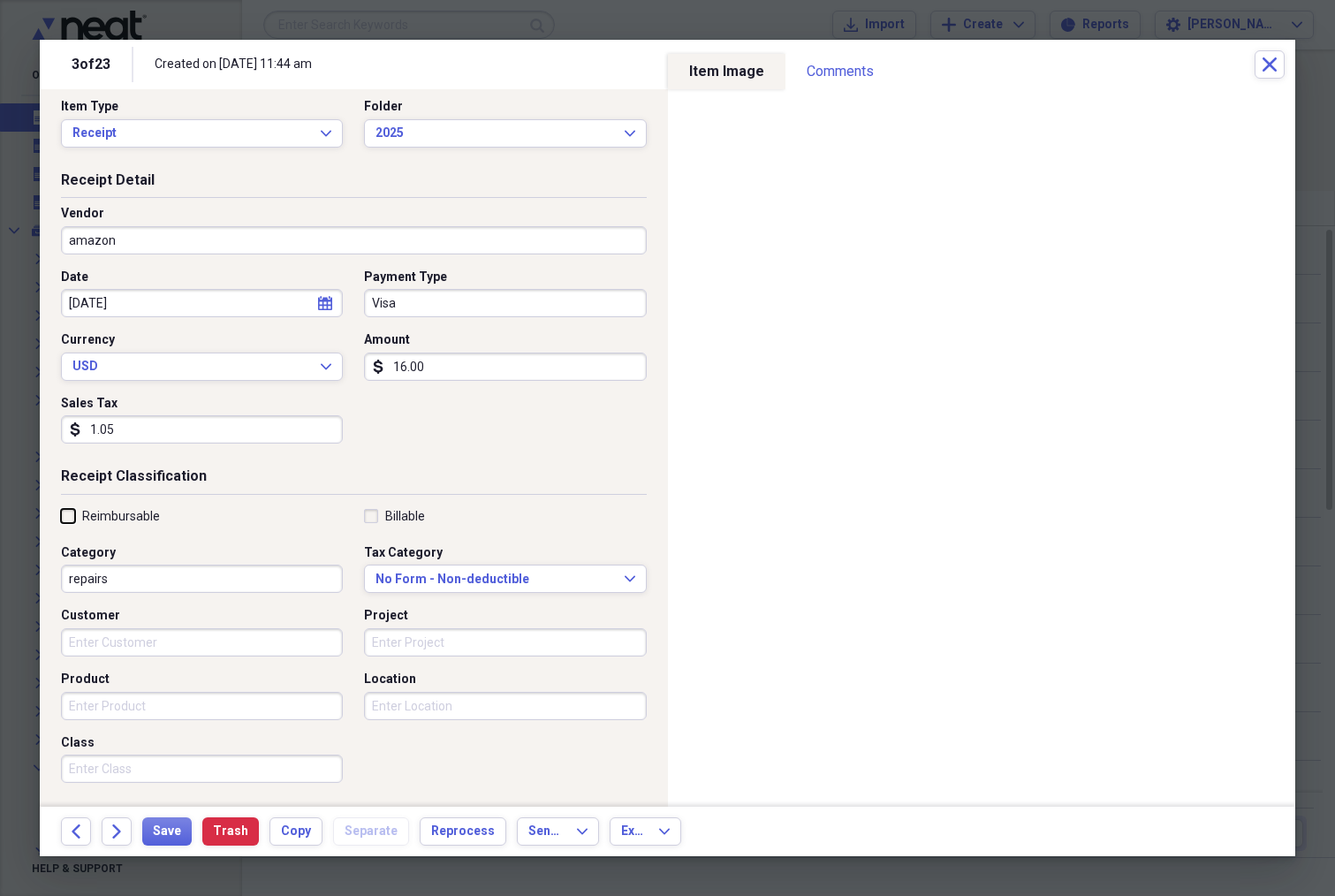 click on "Reimbursable" at bounding box center (61, 515) 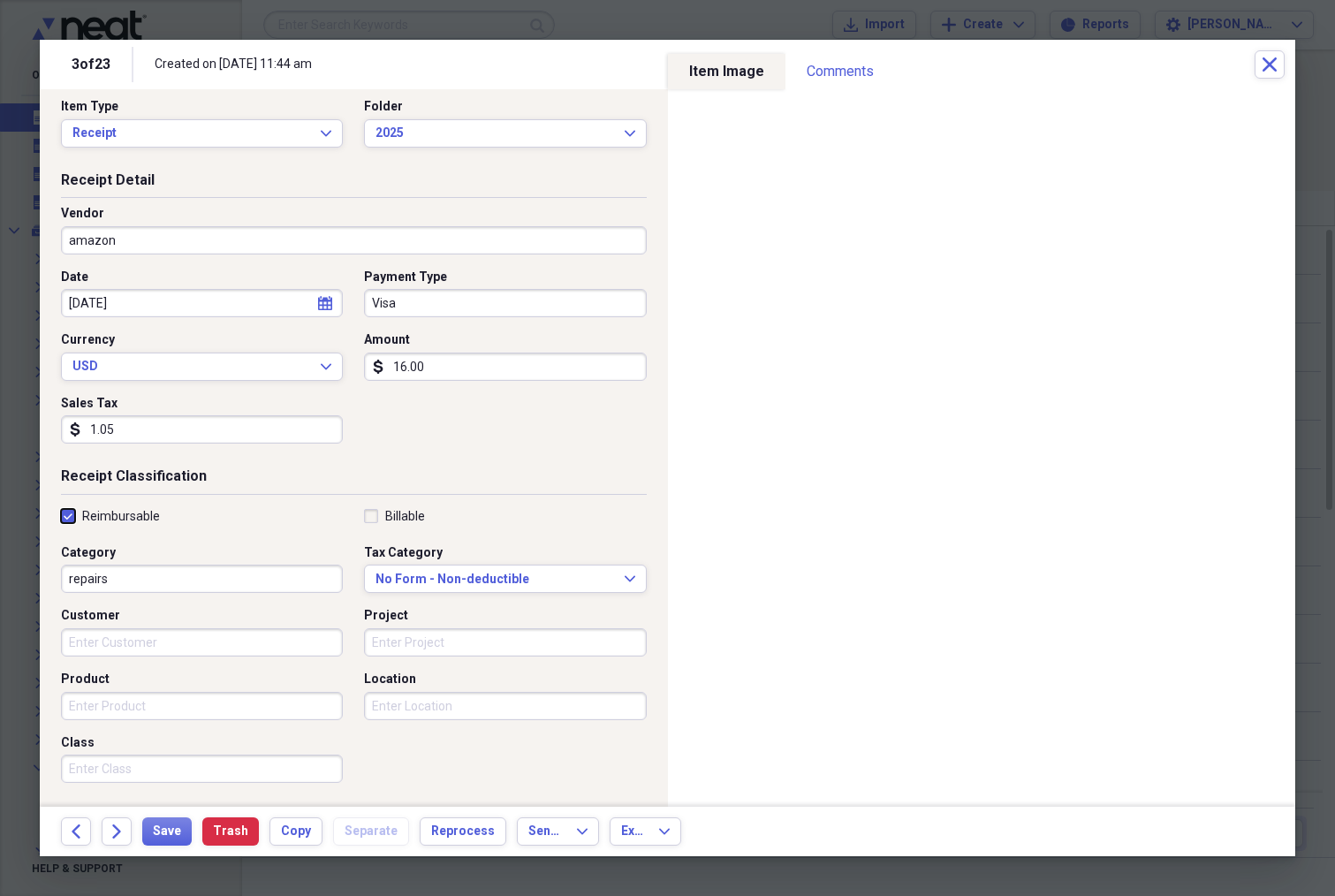 checkbox on "true" 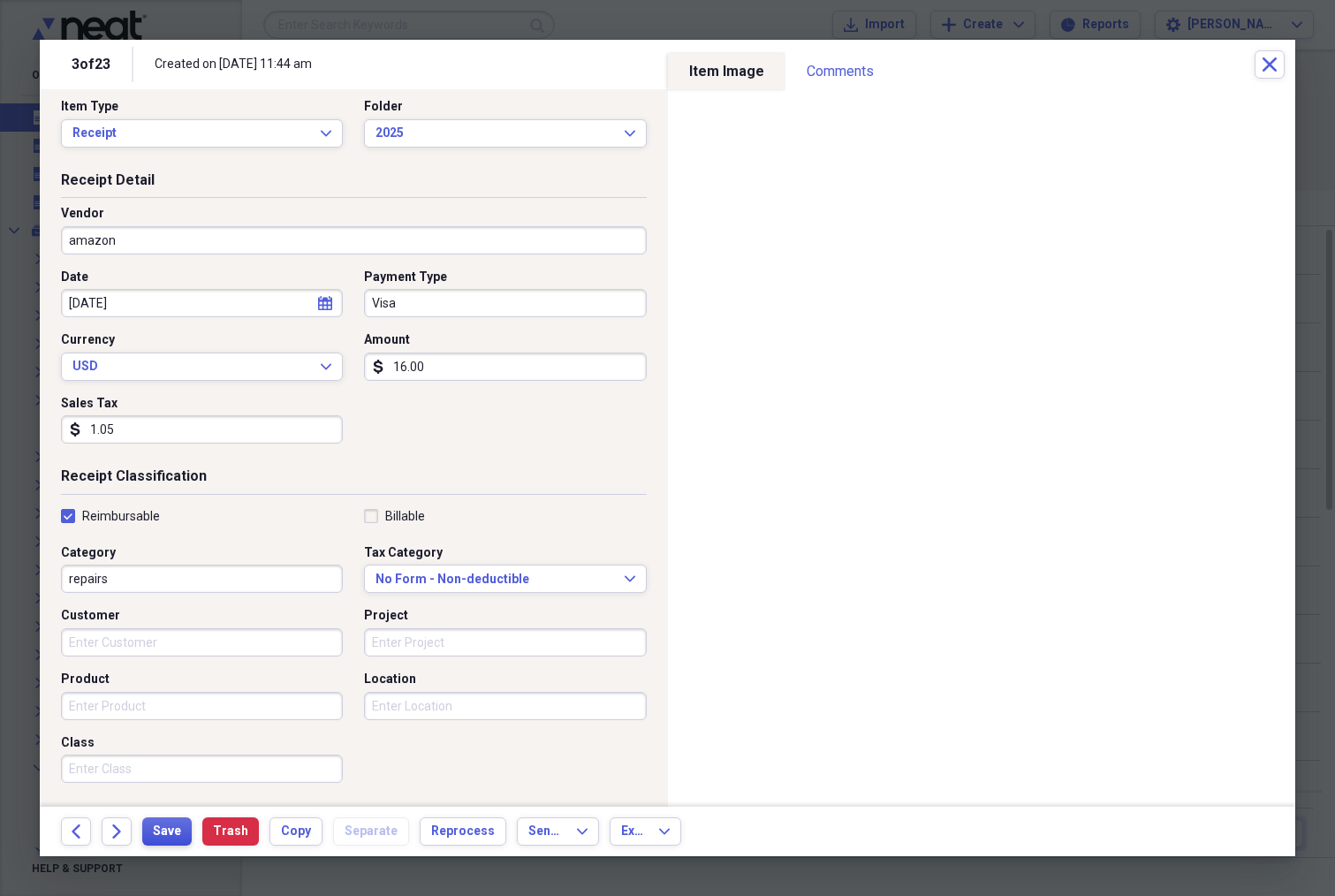 click on "Save" at bounding box center [167, 831] 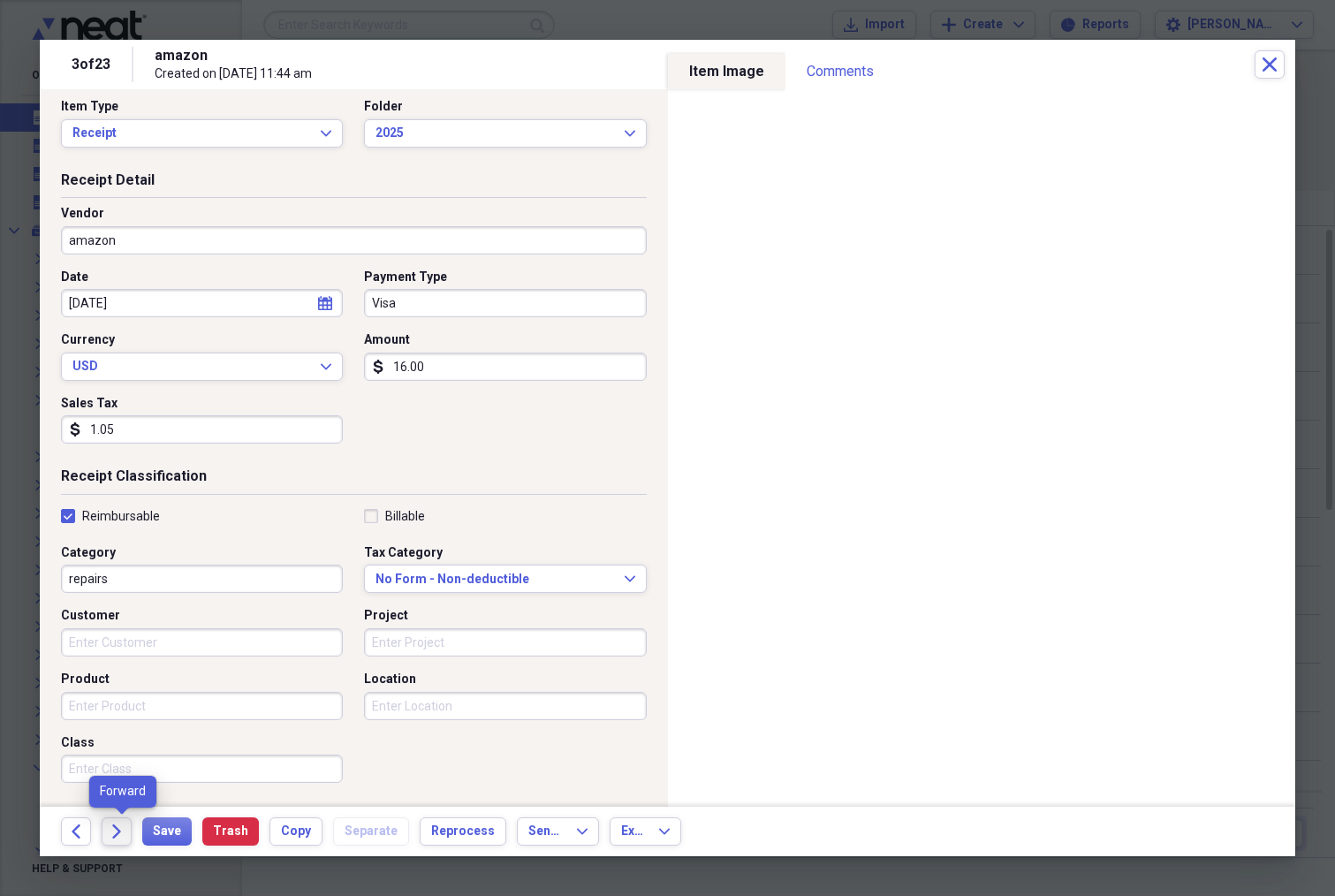click on "Forward" at bounding box center [117, 831] 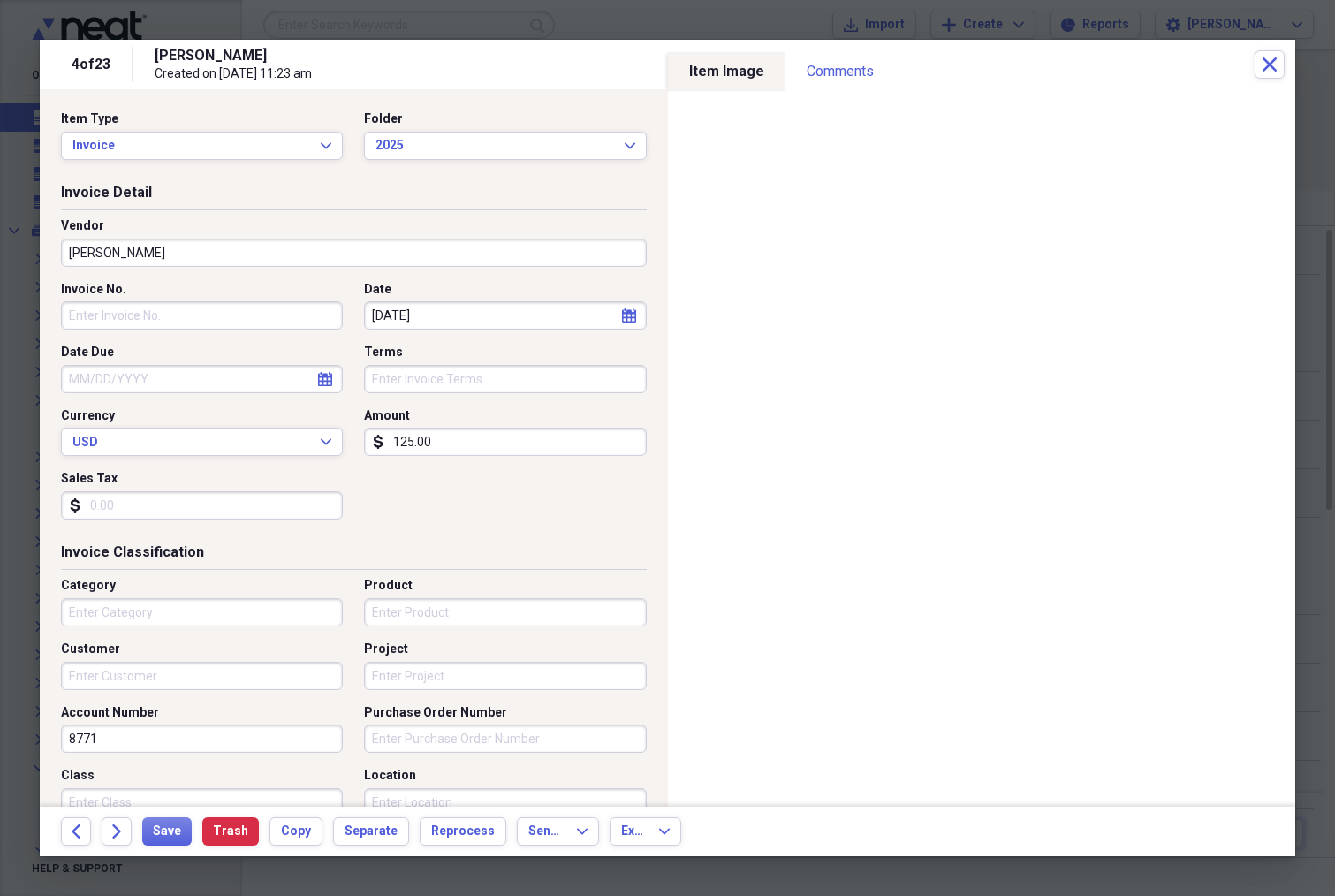 click on "[PERSON_NAME]" at bounding box center [353, 253] 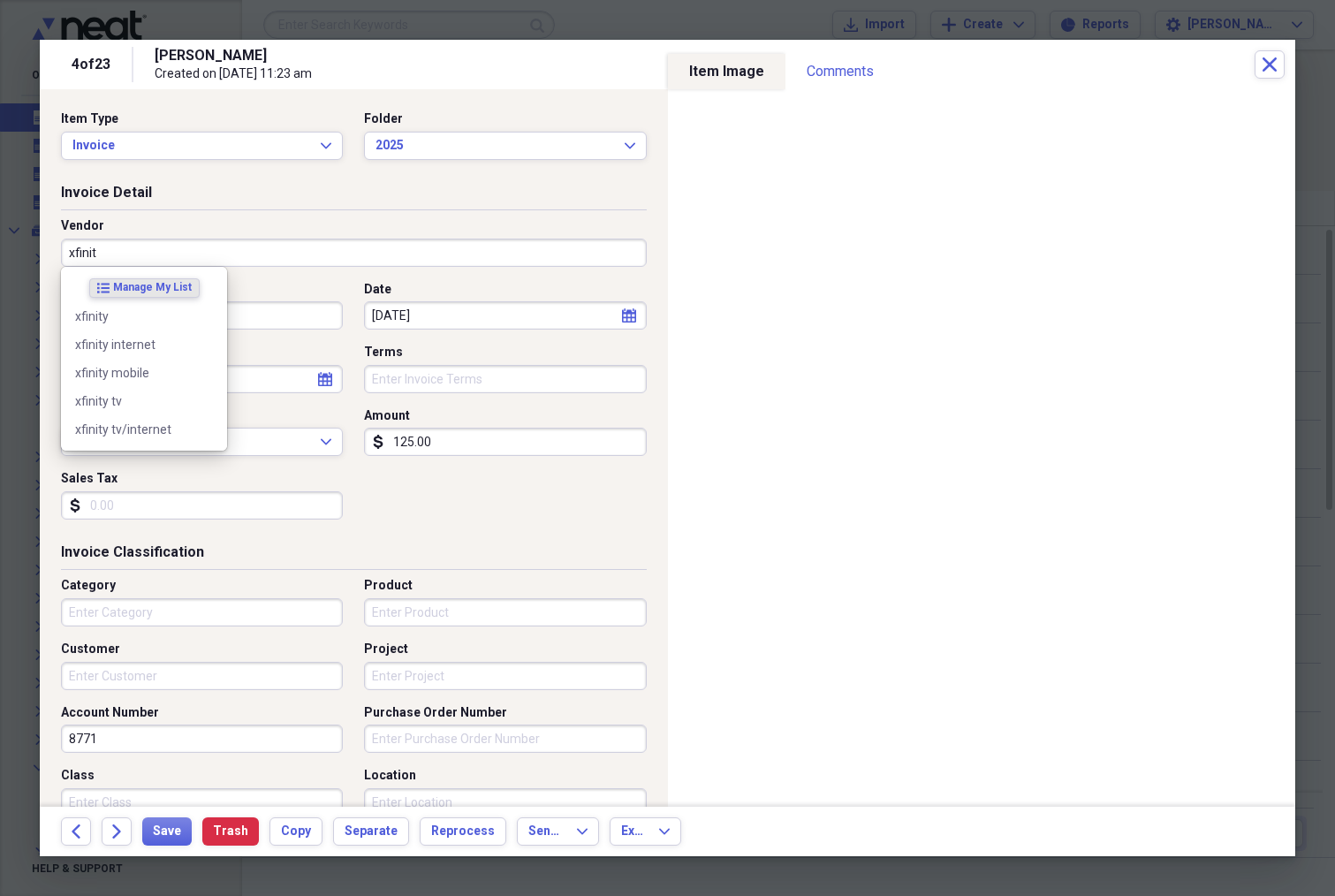 type on "xfinity" 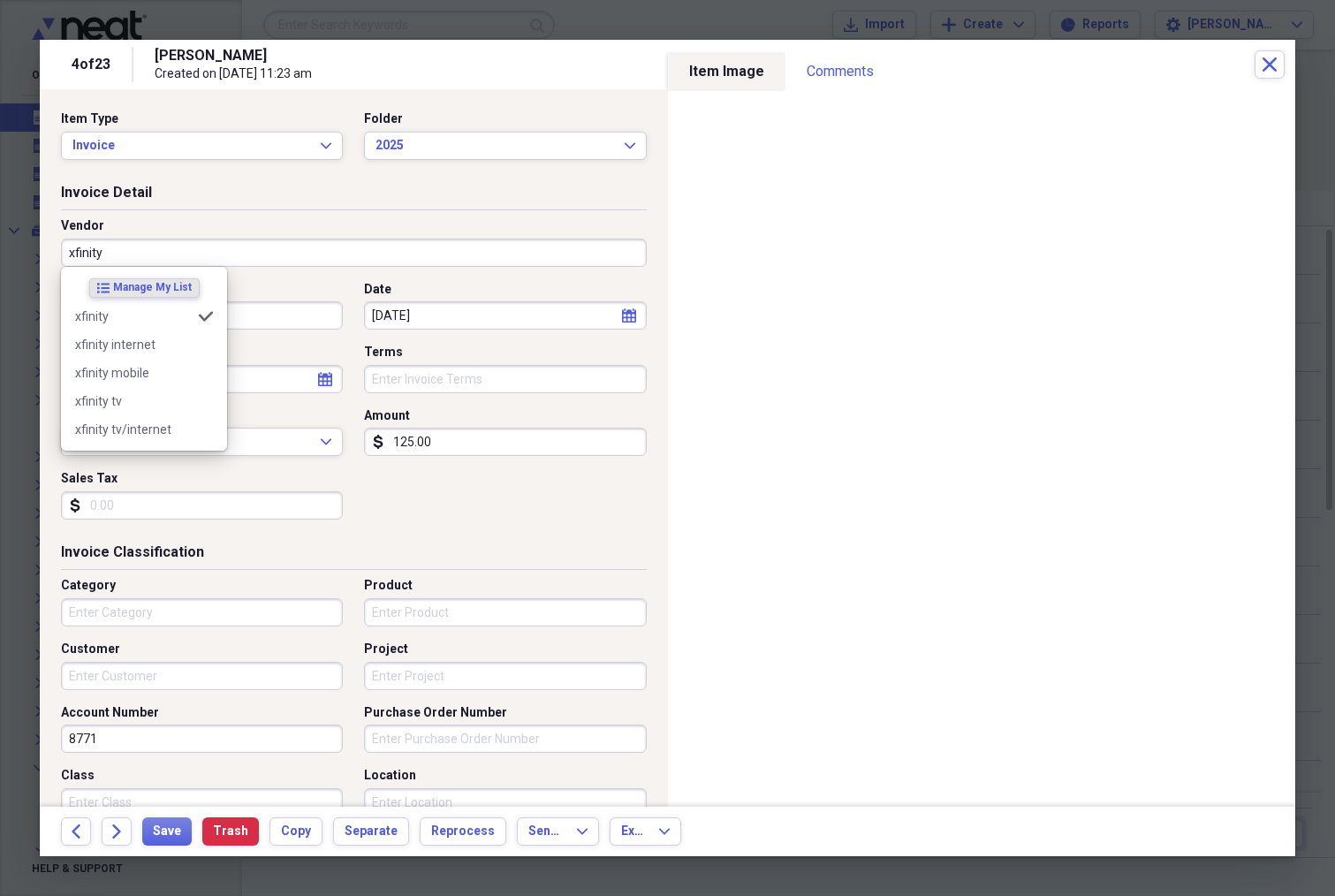 type on "Utilities" 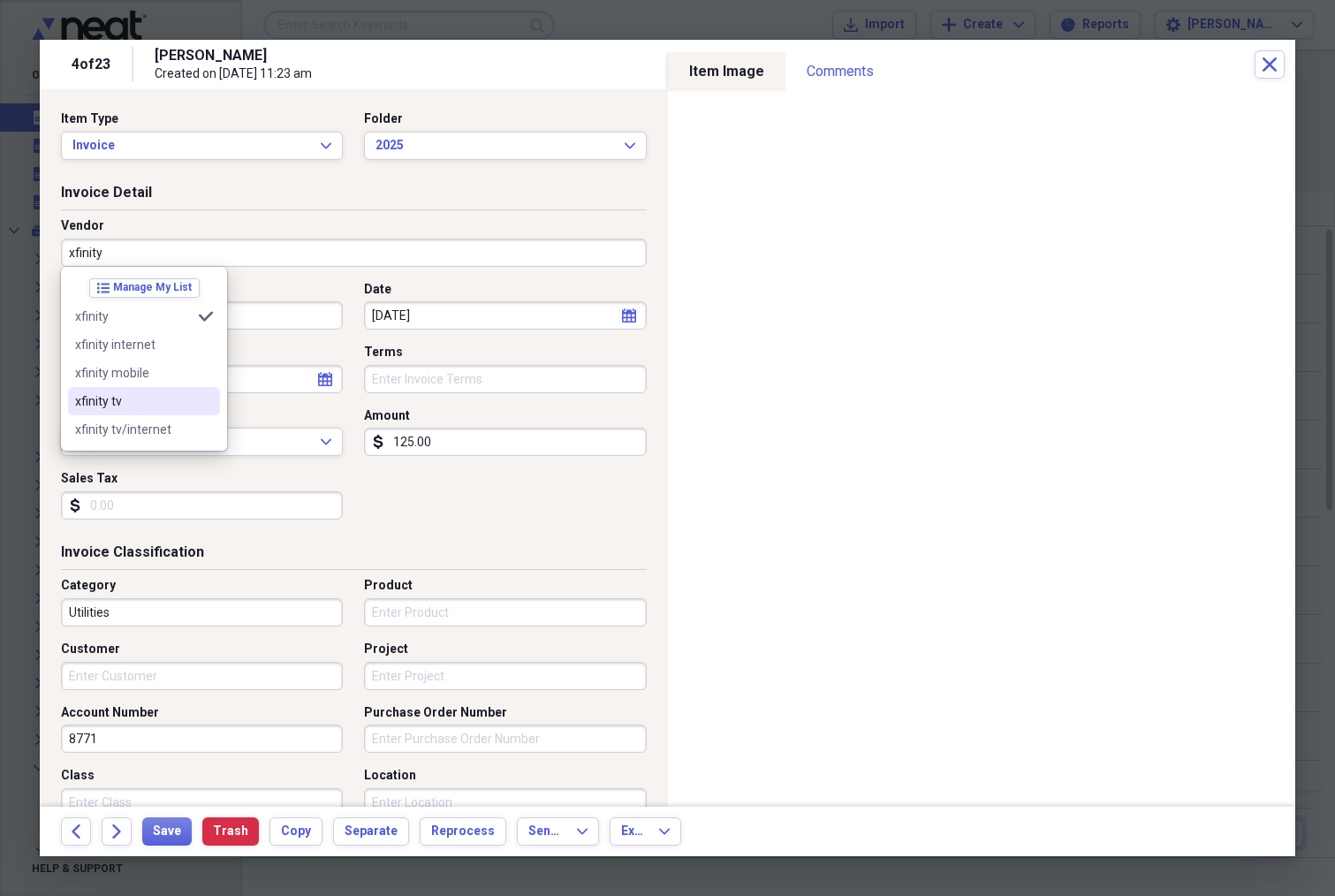 click on "xfinity tv" at bounding box center (133, 401) 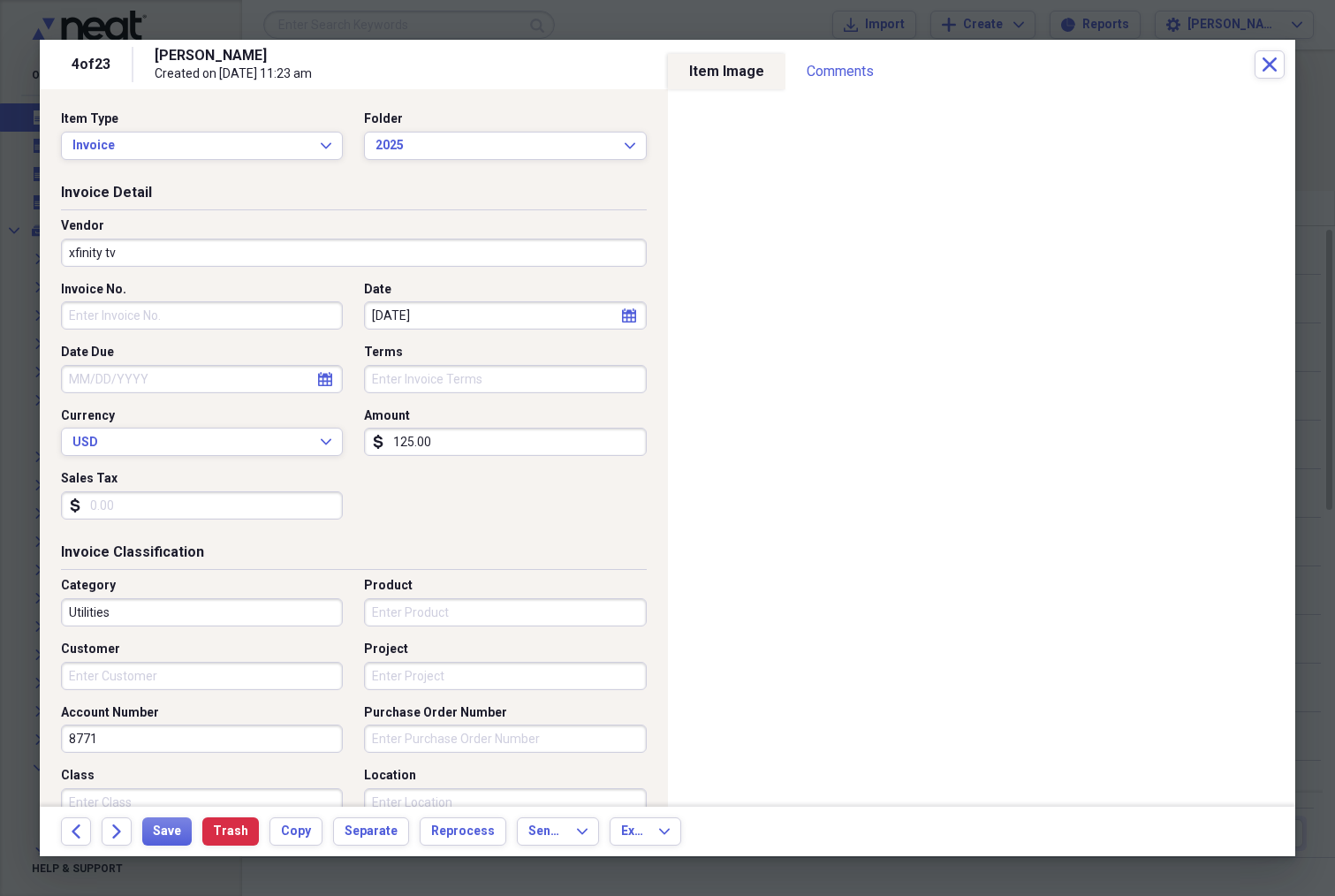 type on "tv" 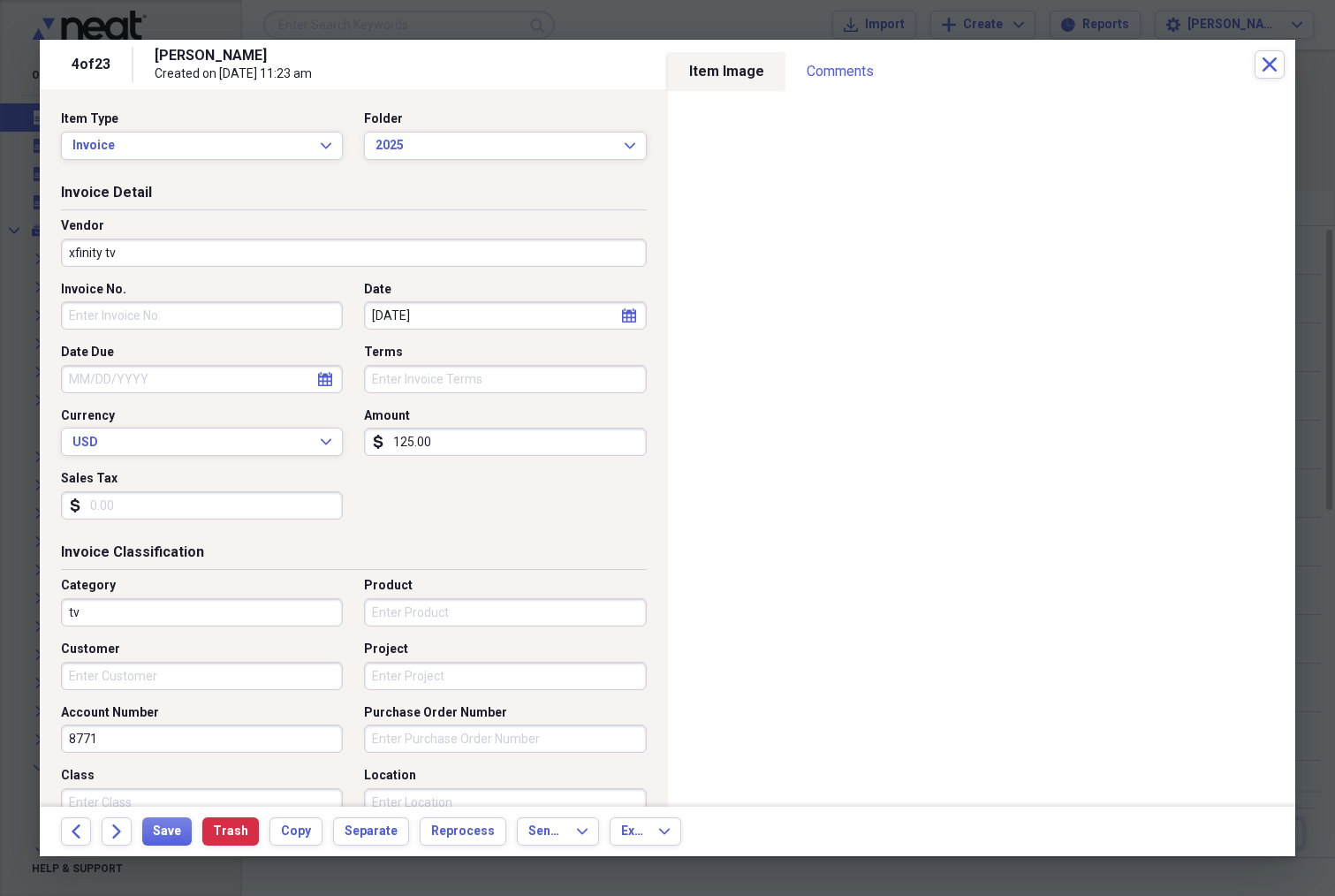 click 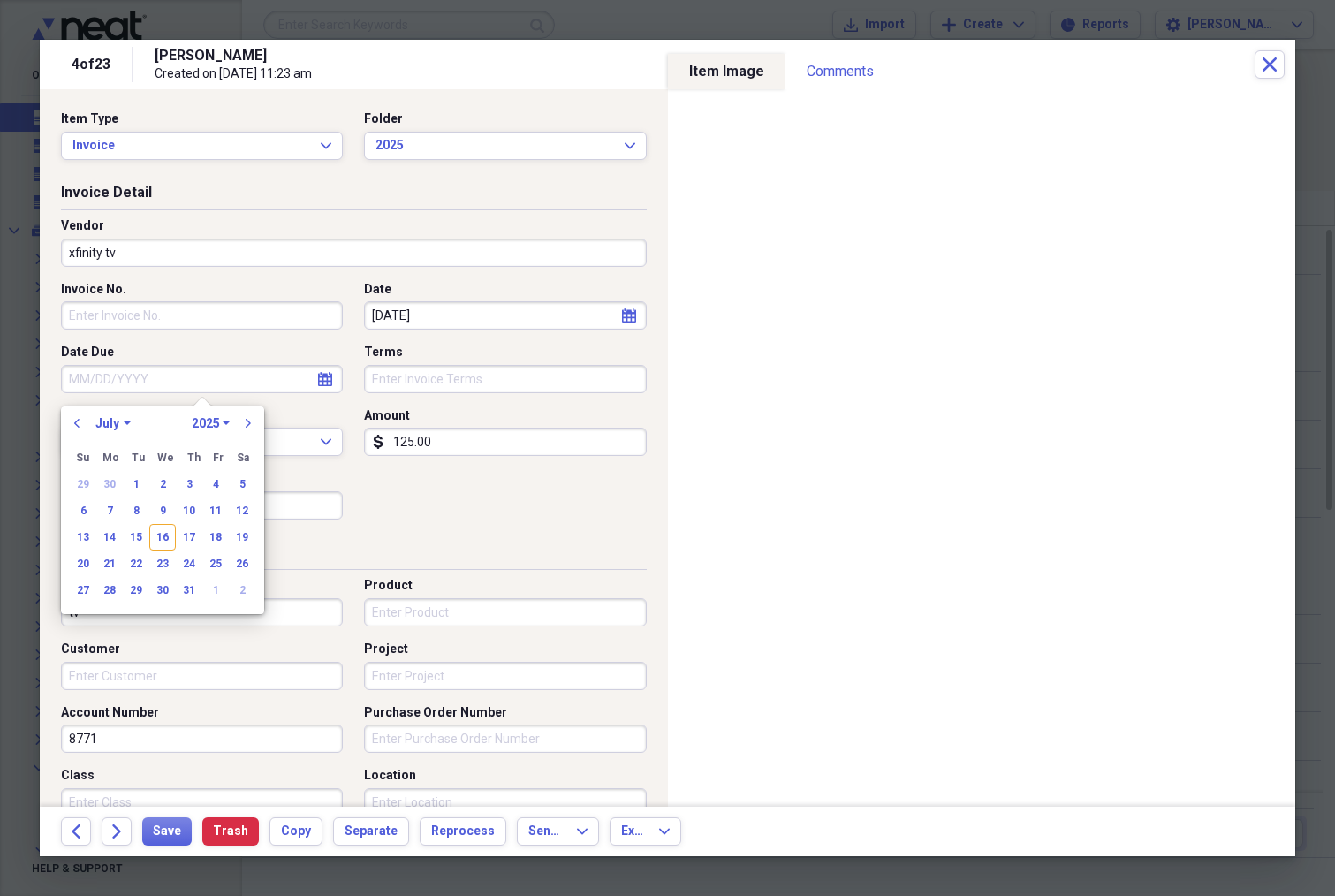 click on "January February March April May June July August September October November December" at bounding box center [113, 423] 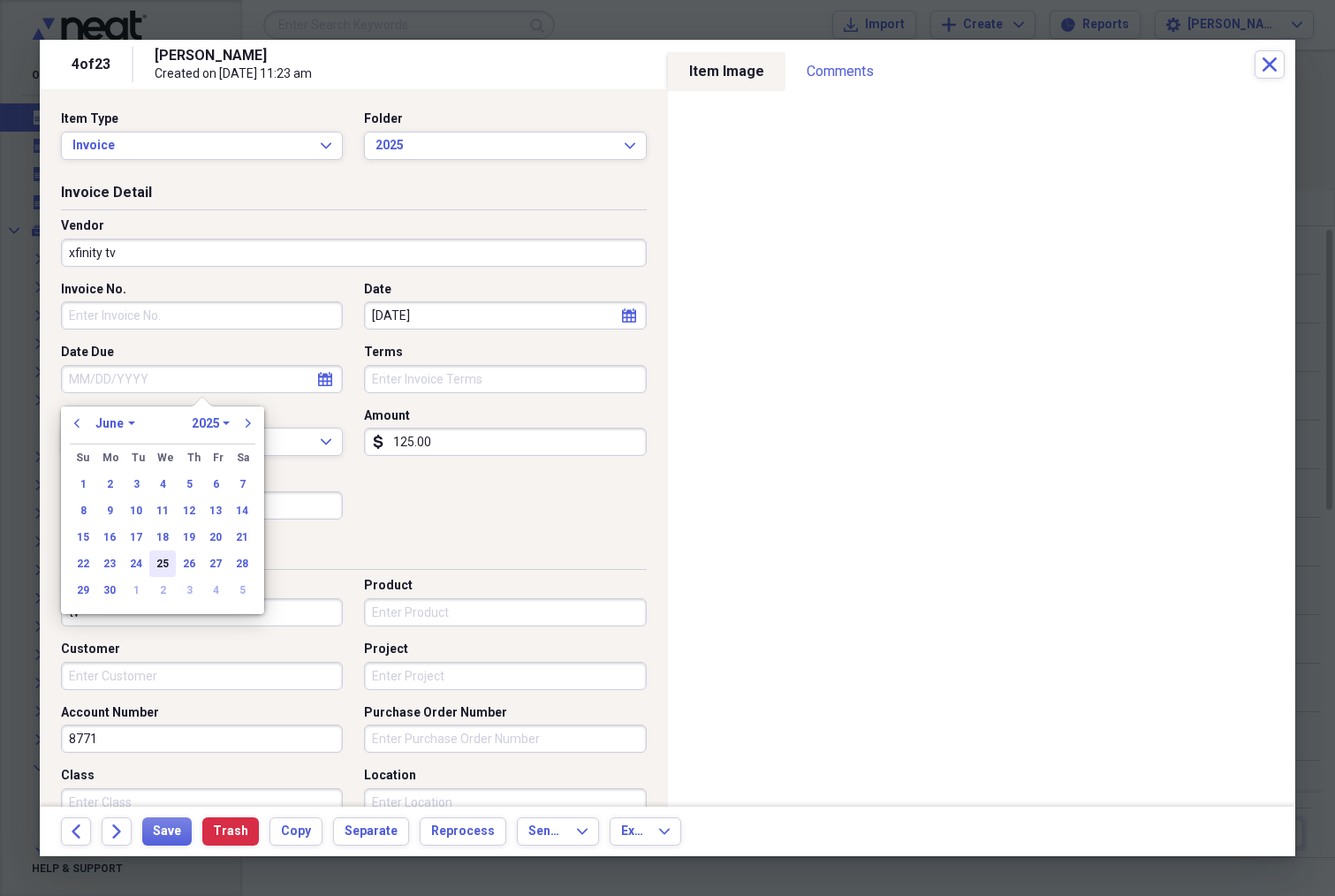 click on "25" at bounding box center [163, 564] 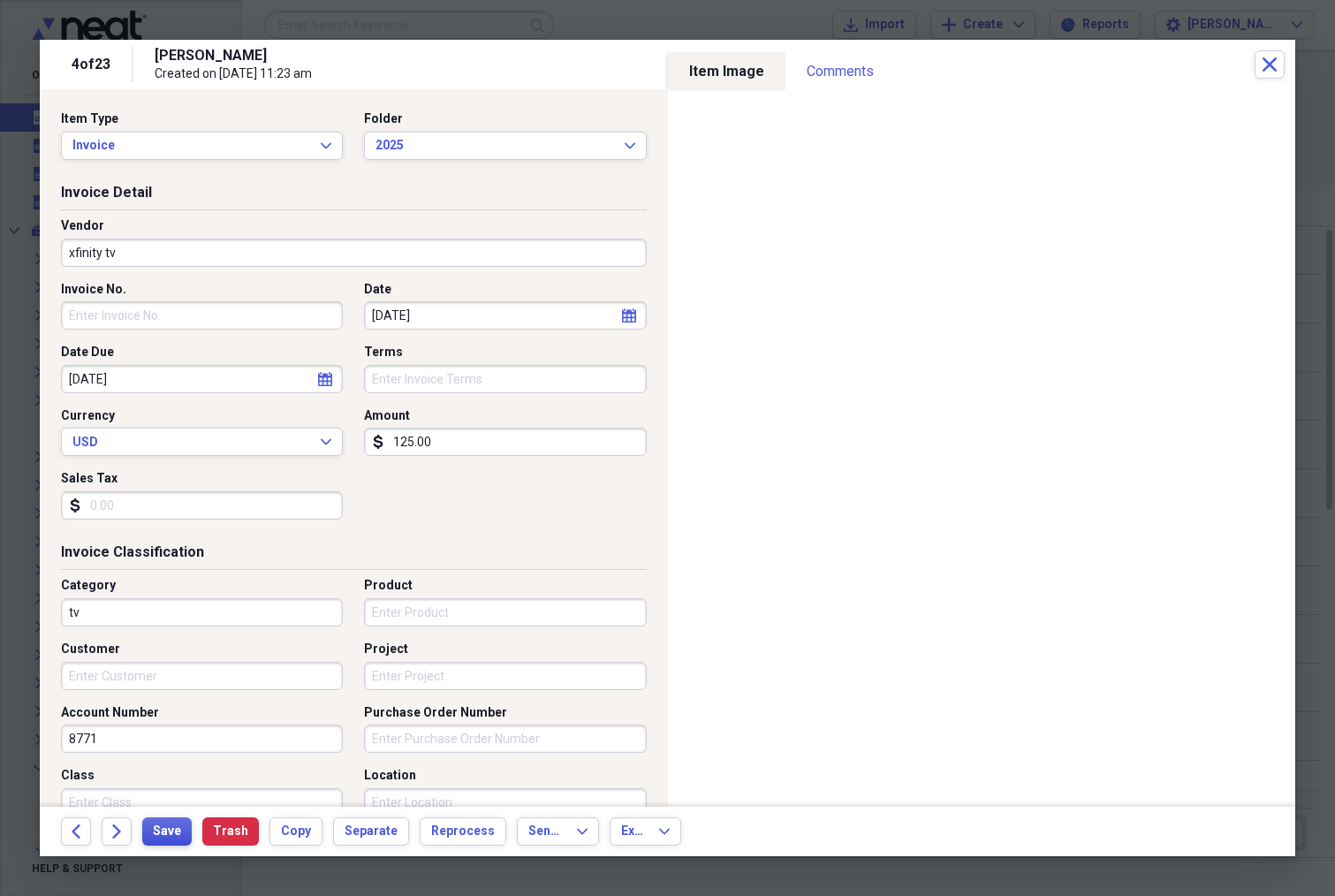 click on "Save" at bounding box center (167, 831) 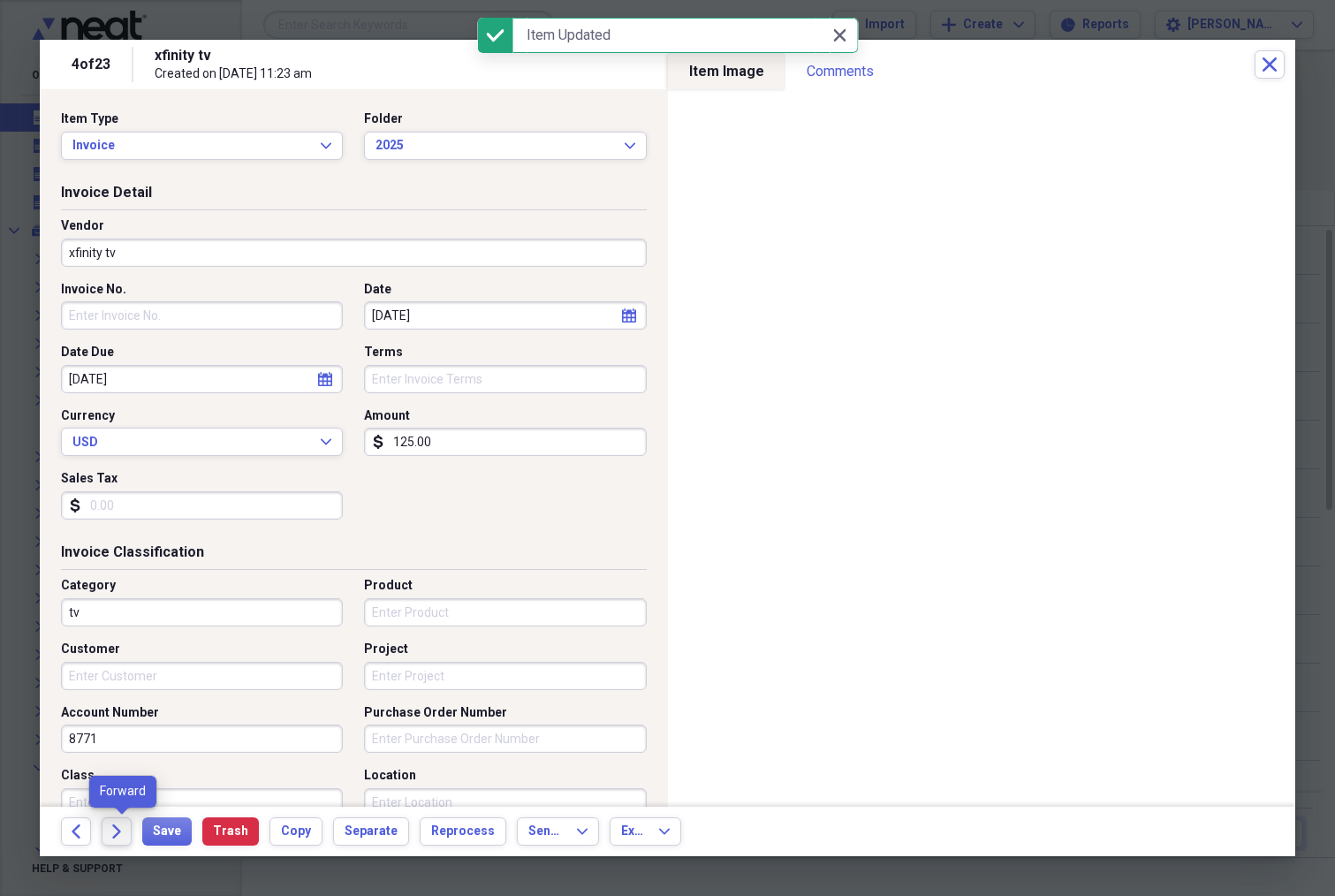 click 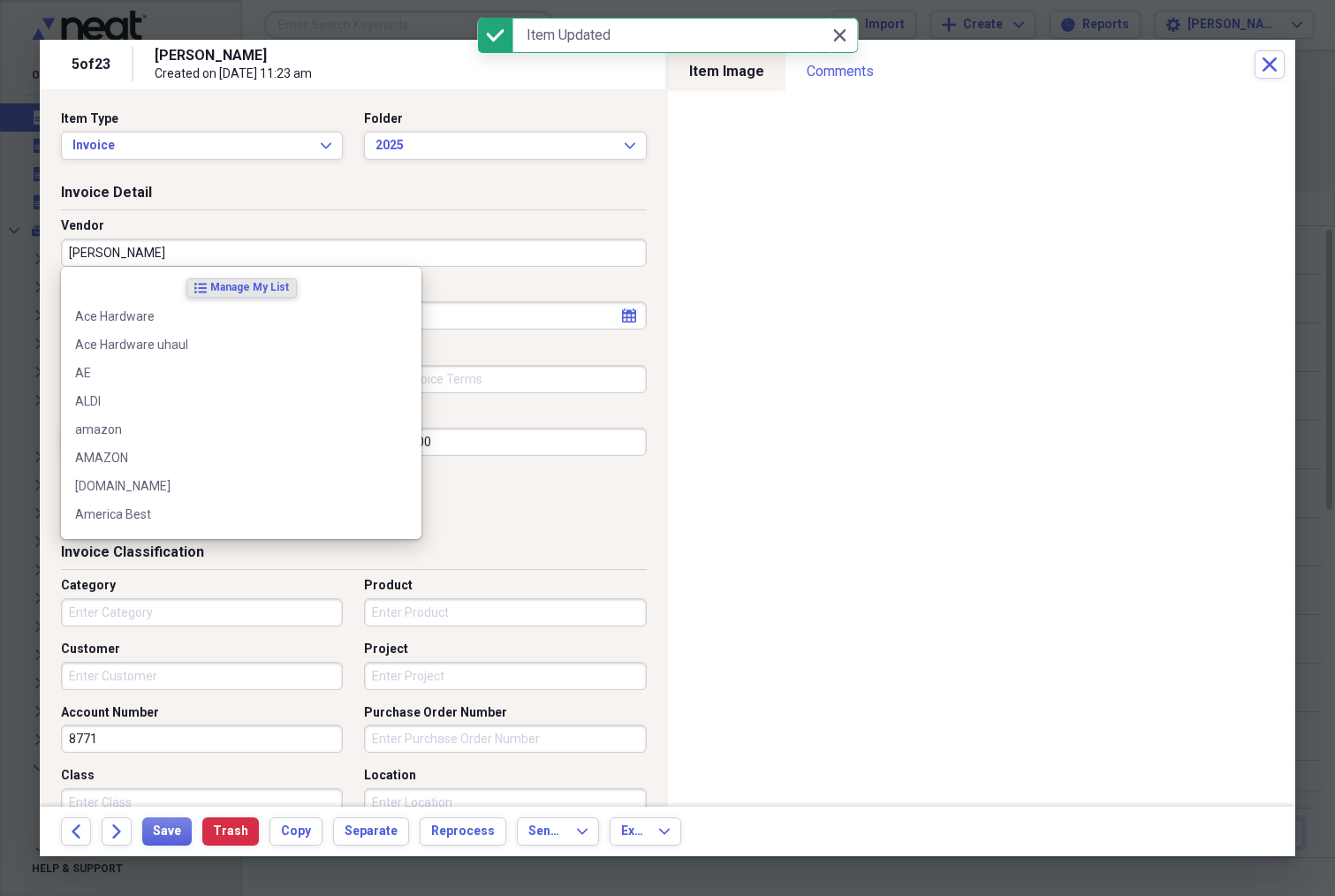click on "[PERSON_NAME]" at bounding box center [353, 253] 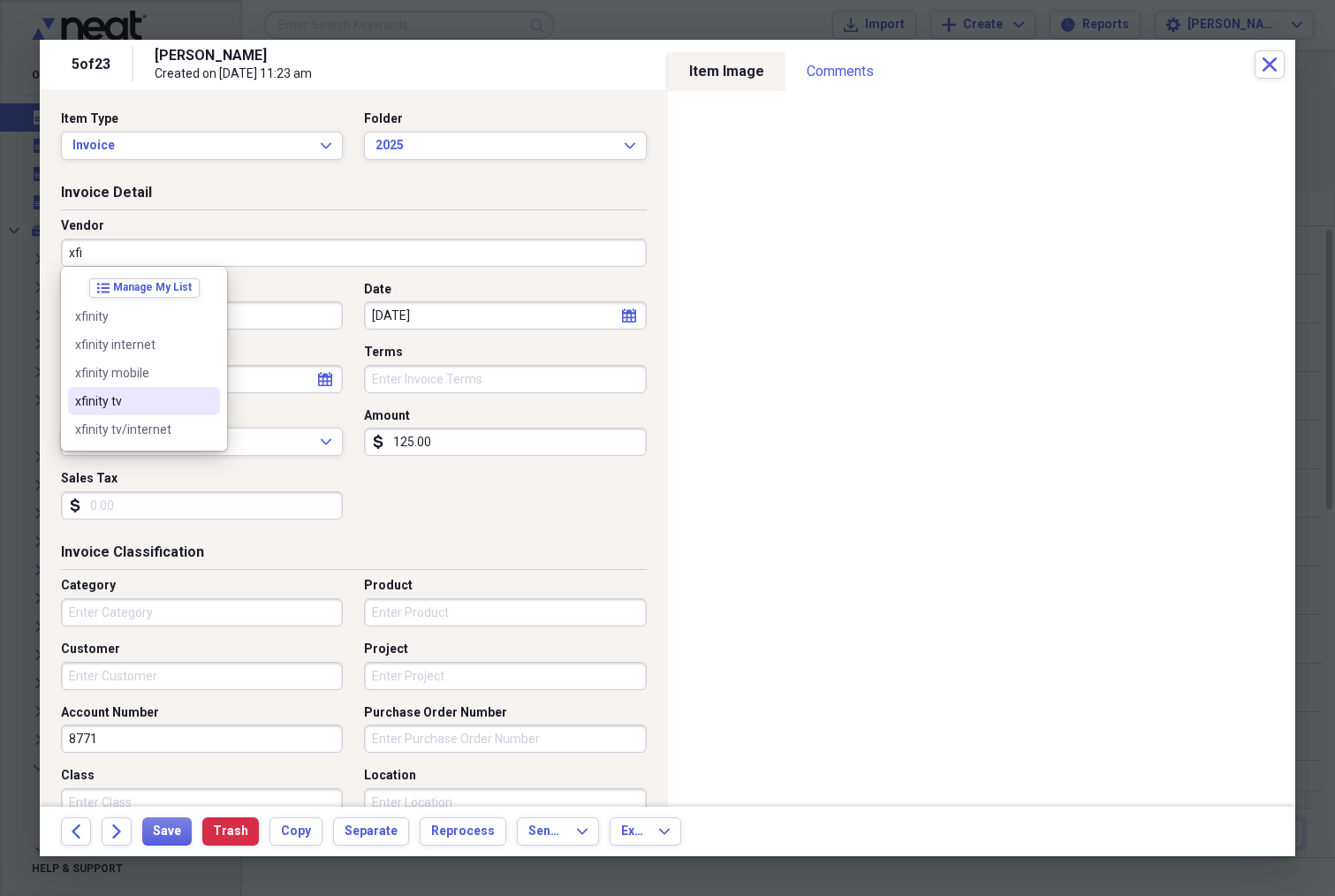 click on "xfinity tv" at bounding box center (133, 401) 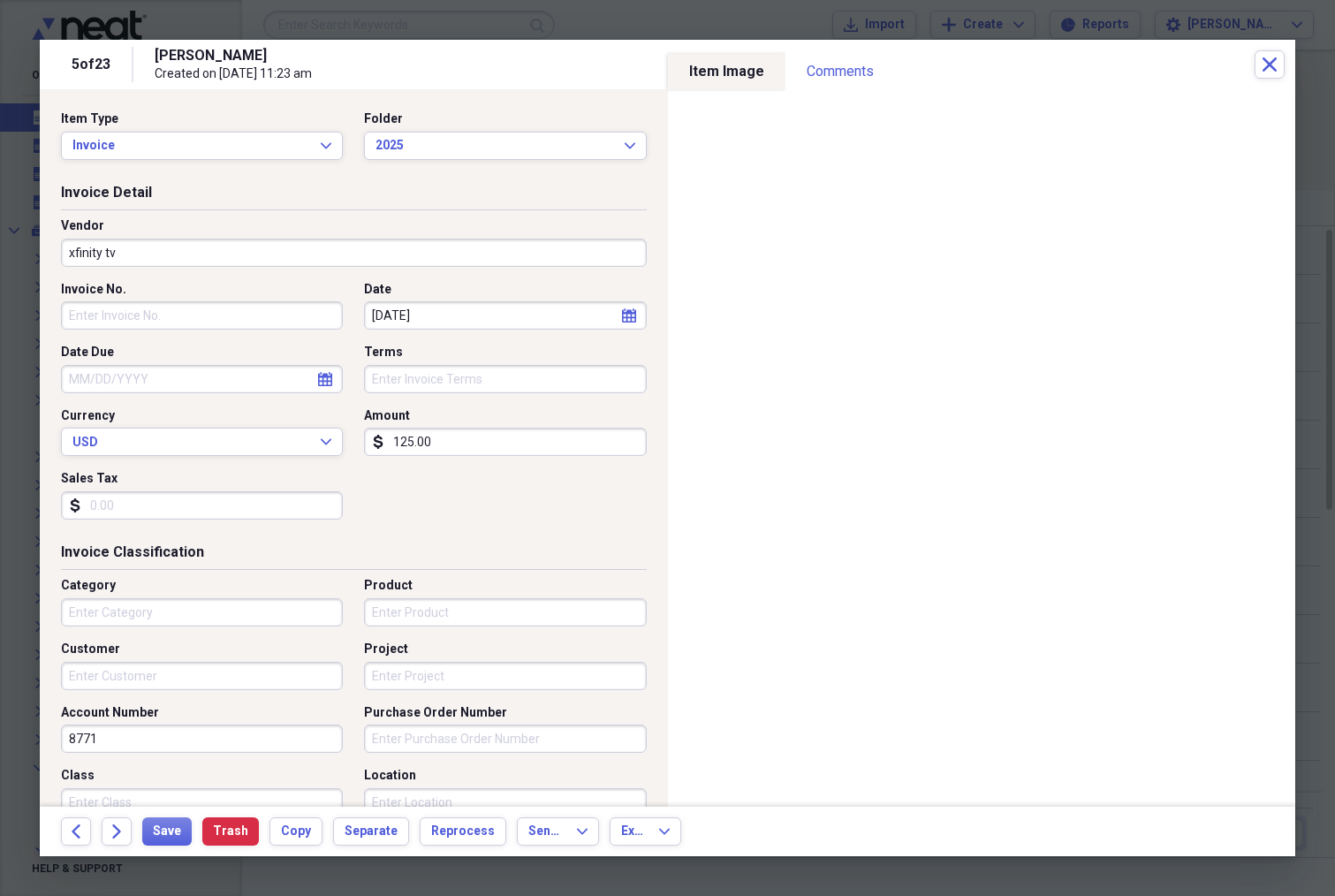 type on "tv" 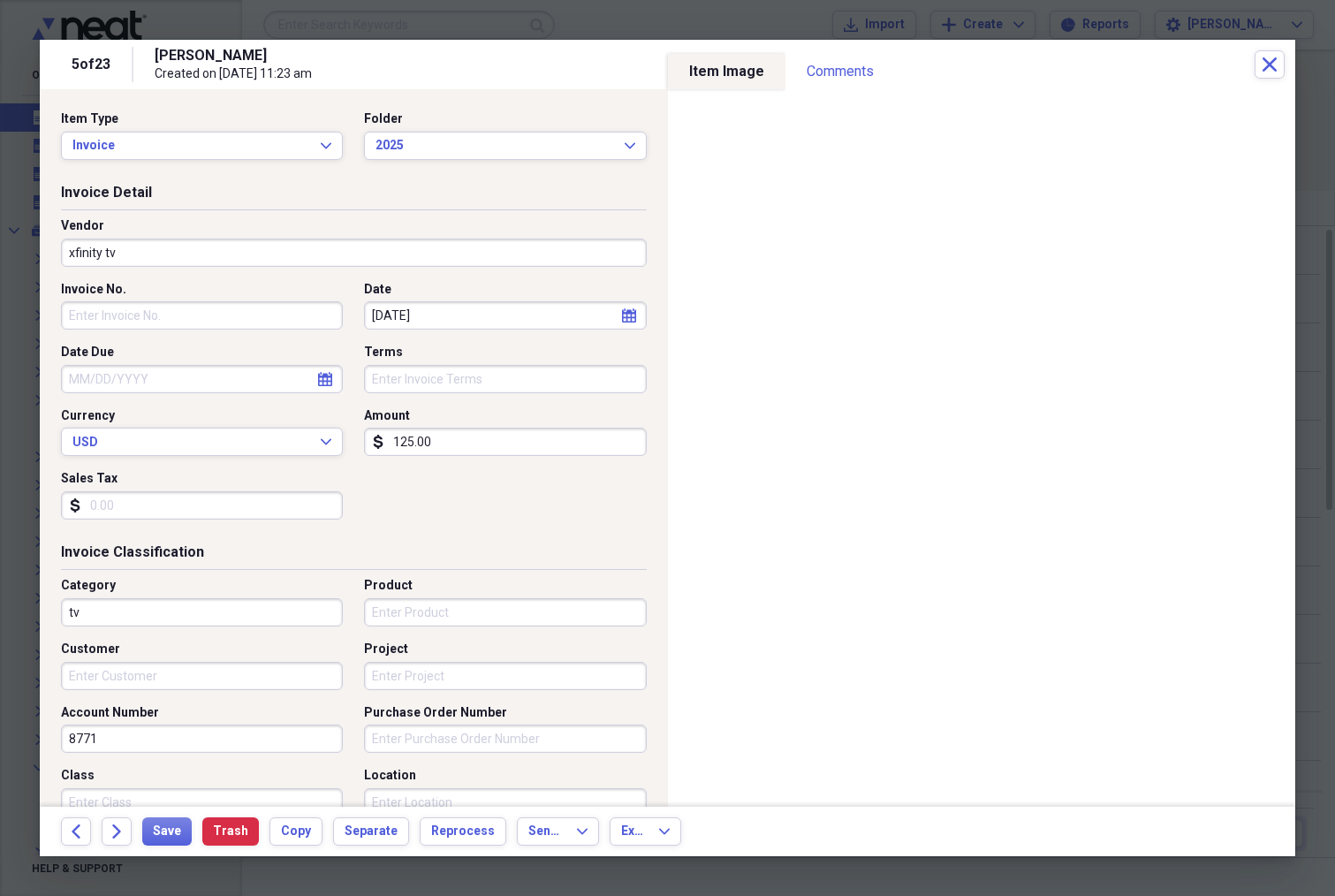 click 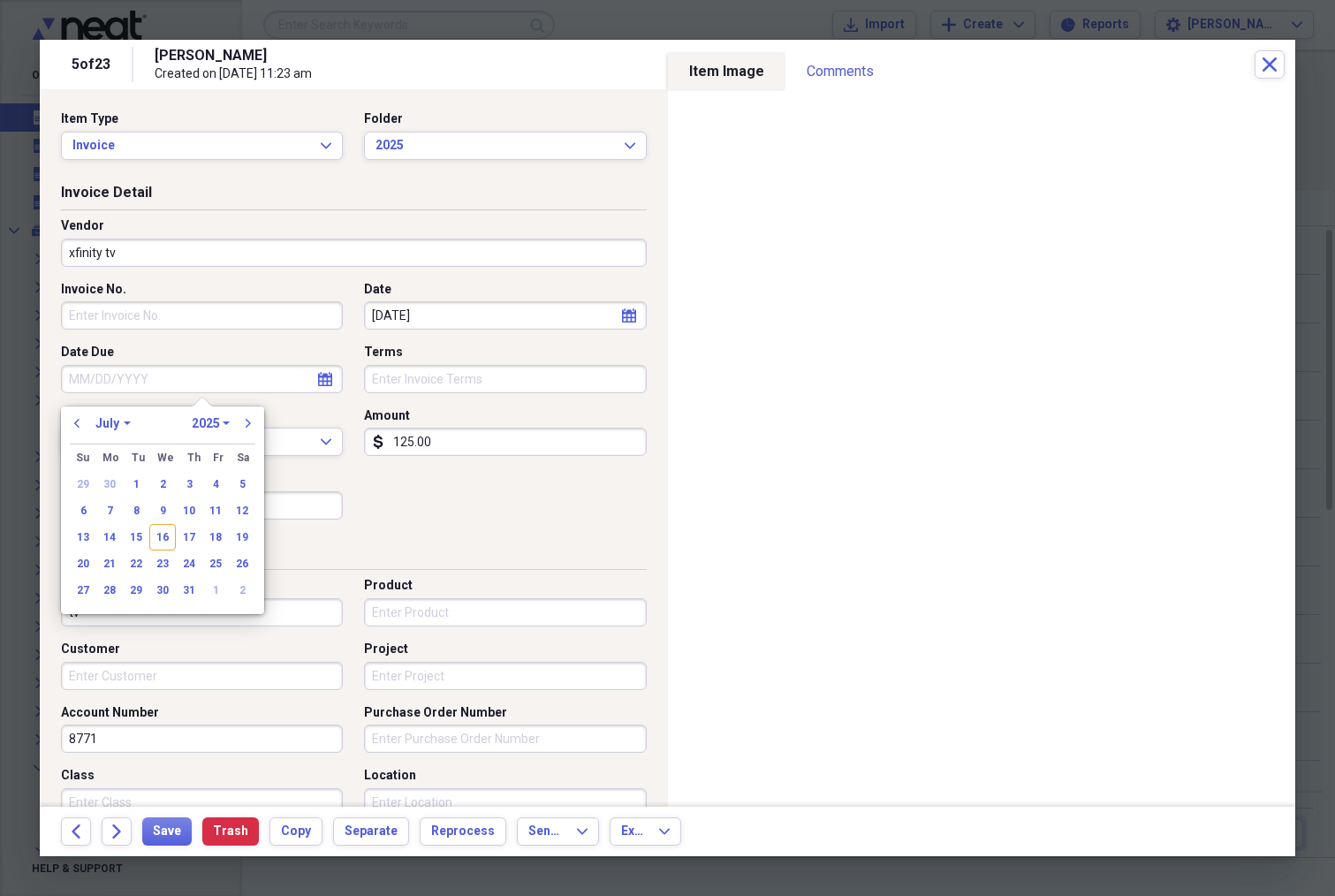 click on "January February March April May June July August September October November December" at bounding box center (113, 423) 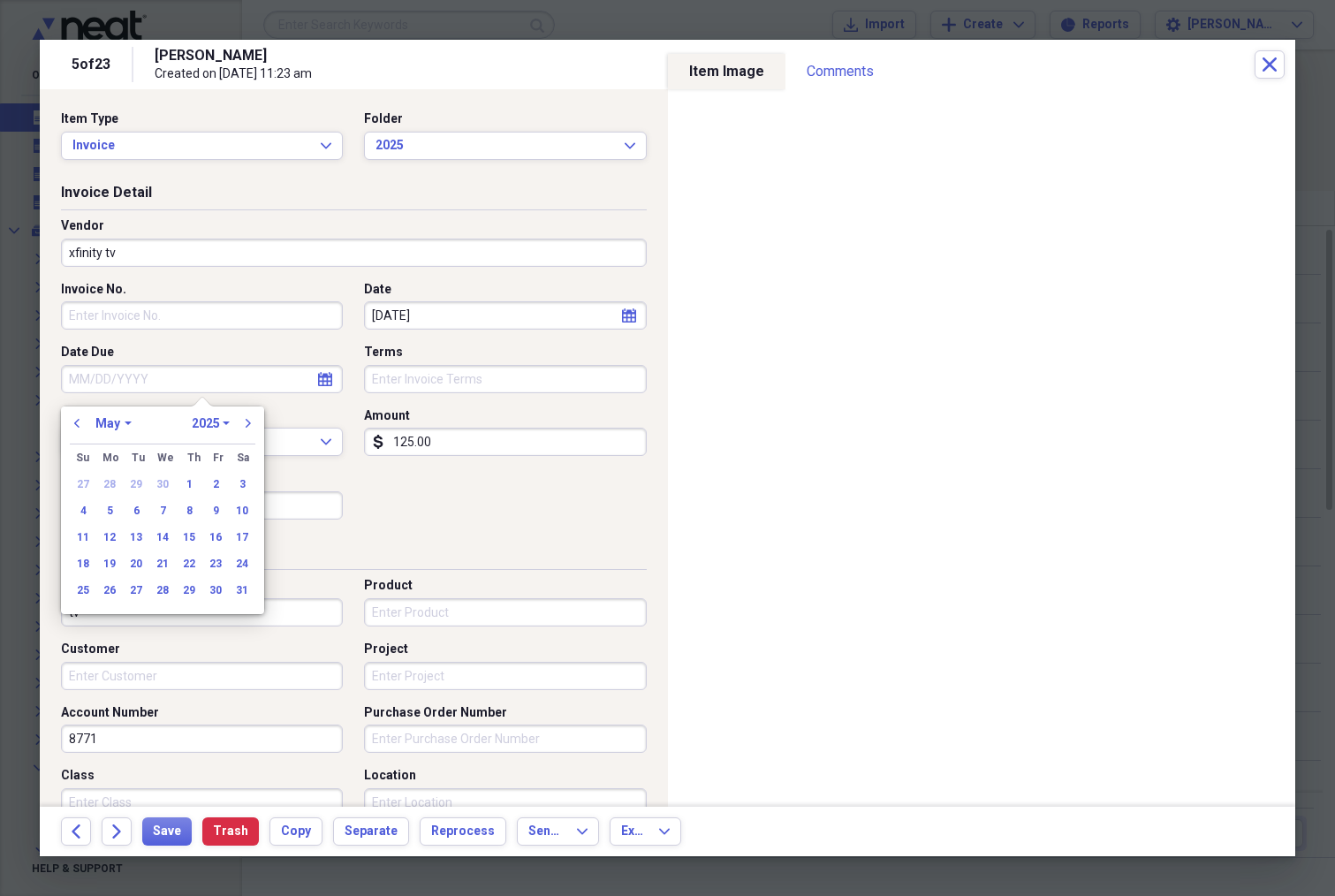 click on "25" at bounding box center (83, 590) 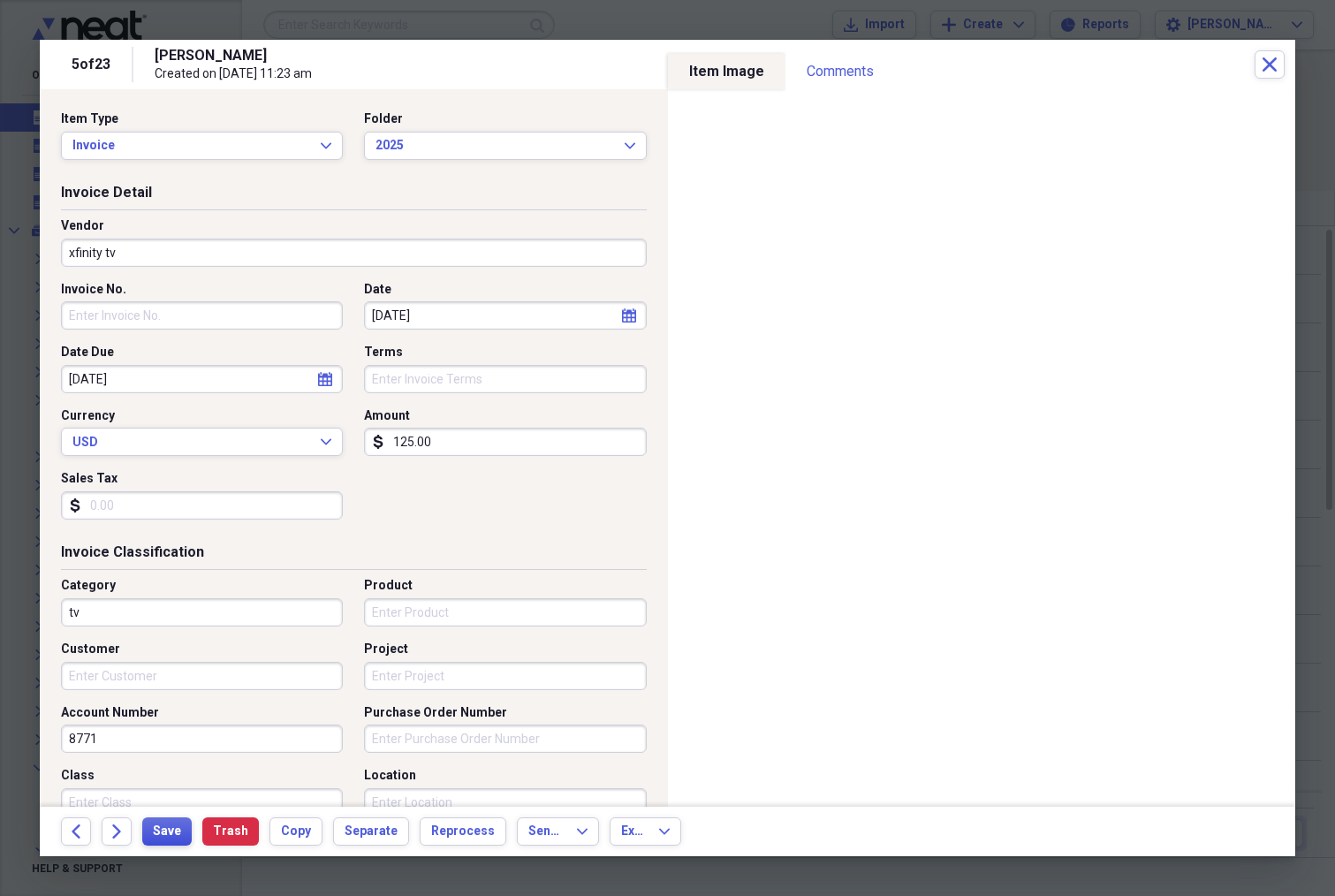 click on "Save" at bounding box center [167, 831] 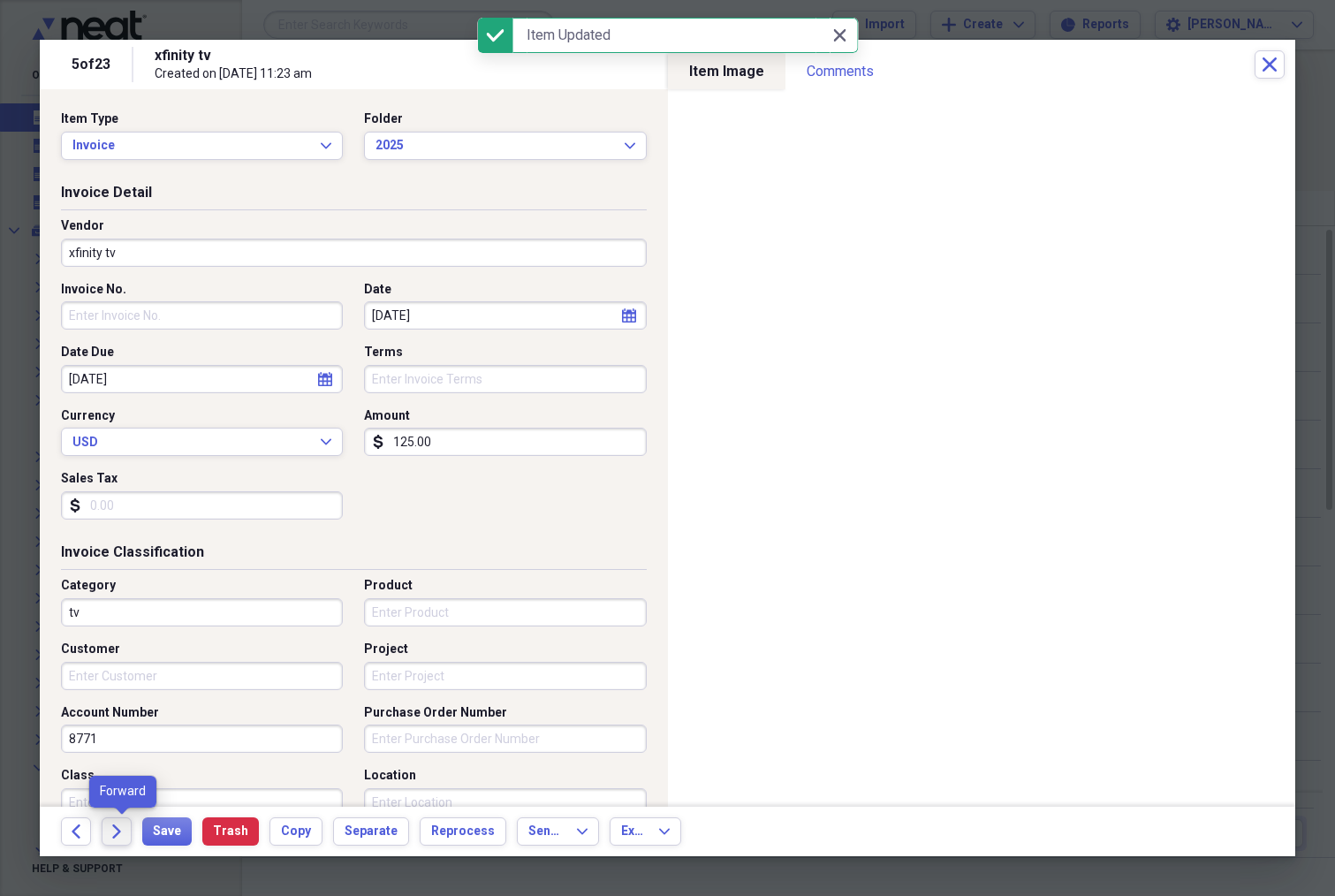 click 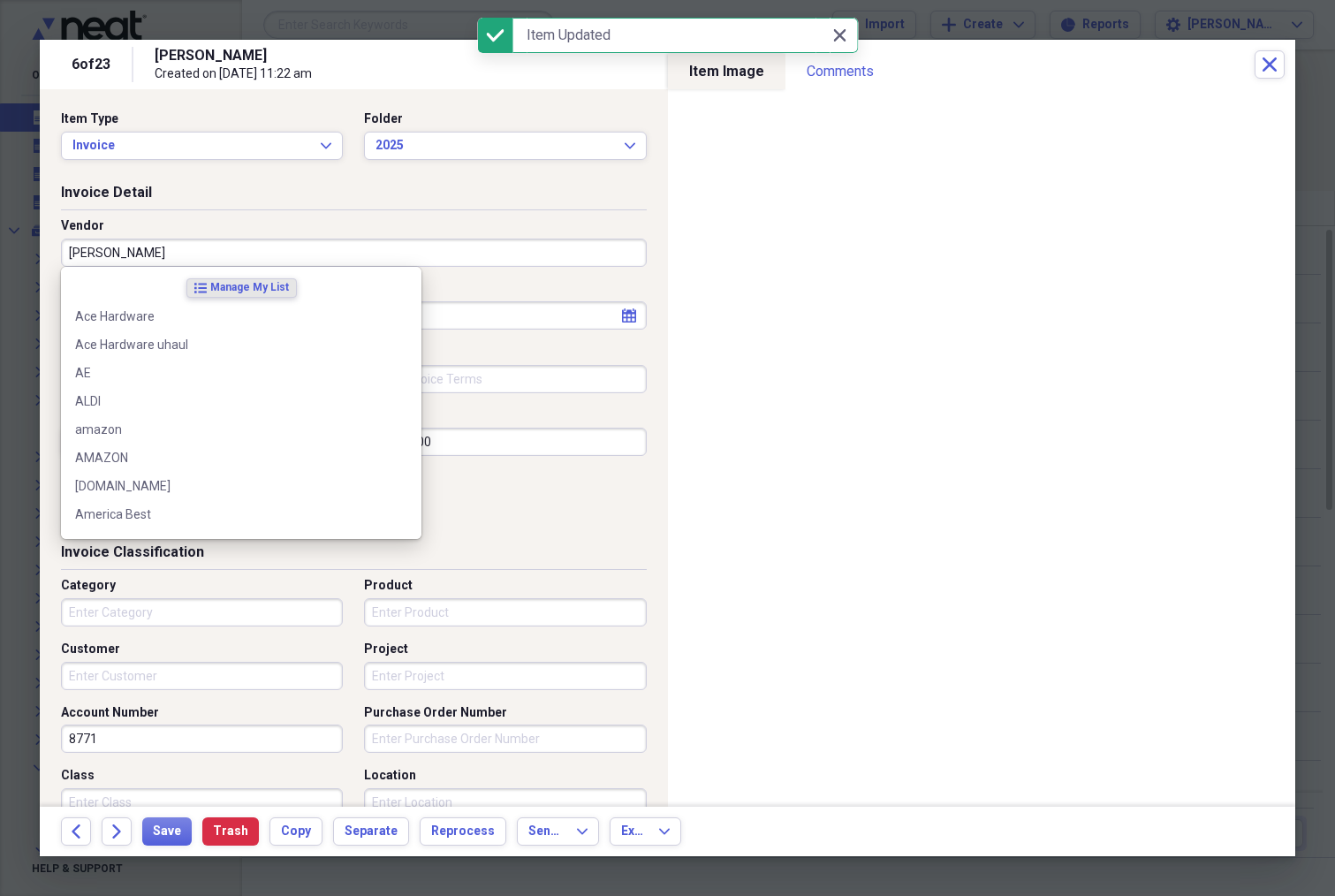 click on "[PERSON_NAME]" at bounding box center (353, 253) 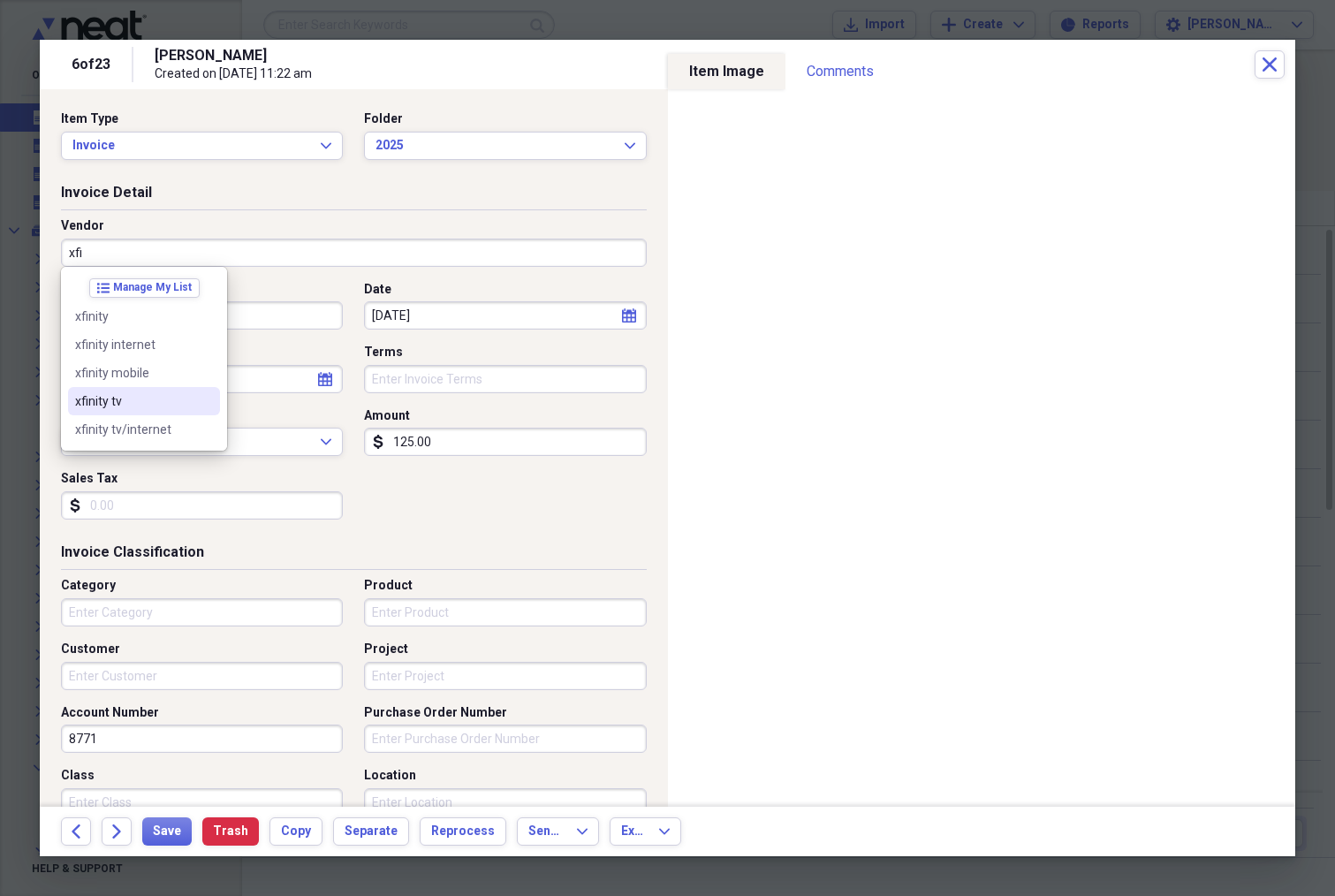 click on "xfinity tv" at bounding box center [133, 401] 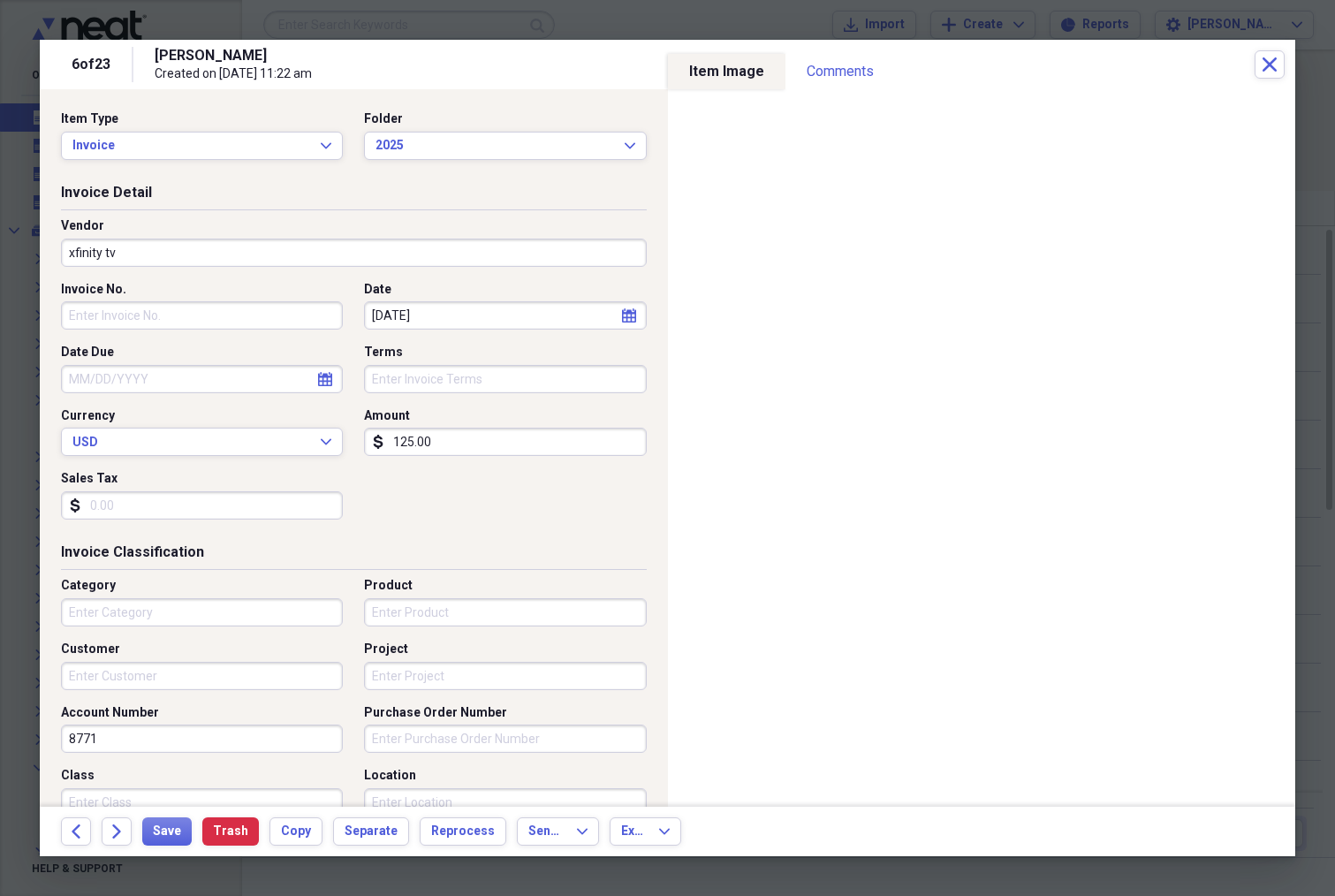 type on "tv" 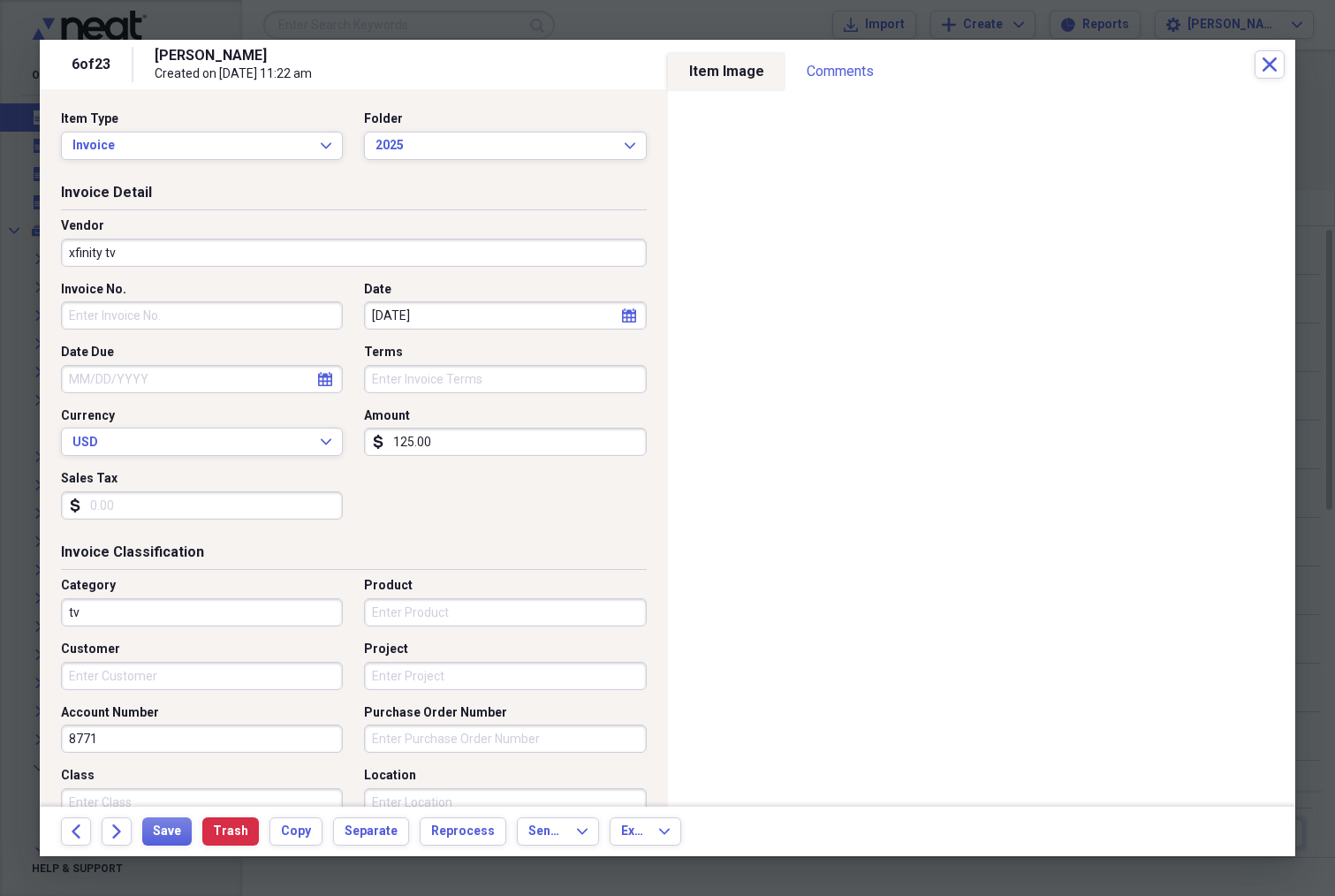 click 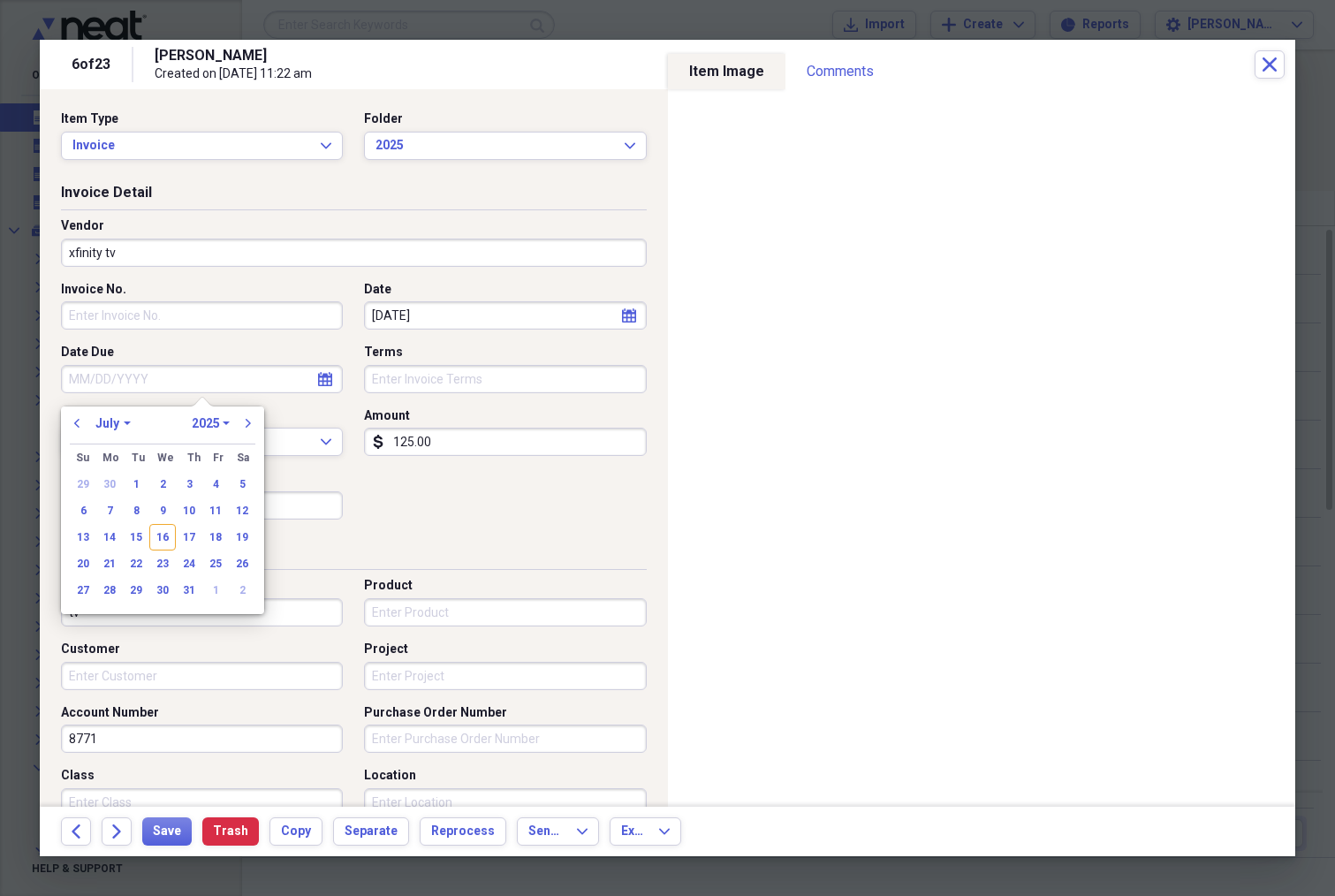click on "January February March April May June July August September October November December" at bounding box center [113, 423] 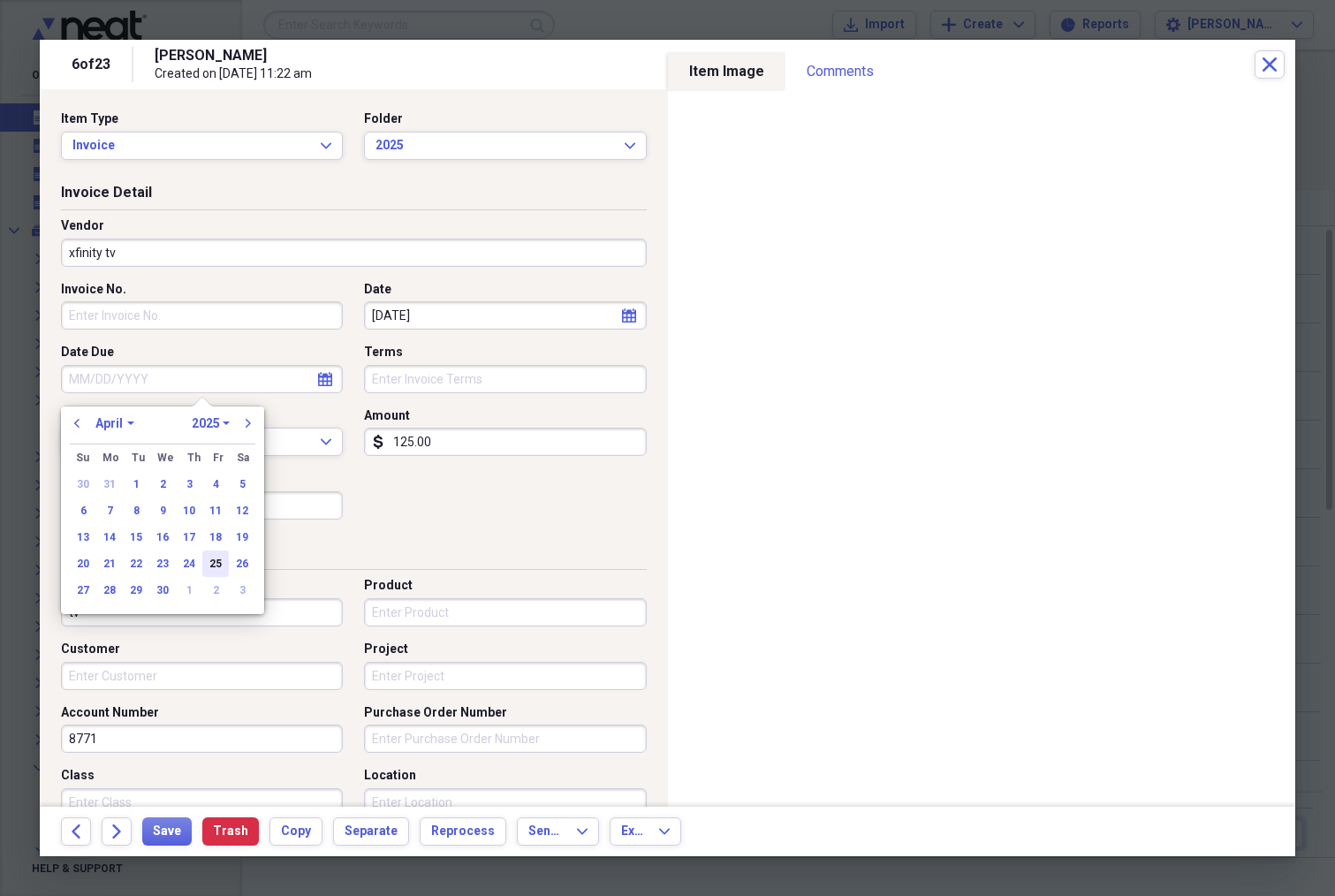 click on "25" at bounding box center [216, 564] 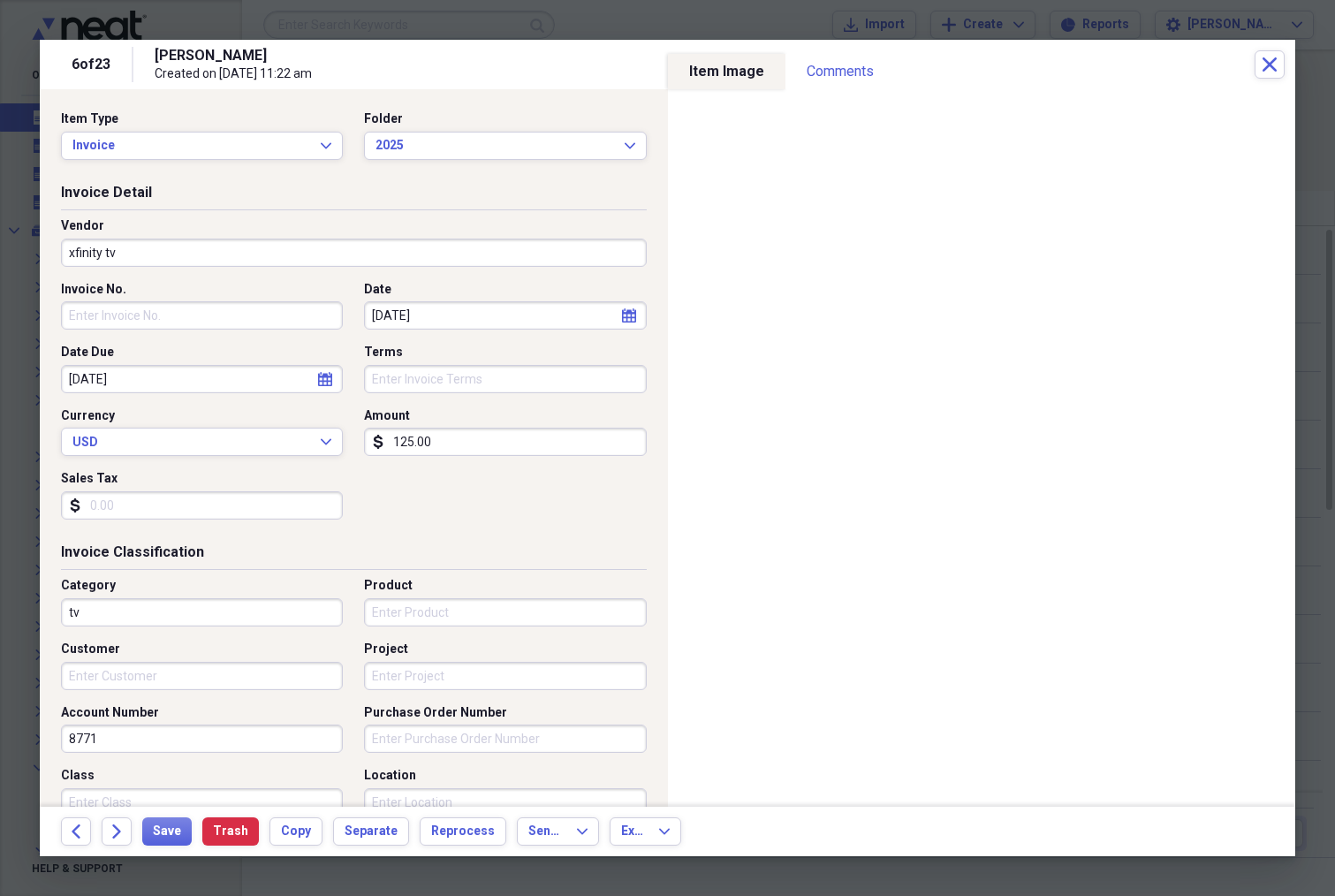 type on "[DATE]" 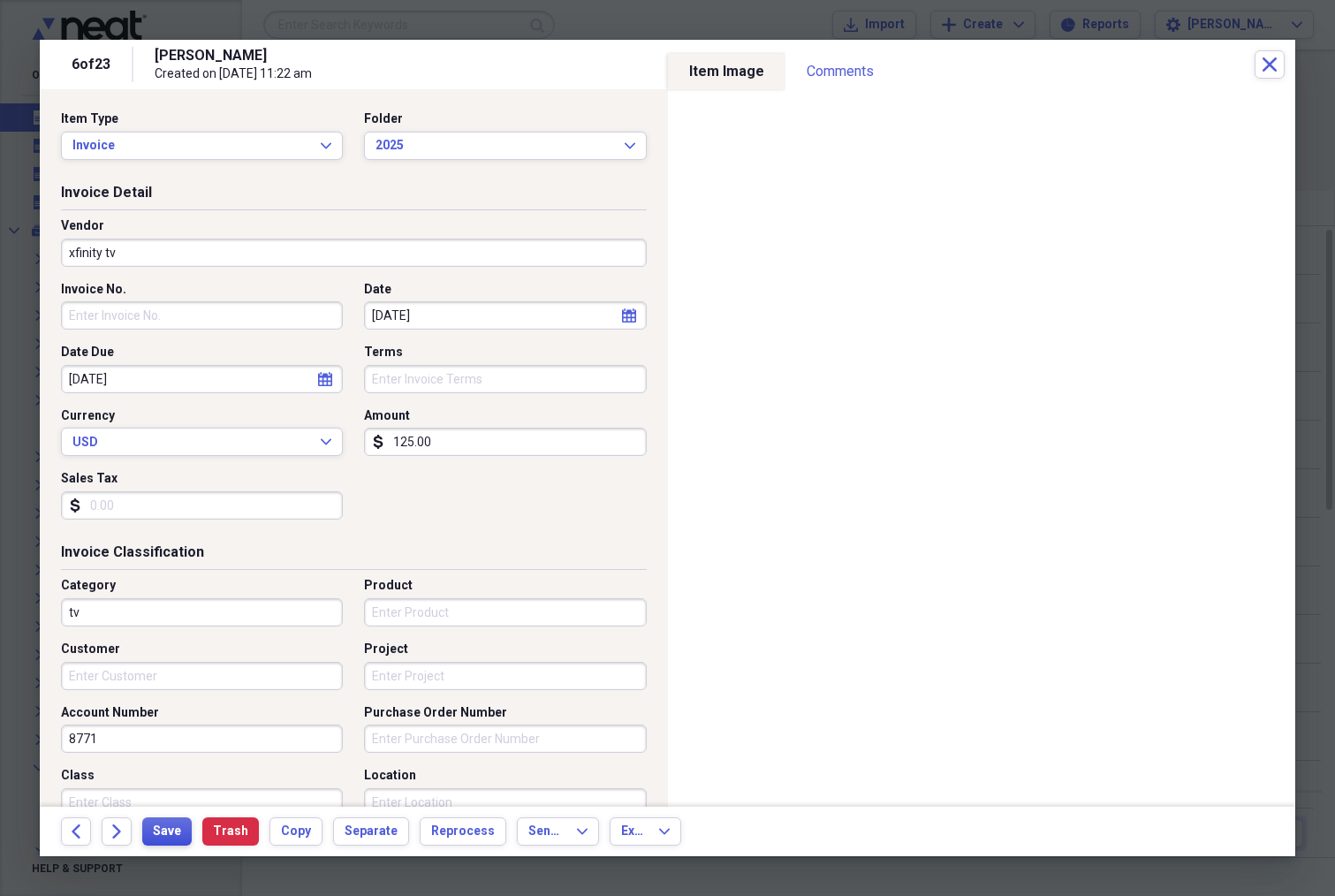 click on "Save" at bounding box center [167, 831] 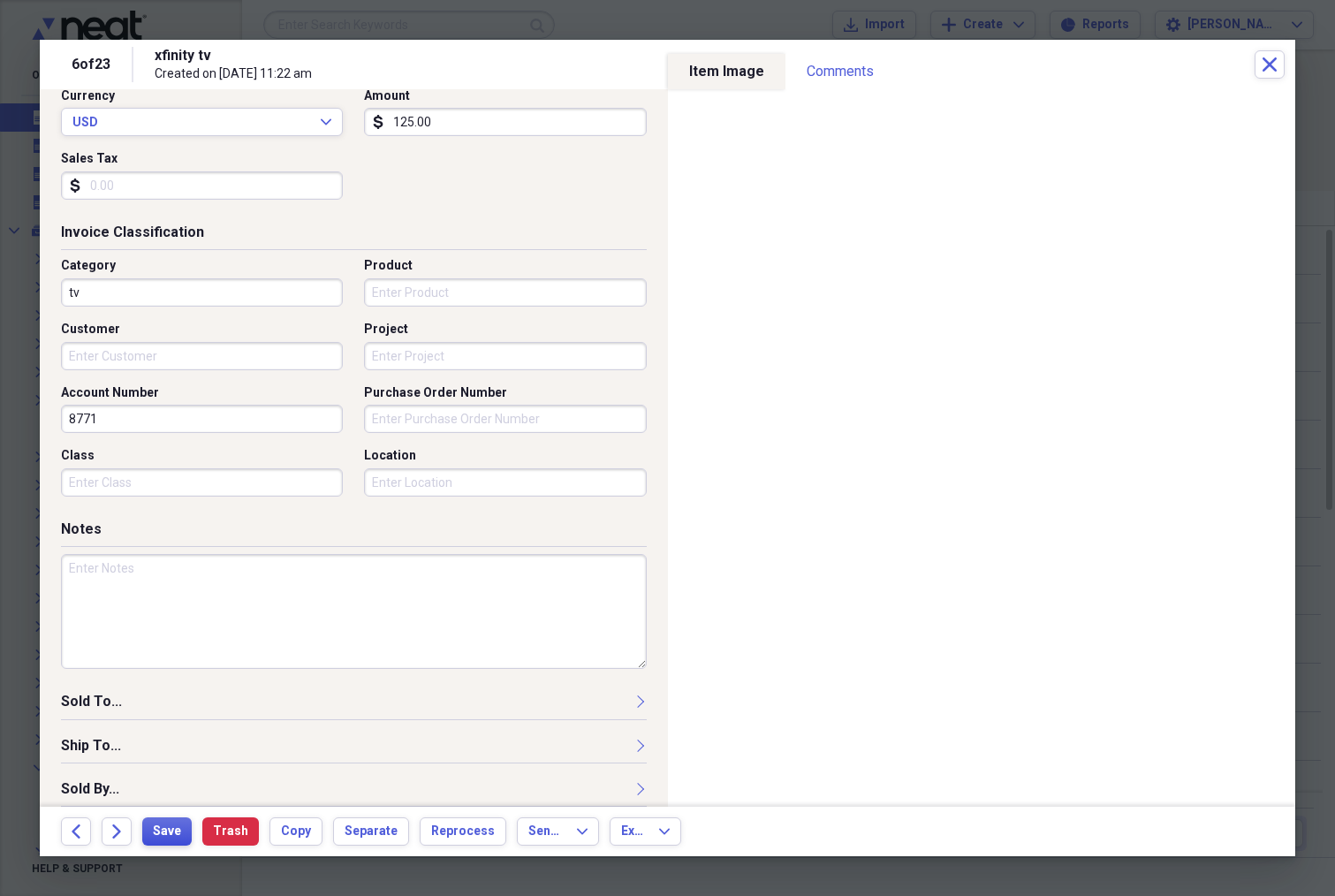 scroll, scrollTop: 336, scrollLeft: 0, axis: vertical 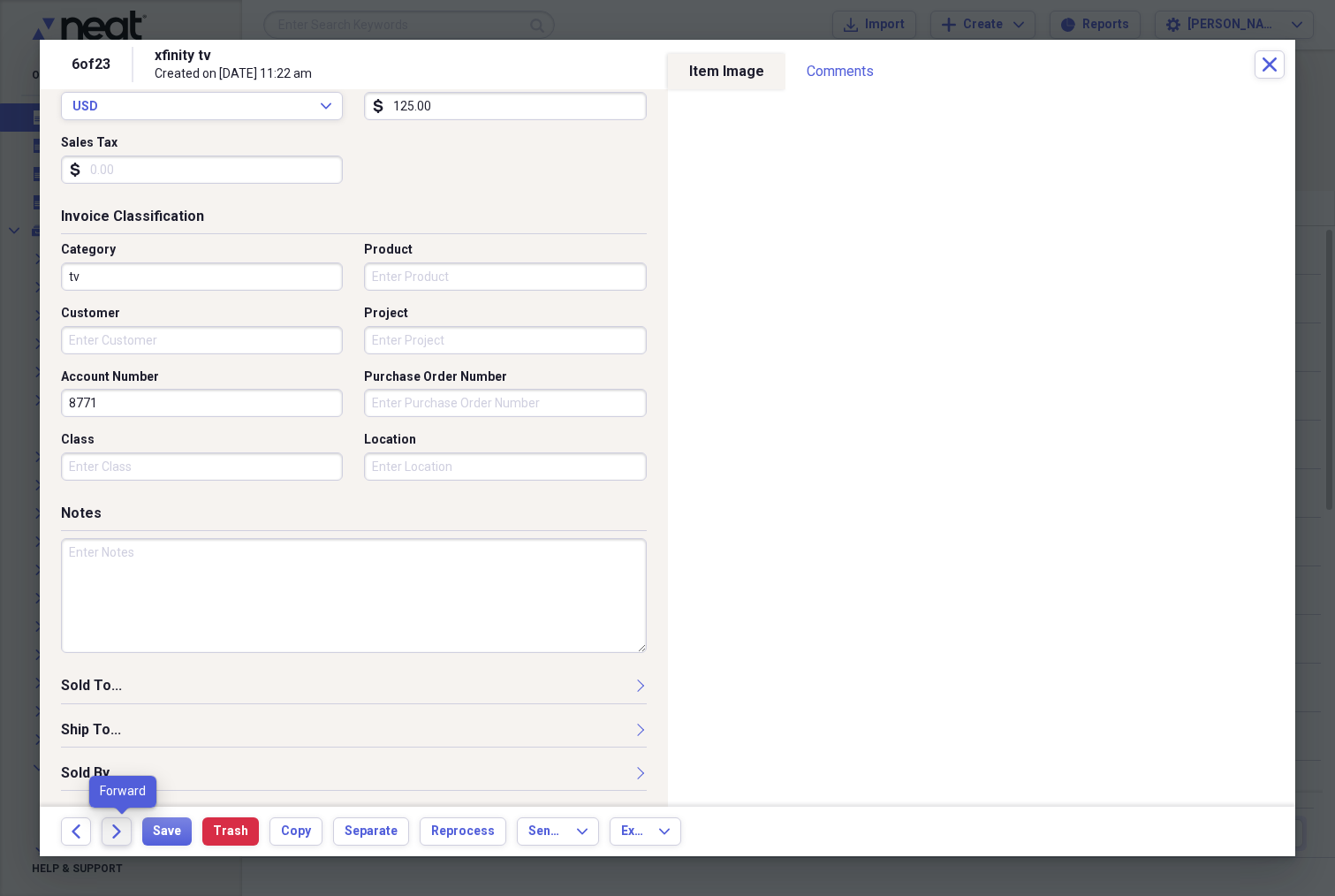 click on "Forward" 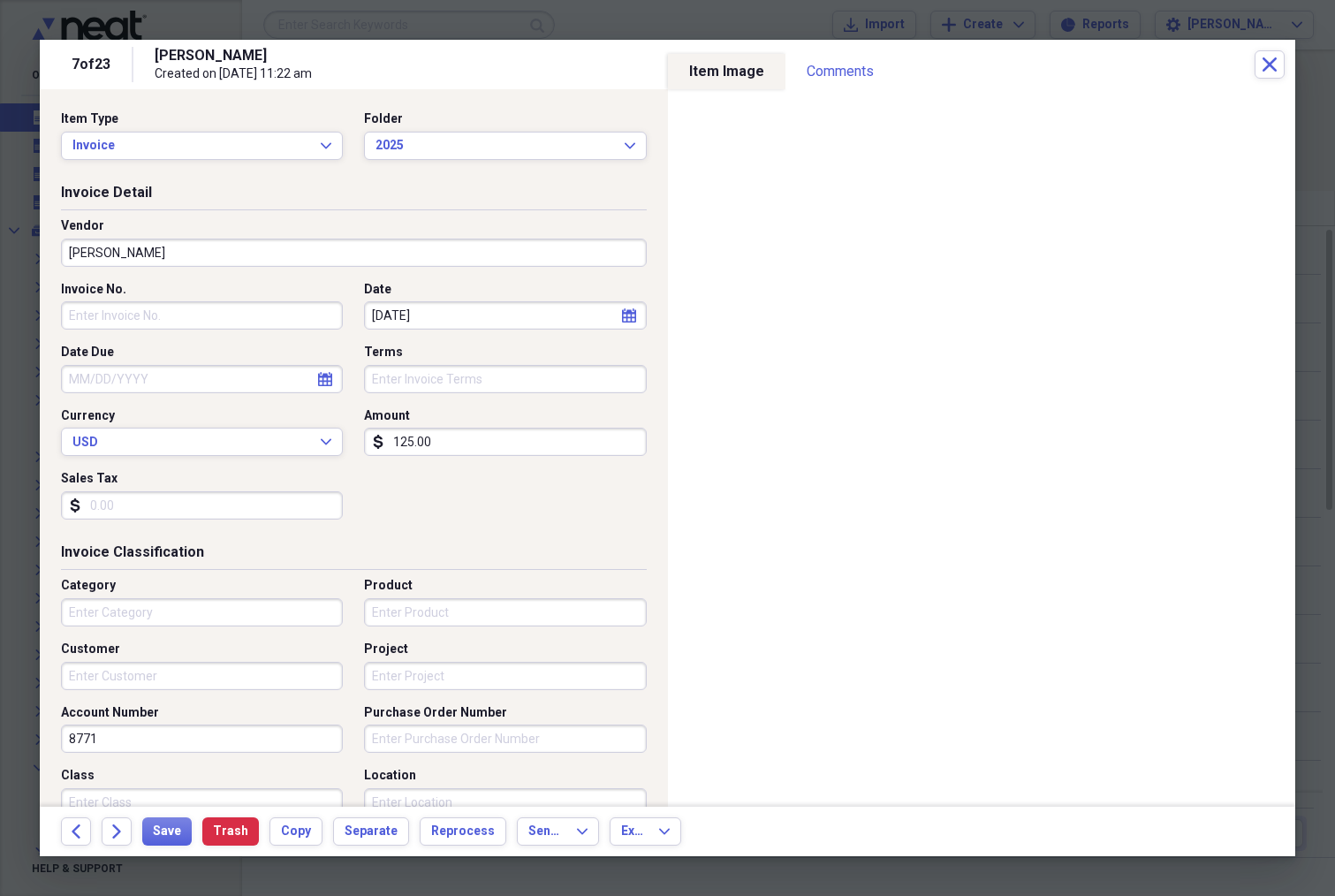 click on "[PERSON_NAME]" at bounding box center [353, 253] 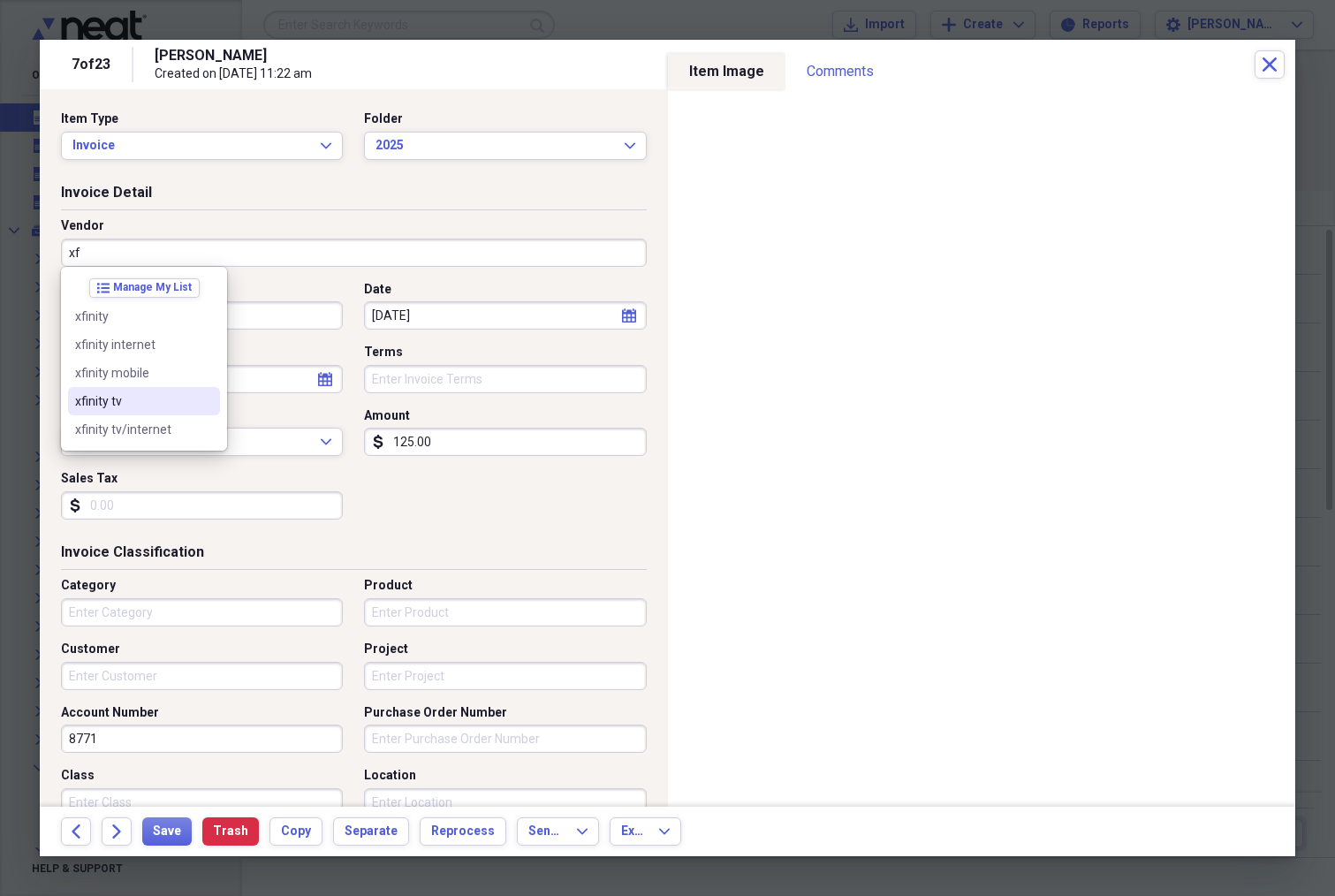 click on "xfinity tv" at bounding box center (133, 401) 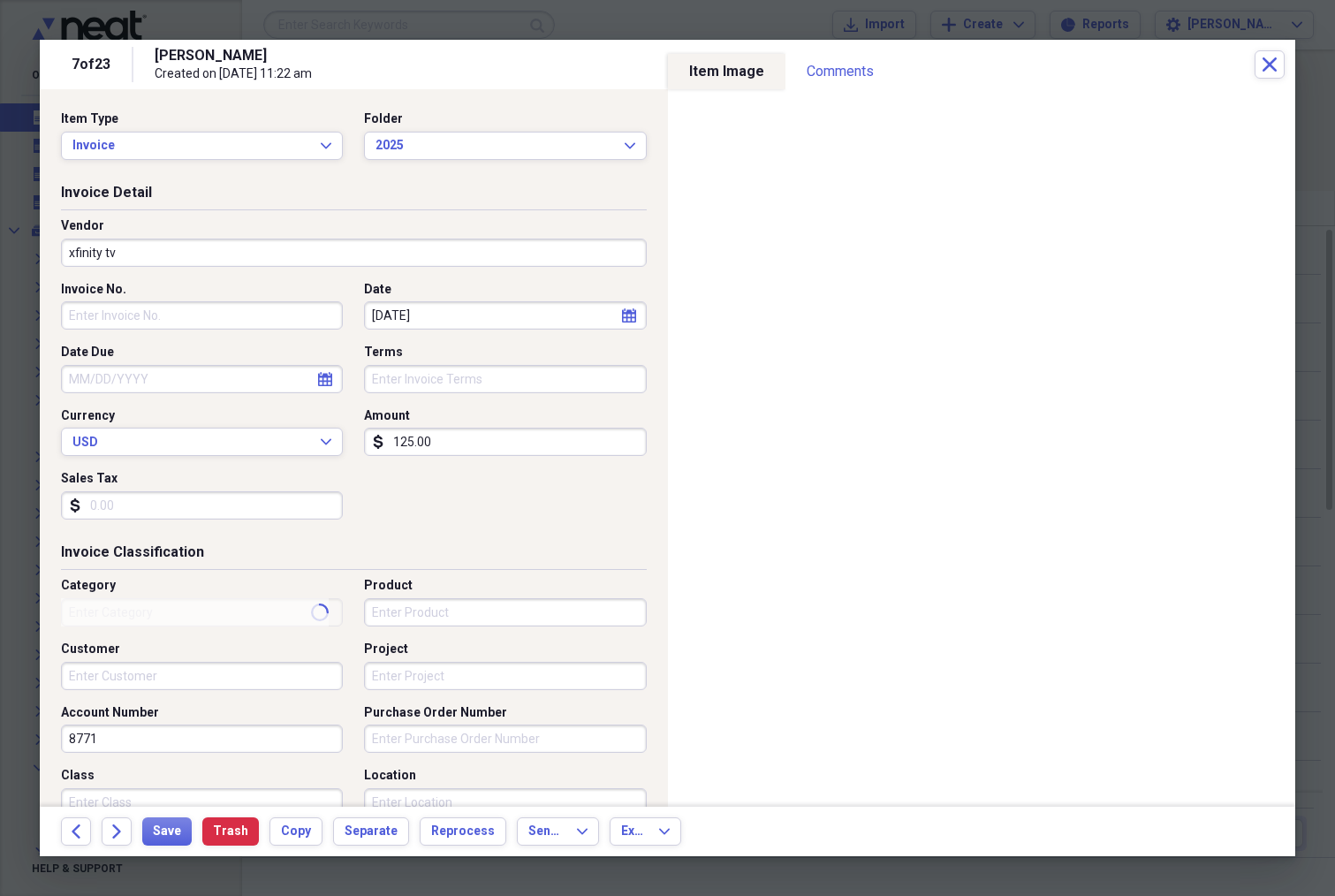 type on "tv" 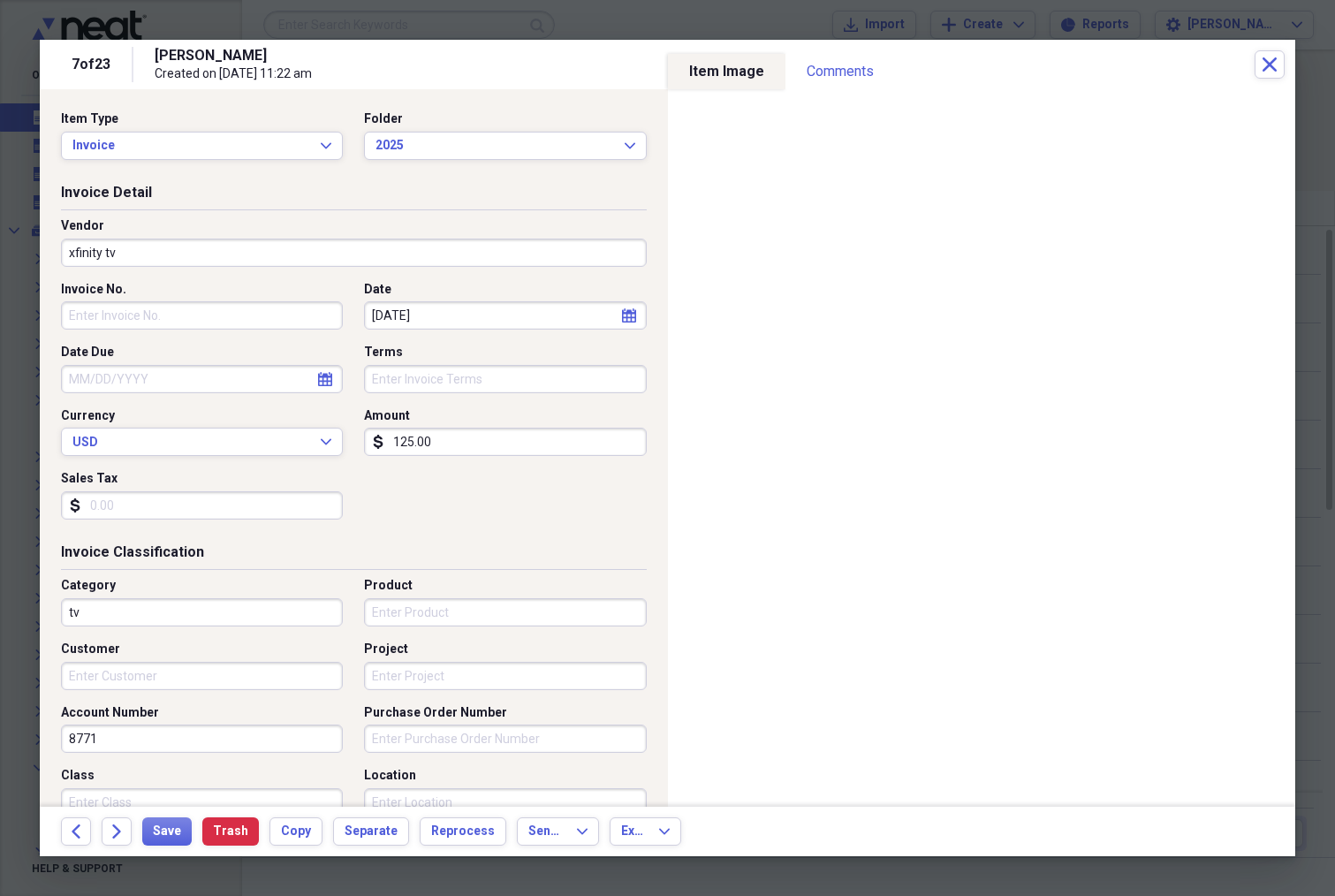 click on "calendar" 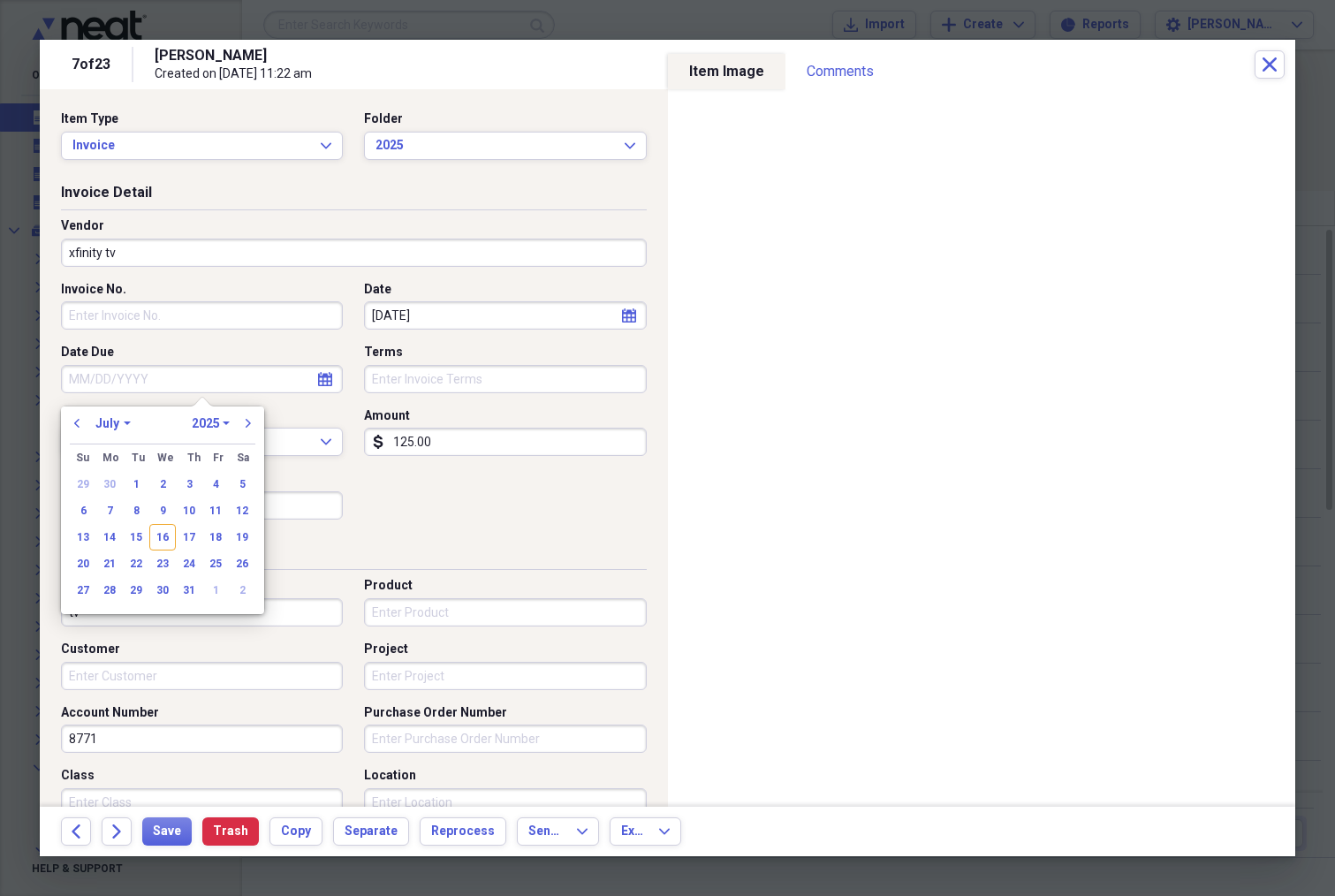 click on "January February March April May June July August September October November December" at bounding box center (113, 423) 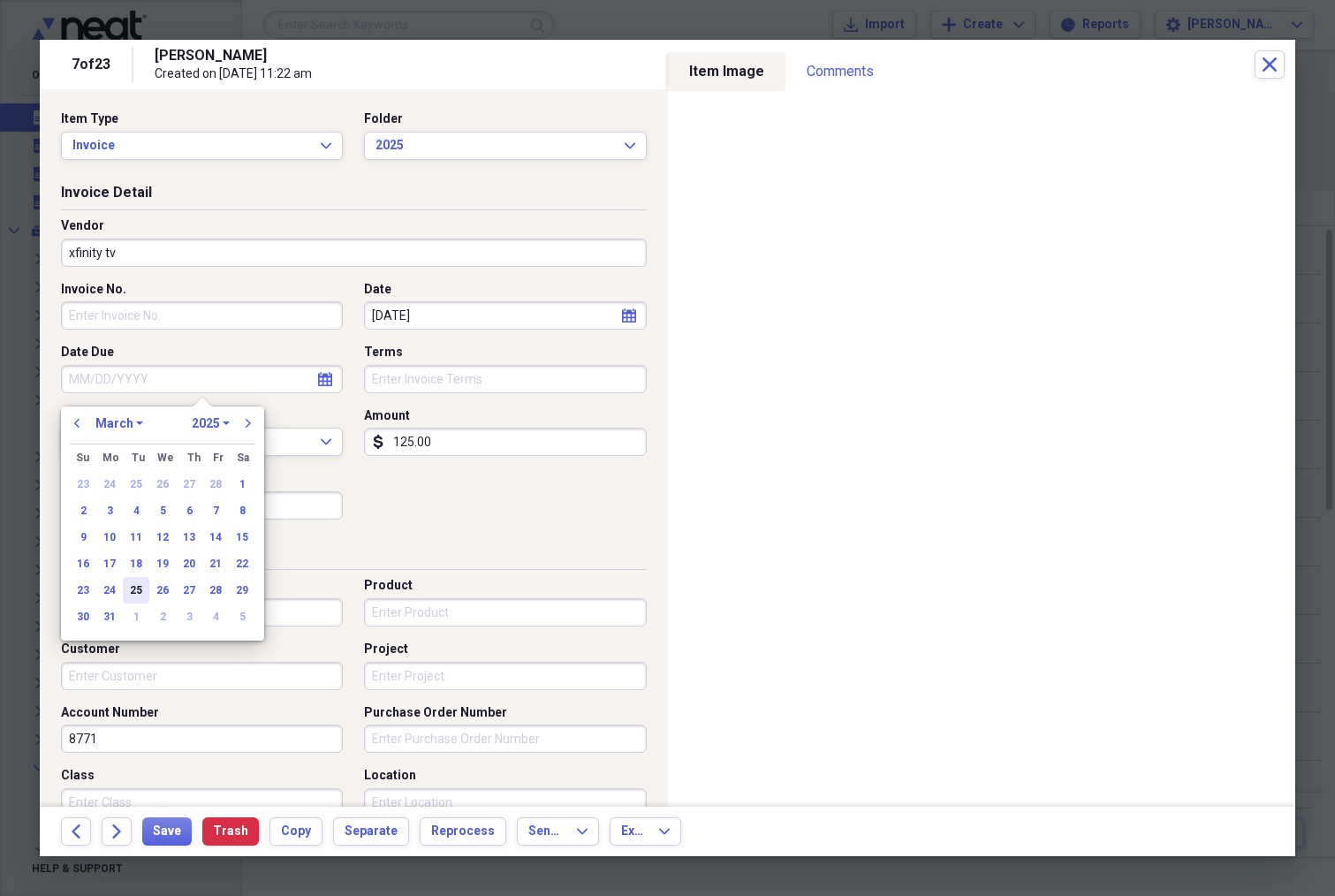 click on "25" at bounding box center [136, 590] 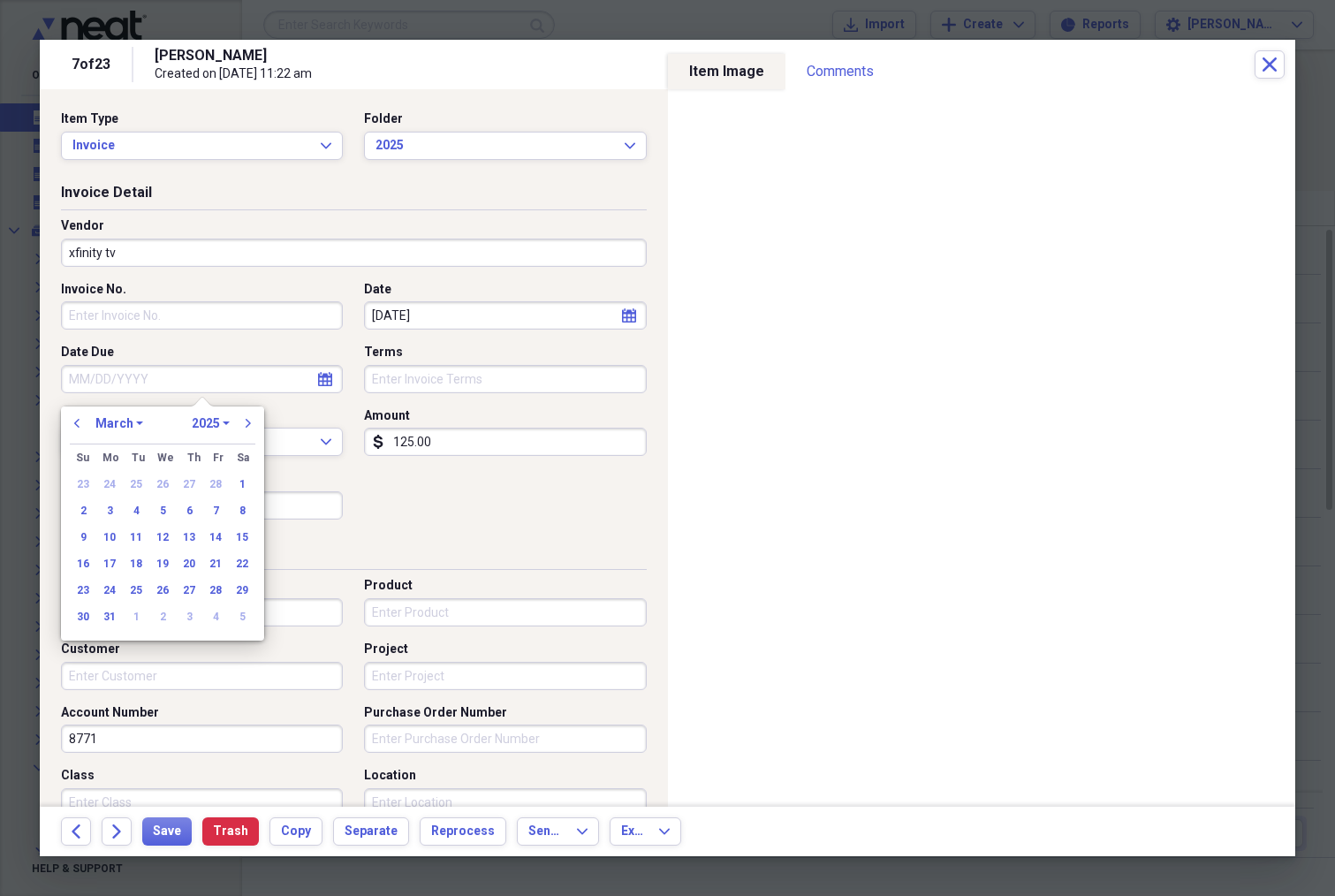 type on "[DATE]" 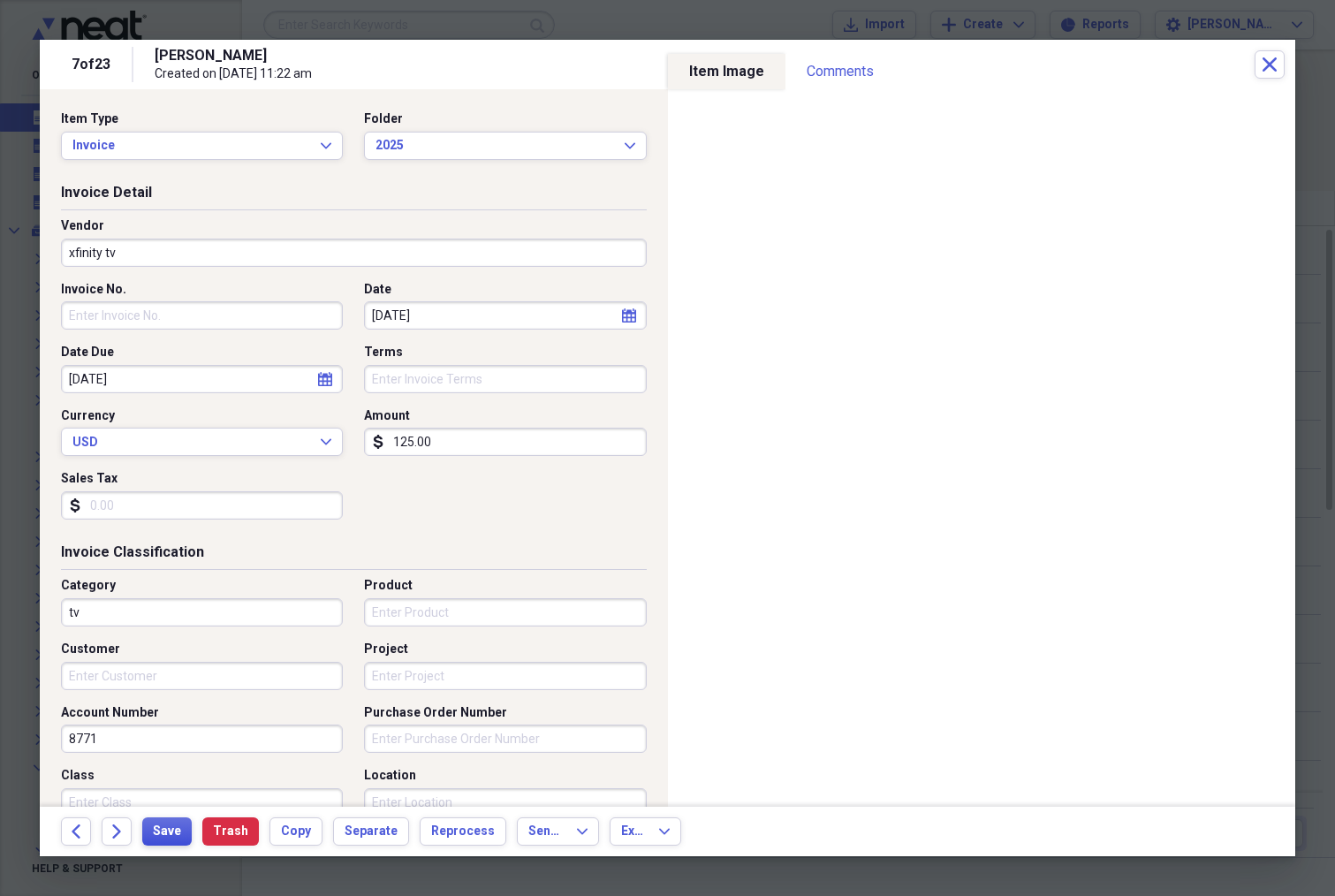 click on "Save" at bounding box center (167, 831) 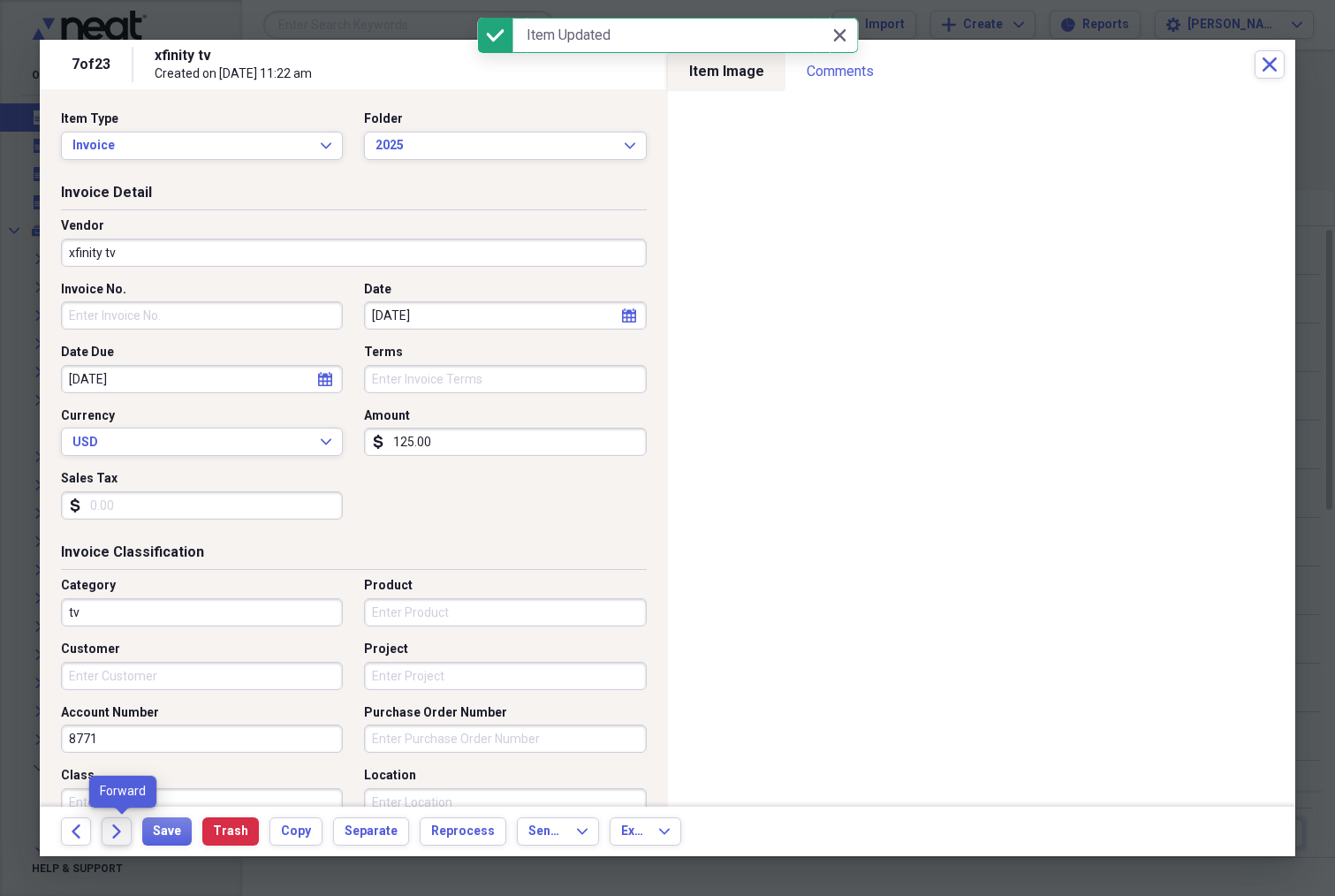 click on "Forward" 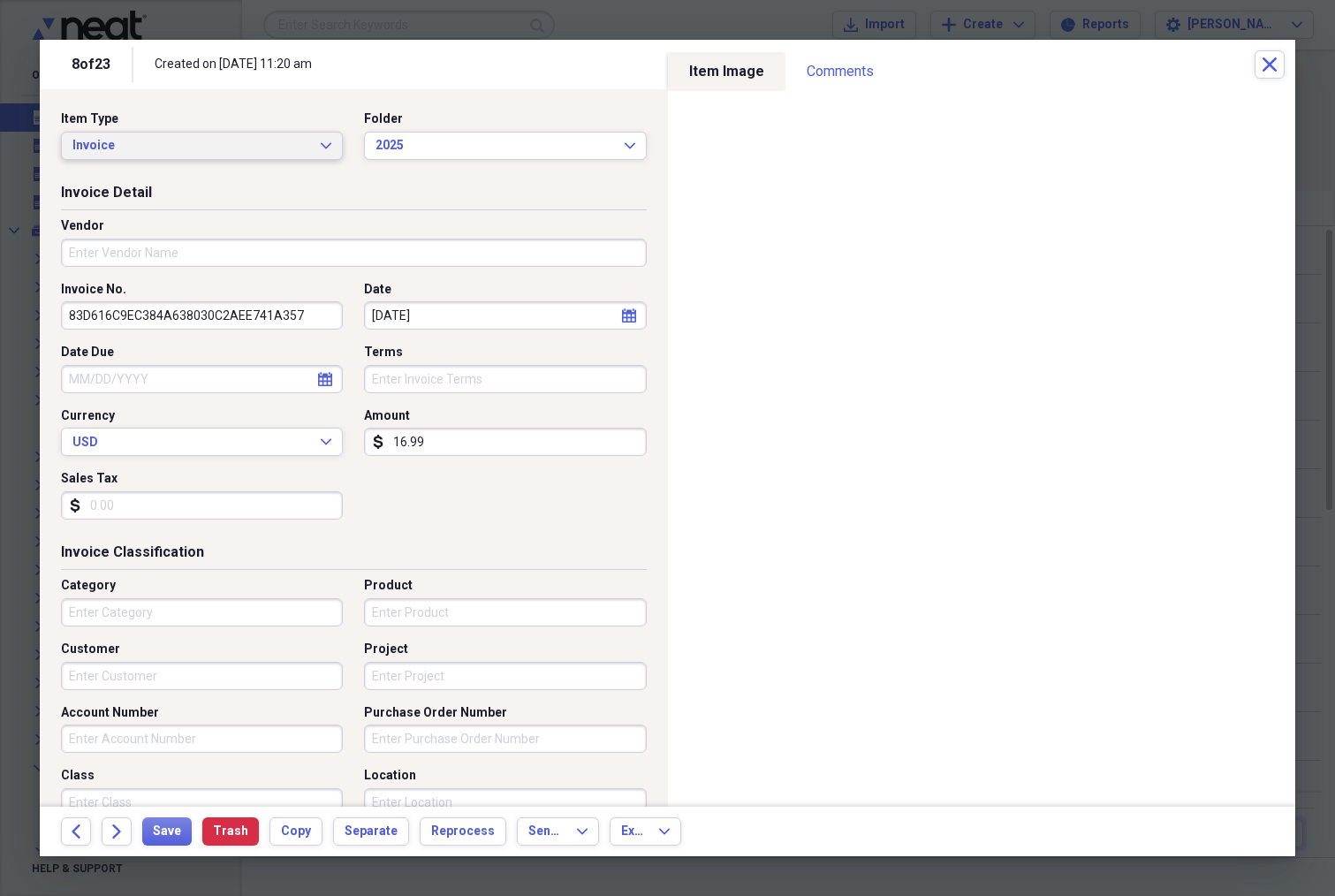 click on "Expand" 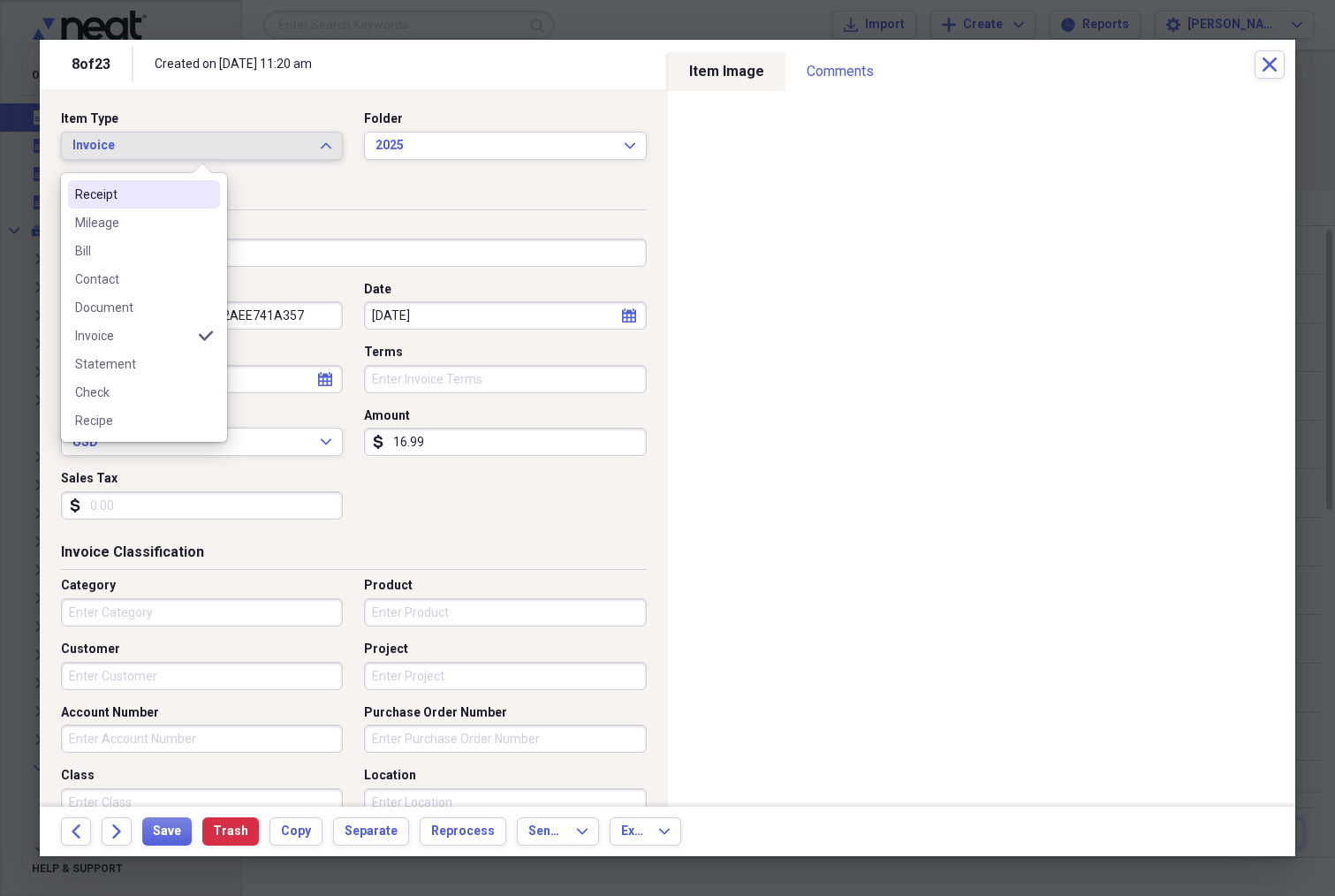 click on "Receipt" at bounding box center (133, 194) 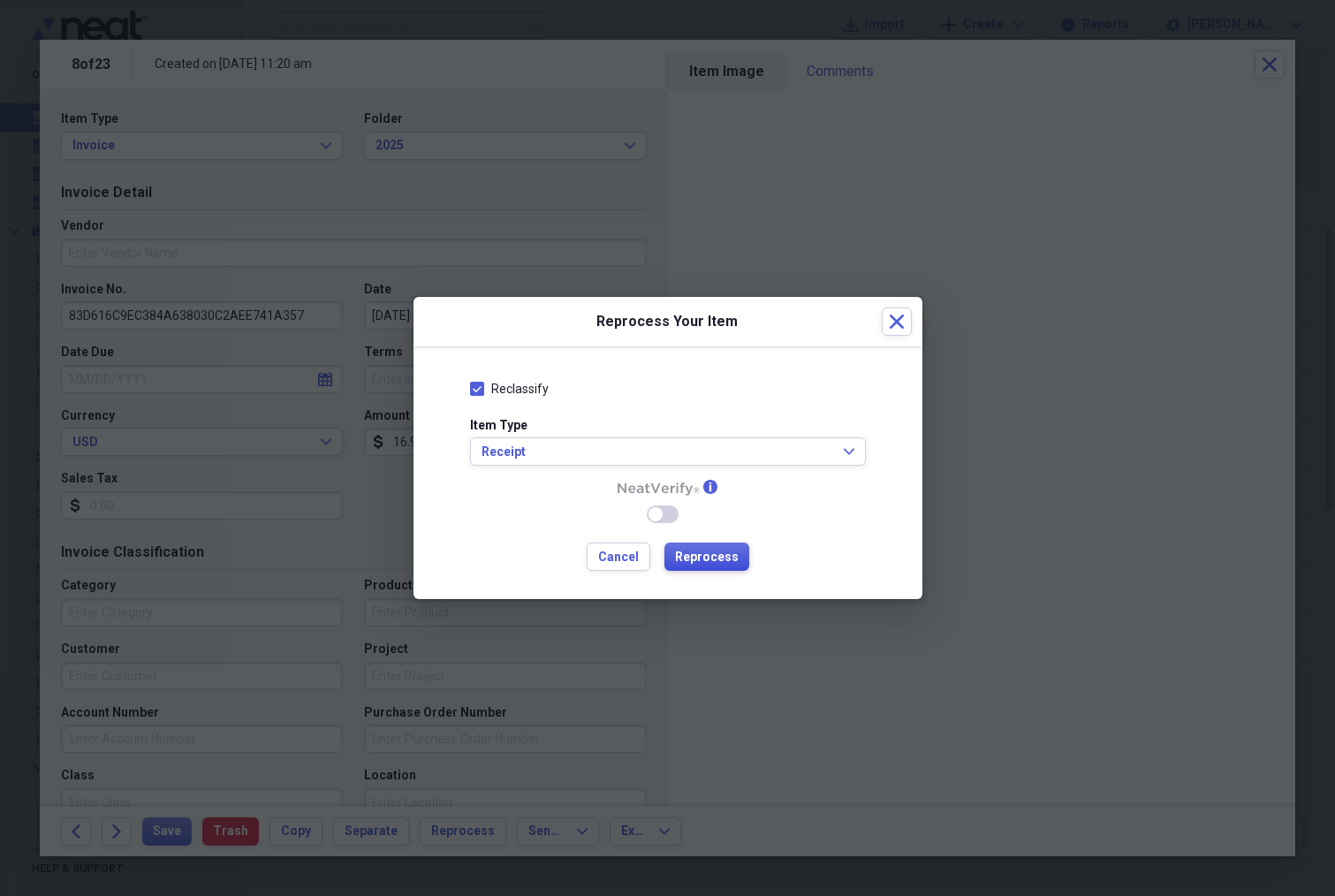 click on "Reprocess" at bounding box center (707, 558) 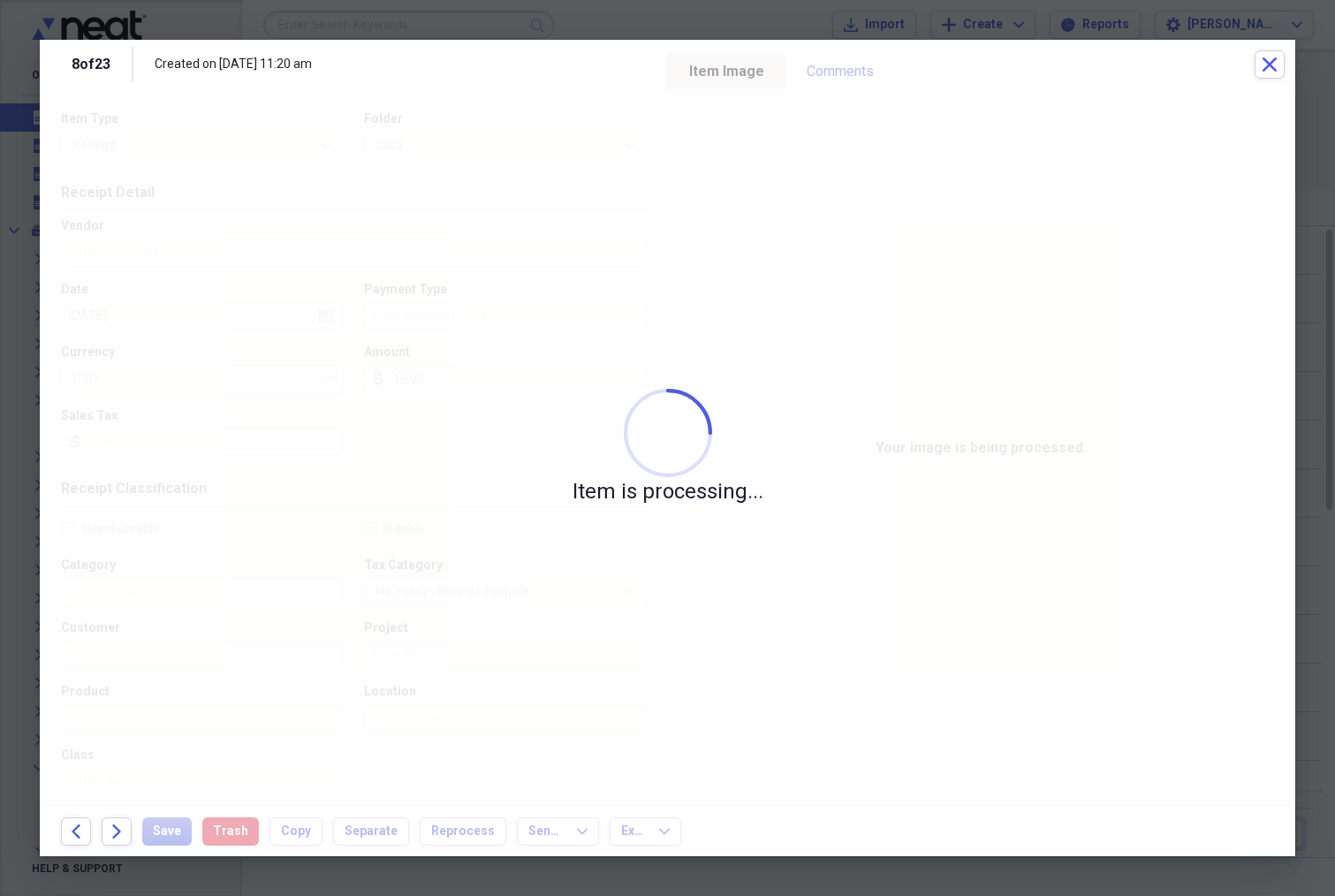 type on "hulu" 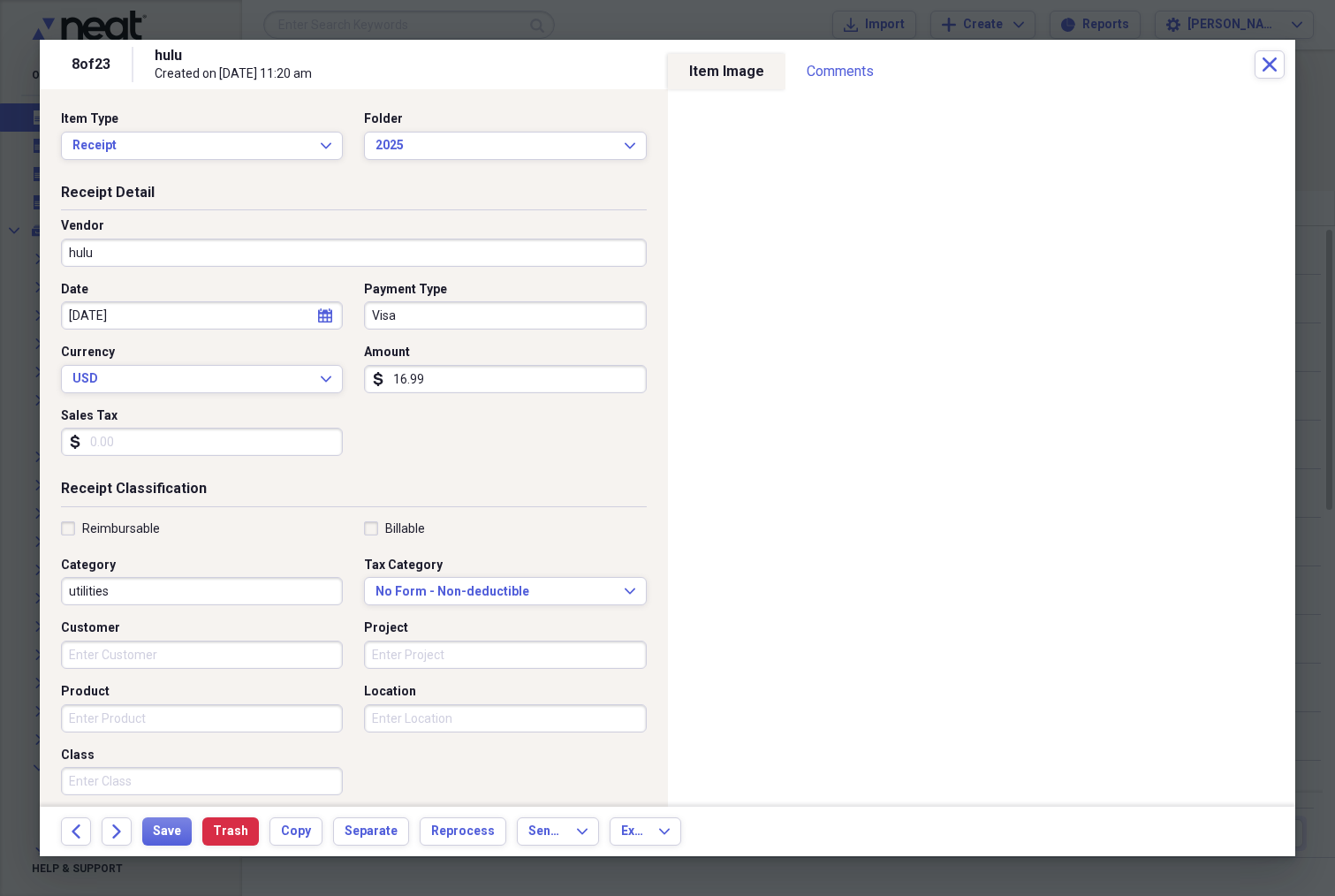 click on "Reimbursable" at bounding box center [110, 528] 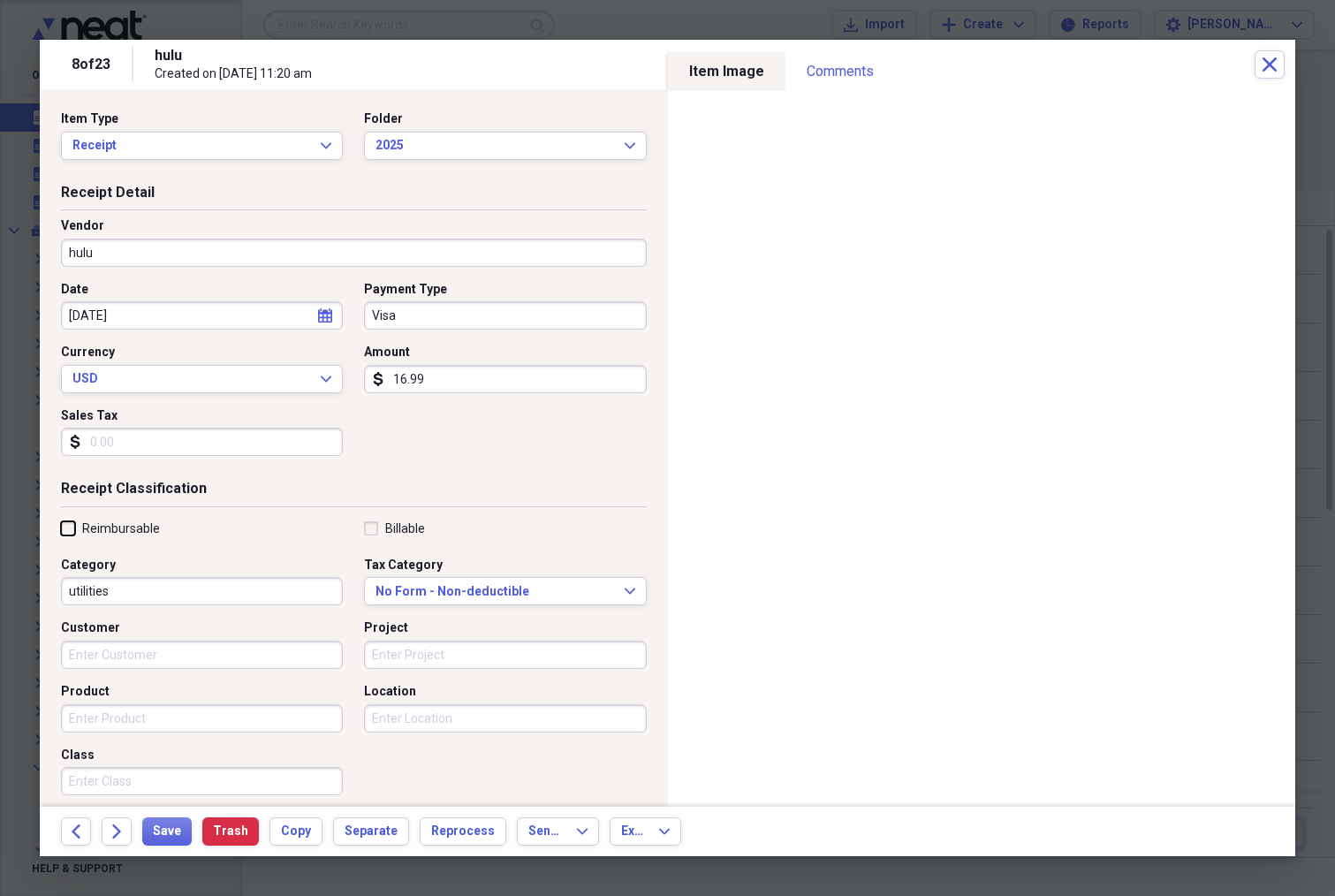 click on "Reimbursable" at bounding box center (61, 528) 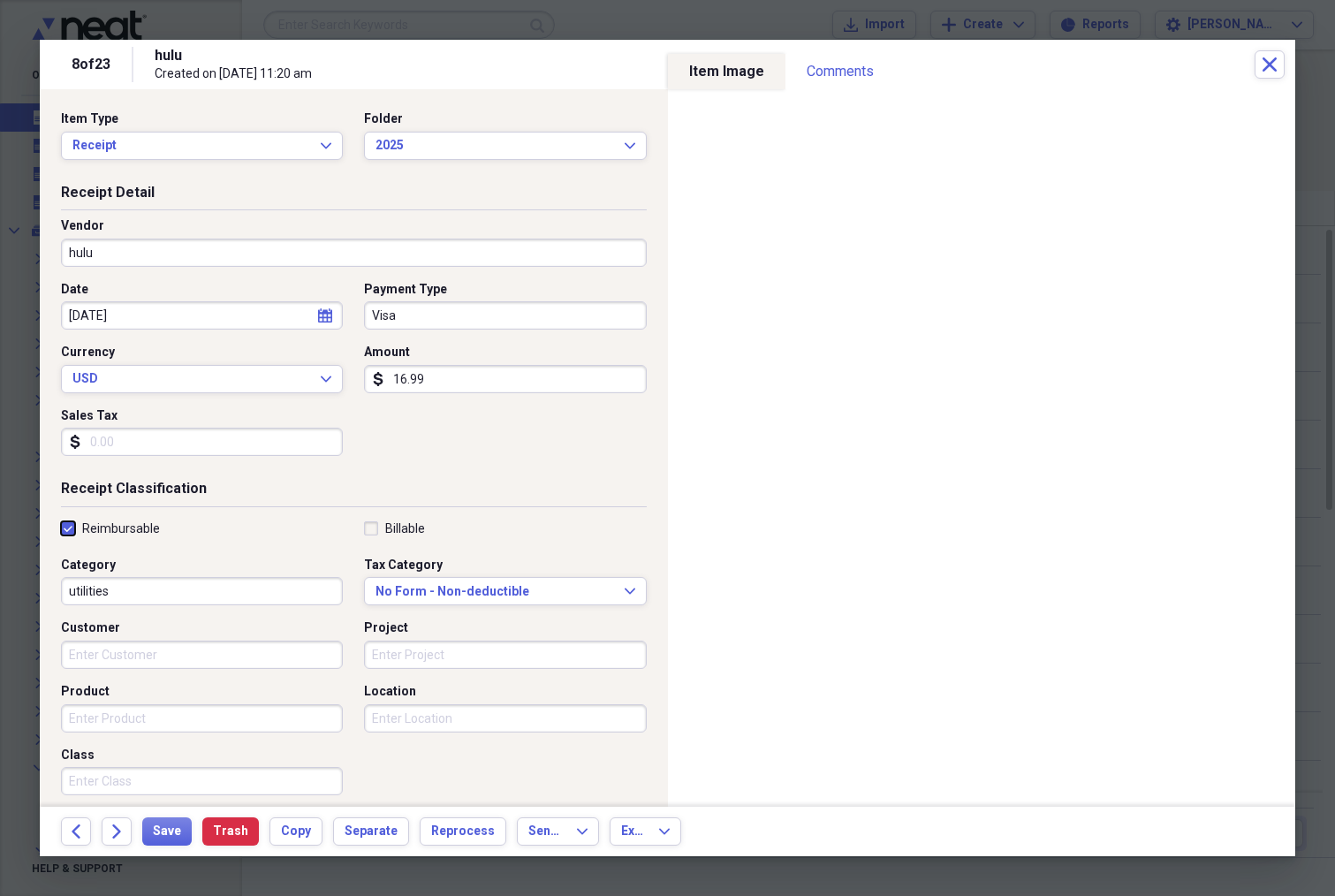 checkbox on "true" 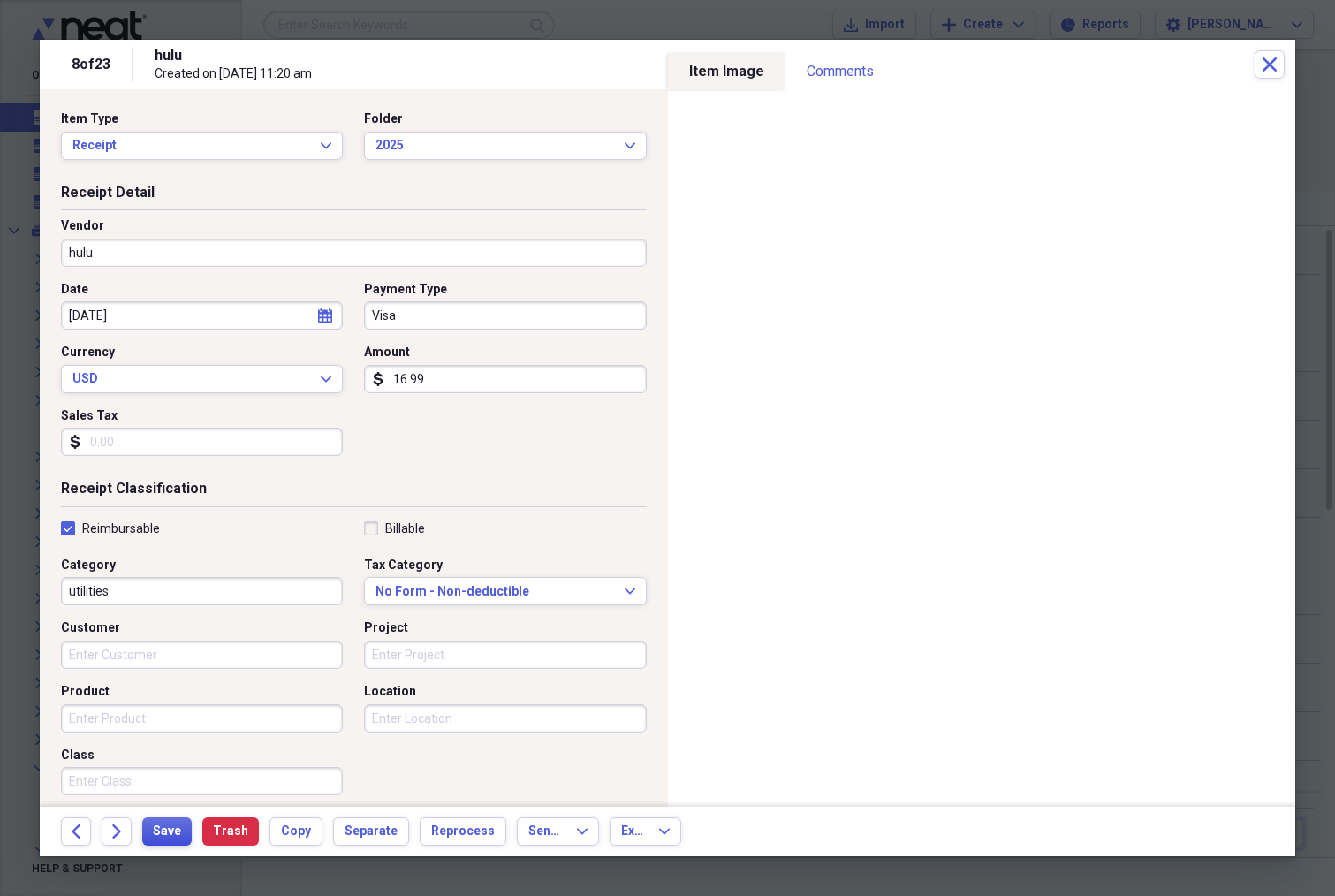 click on "Save" at bounding box center [167, 831] 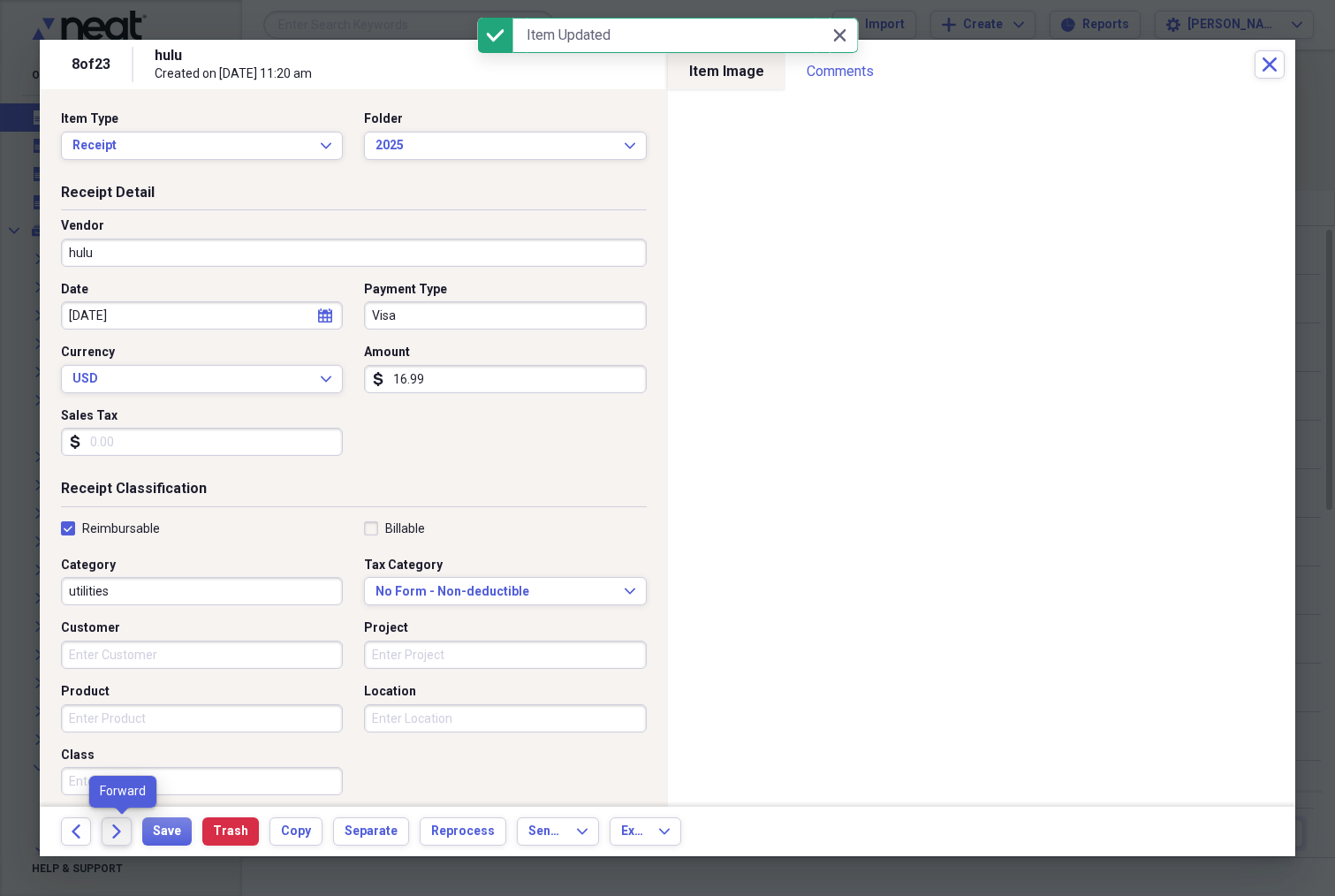 click on "Forward" 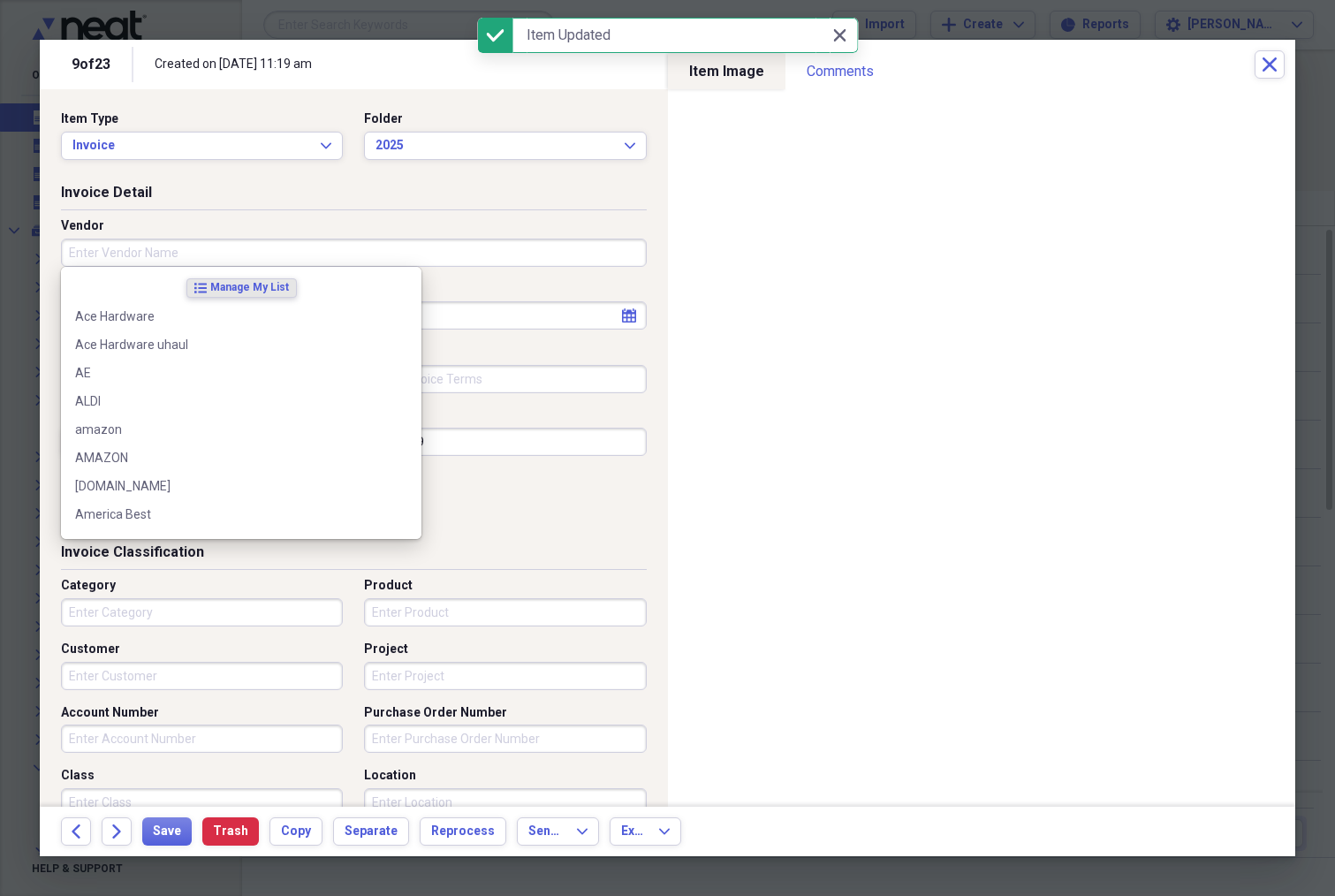 click on "Vendor" at bounding box center (353, 253) 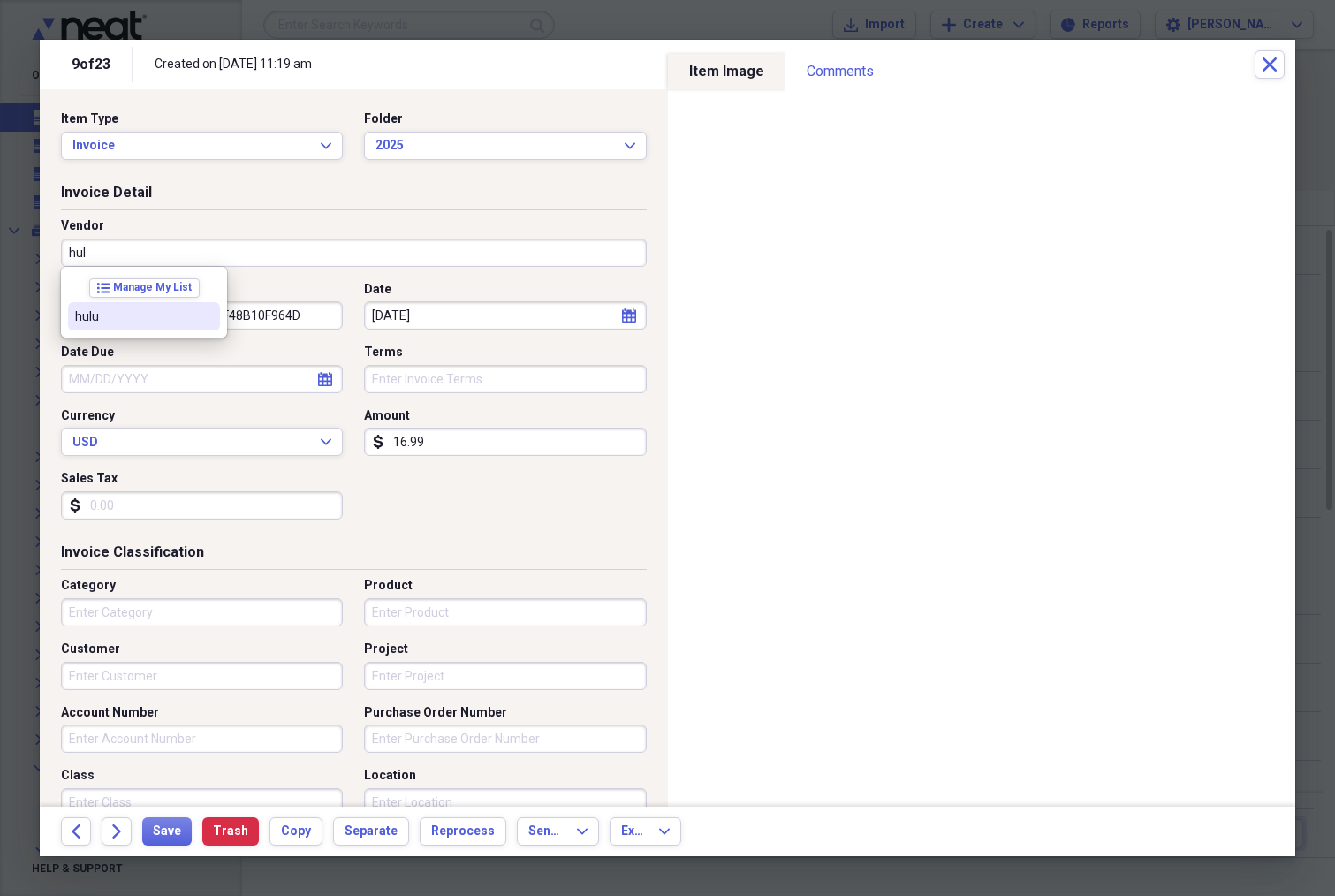 click on "hulu" at bounding box center [133, 316] 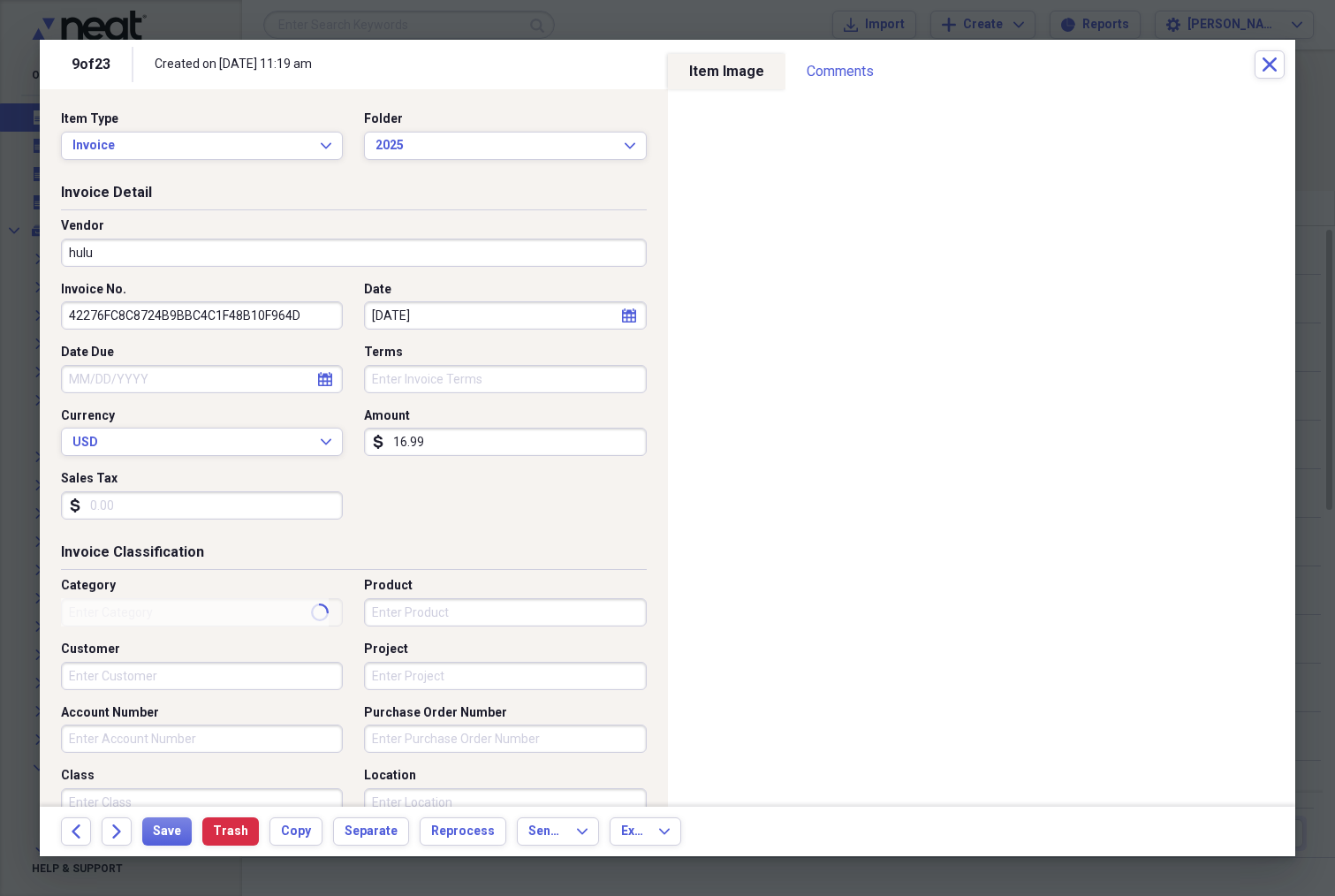 type on "utilities" 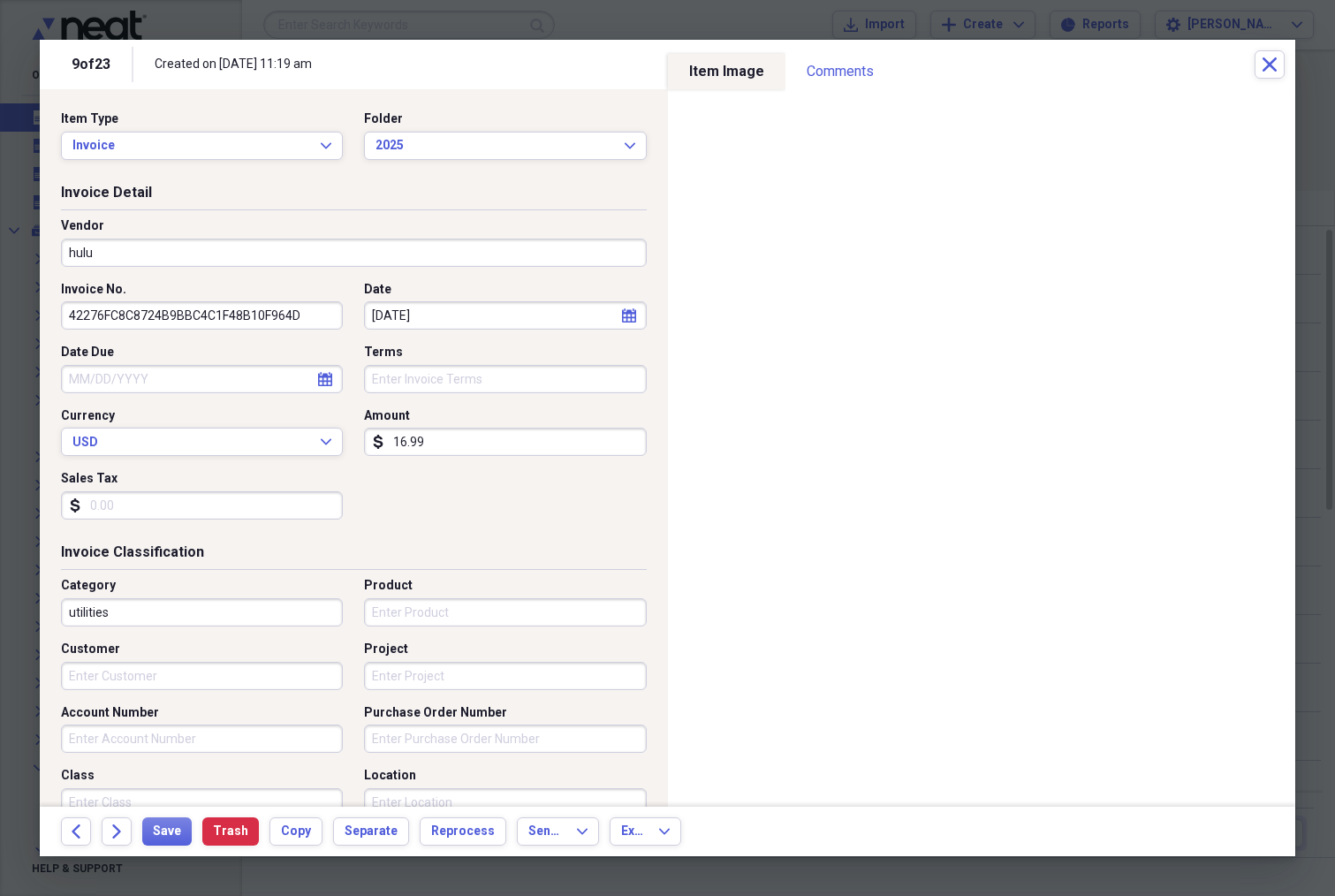 click on "calendar" 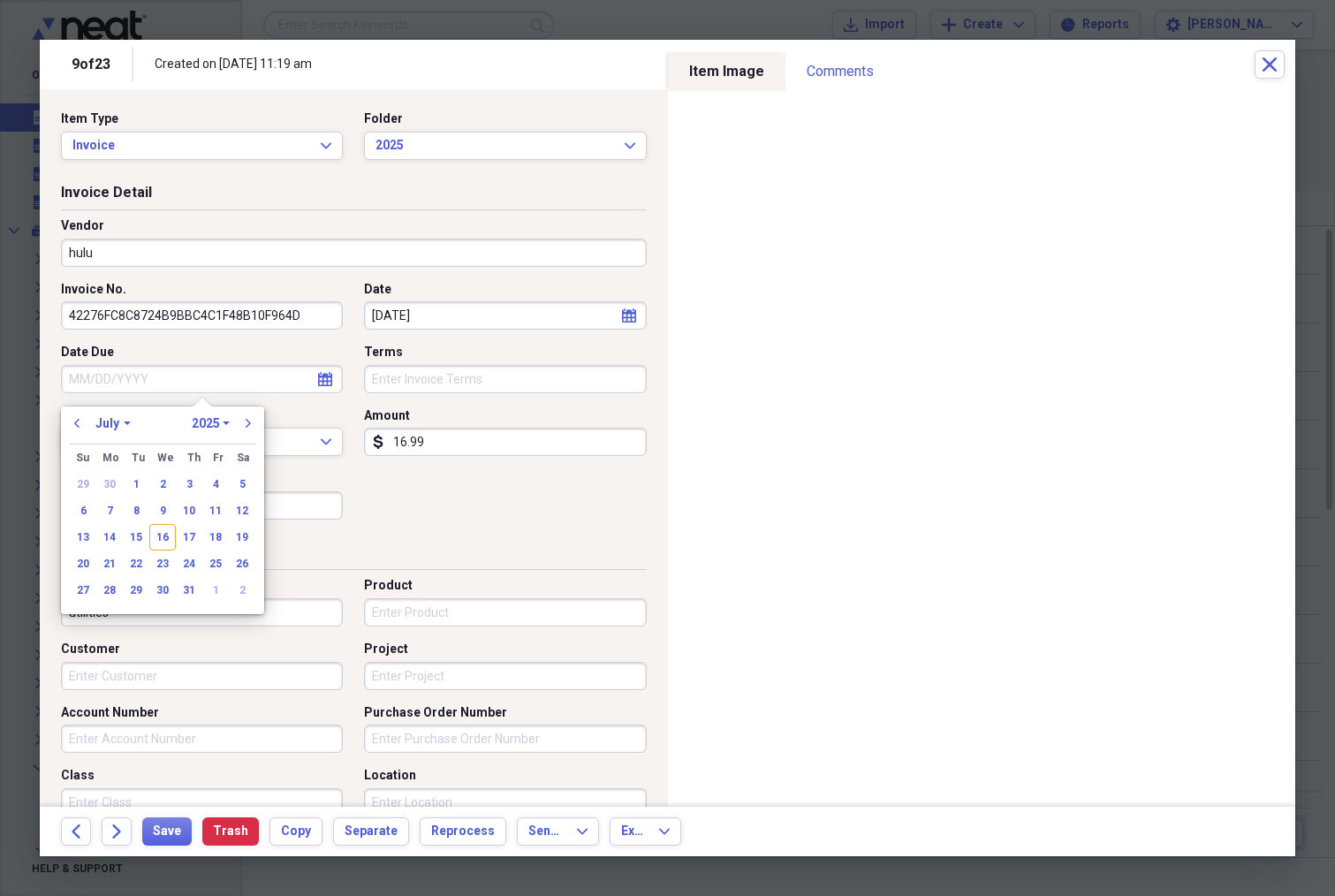 click on "January February March April May June July August September October November December" at bounding box center (113, 423) 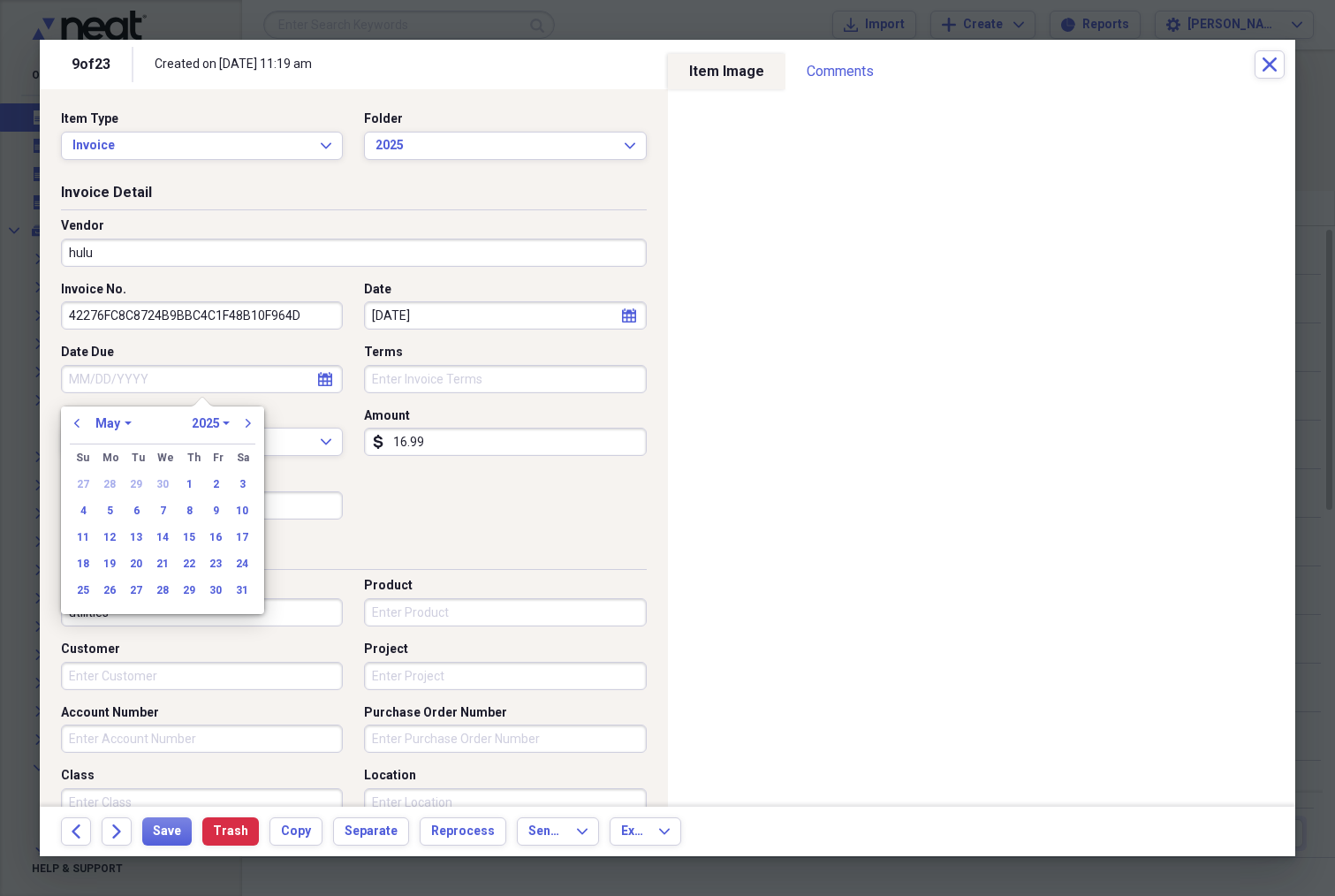 click on "24" at bounding box center (242, 564) 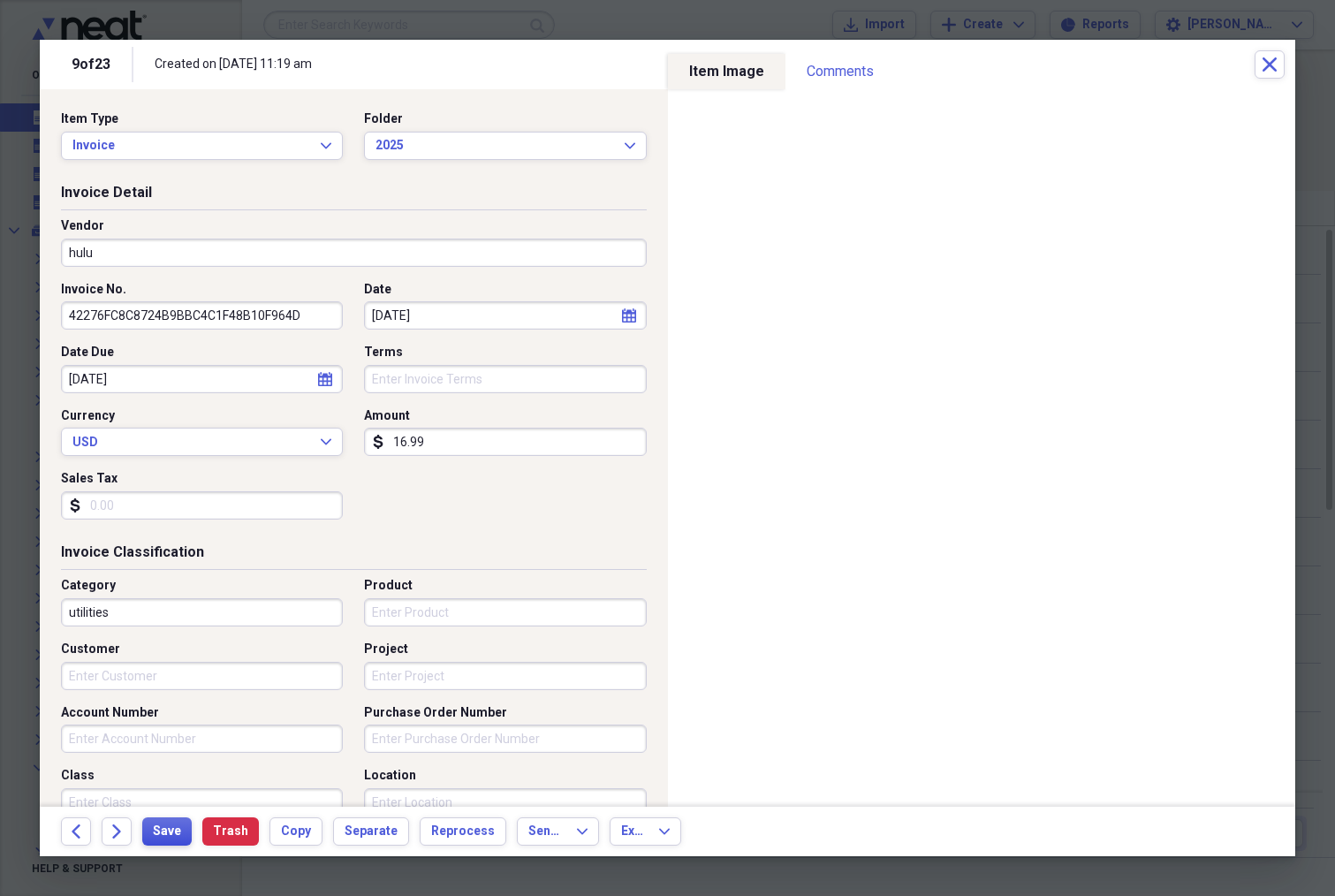 click on "Save" at bounding box center (167, 831) 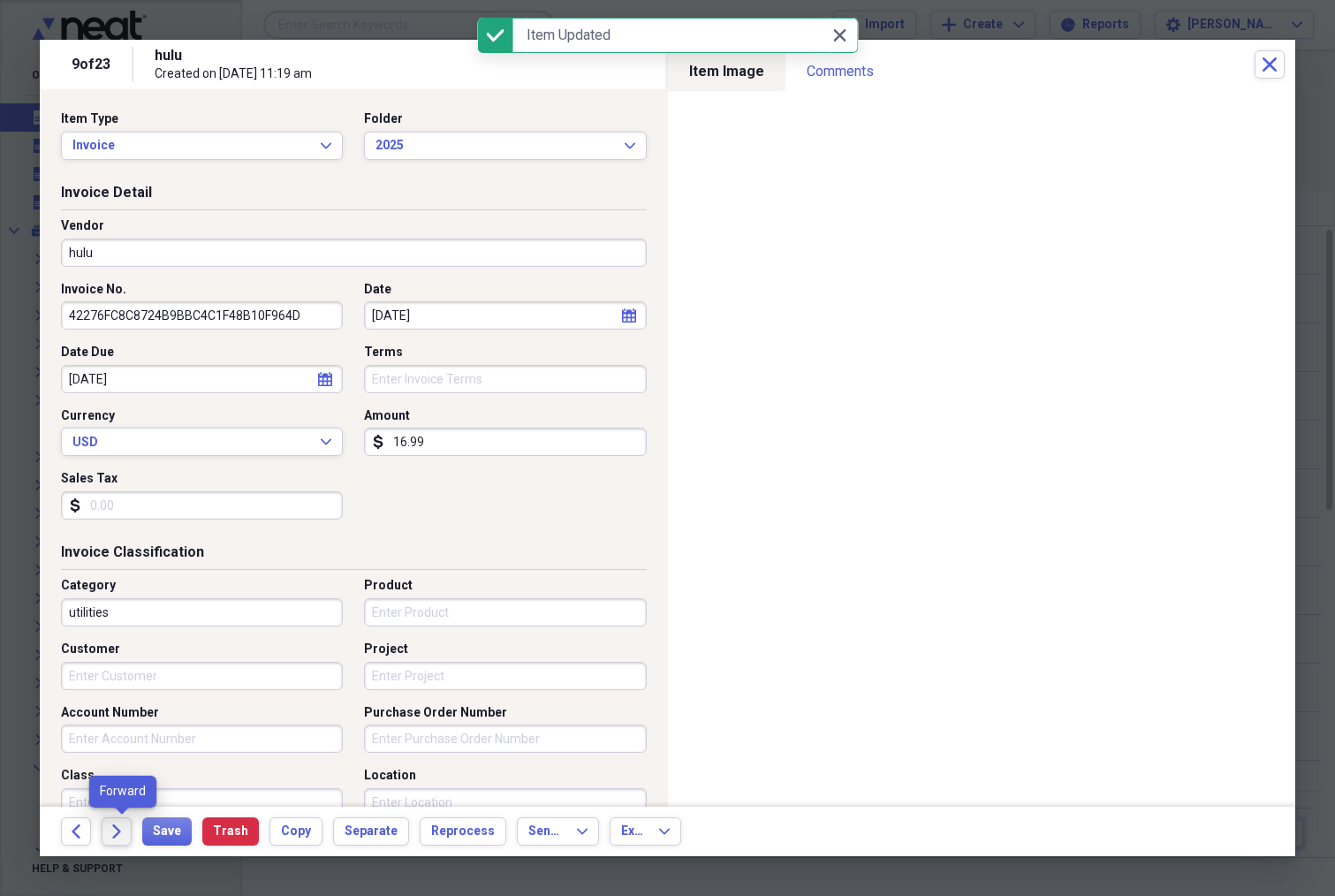 click on "Forward" 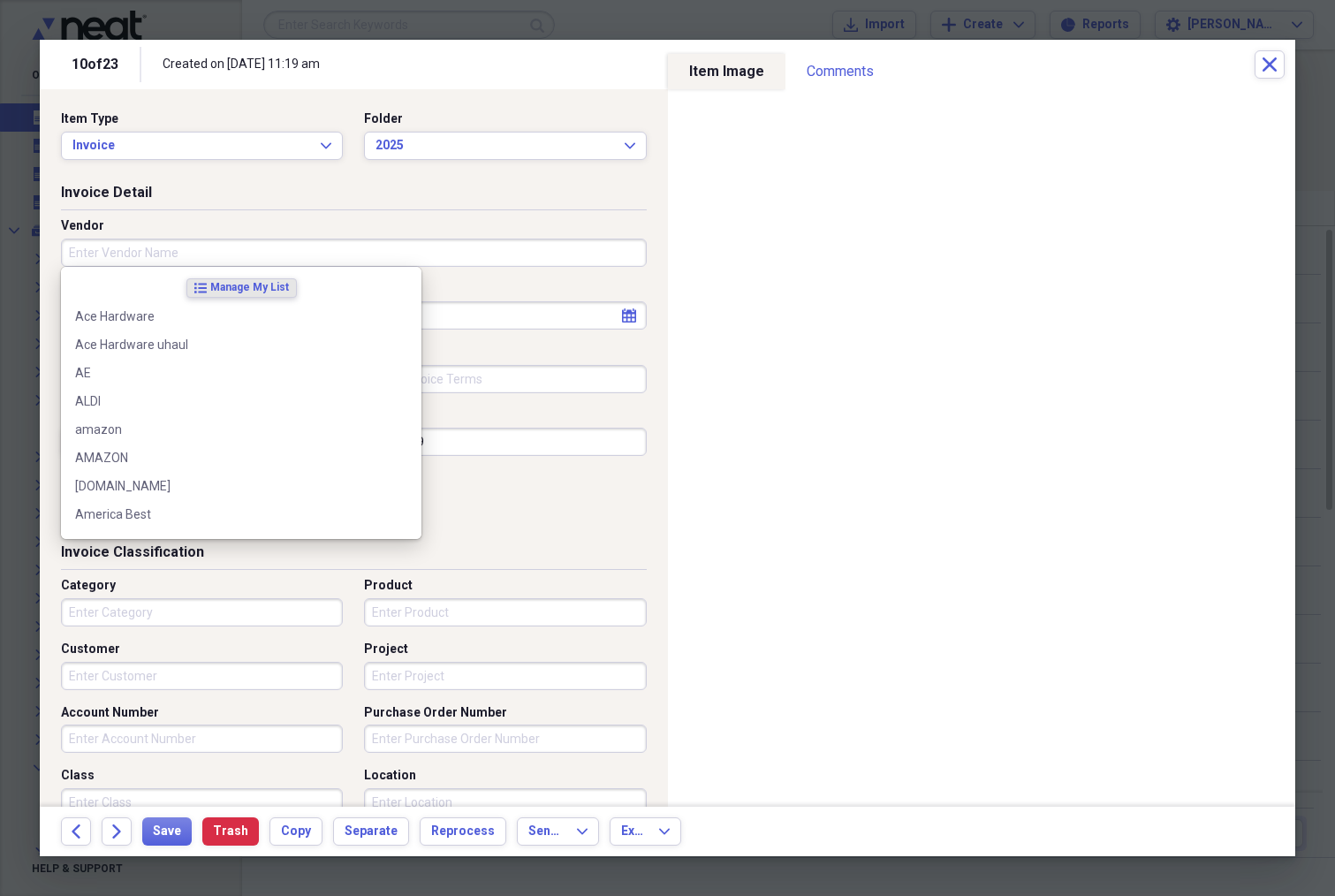click on "Vendor" at bounding box center (353, 242) 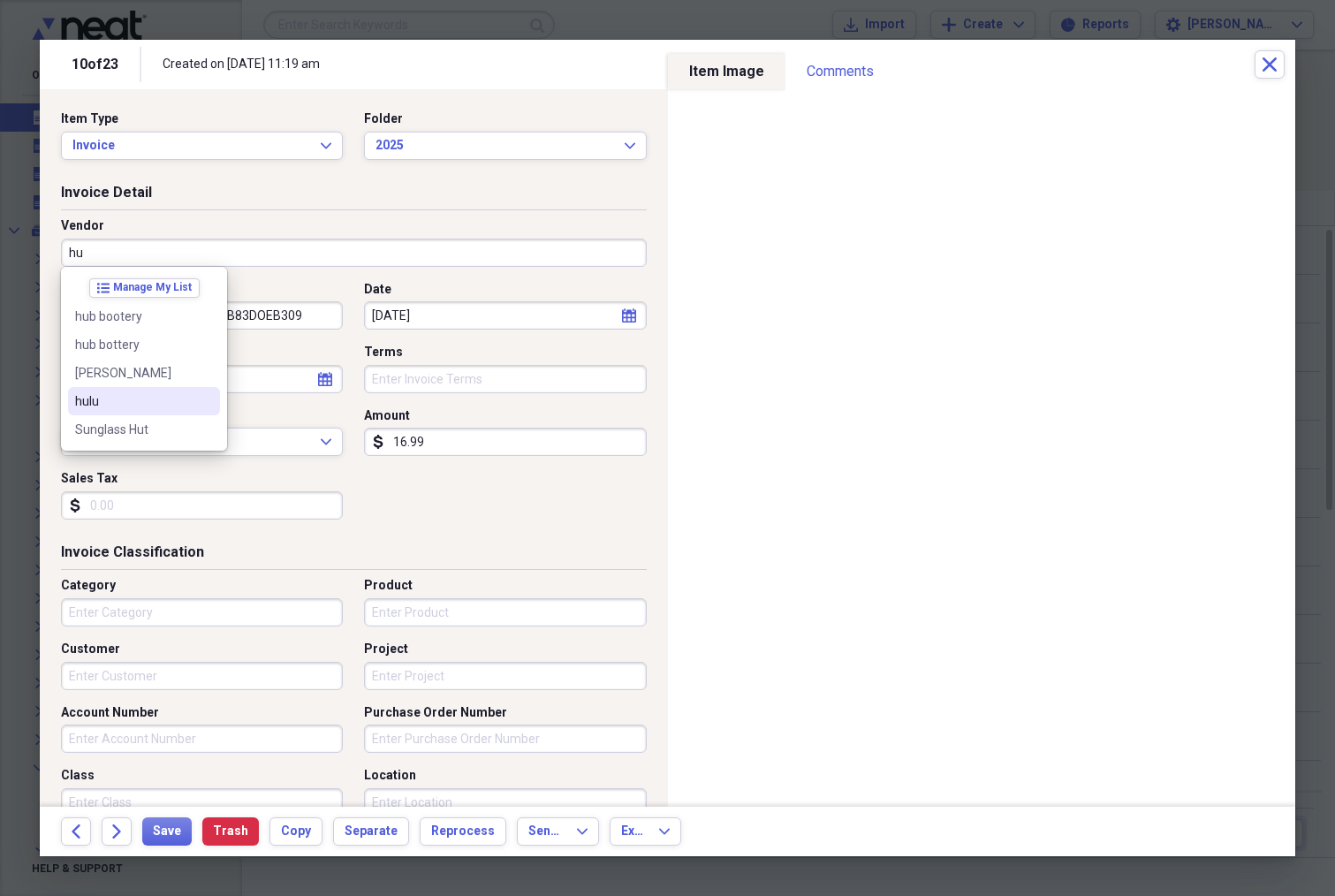 click on "hulu" at bounding box center [144, 401] 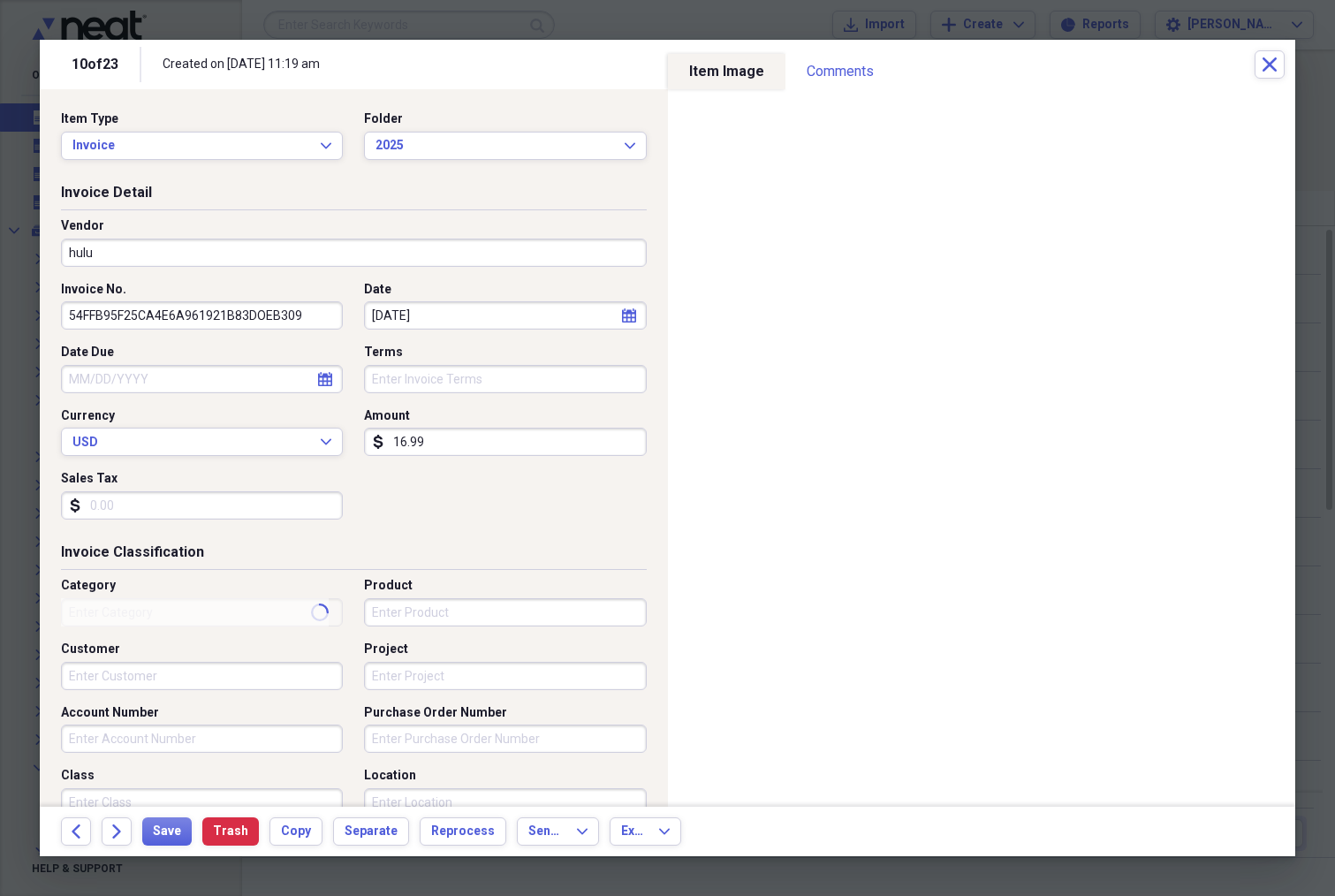 type on "utilities" 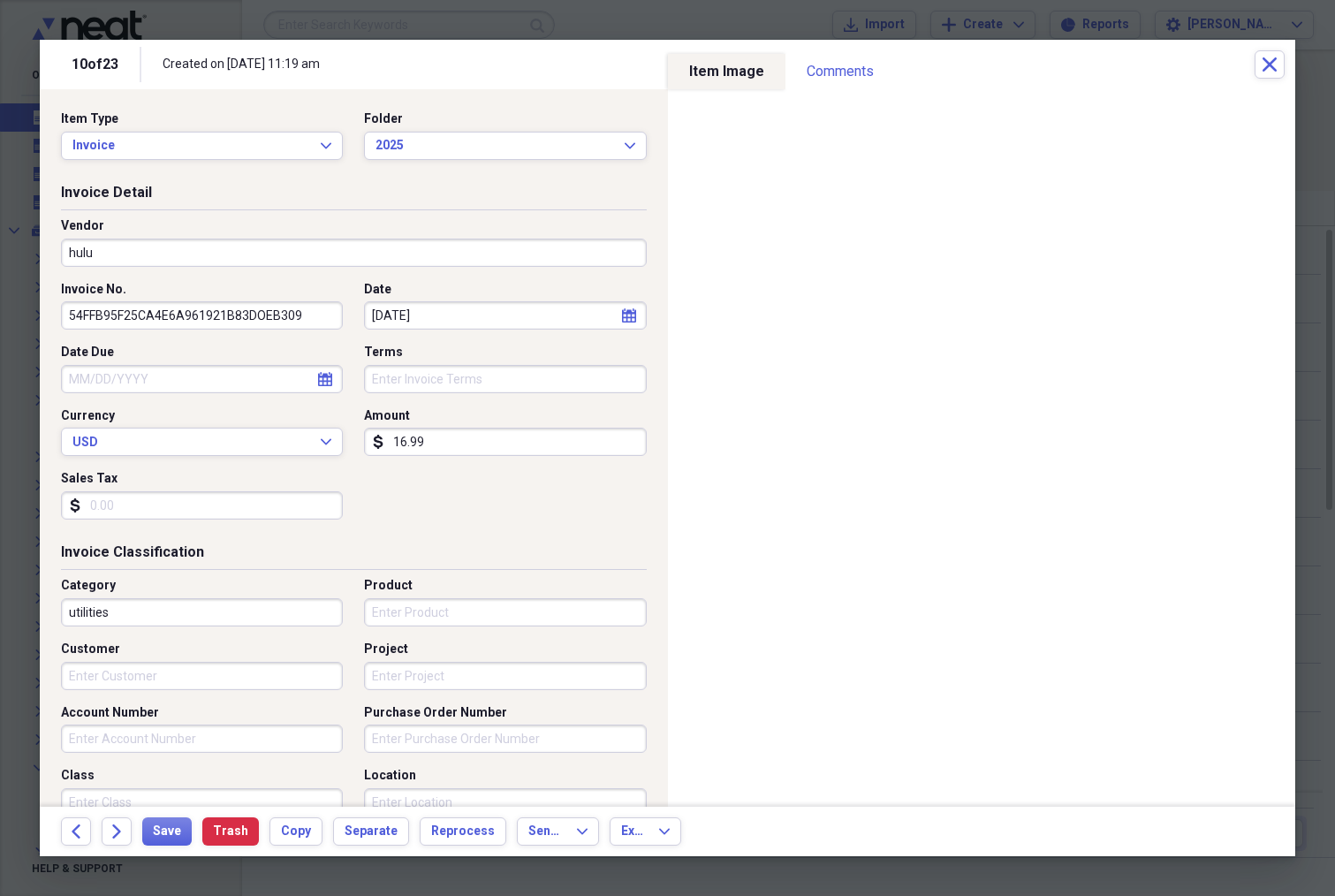 select on "6" 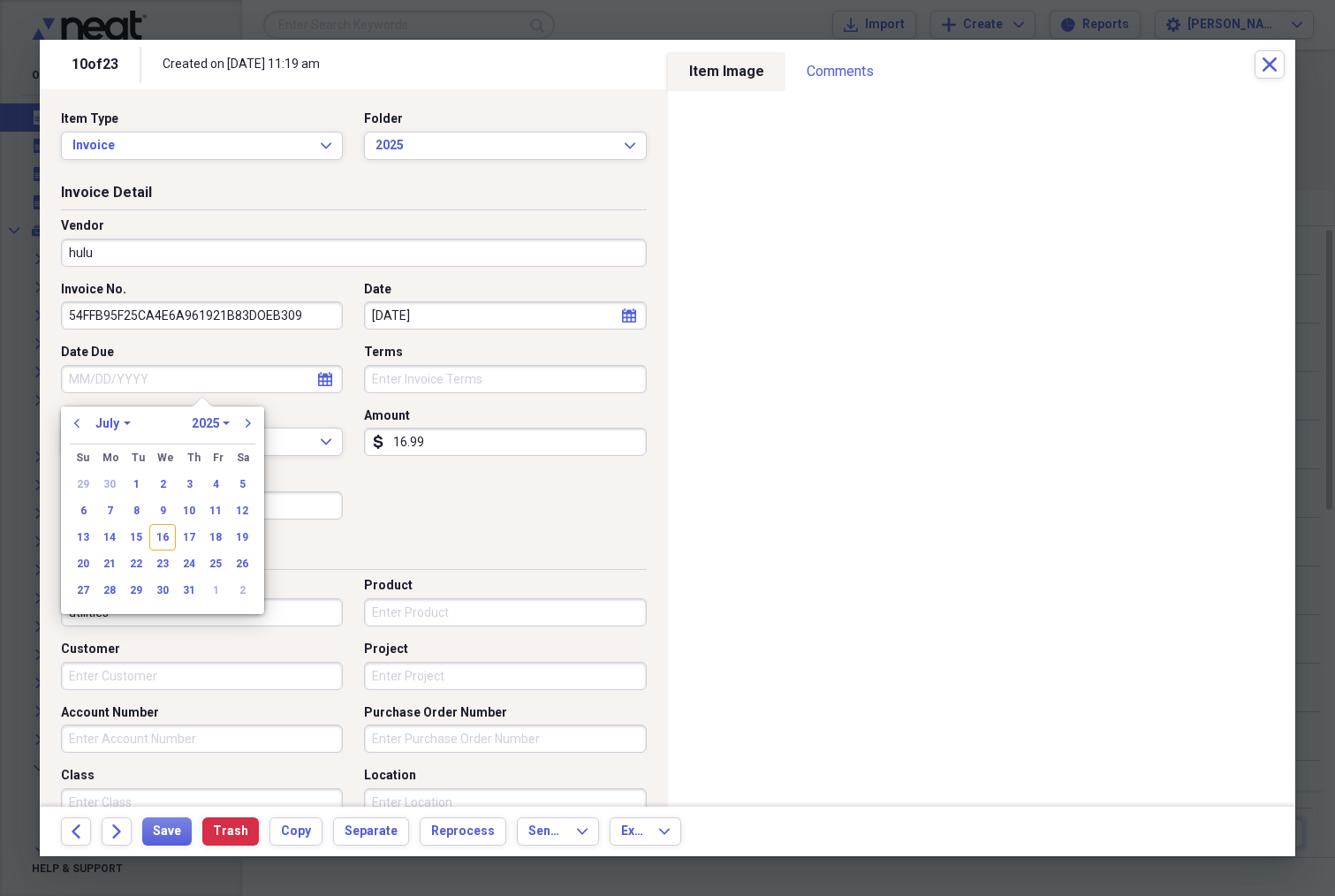 click on "Date Due" at bounding box center (201, 379) 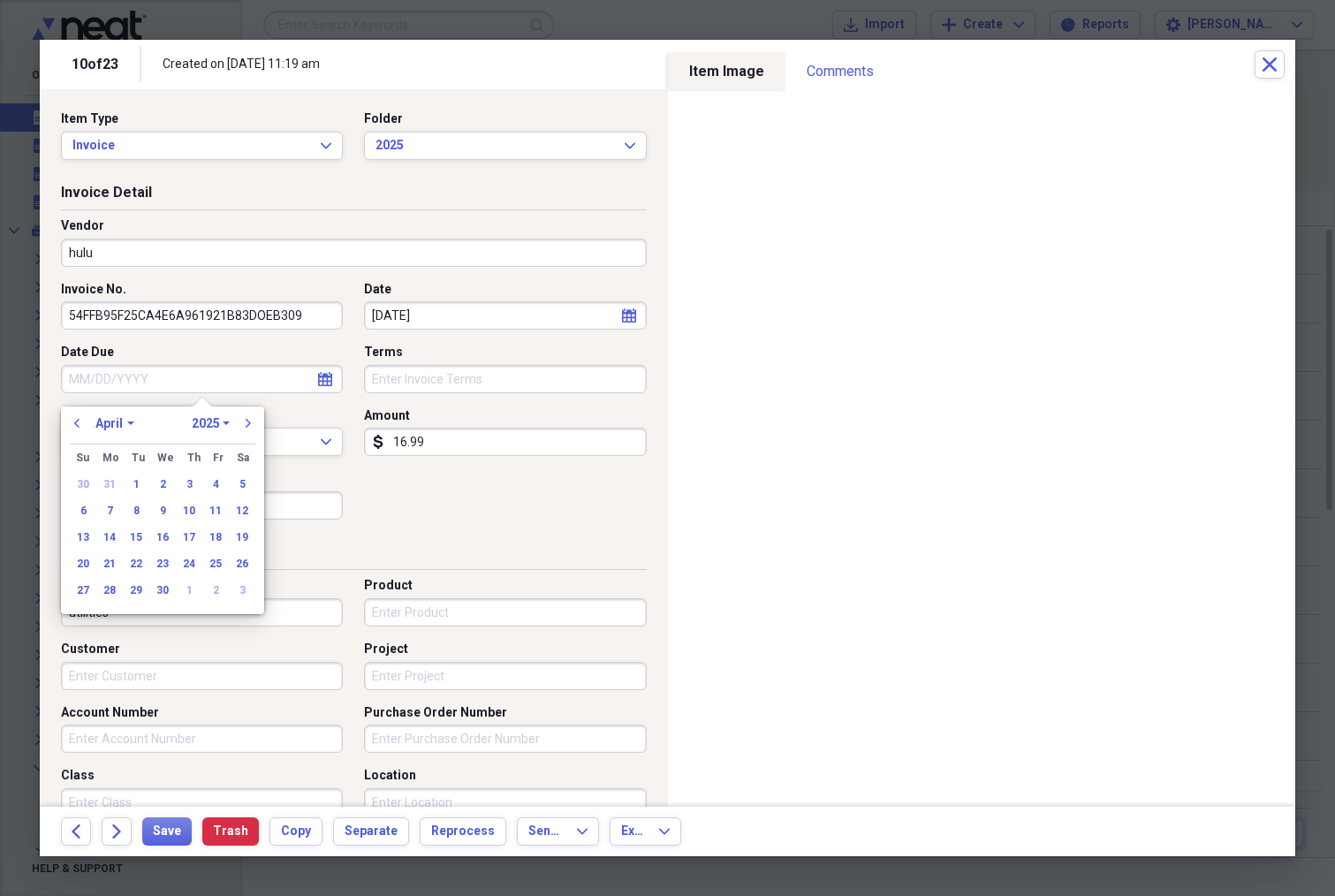 click on "24" at bounding box center (189, 564) 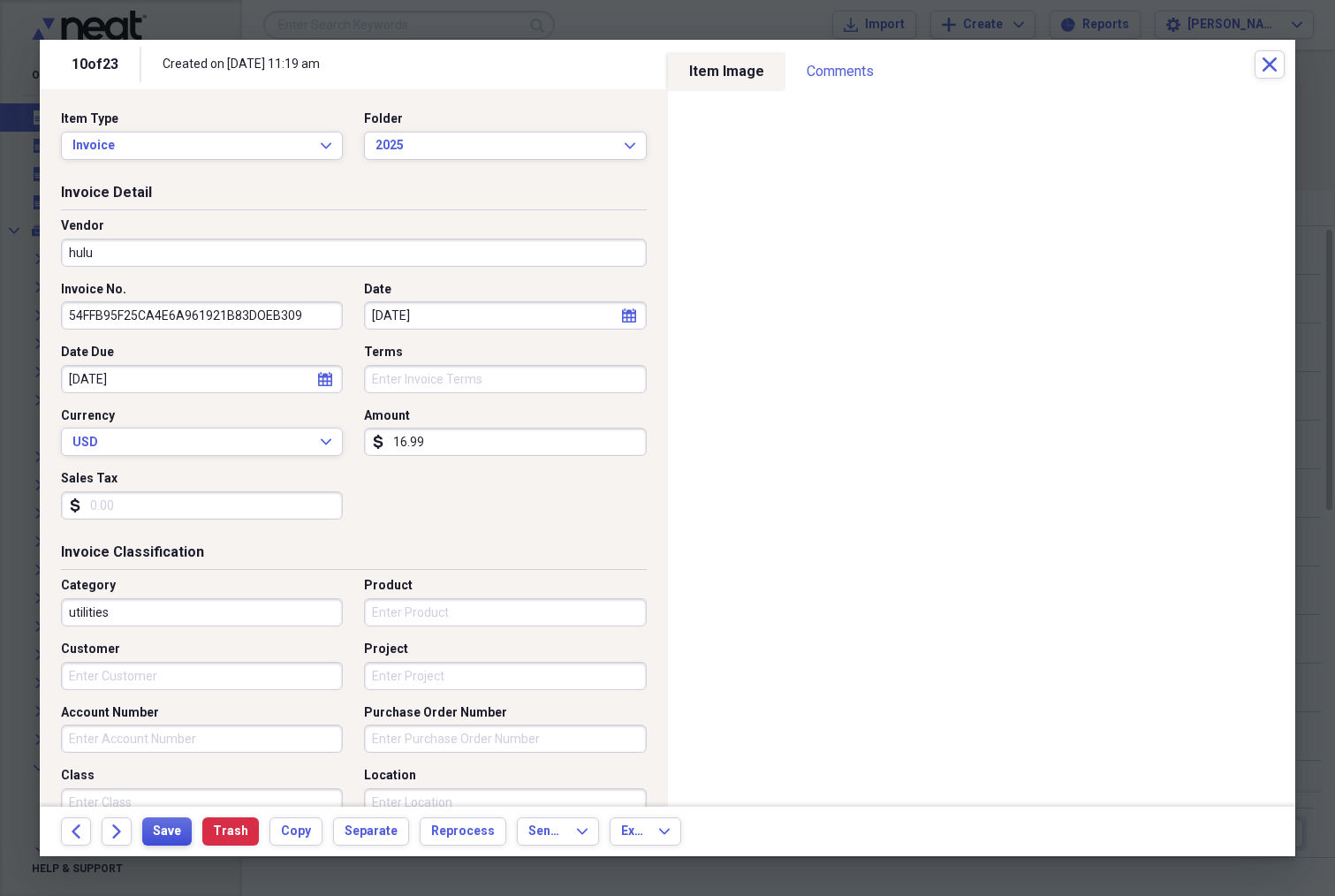 click on "Save" at bounding box center [167, 831] 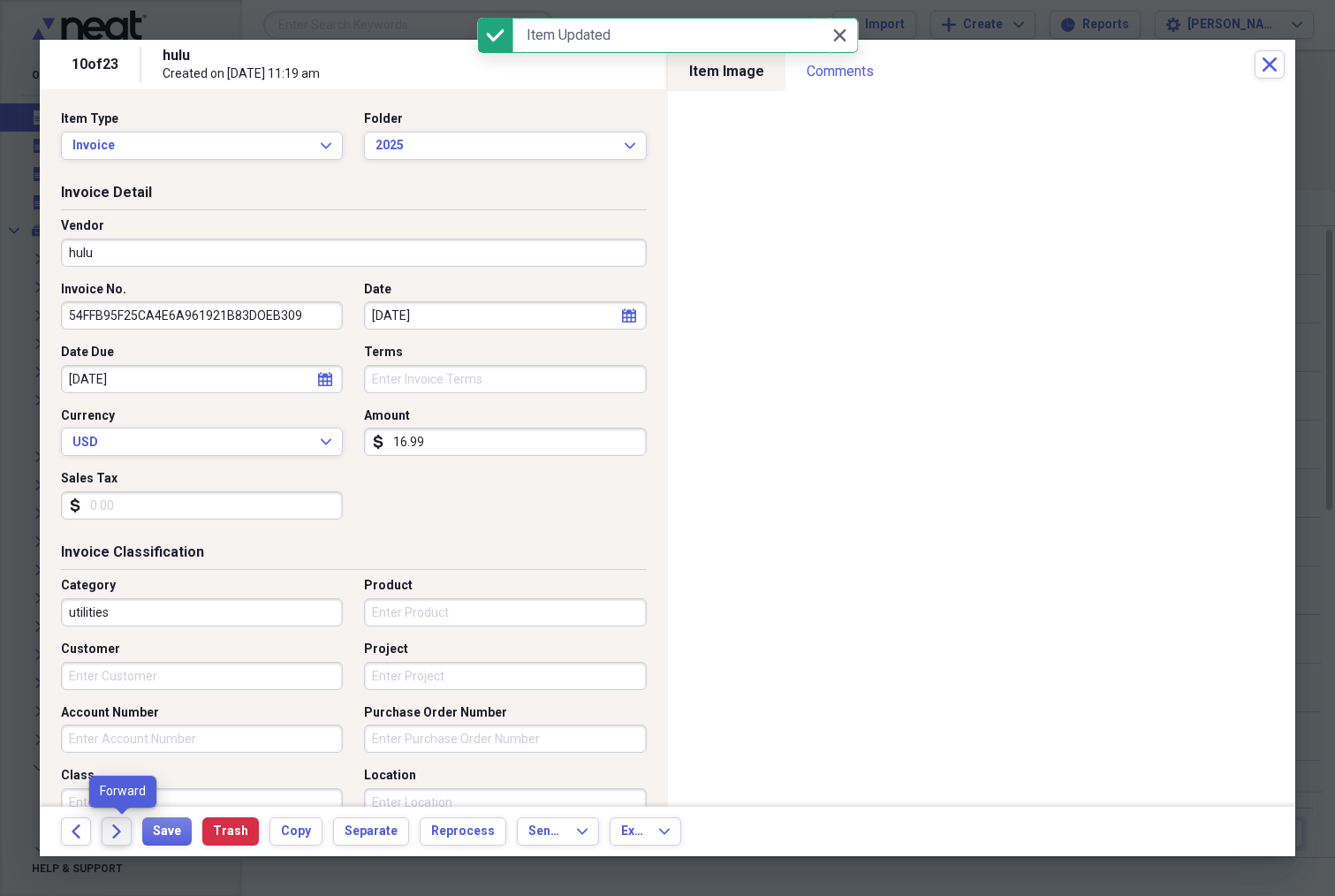 click on "Forward" 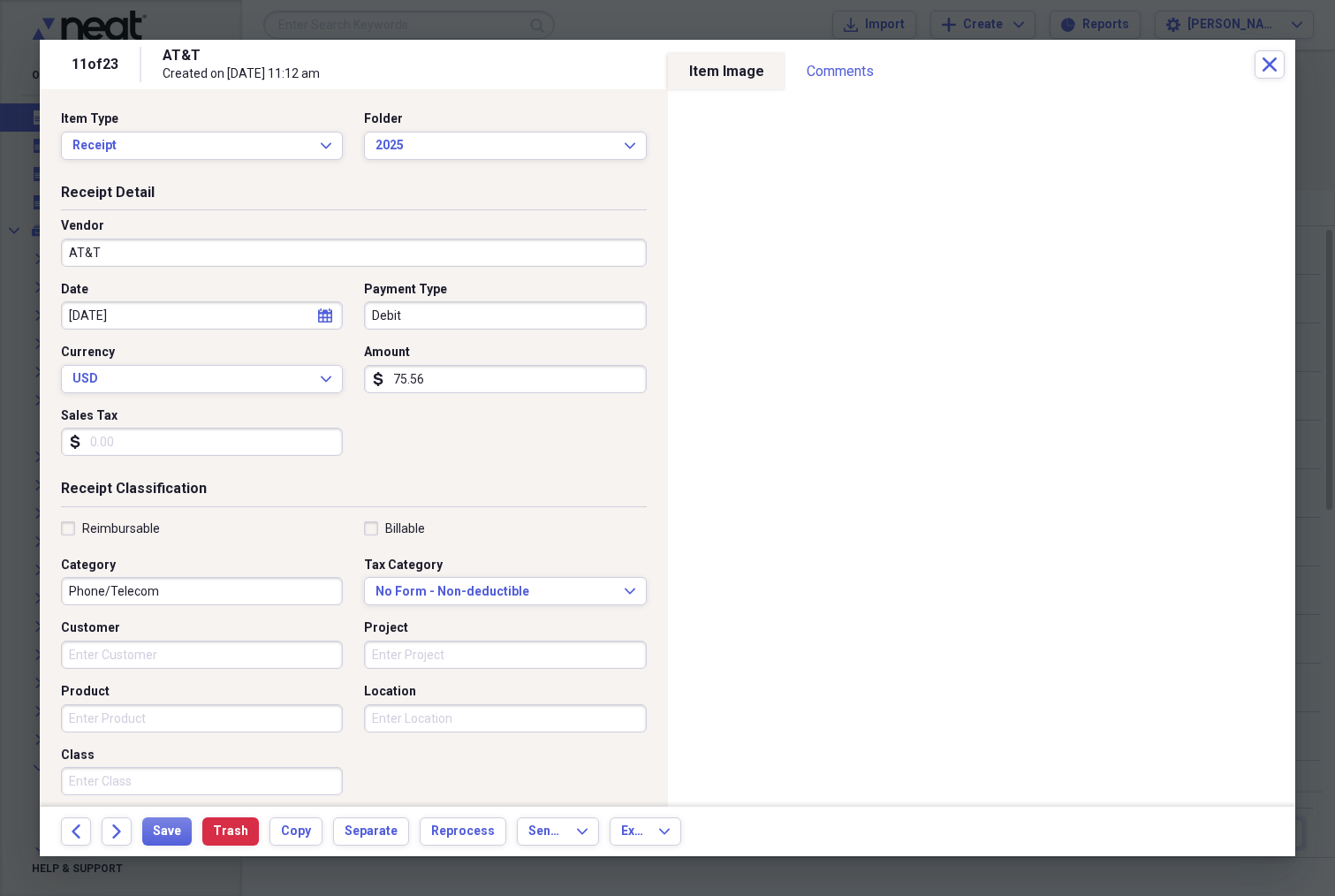 click on "Sales Tax" at bounding box center [201, 442] 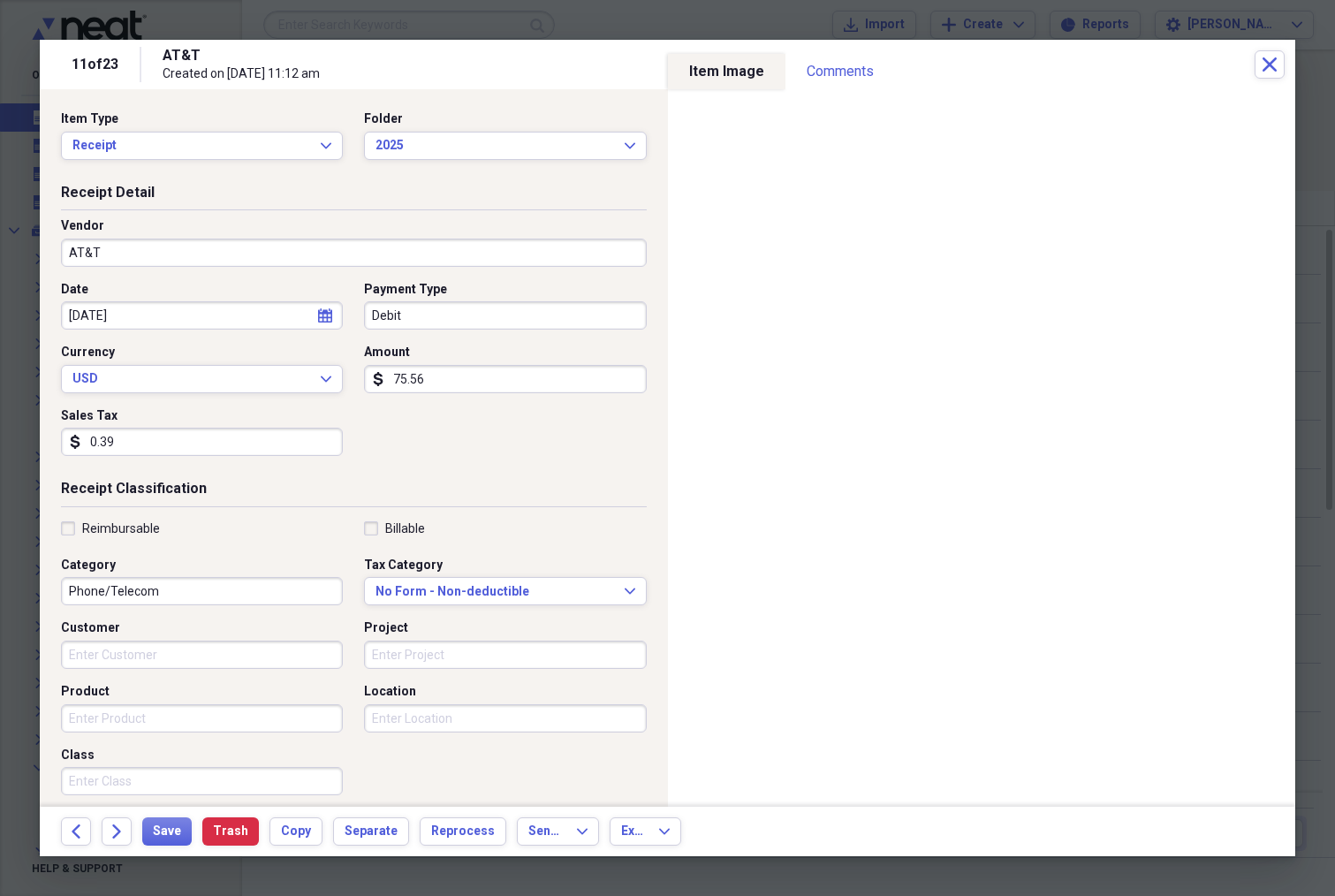 type on "0.39" 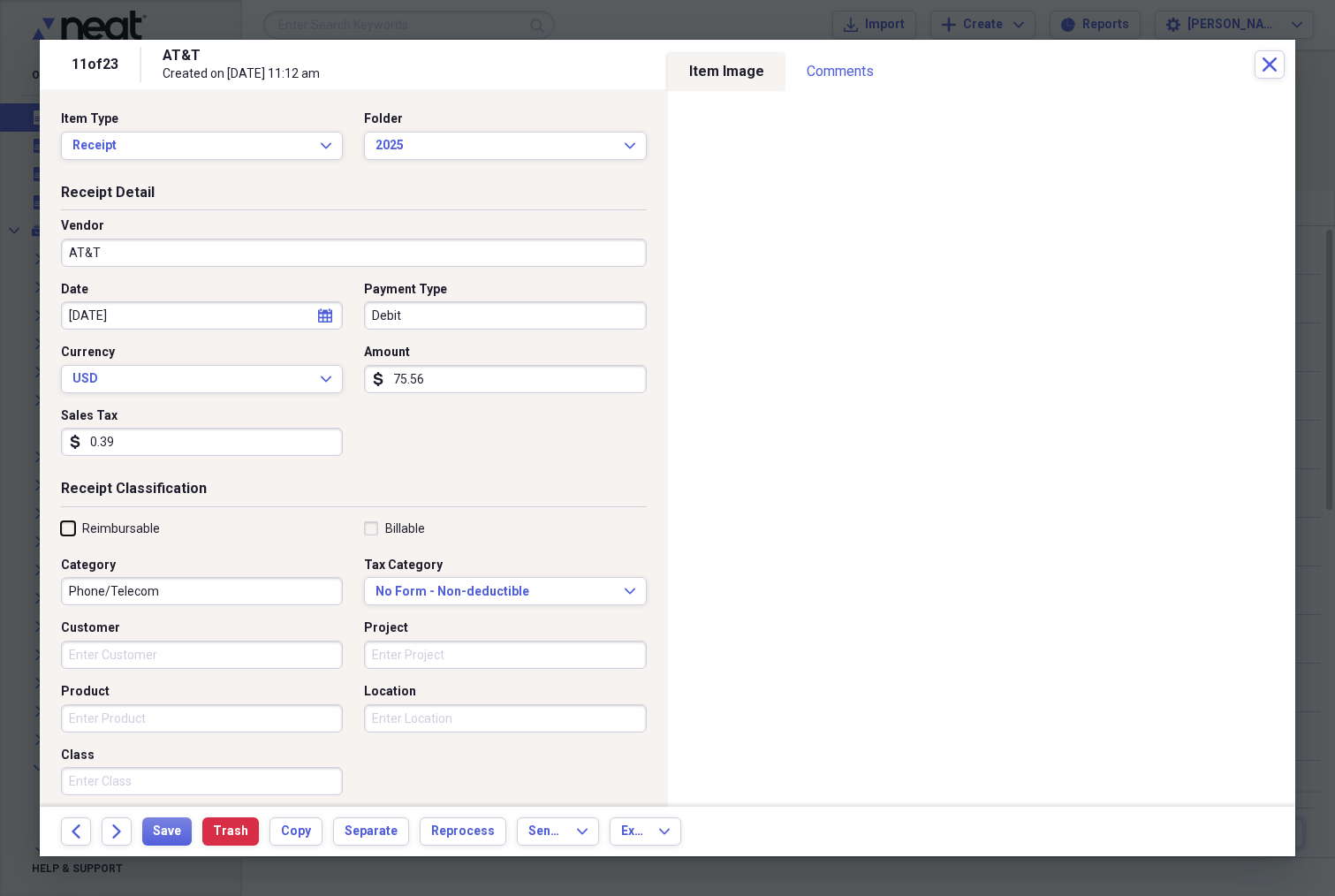 click on "Reimbursable" at bounding box center (61, 528) 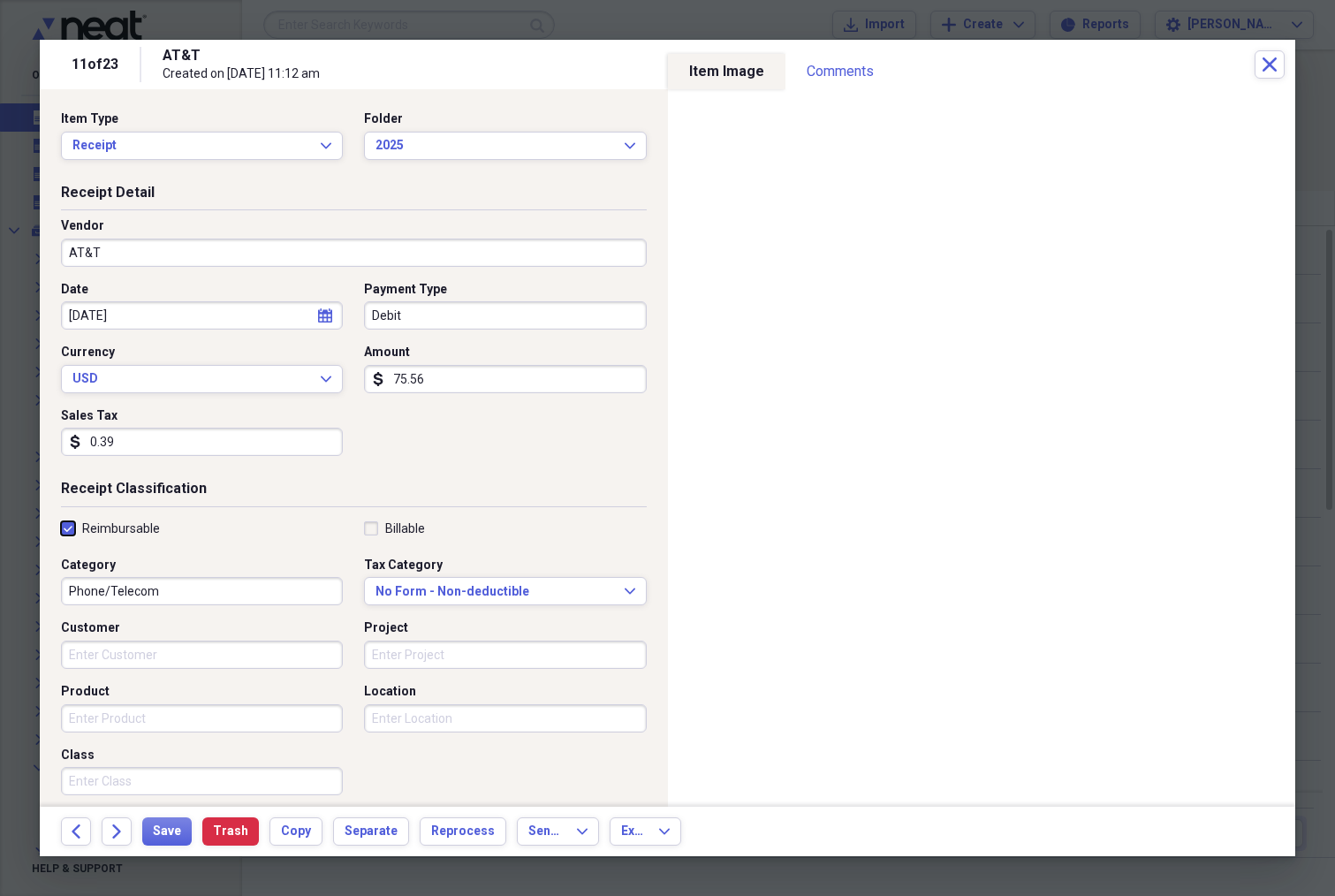 checkbox on "true" 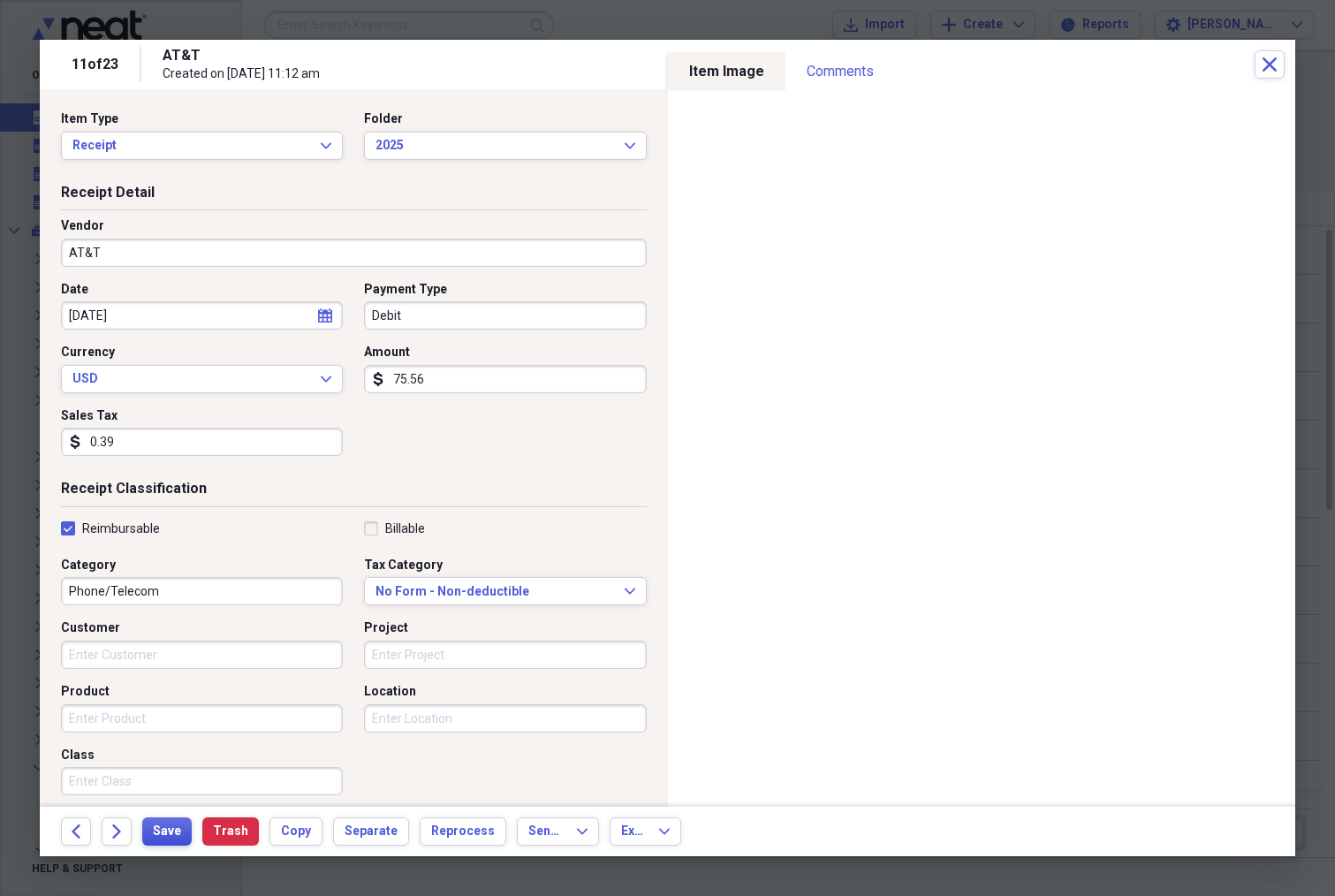 click on "Save" at bounding box center [167, 831] 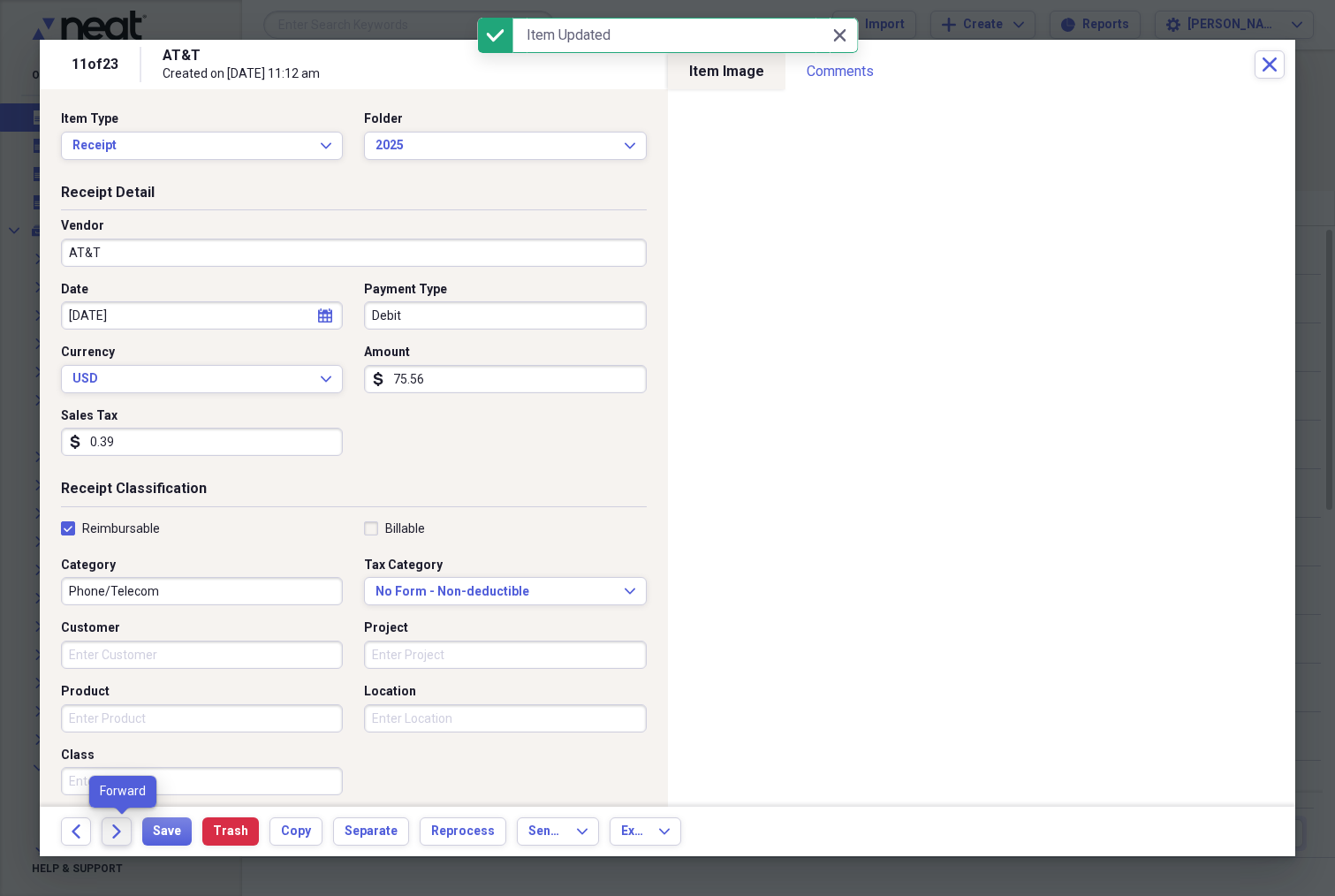 click 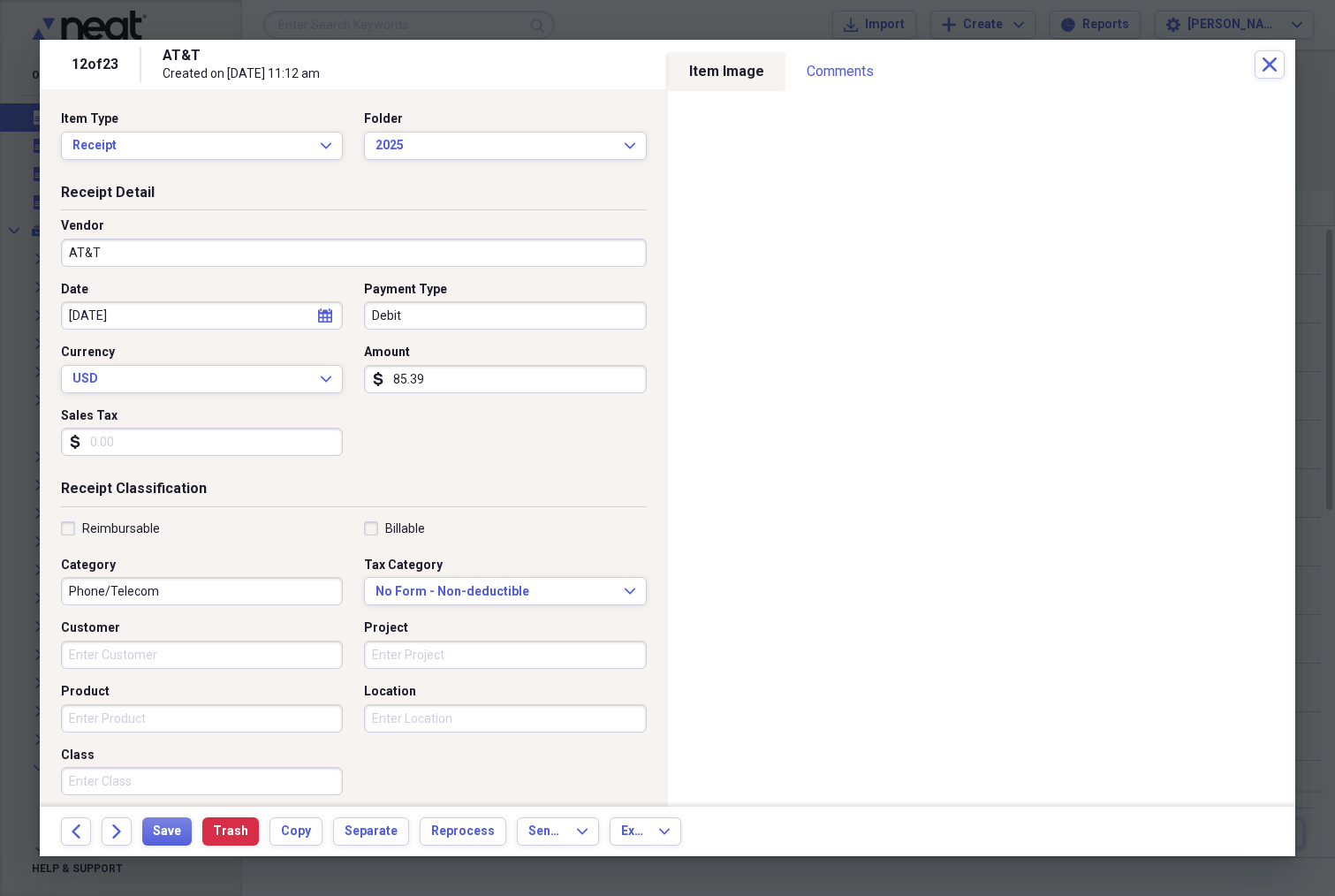 click on "Sales Tax" at bounding box center (201, 442) 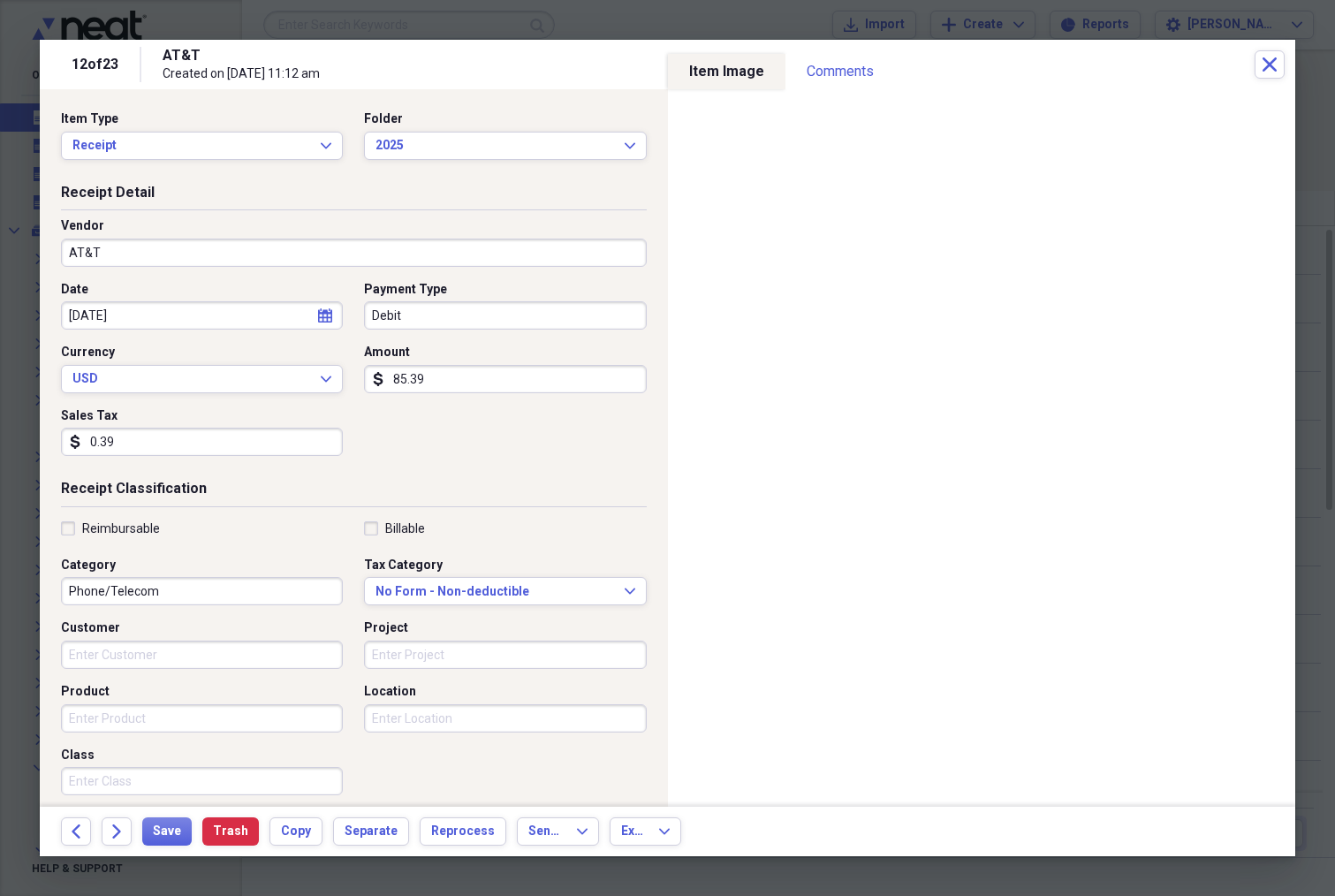 type on "0.39" 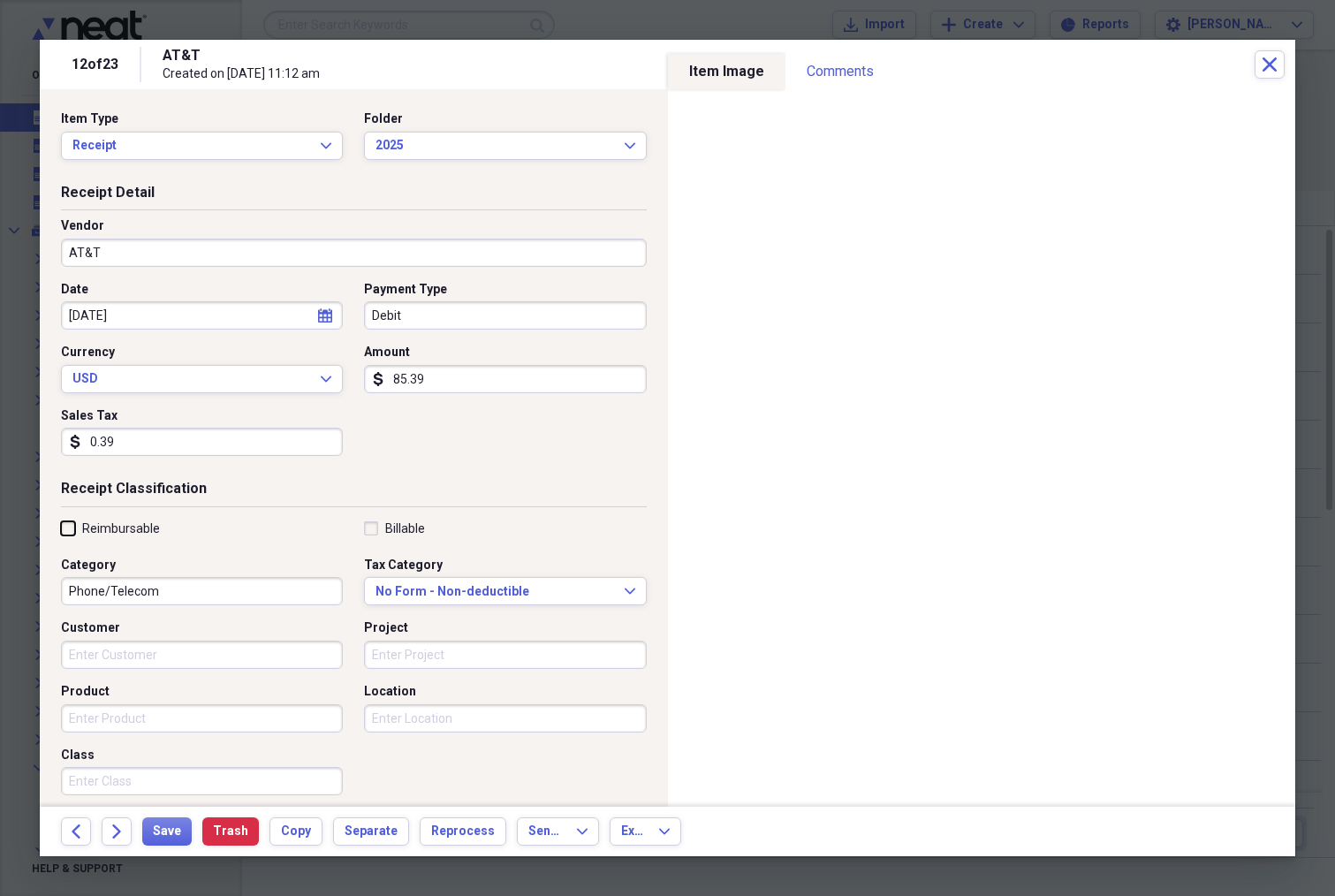 click on "Reimbursable" at bounding box center (61, 528) 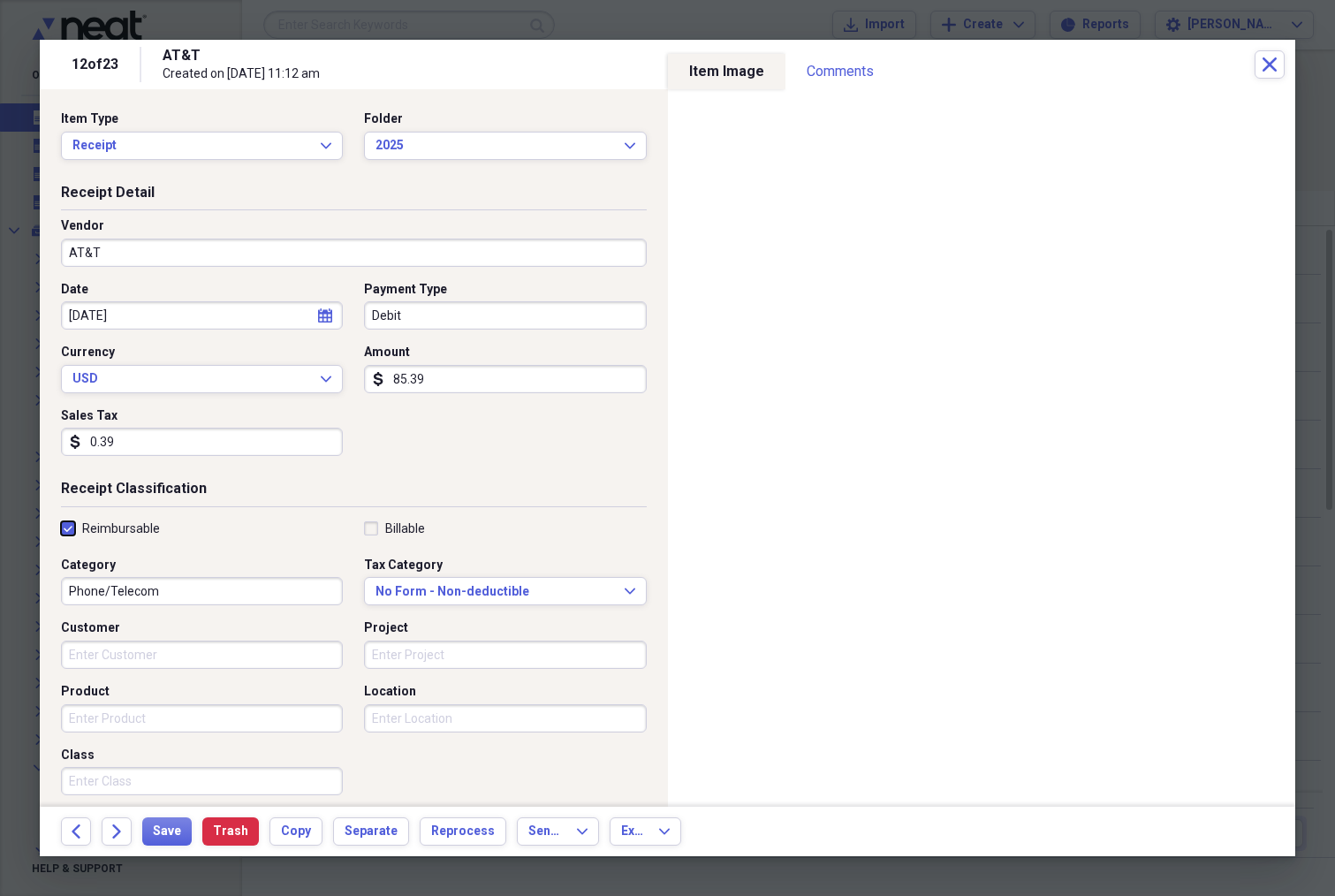 checkbox on "true" 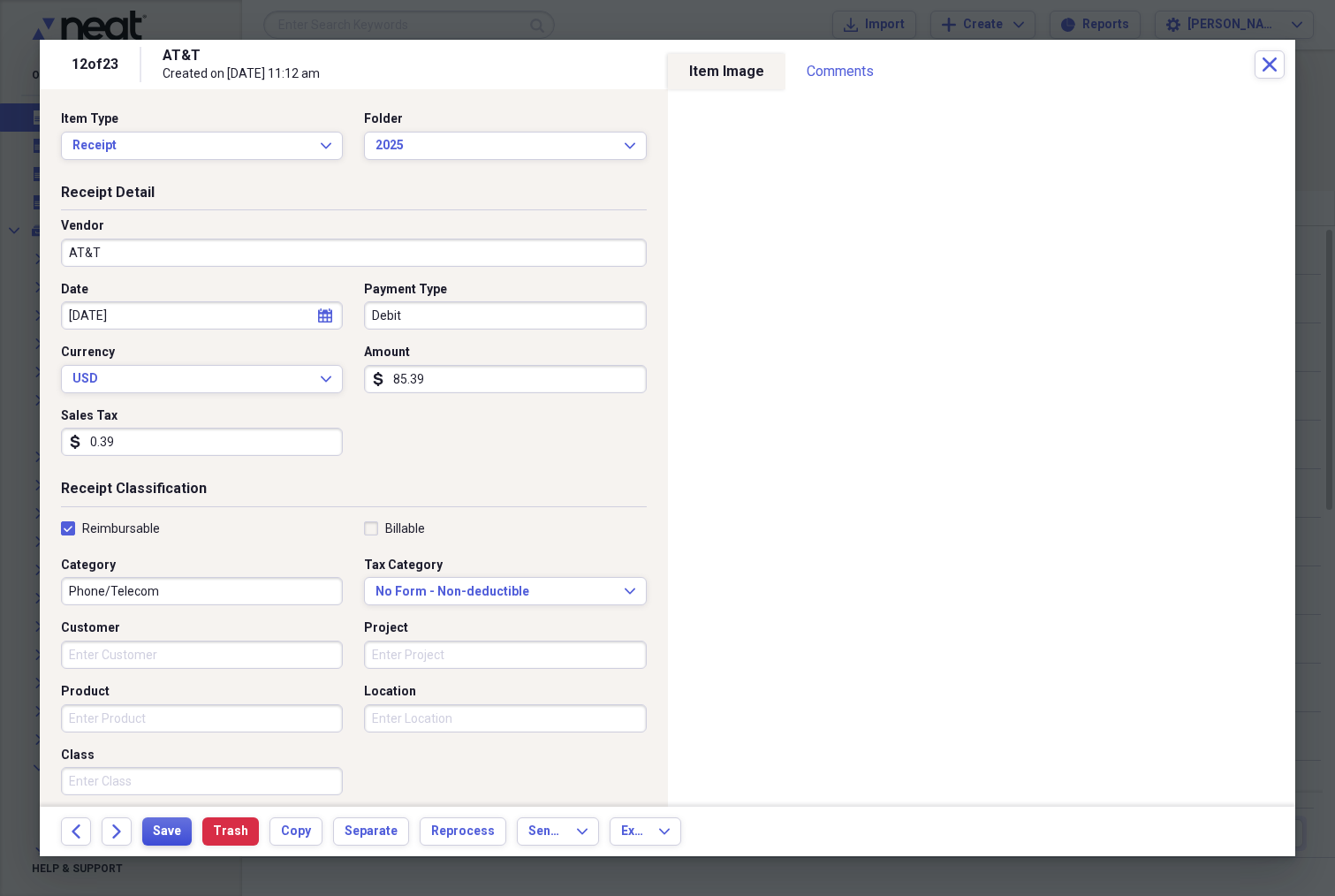 click on "Save" at bounding box center [167, 831] 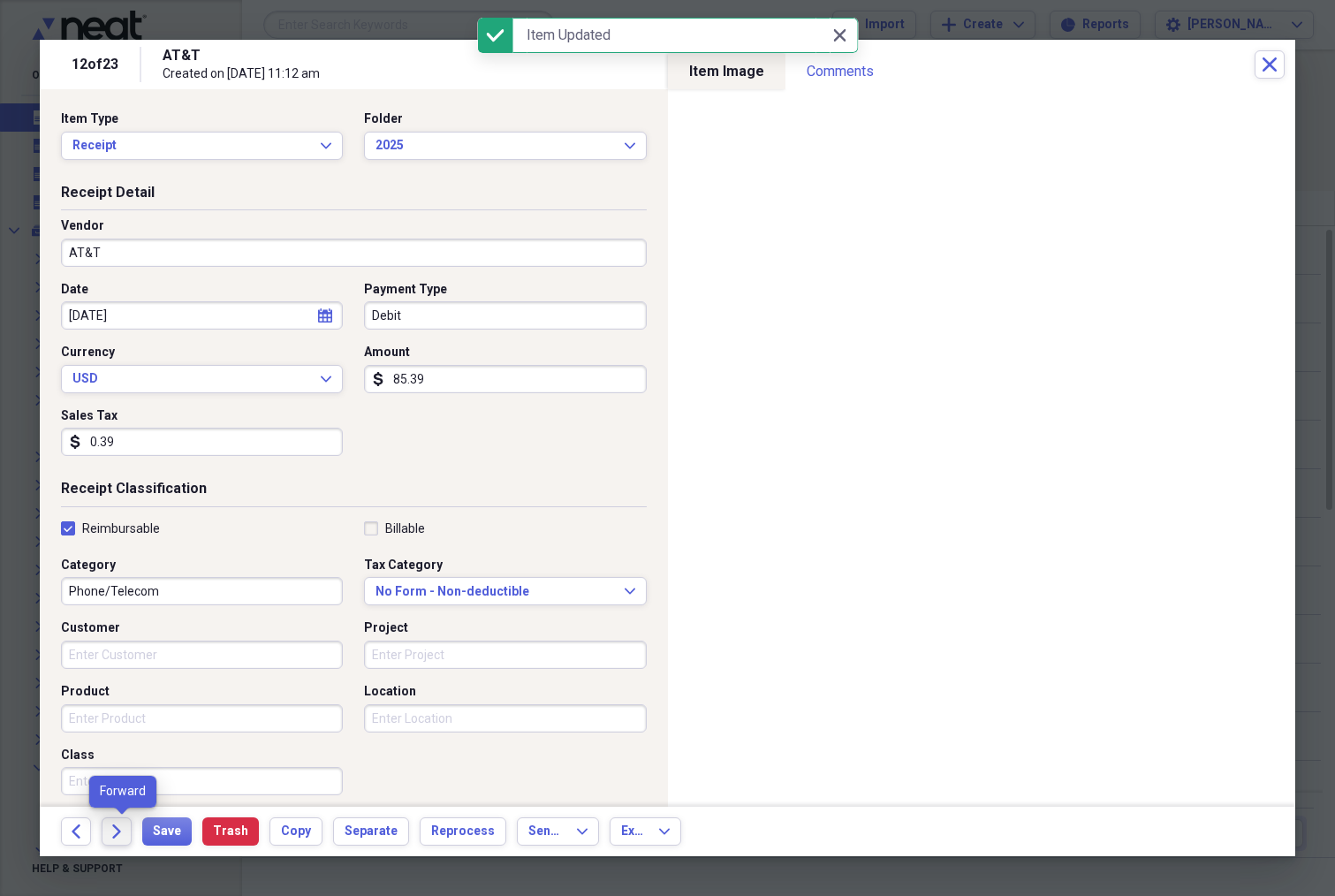 click on "Forward" 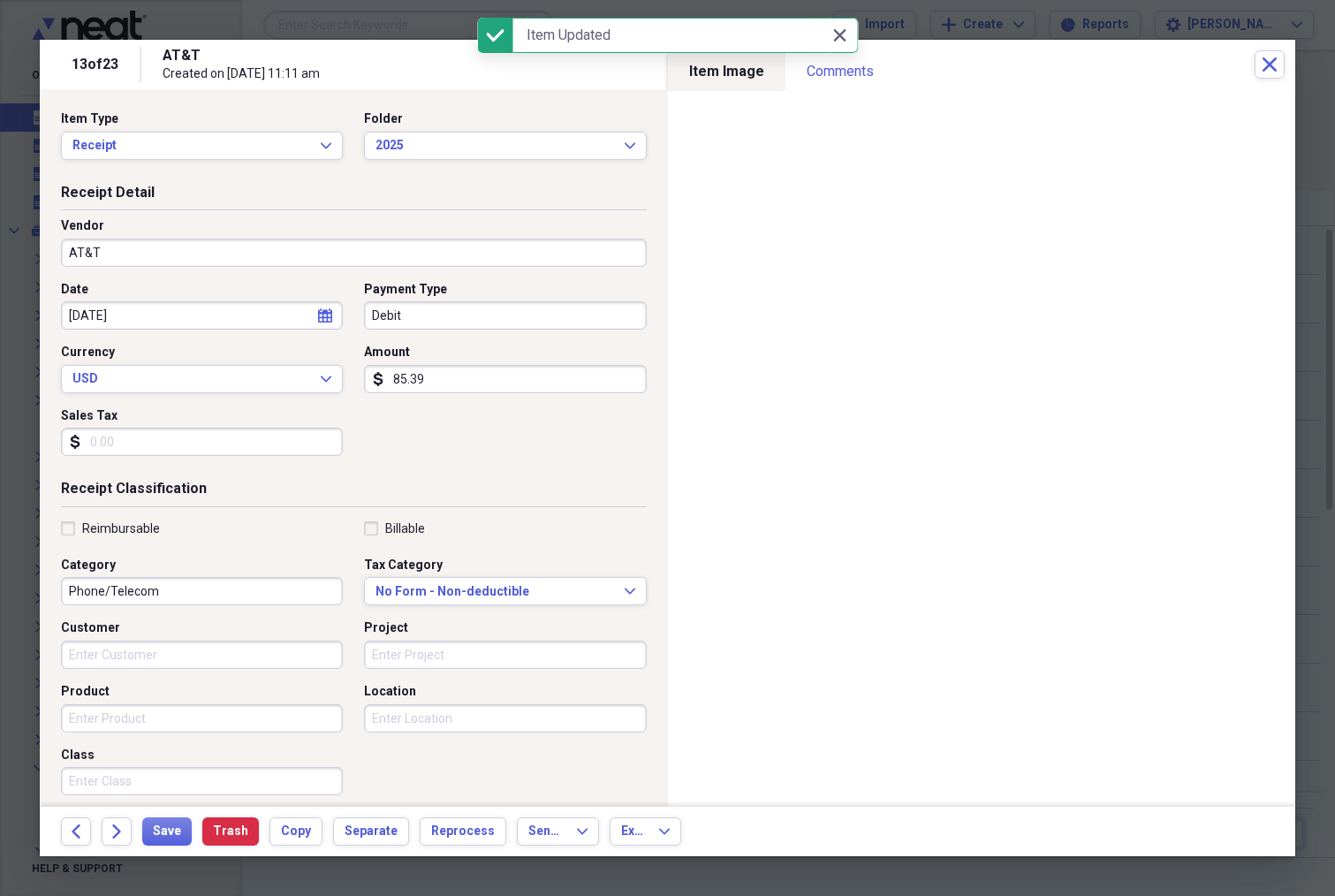 click on "Sales Tax" at bounding box center [201, 442] 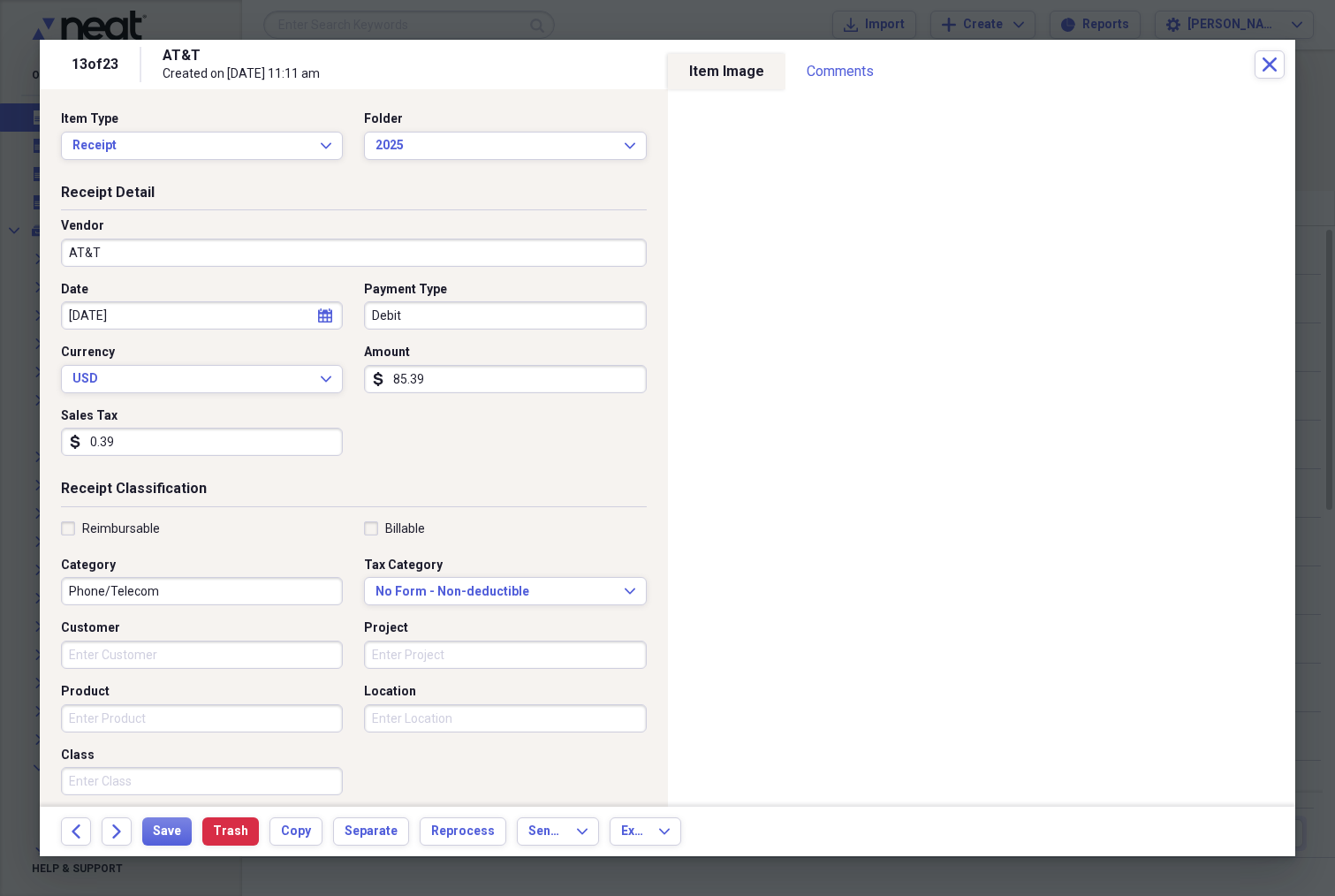type on "0.39" 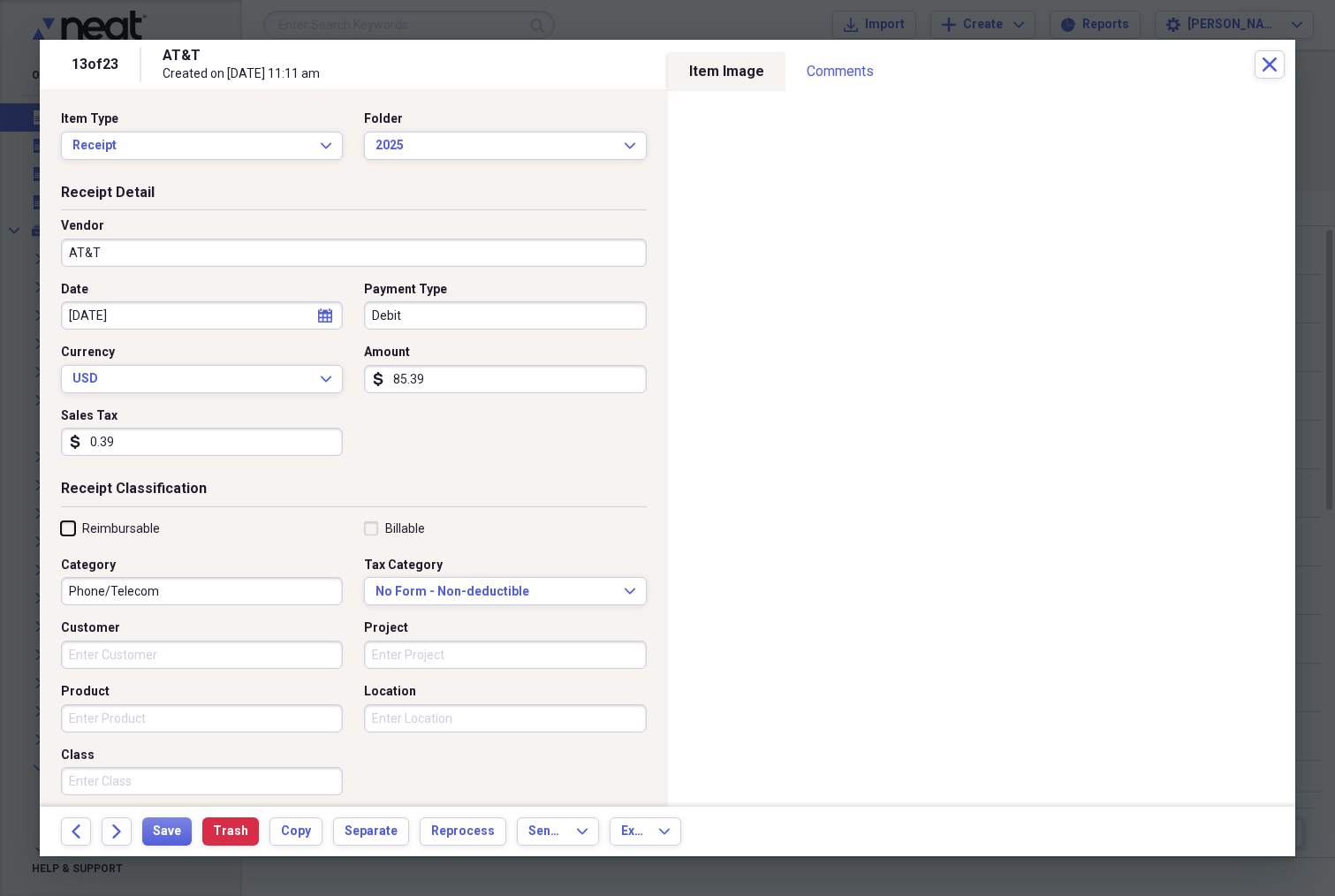 click on "Reimbursable" at bounding box center [61, 528] 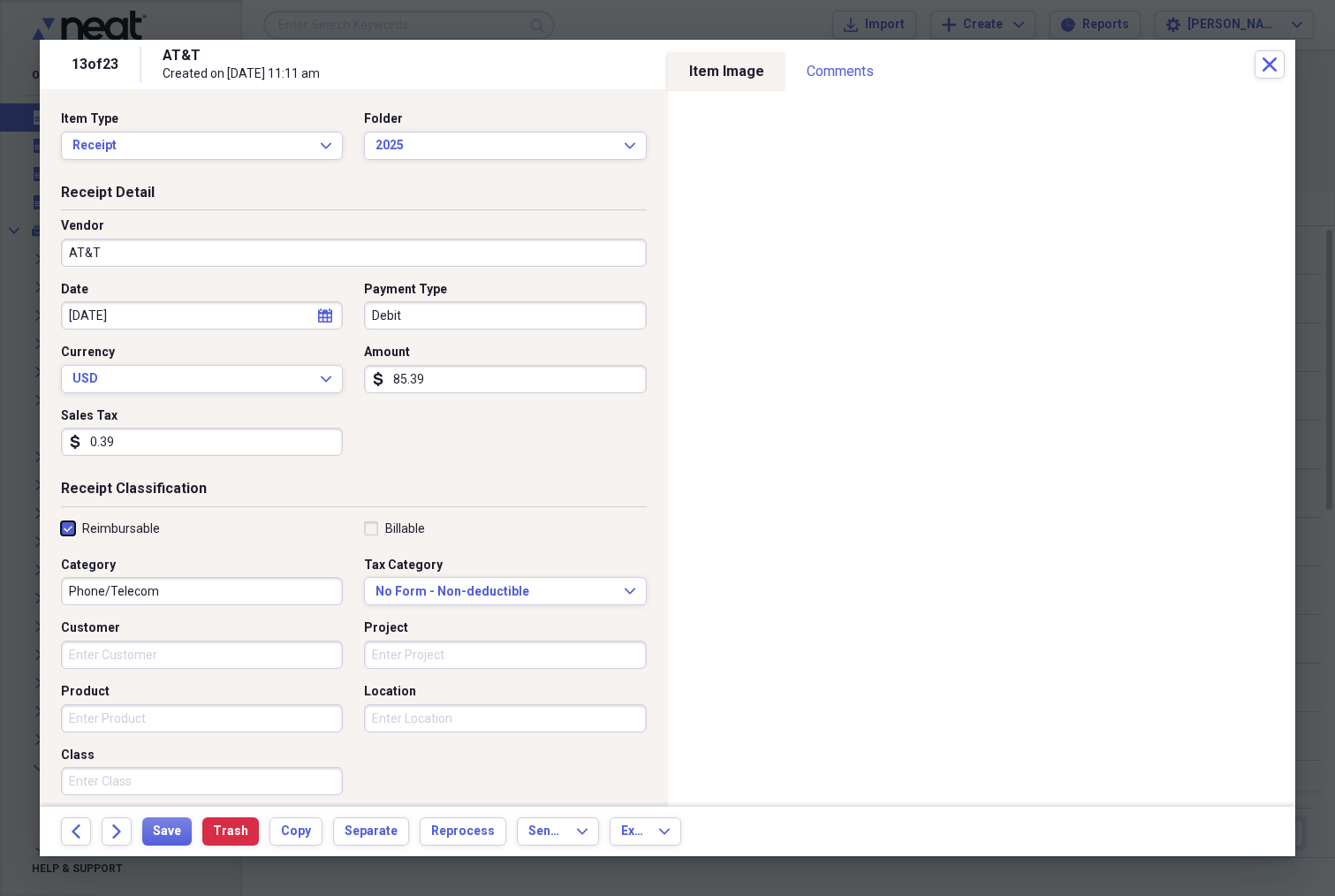 checkbox on "true" 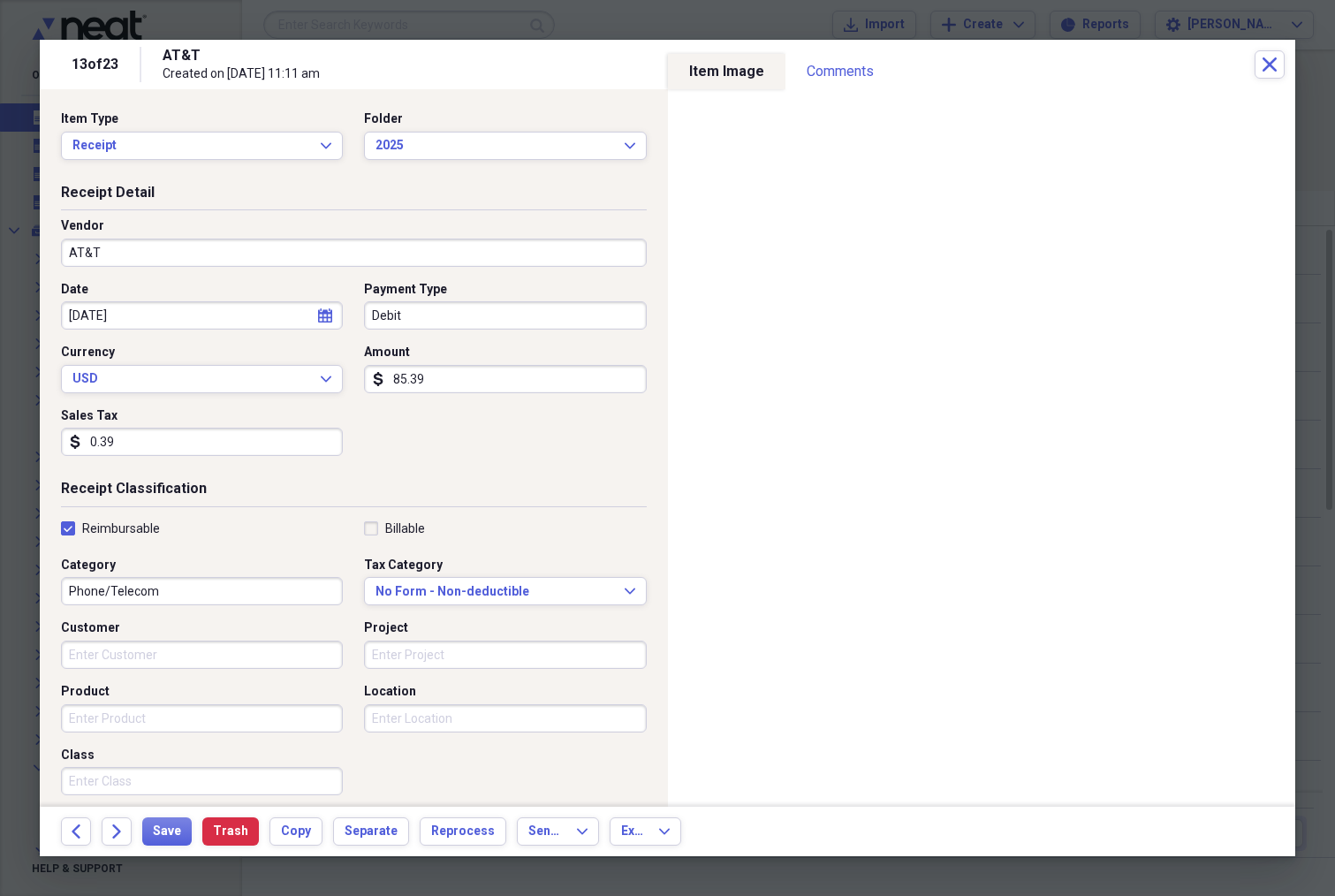 click 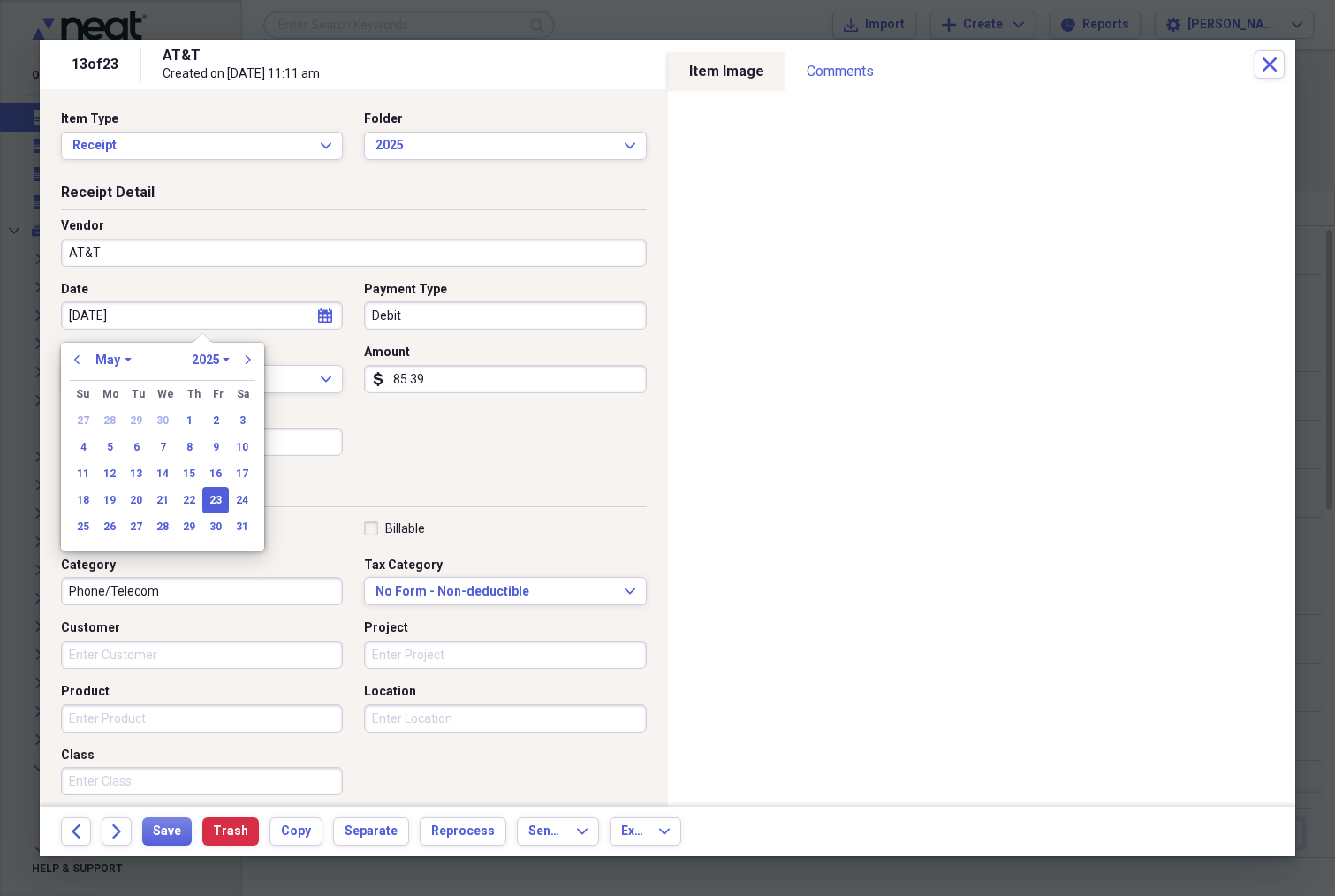 click on "January February March April May June July August September October November December" at bounding box center [113, 360] 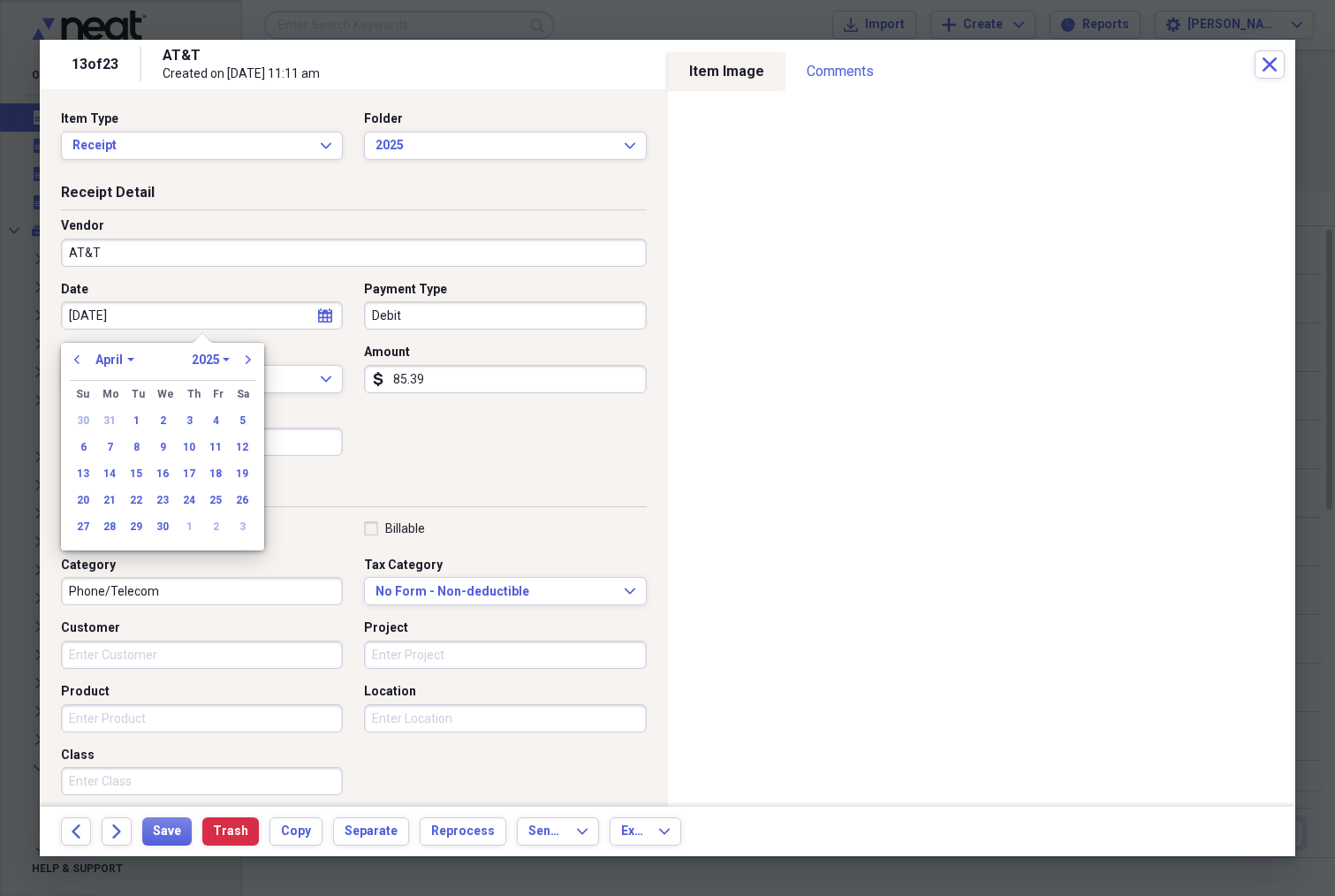 click on "30" at bounding box center [163, 527] 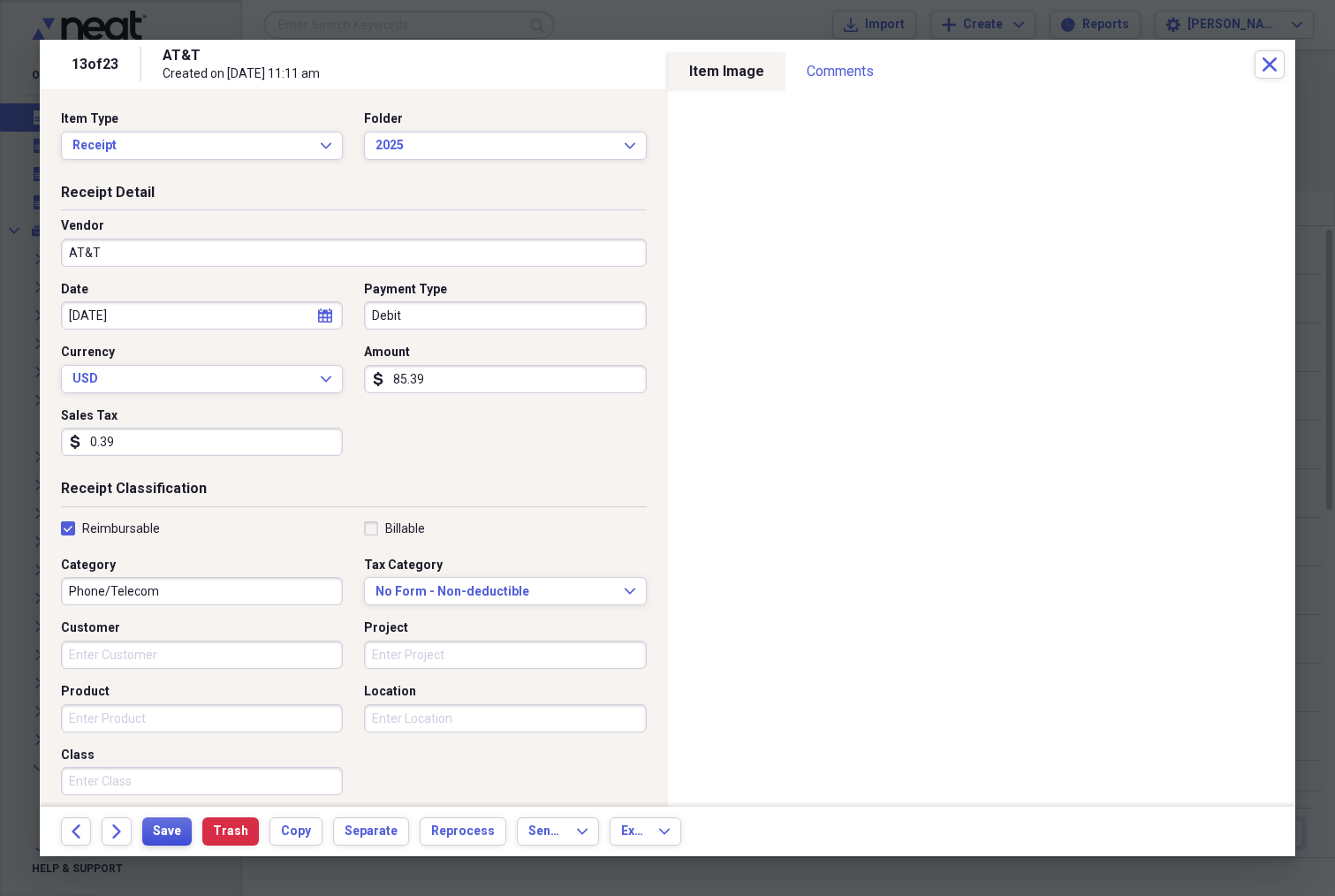 click on "Save" at bounding box center [167, 831] 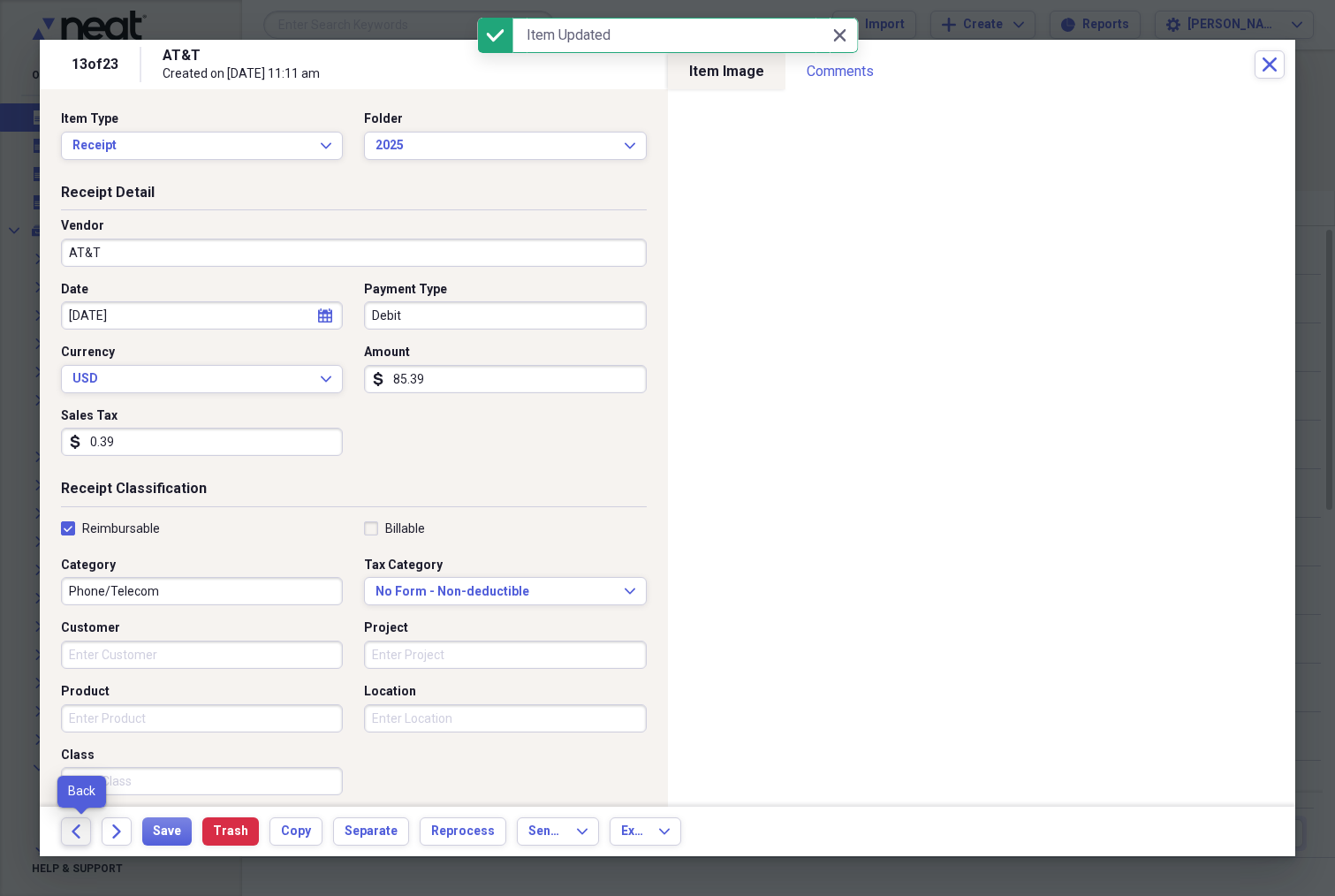 click on "Back" 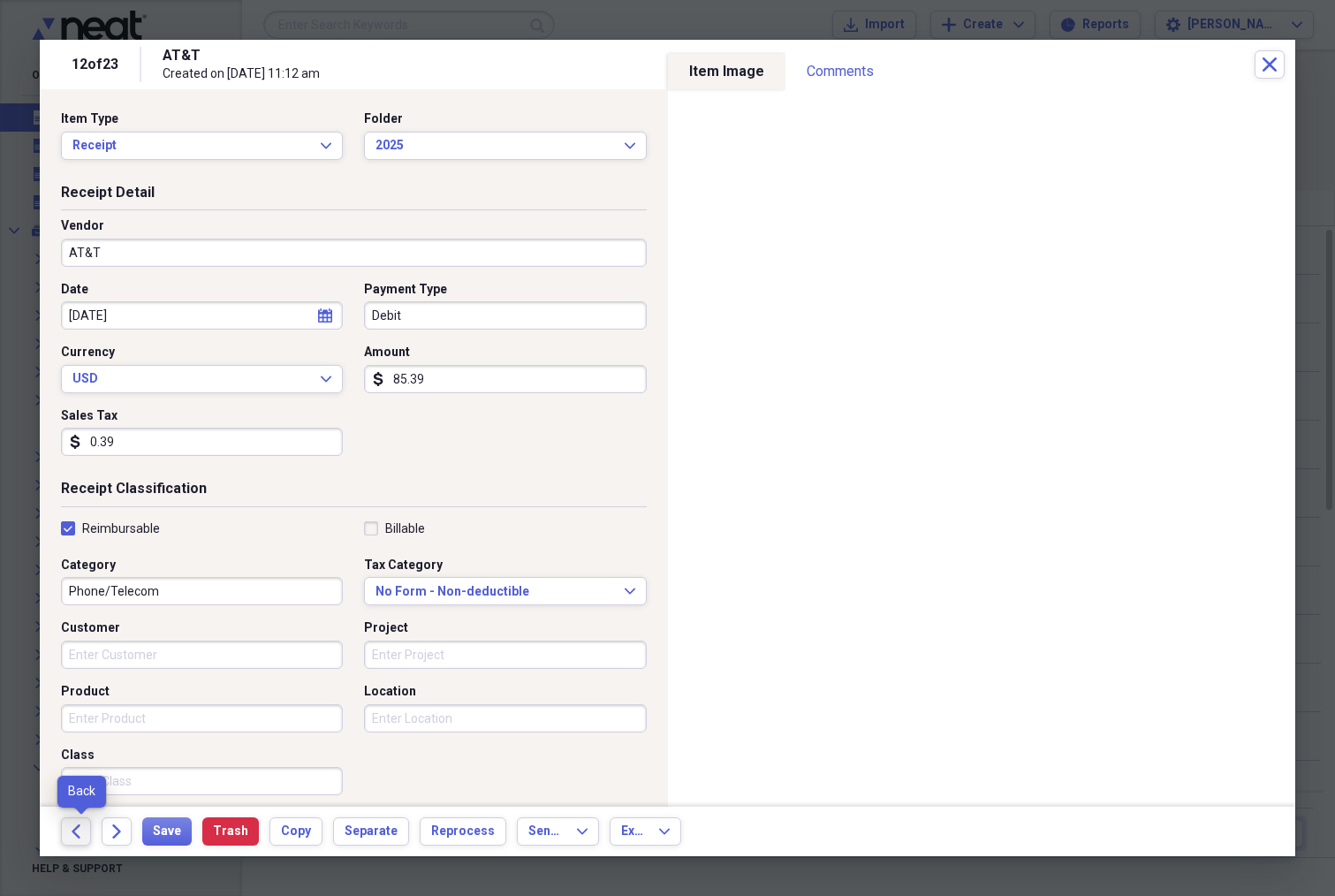 click on "Back" 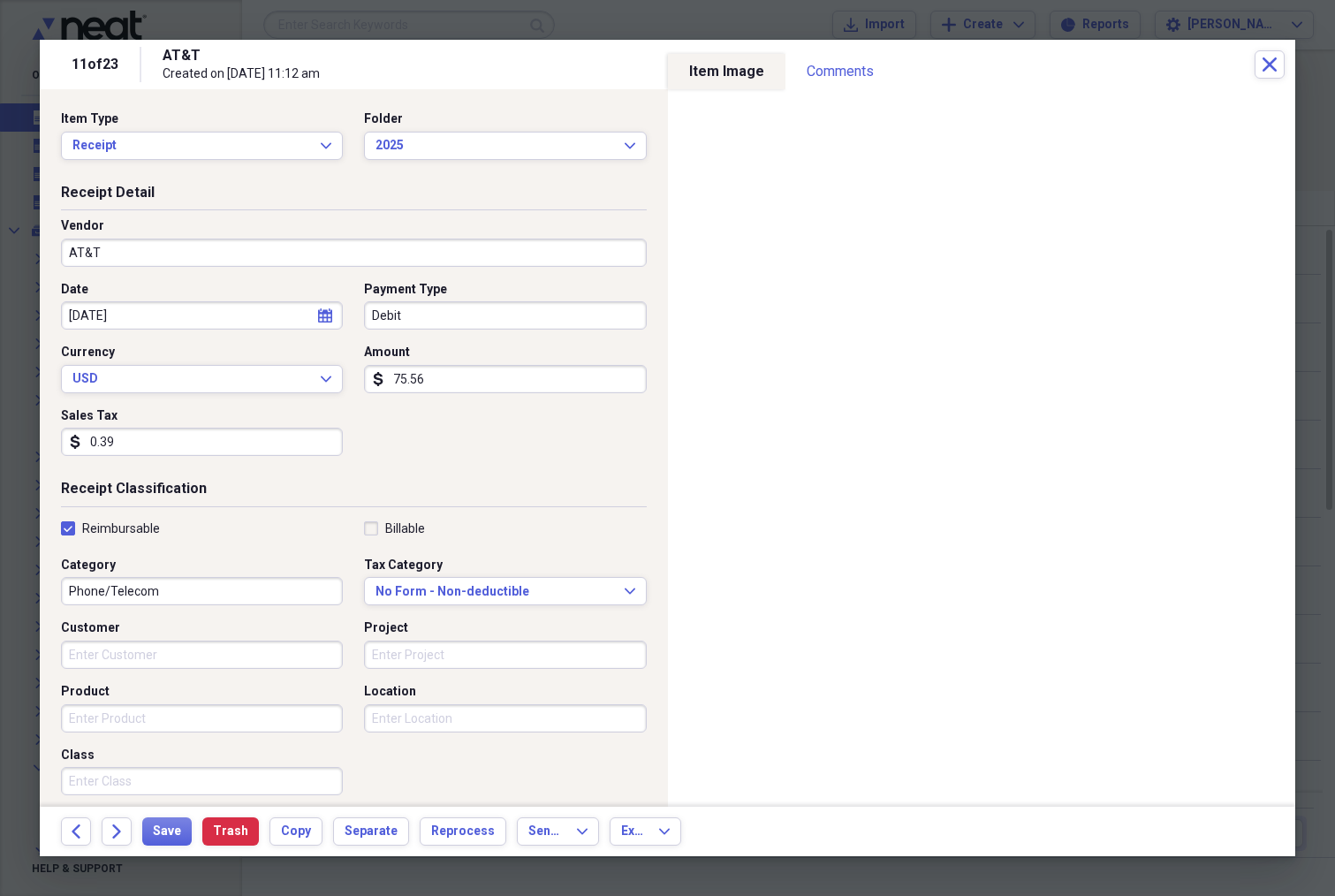 click 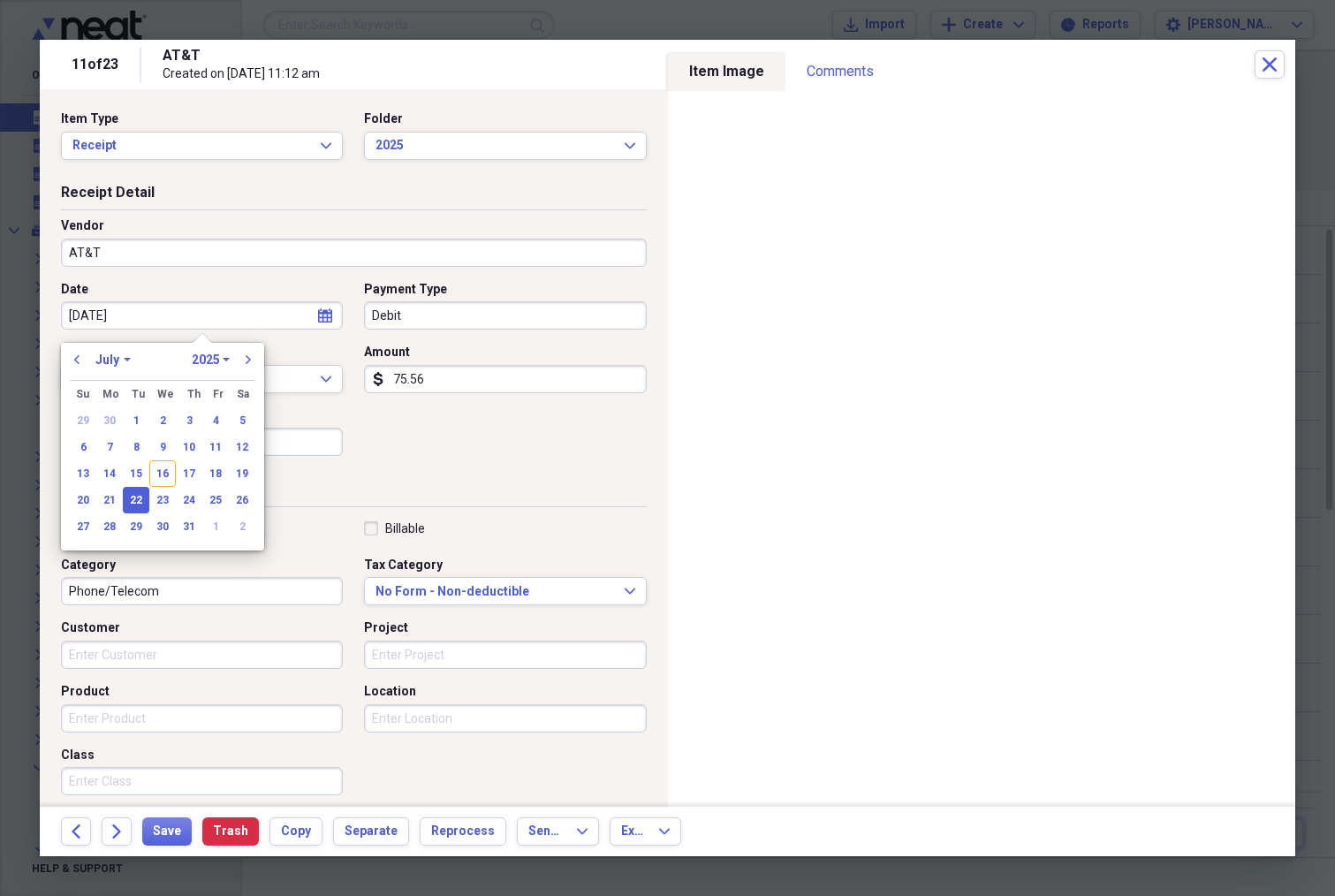 click on "January February March April May June July August September October November December" at bounding box center [113, 360] 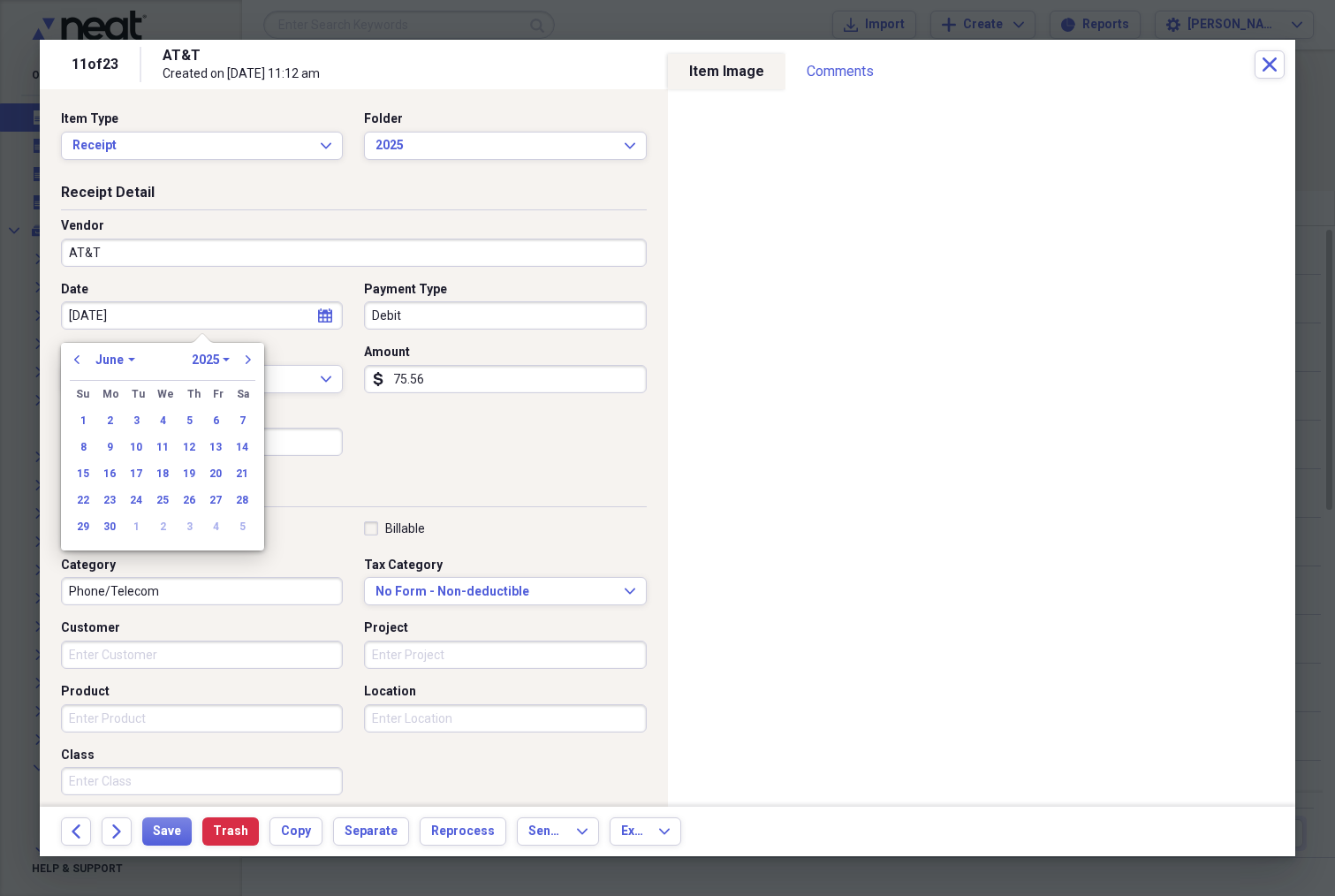 click on "30" at bounding box center [110, 527] 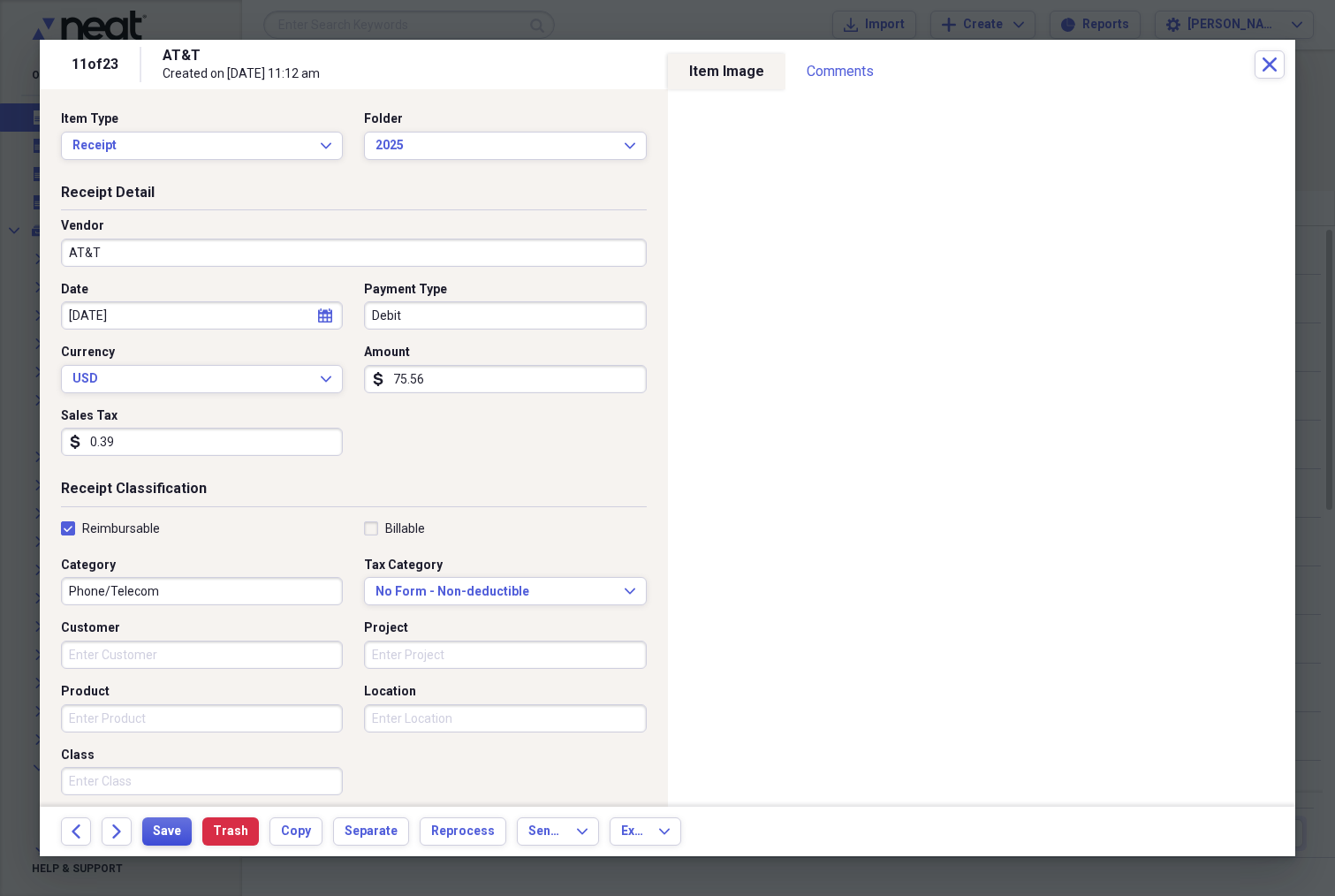 click on "Save" at bounding box center (167, 831) 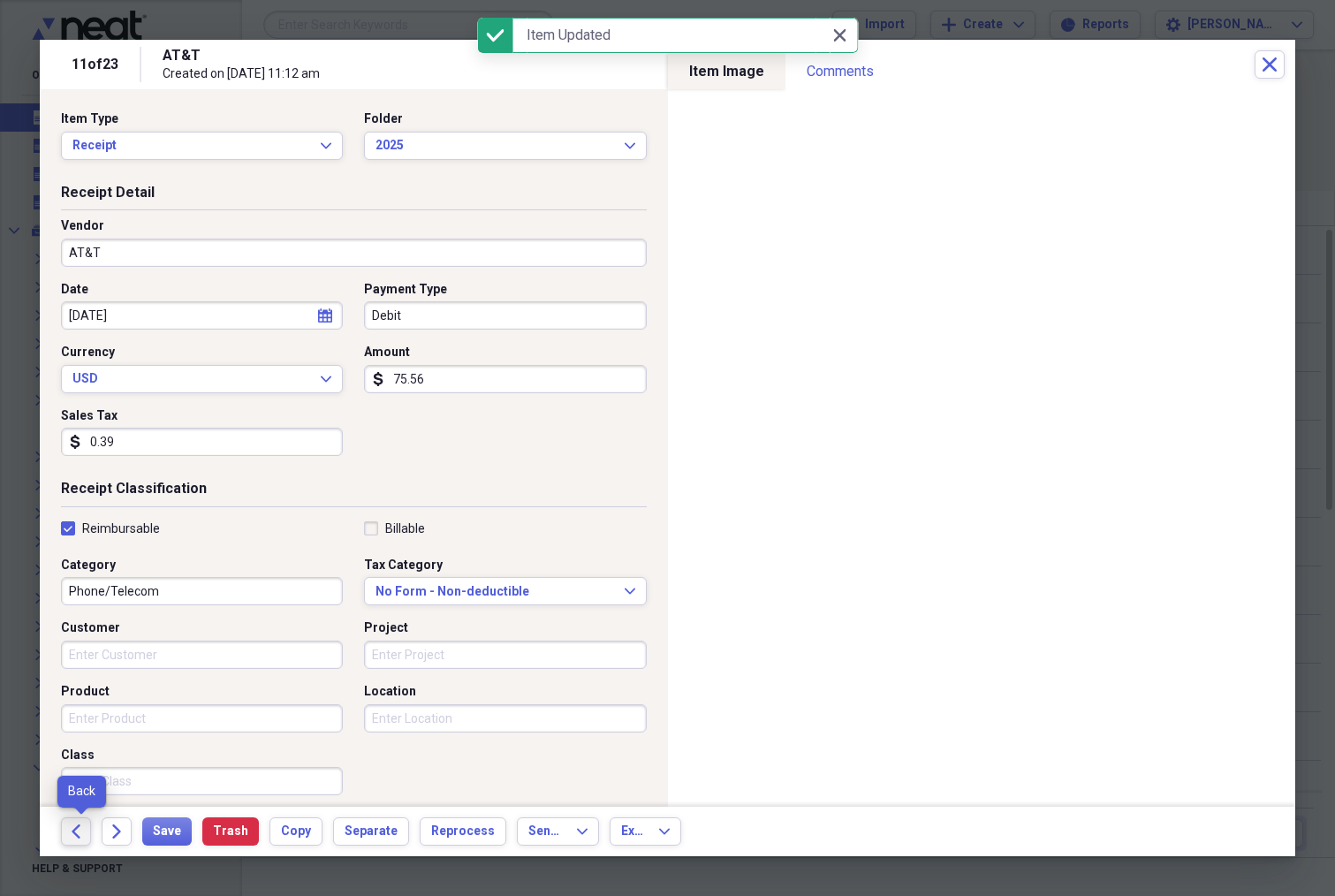 click on "Back" 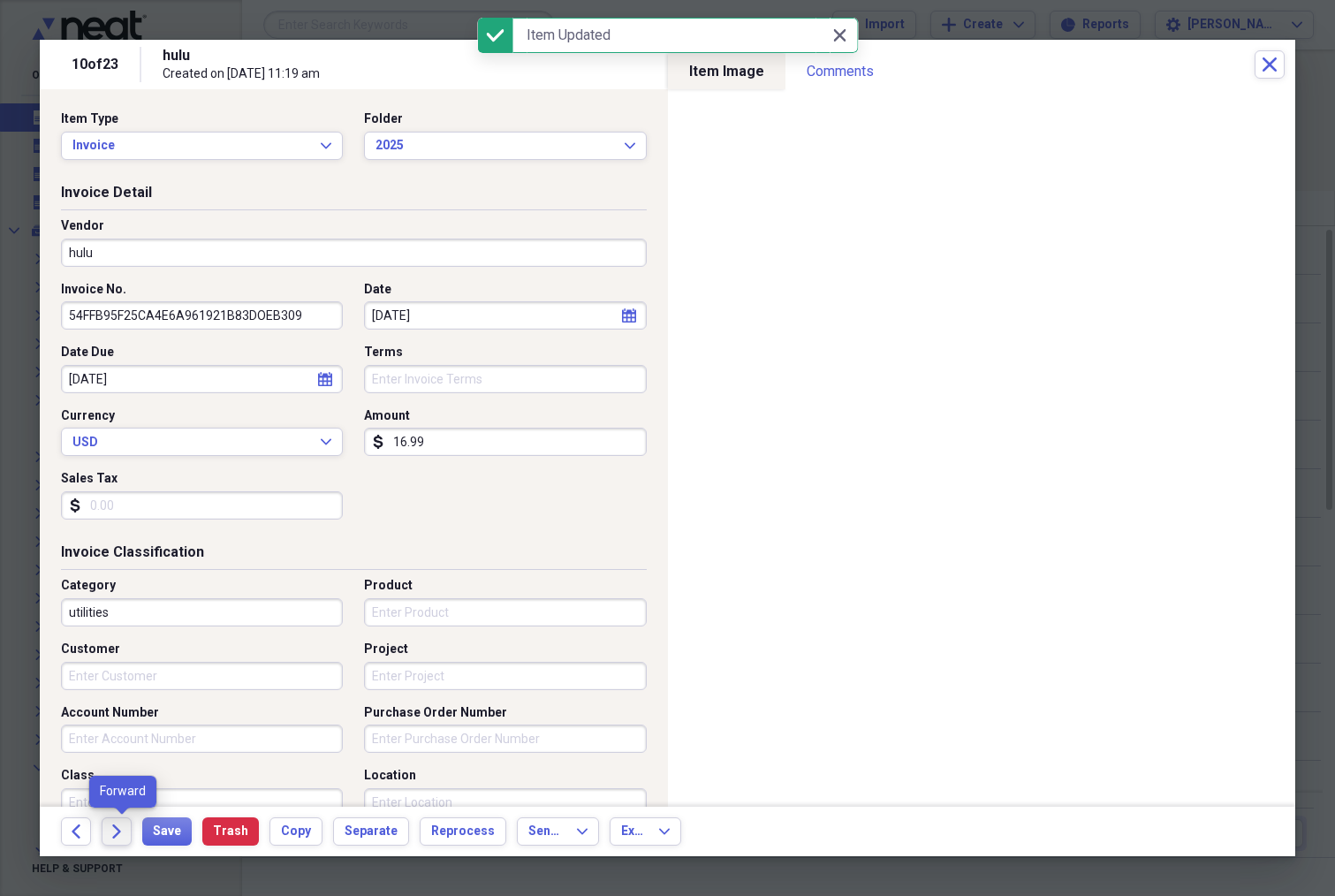 click on "Forward" 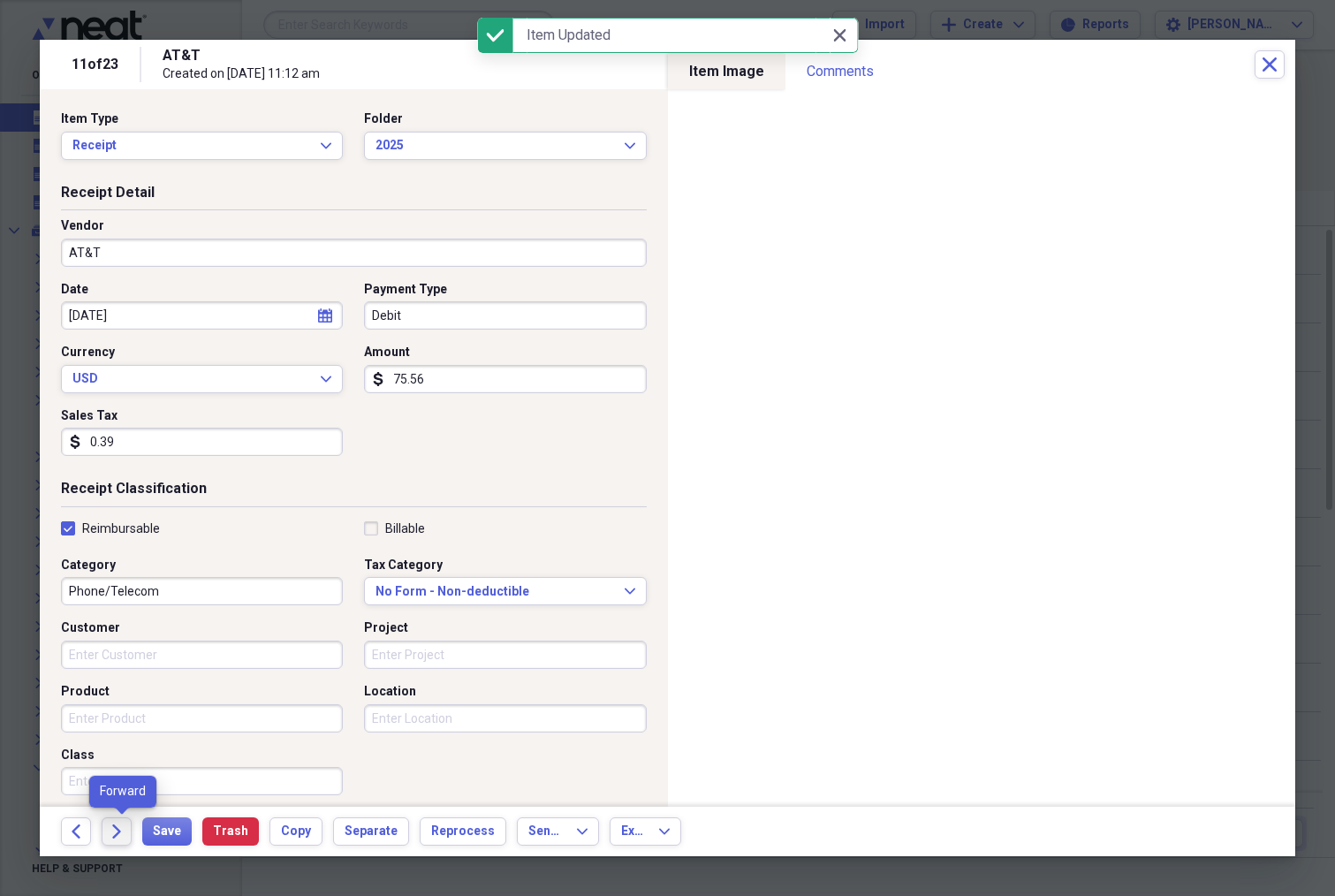 click on "Forward" 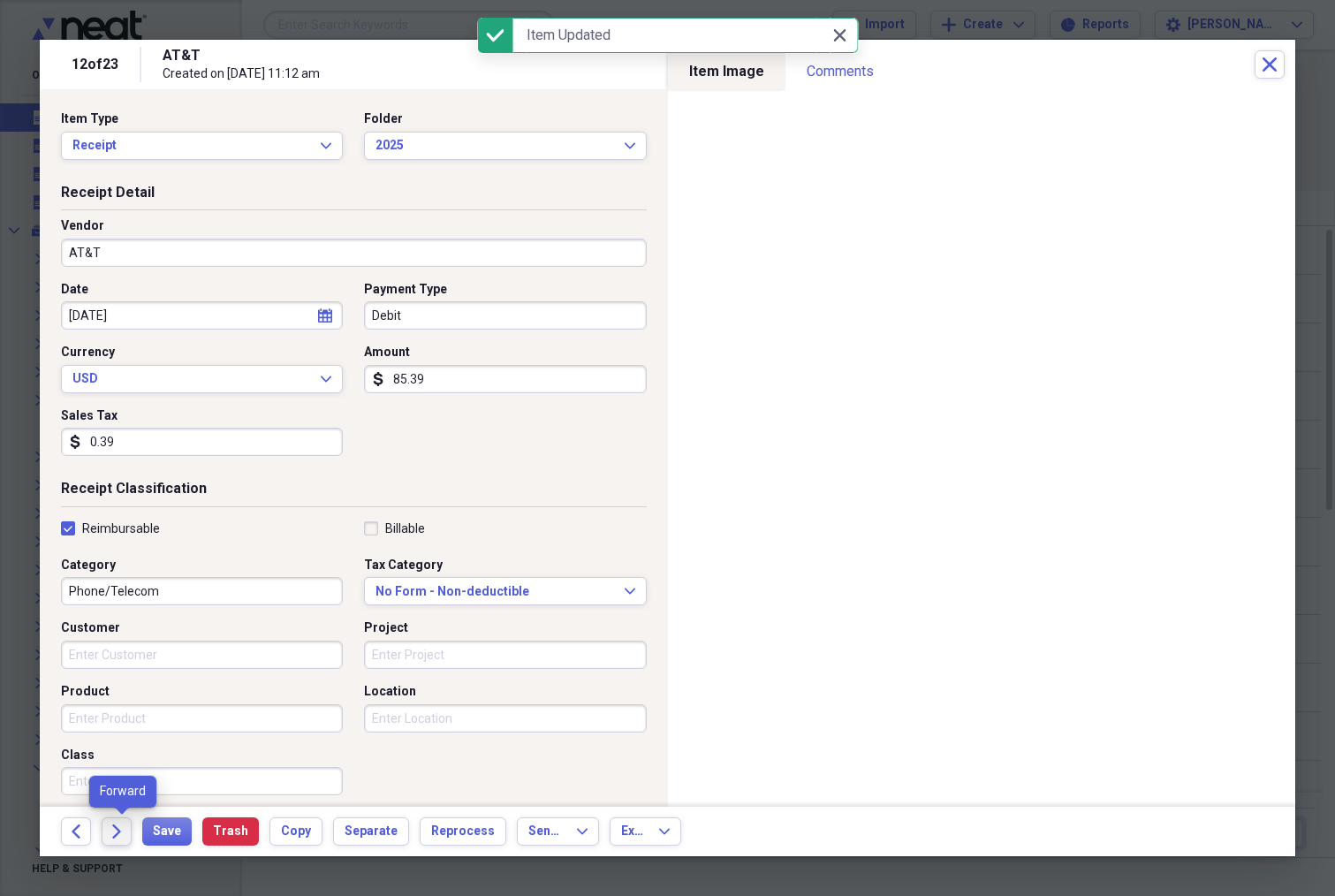 click on "Forward" 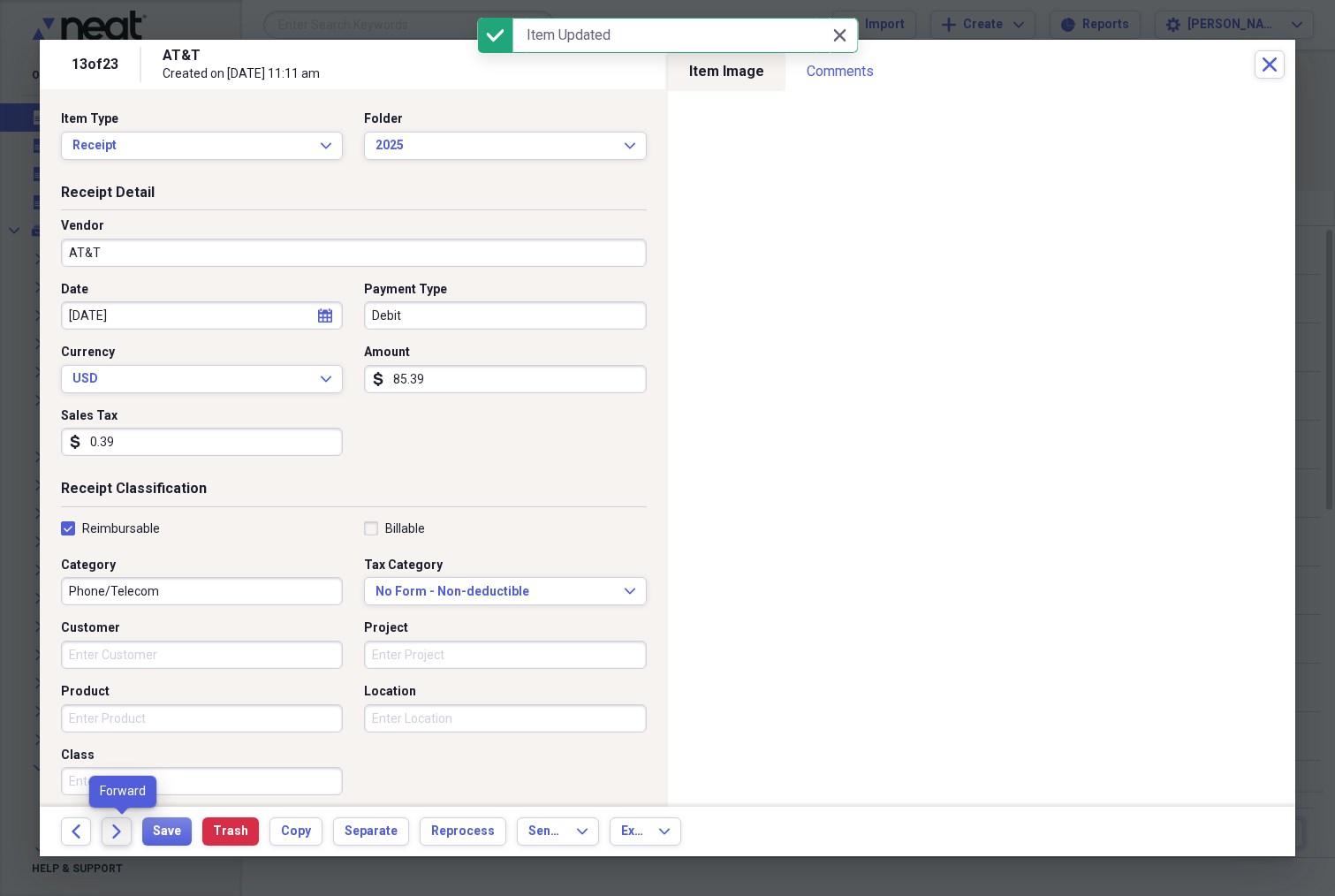 click on "Forward" 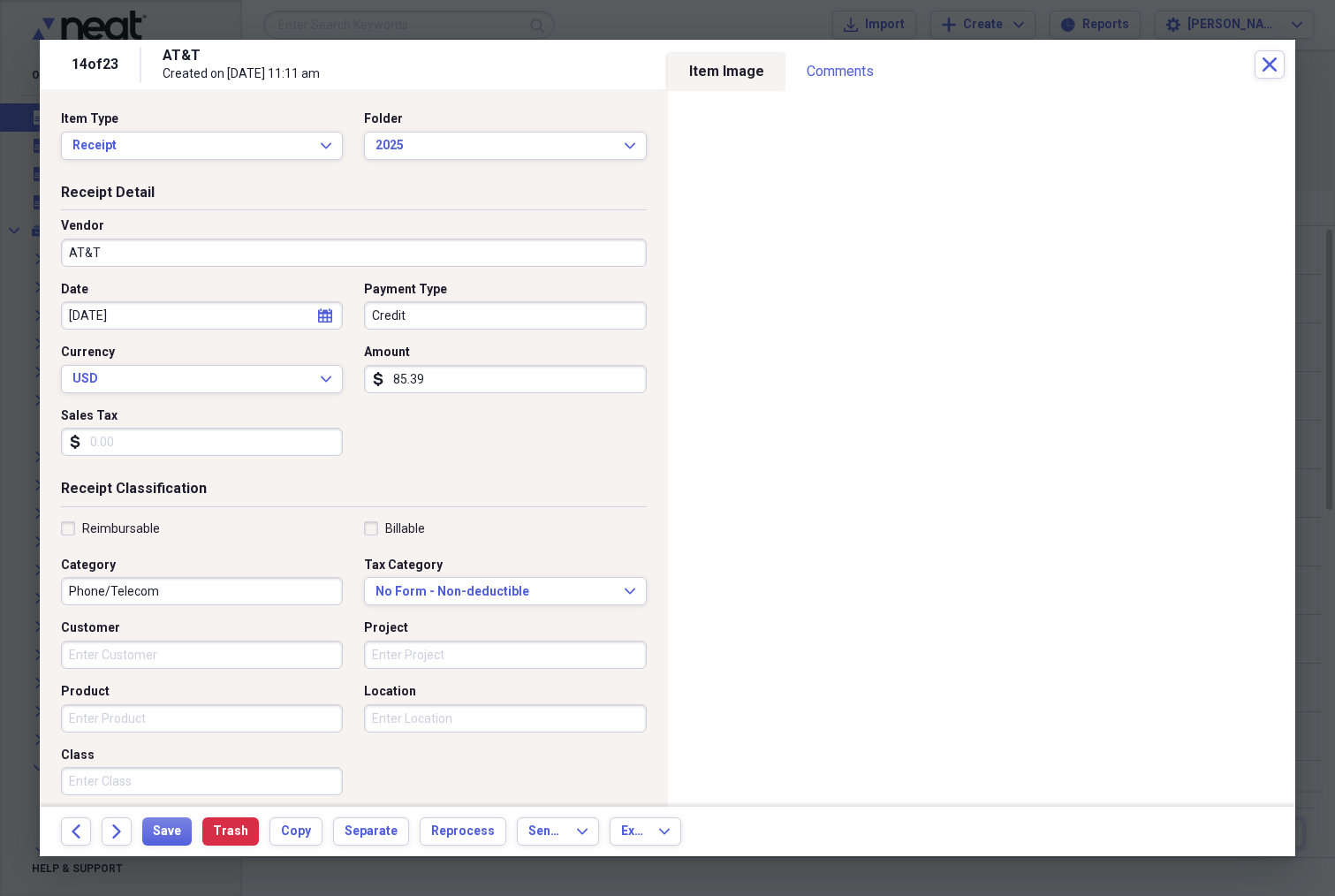 click on "calendar" 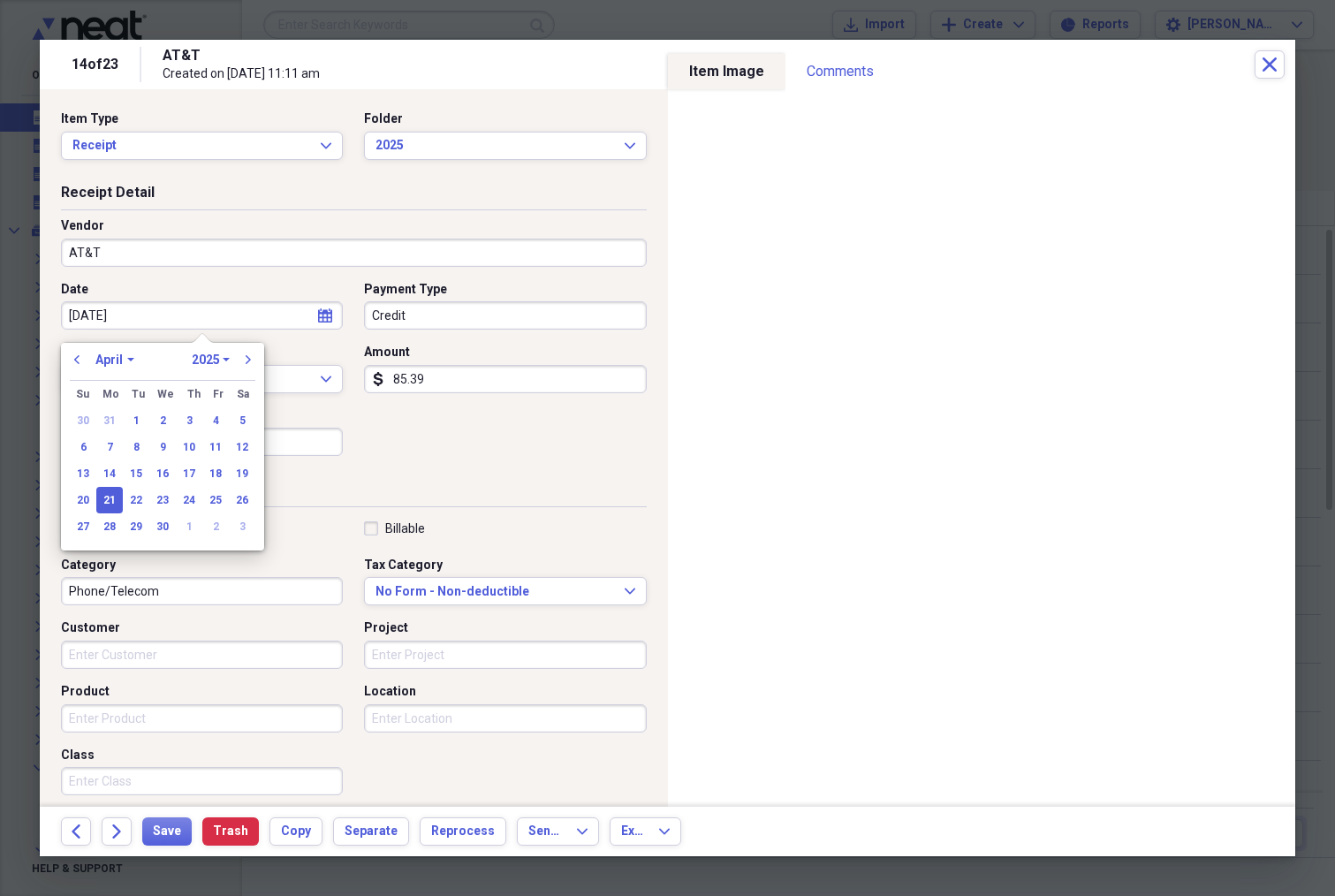 click on "January February March April May June July August September October November December" at bounding box center [115, 360] 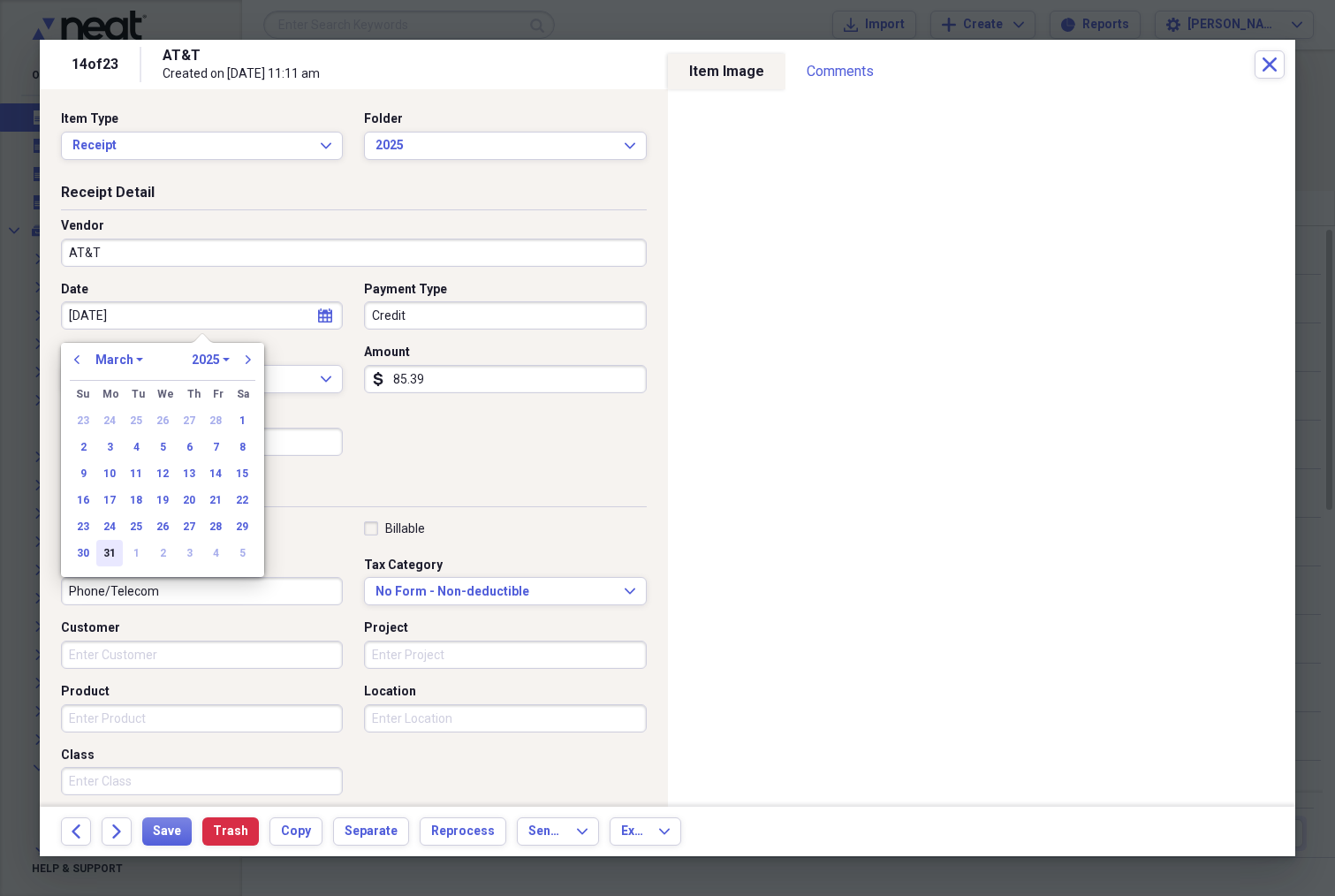 click on "31" at bounding box center [110, 553] 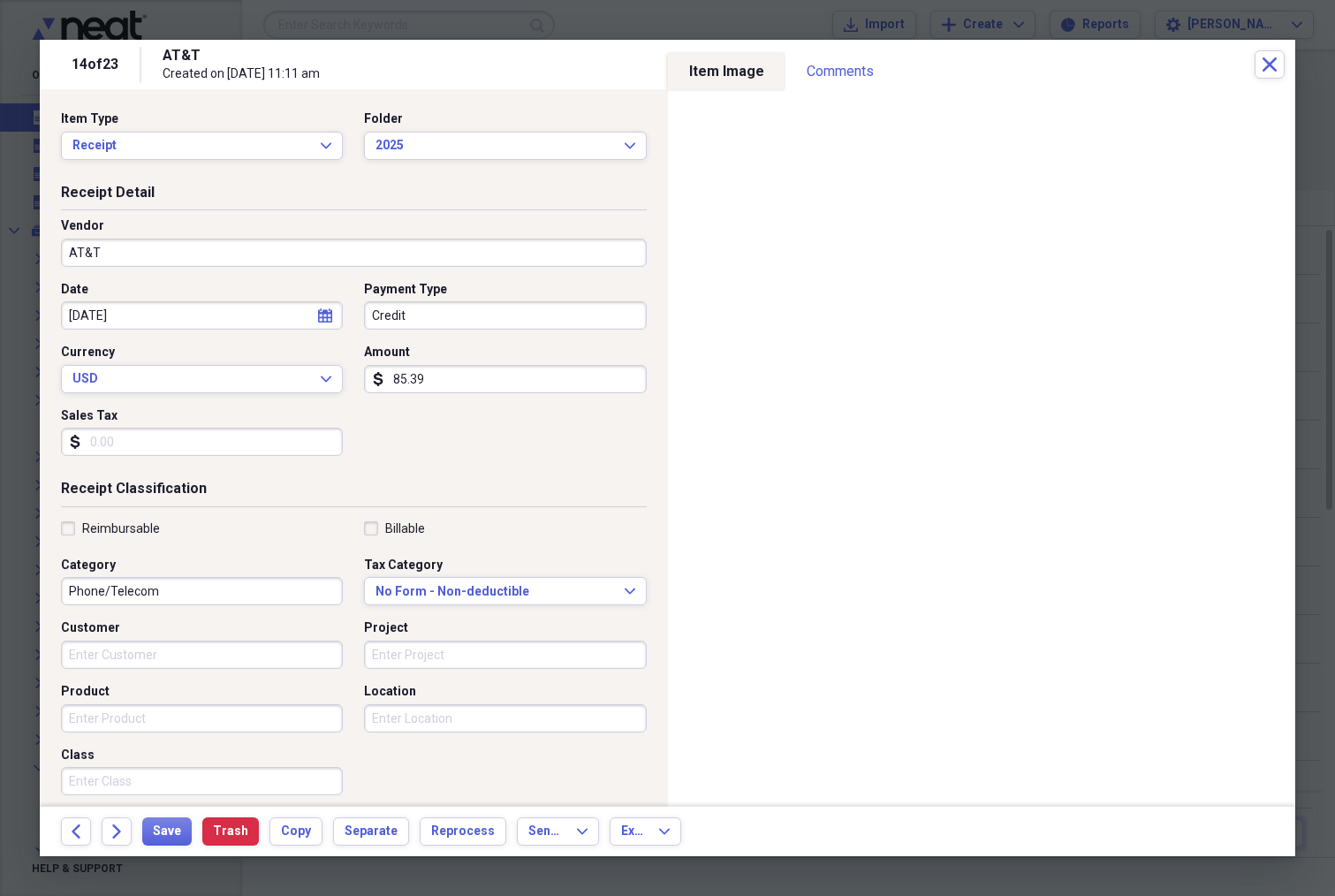 click on "Sales Tax" at bounding box center (201, 442) 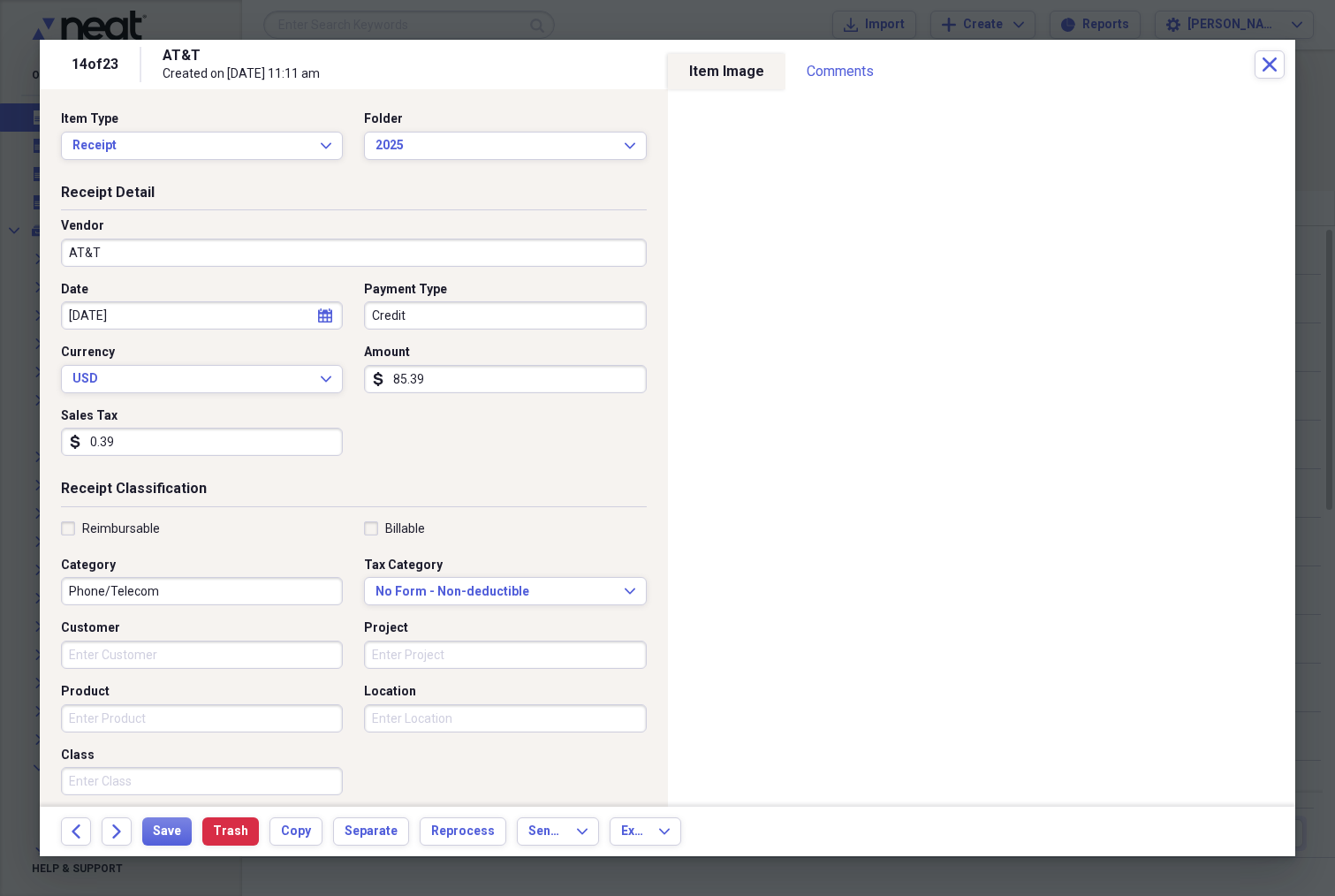 type on "0.39" 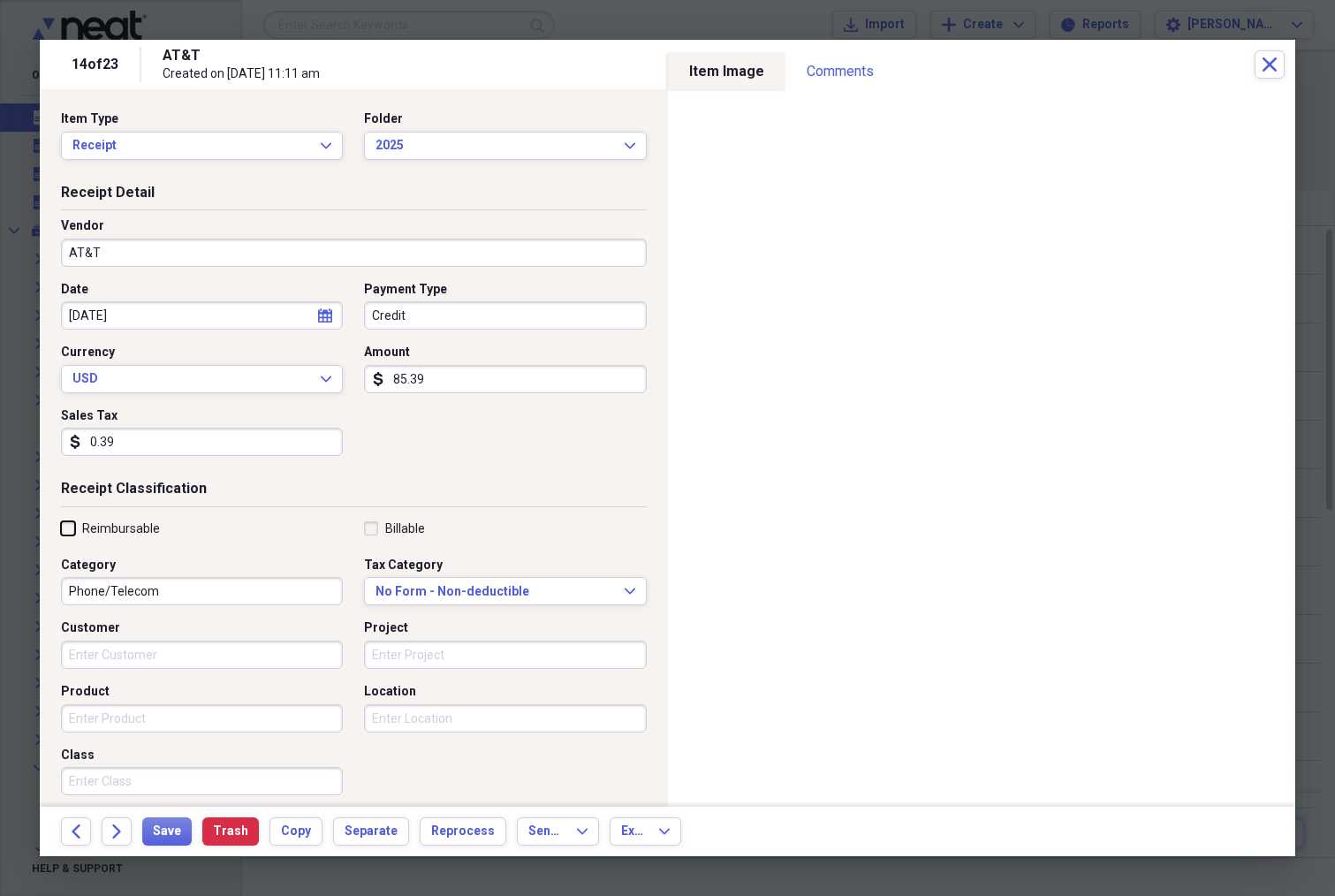 click on "Reimbursable" at bounding box center (61, 528) 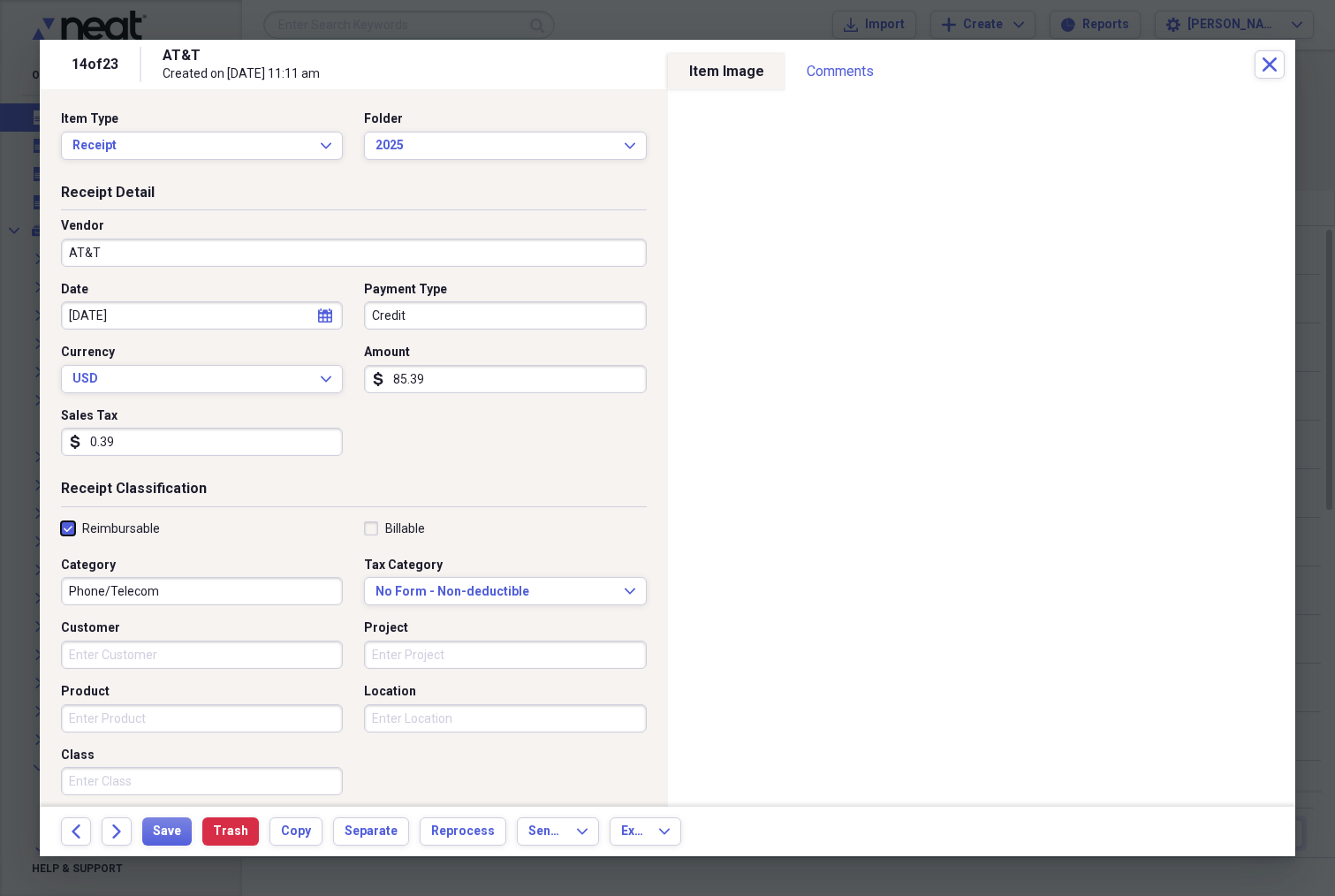 checkbox on "true" 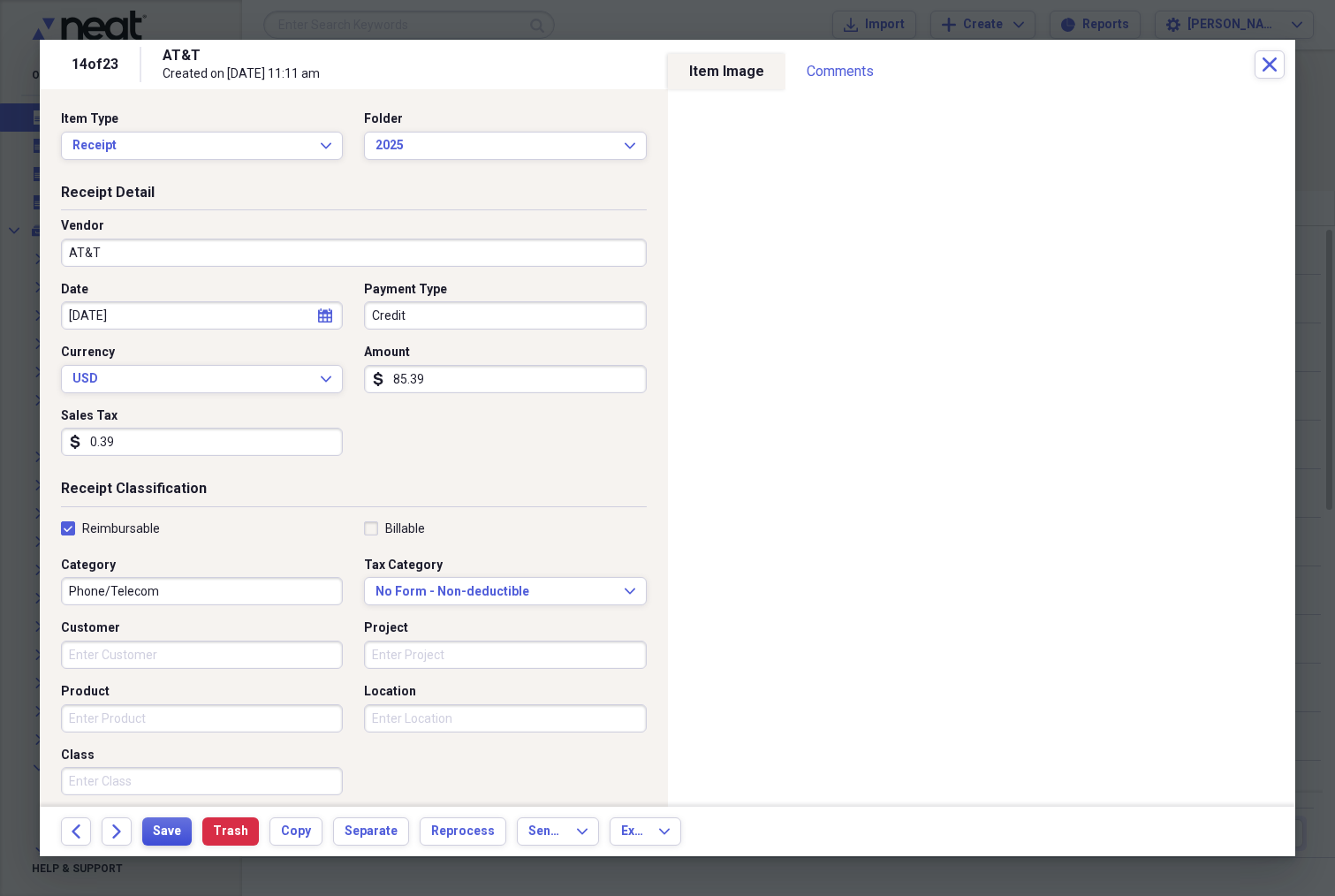 click on "Save" at bounding box center [167, 831] 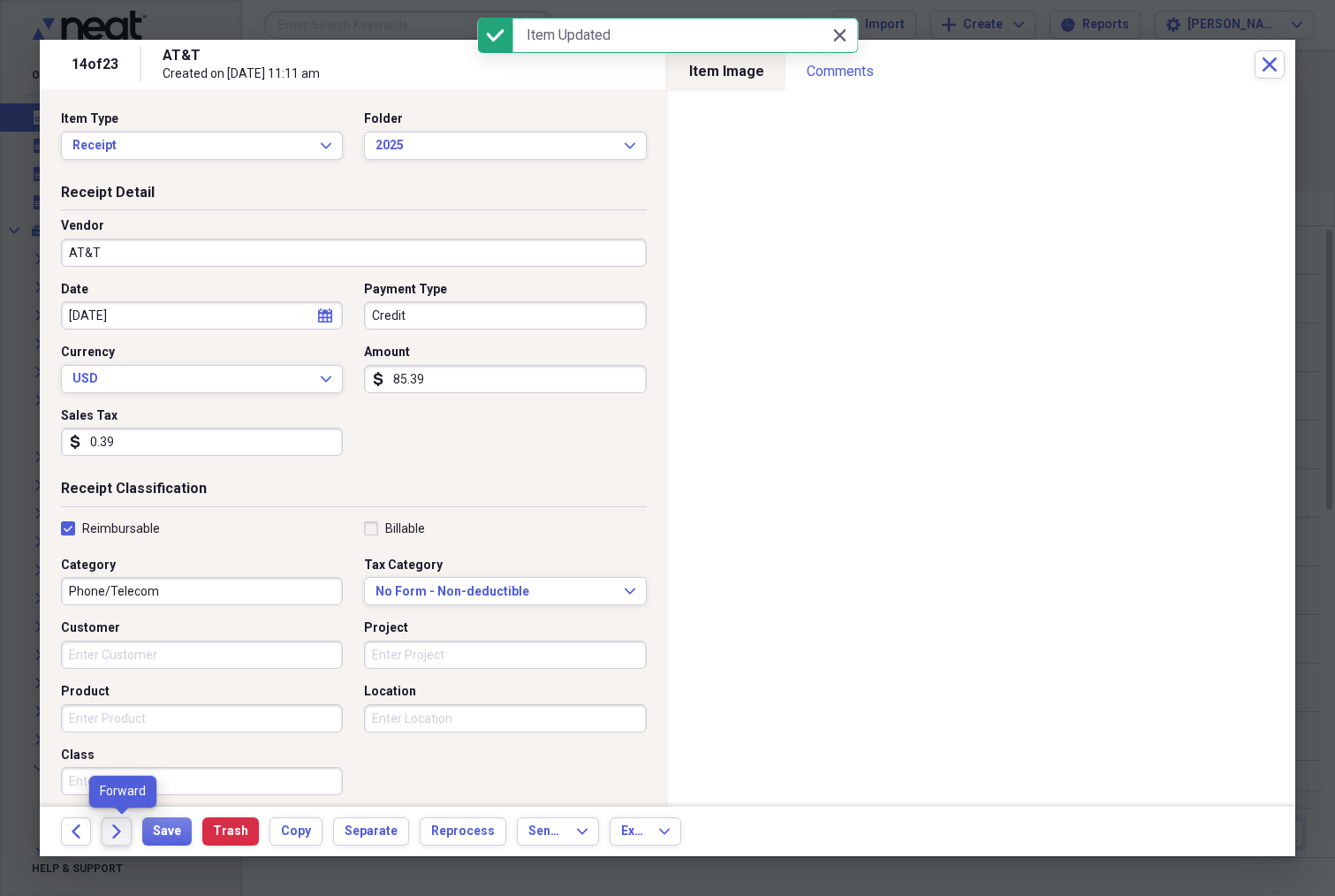 click on "Forward" 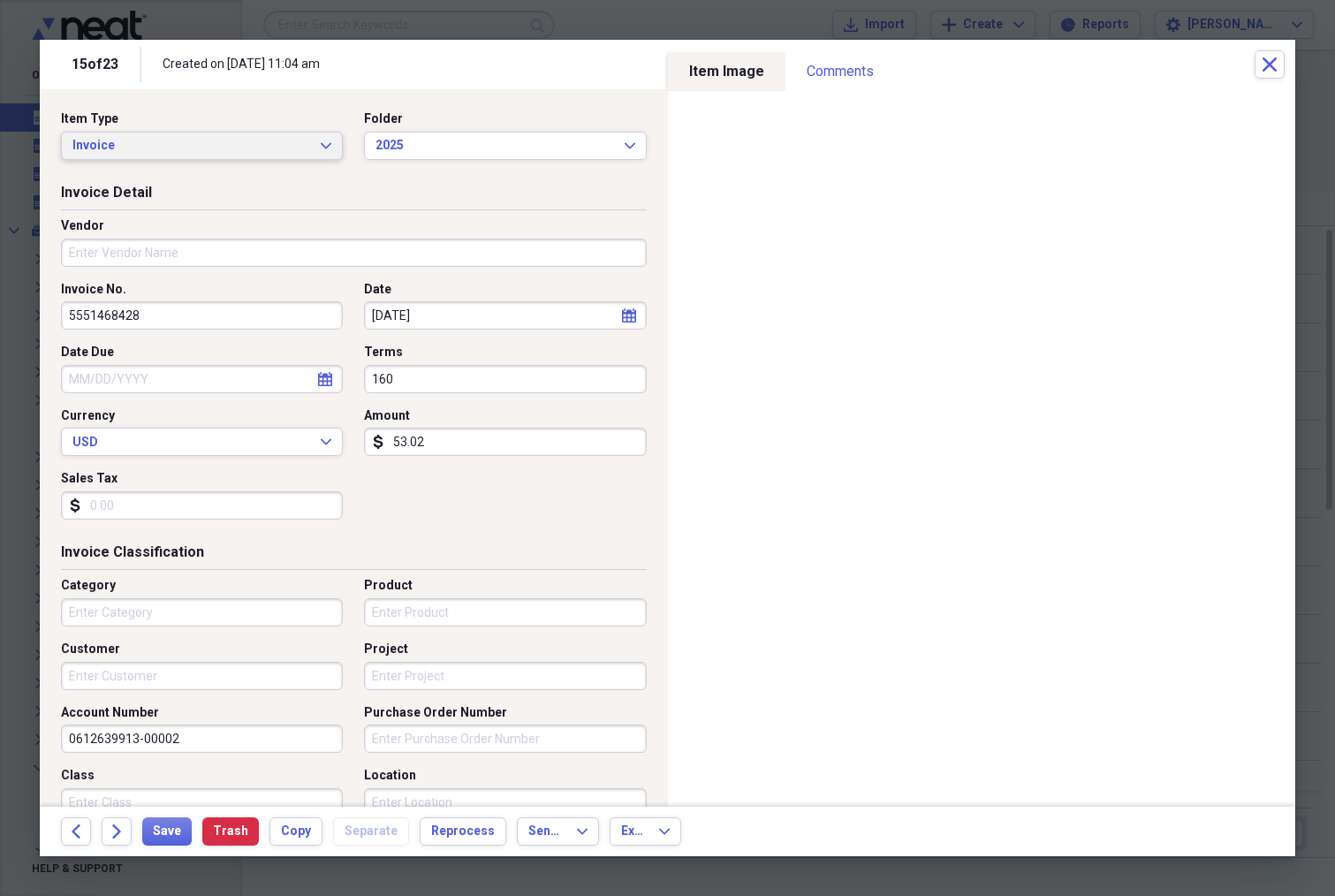 click on "Expand" 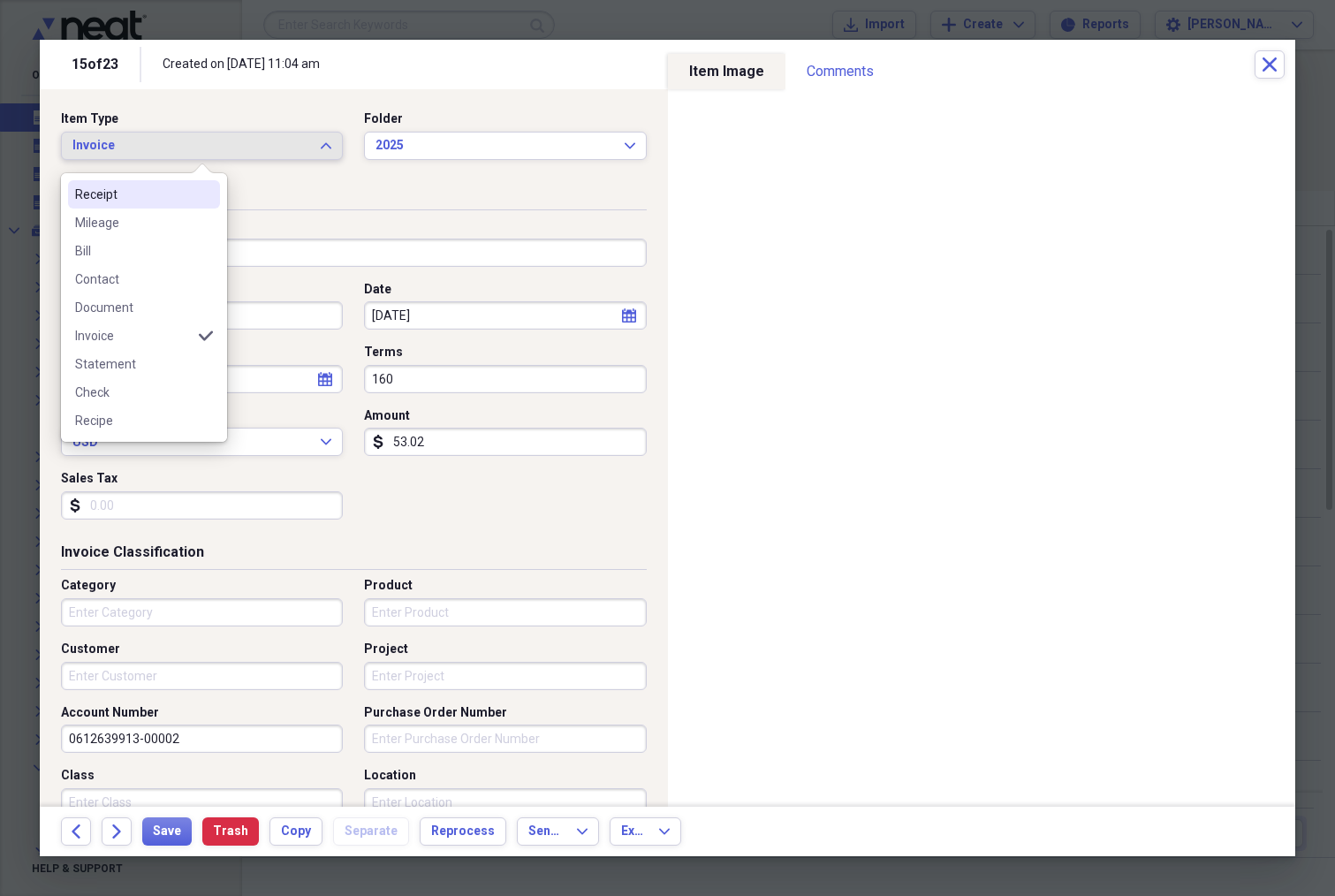 click on "Receipt" at bounding box center [133, 194] 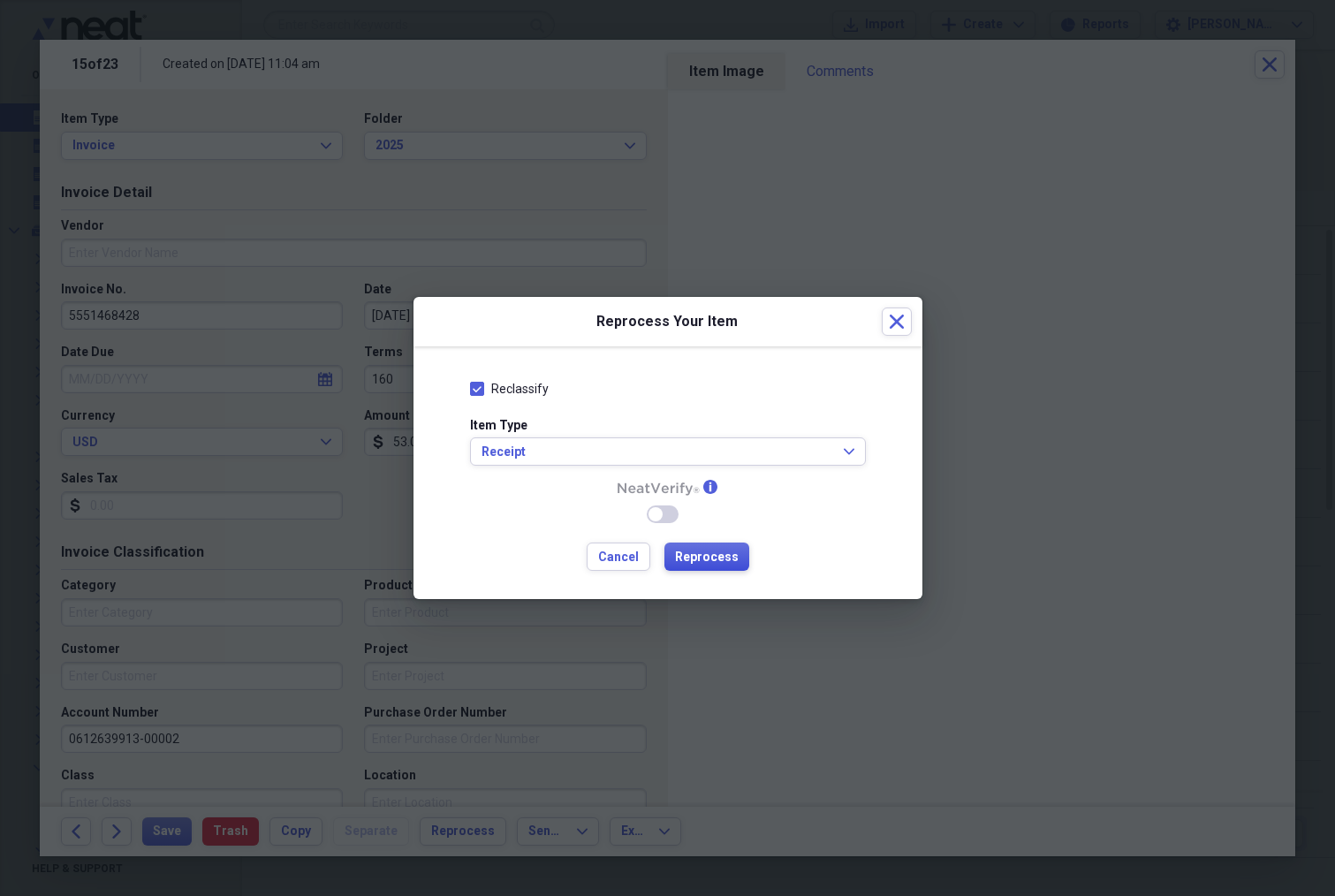 click on "Reprocess" at bounding box center [707, 558] 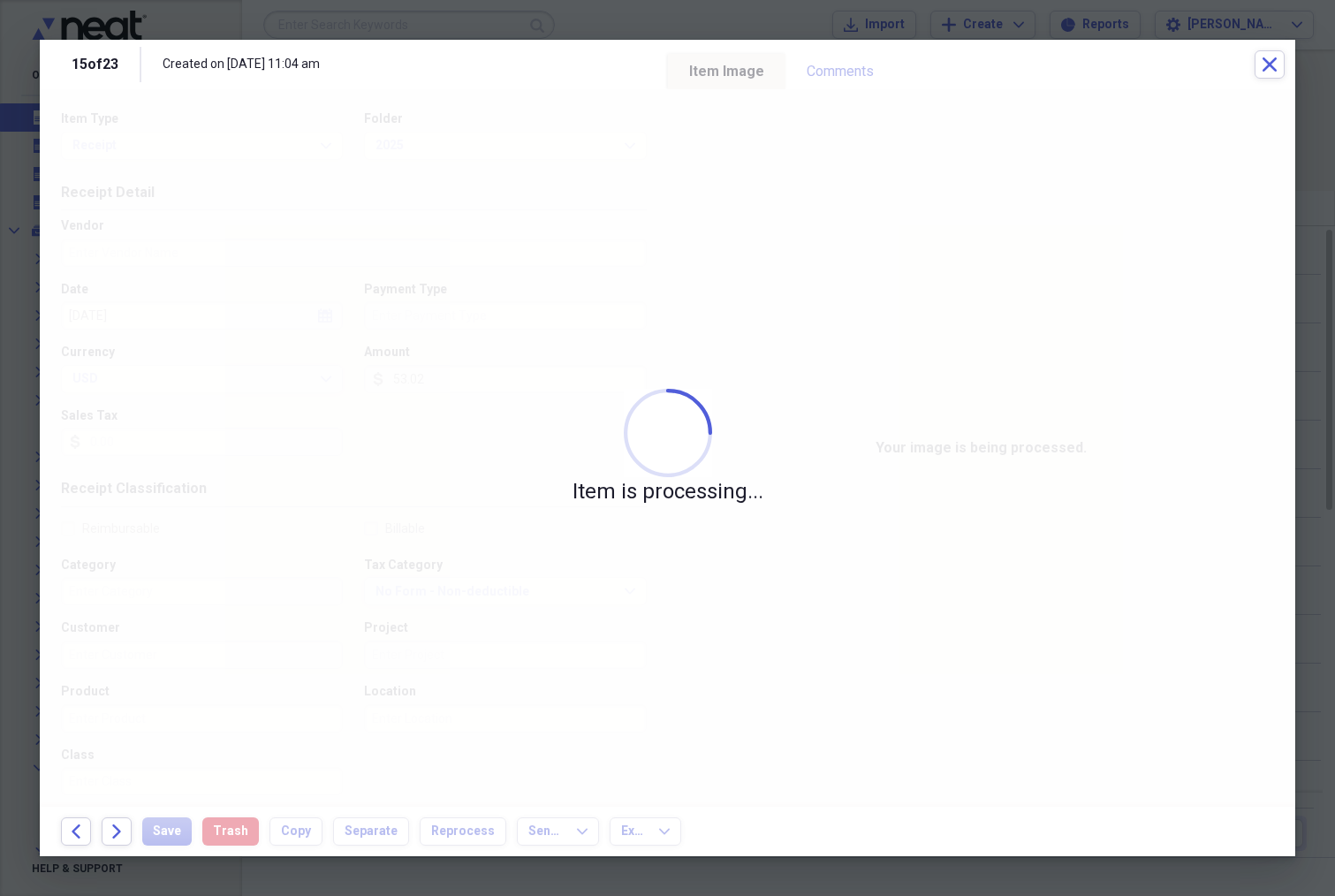type on "peoples gas" 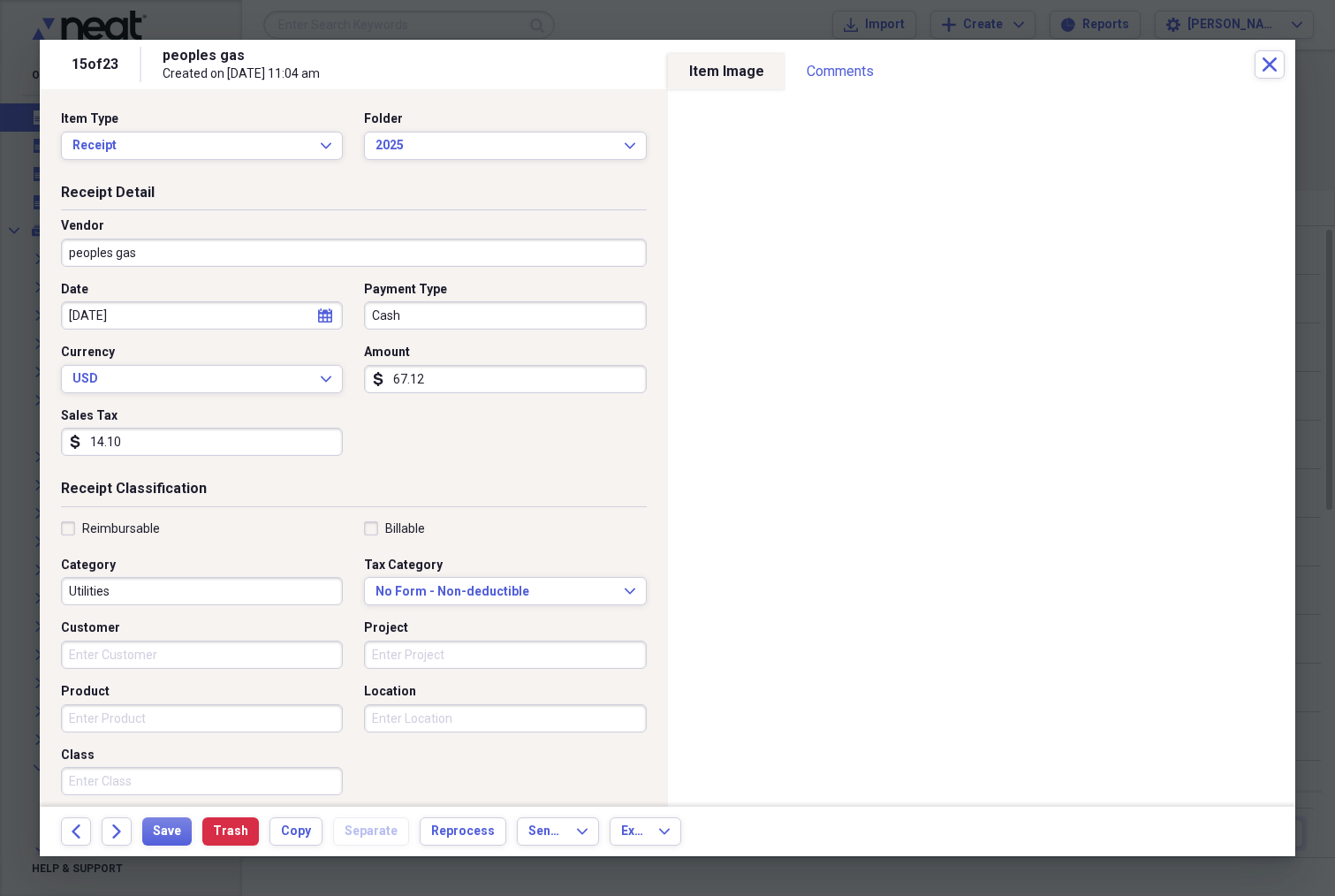 click on "67.12" at bounding box center (504, 379) 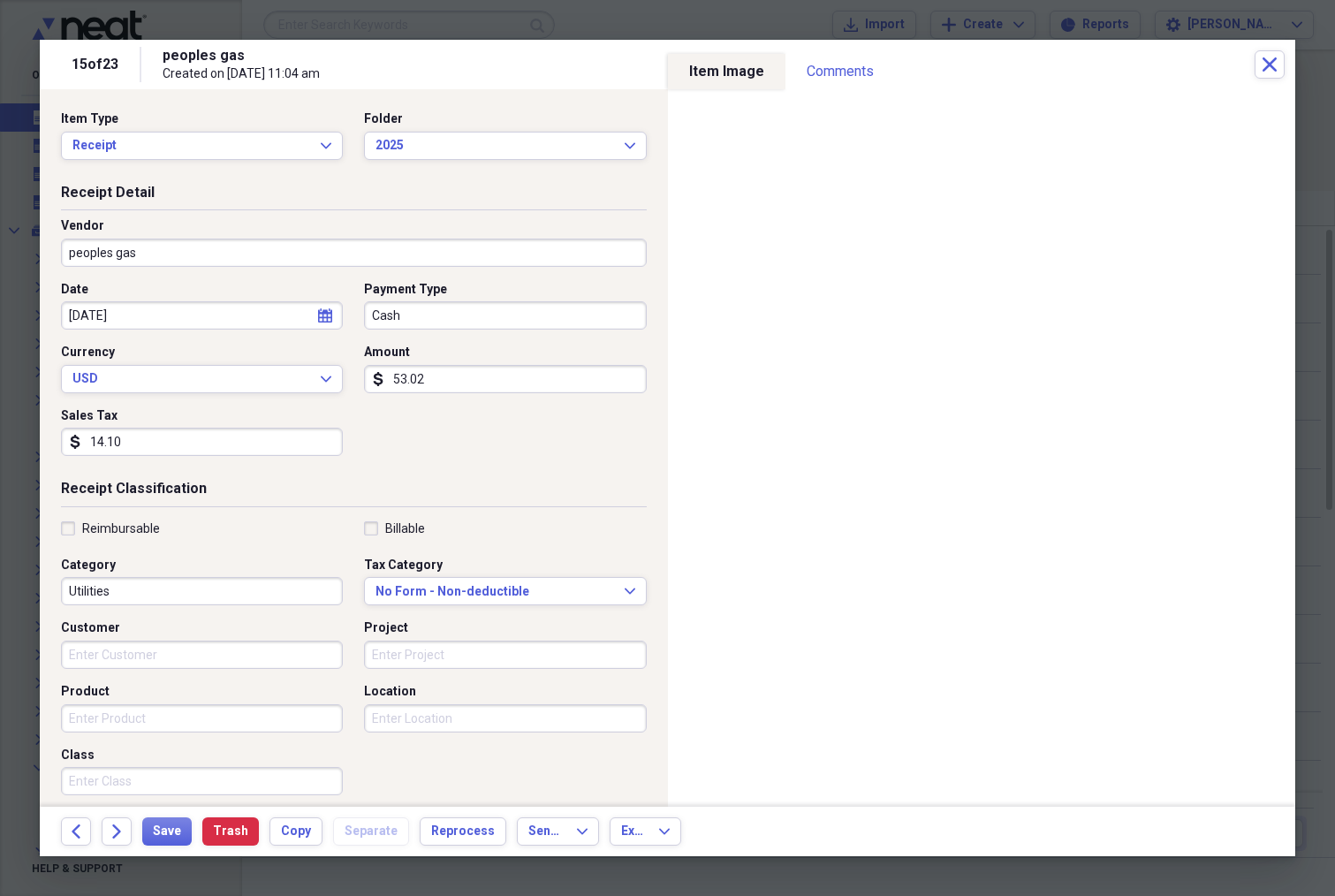 type on "53.02" 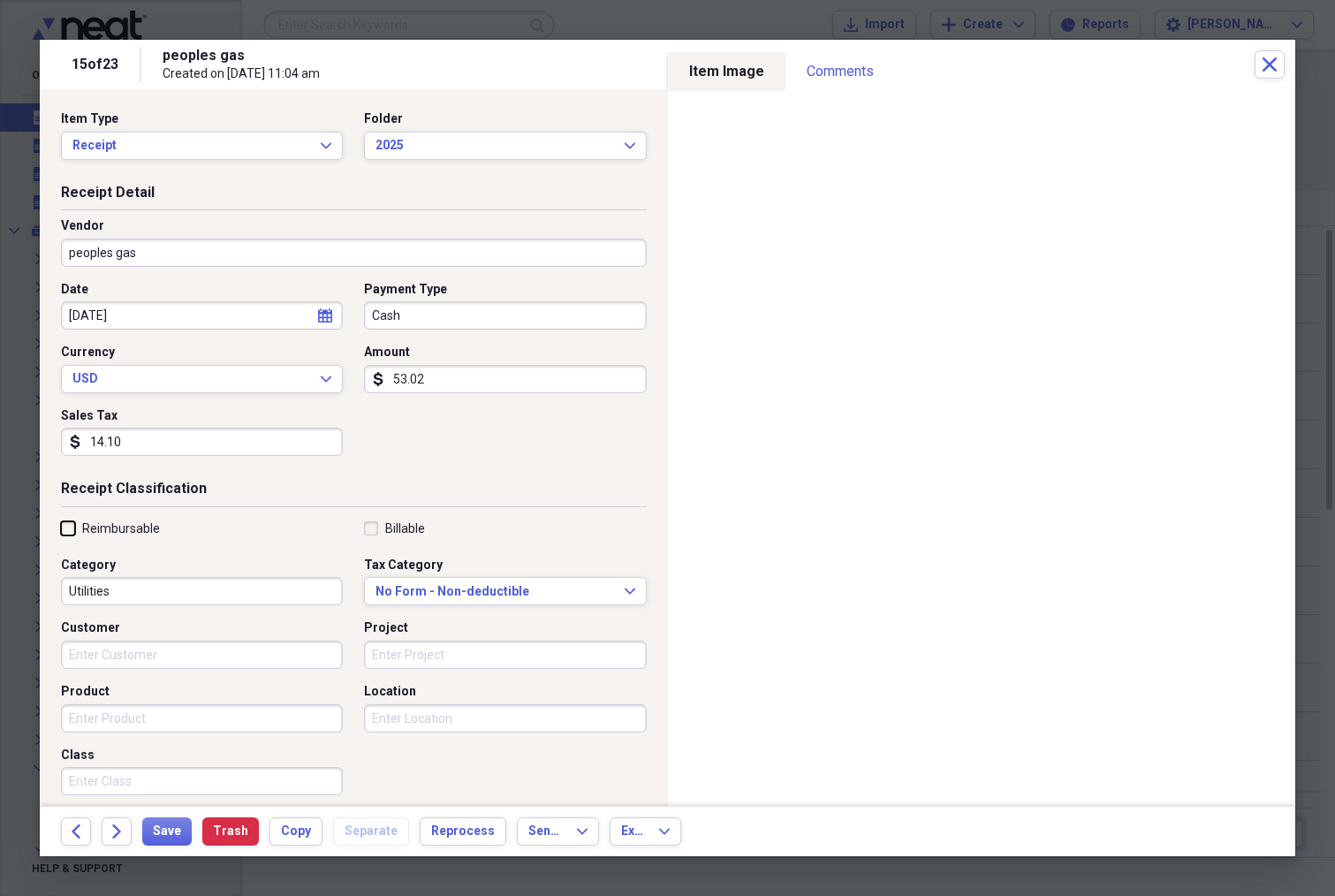 click on "Reimbursable" at bounding box center [61, 528] 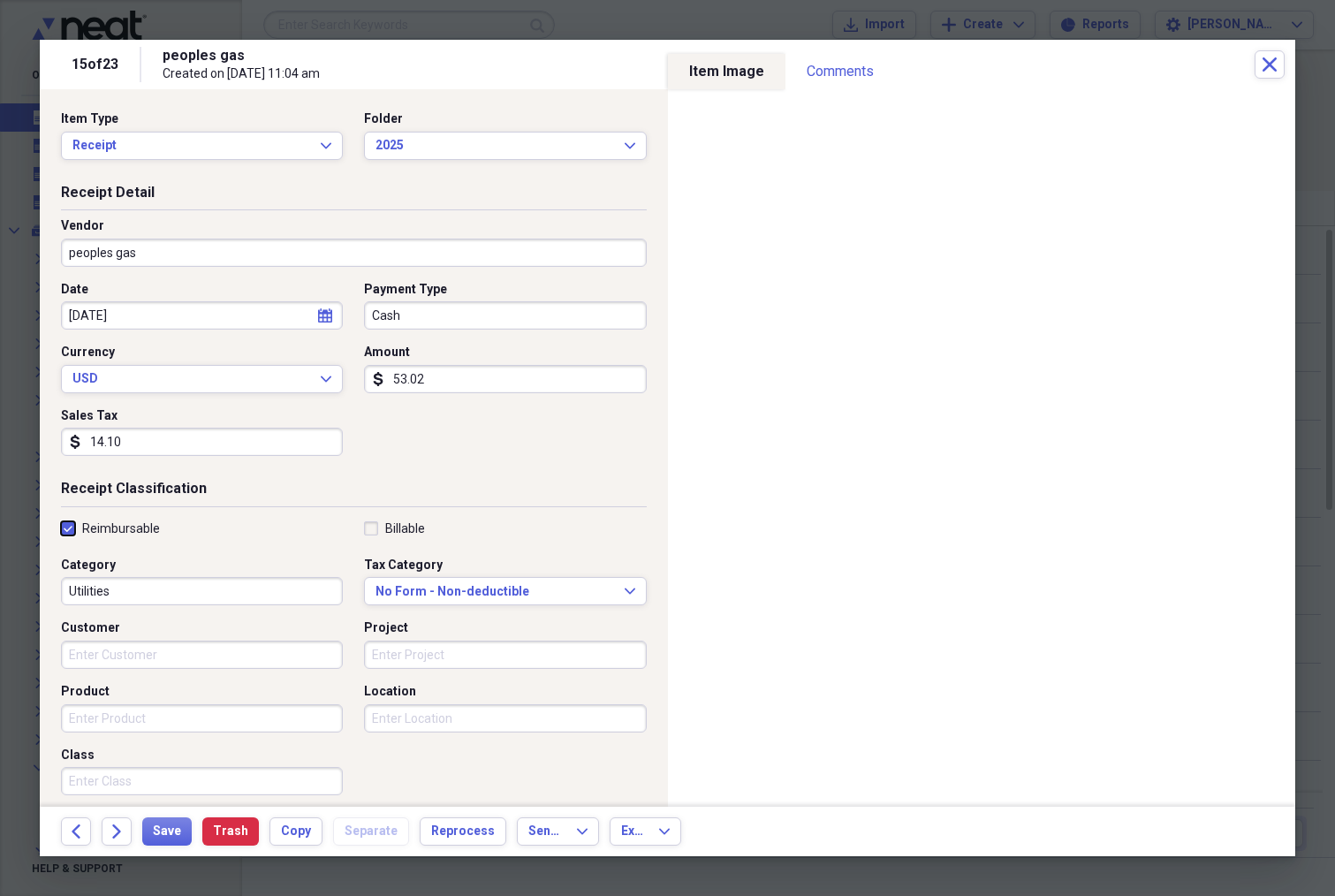 checkbox on "true" 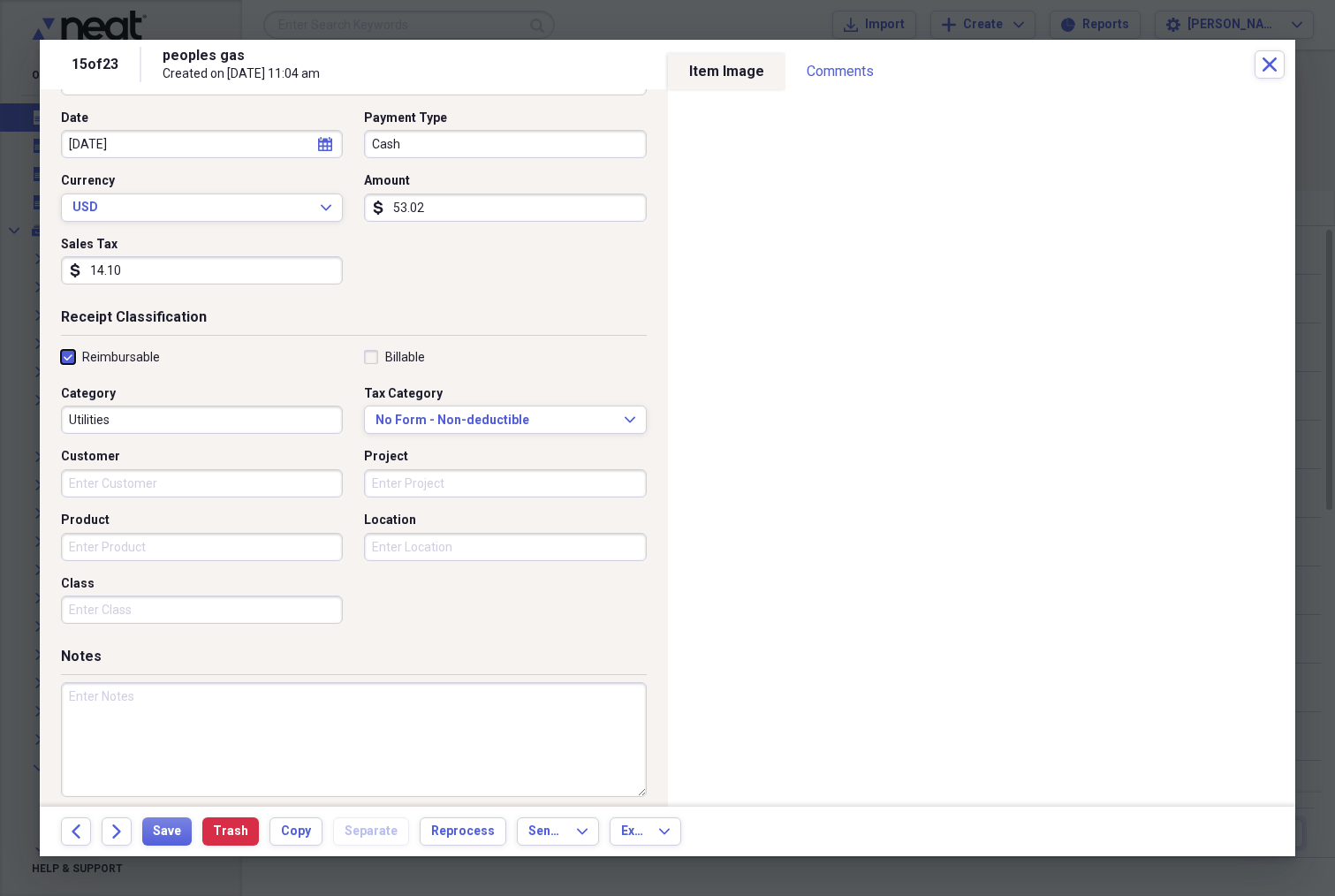 scroll, scrollTop: 184, scrollLeft: 0, axis: vertical 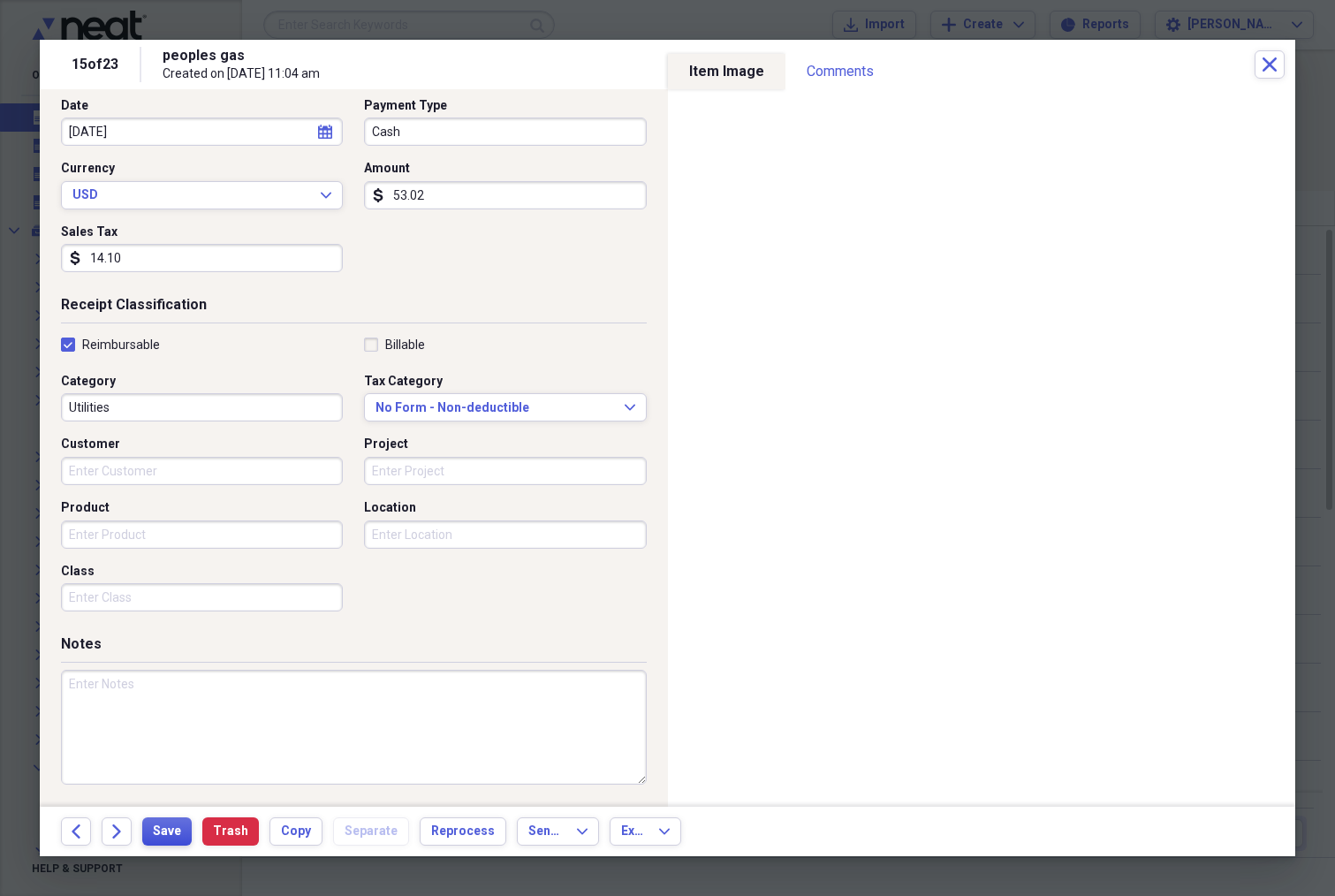 click on "Save" at bounding box center [167, 831] 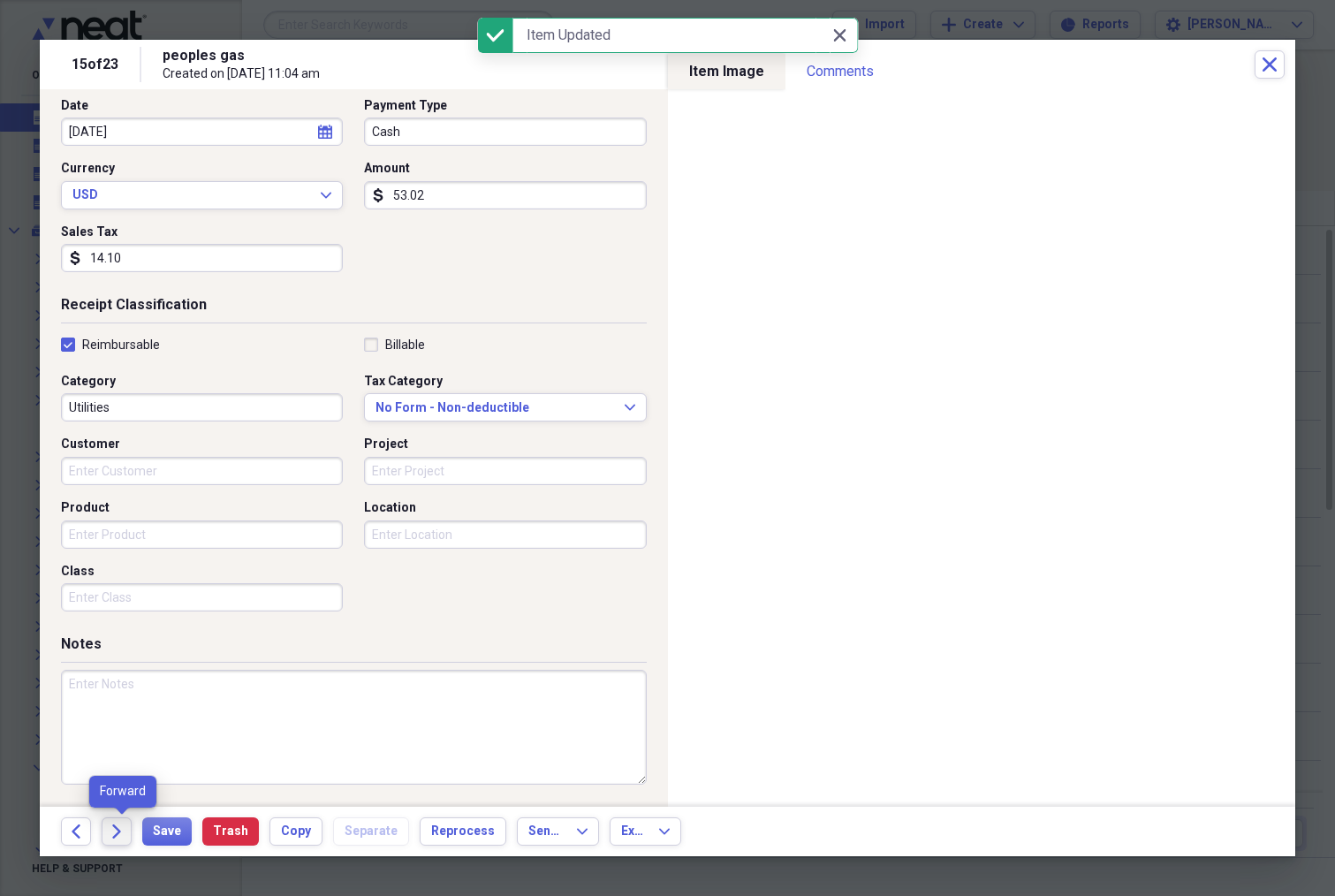 click on "Forward" 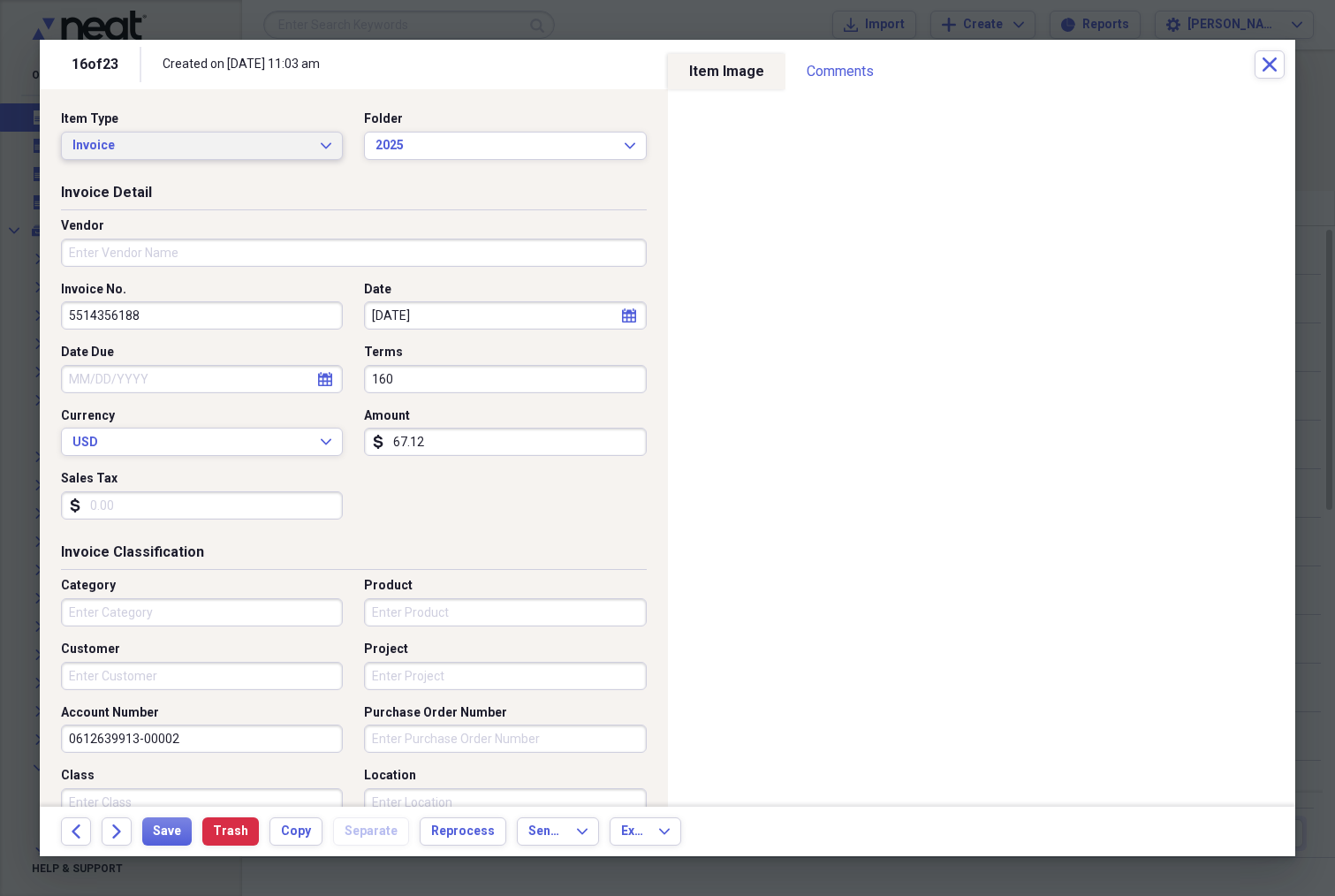 drag, startPoint x: 322, startPoint y: 145, endPoint x: 316, endPoint y: 152, distance: 9.219544 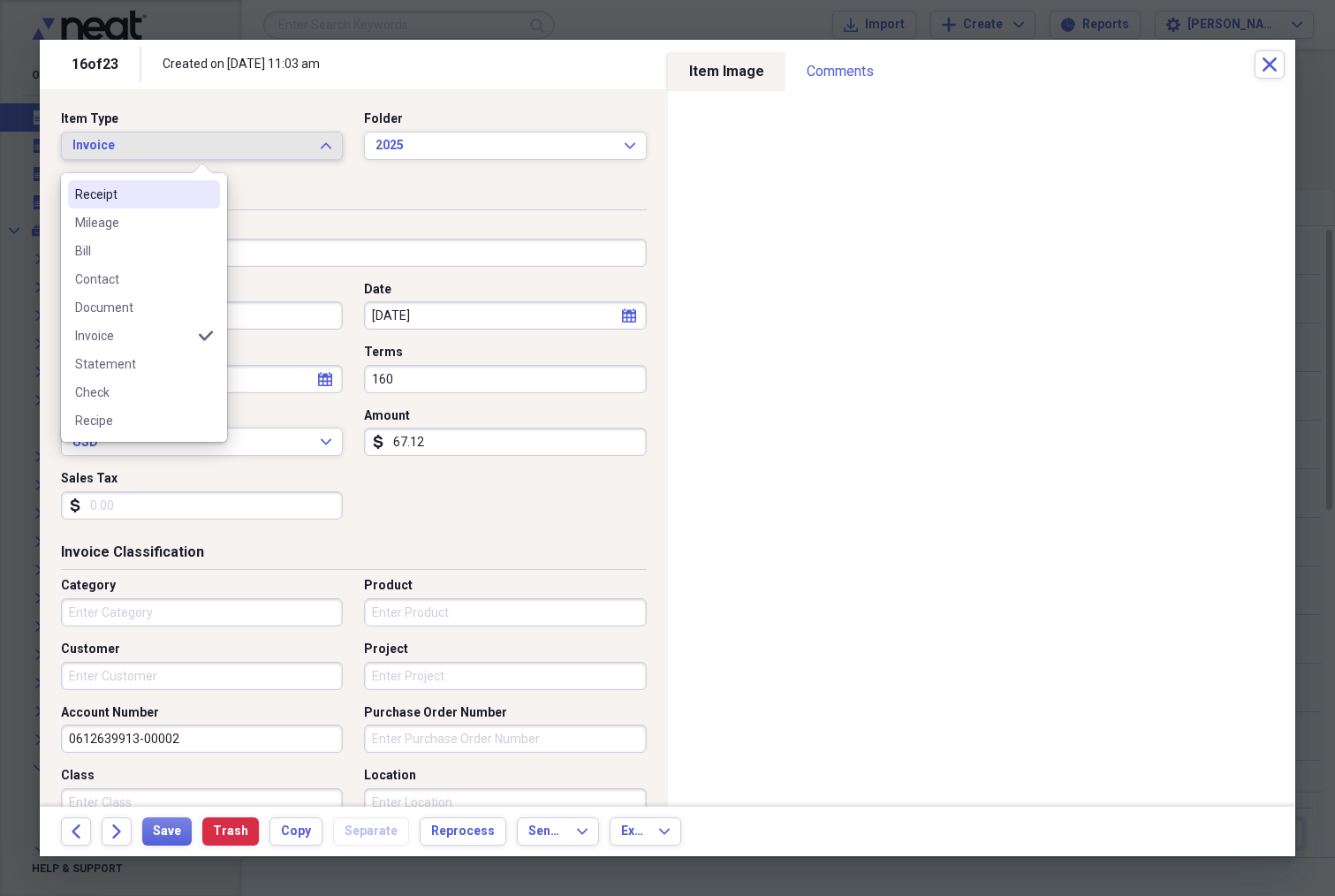 click on "Receipt" at bounding box center (133, 194) 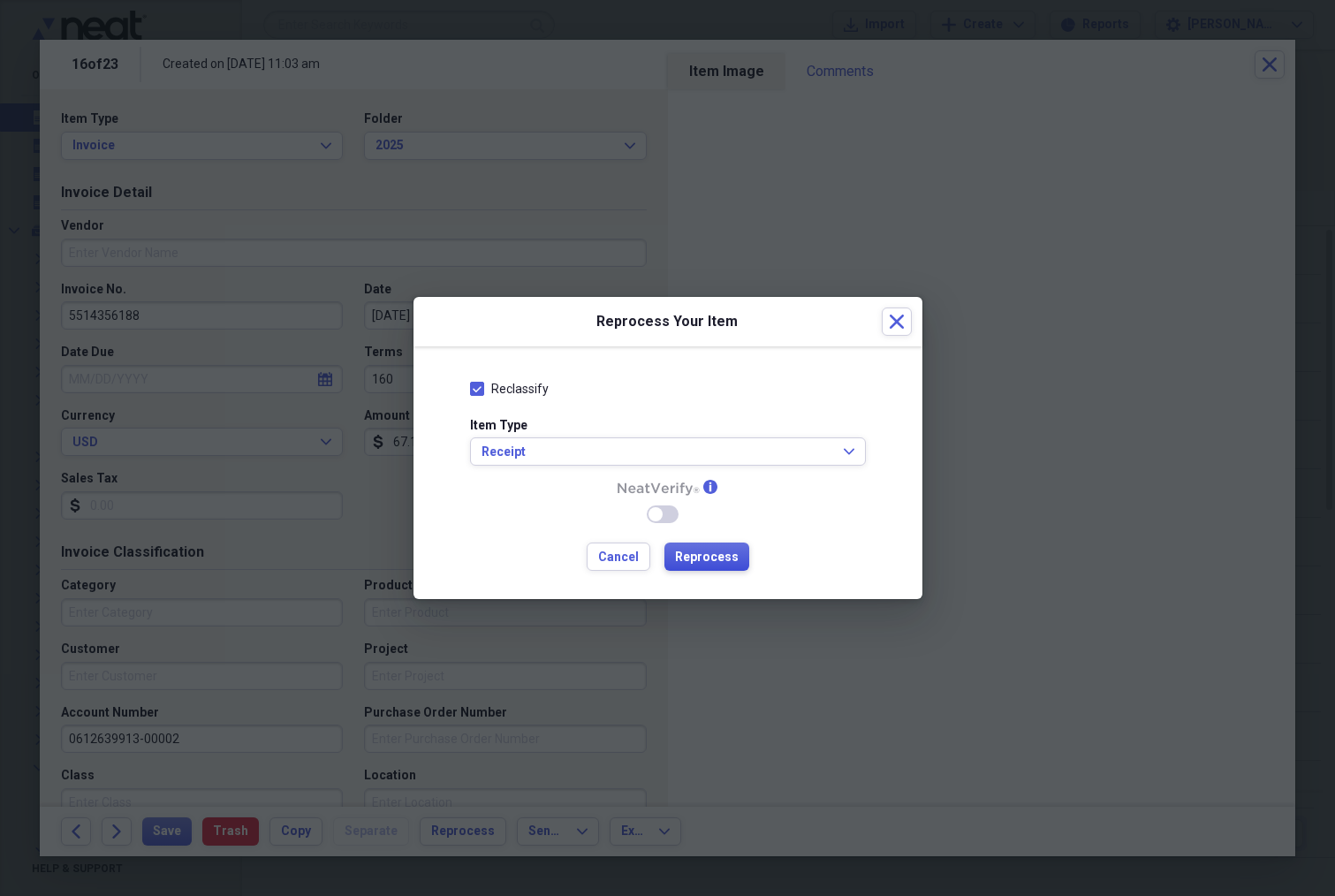 click on "Reprocess" at bounding box center [707, 558] 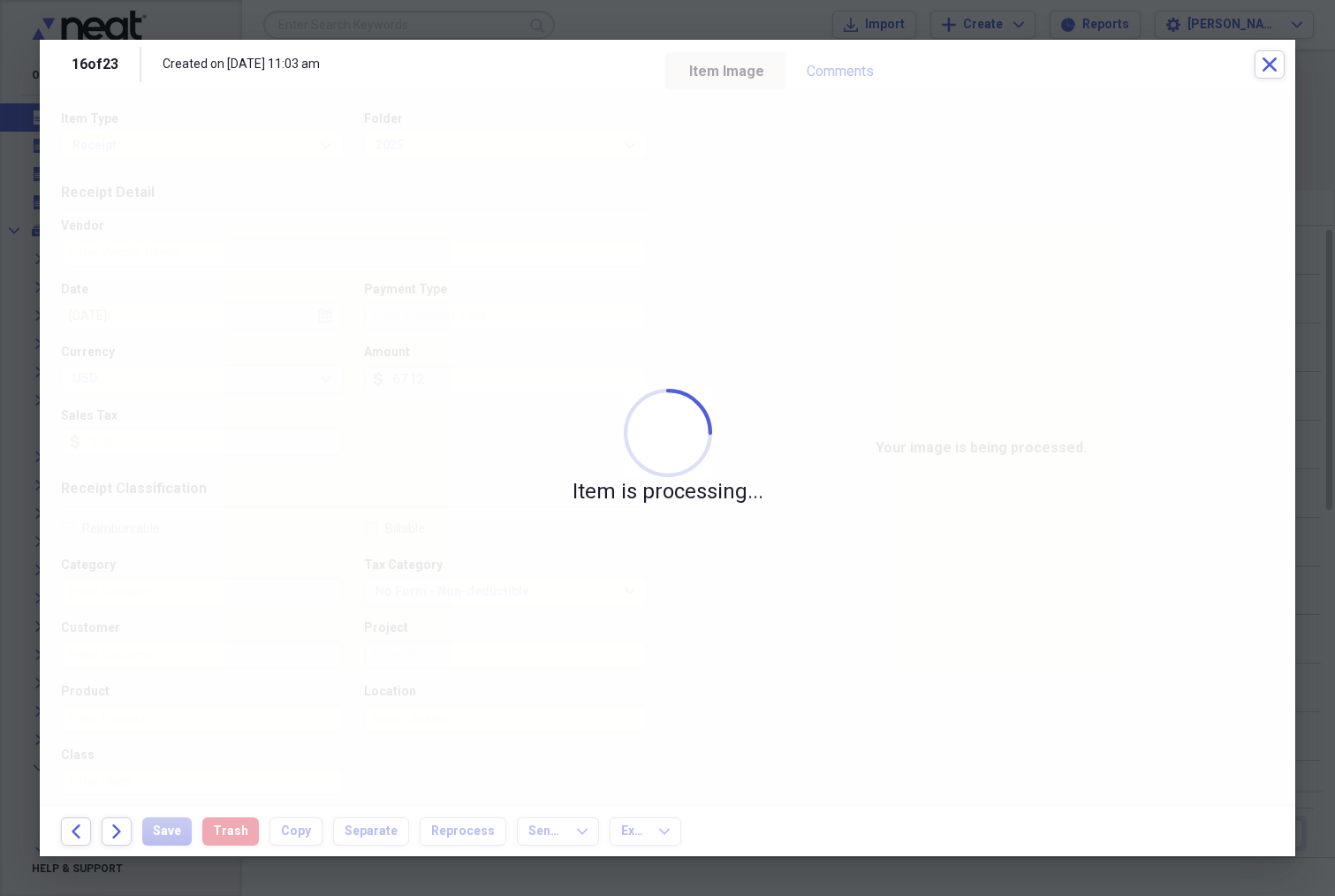 type on "peoples gas" 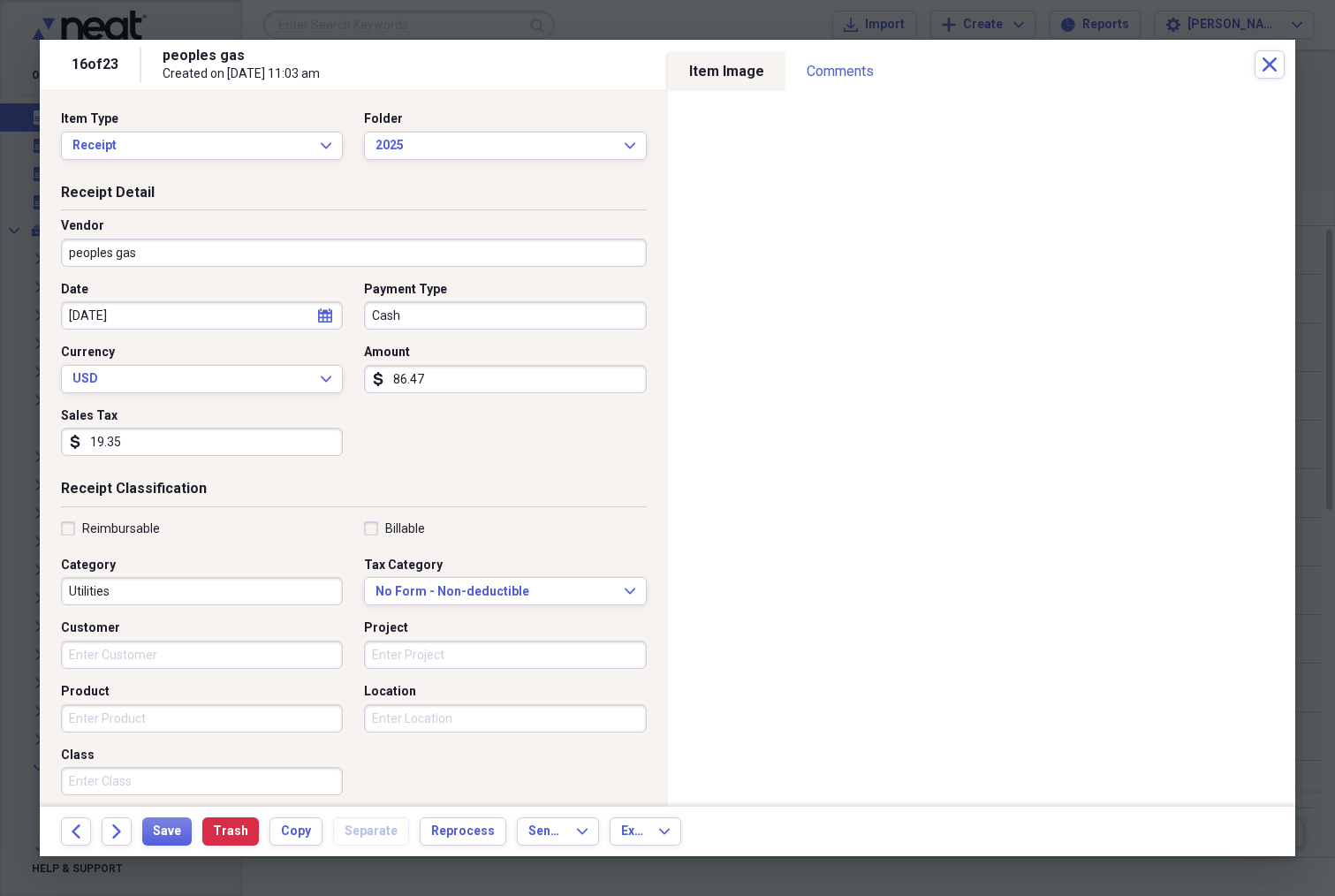 click on "86.47" at bounding box center (504, 379) 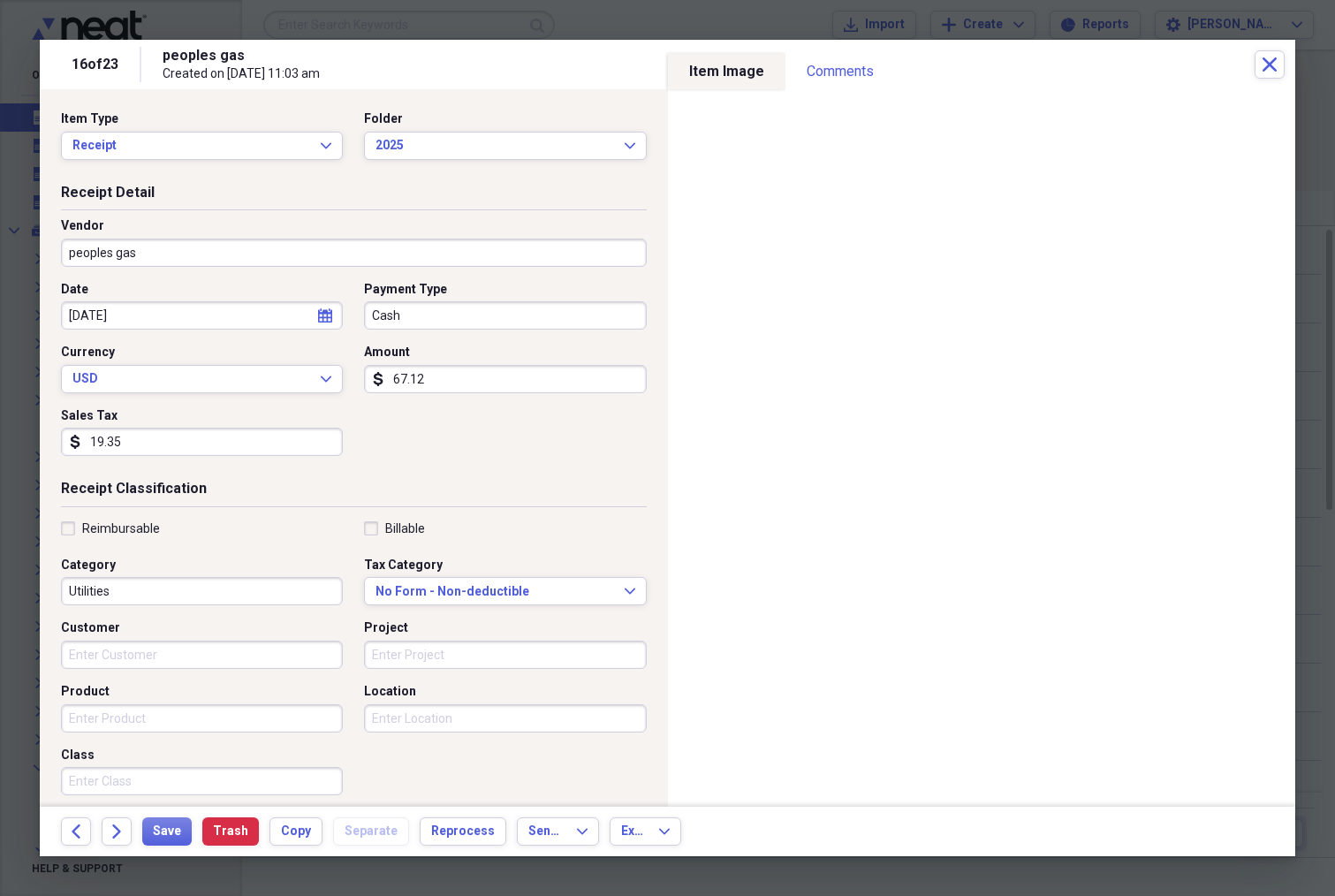 type on "67.12" 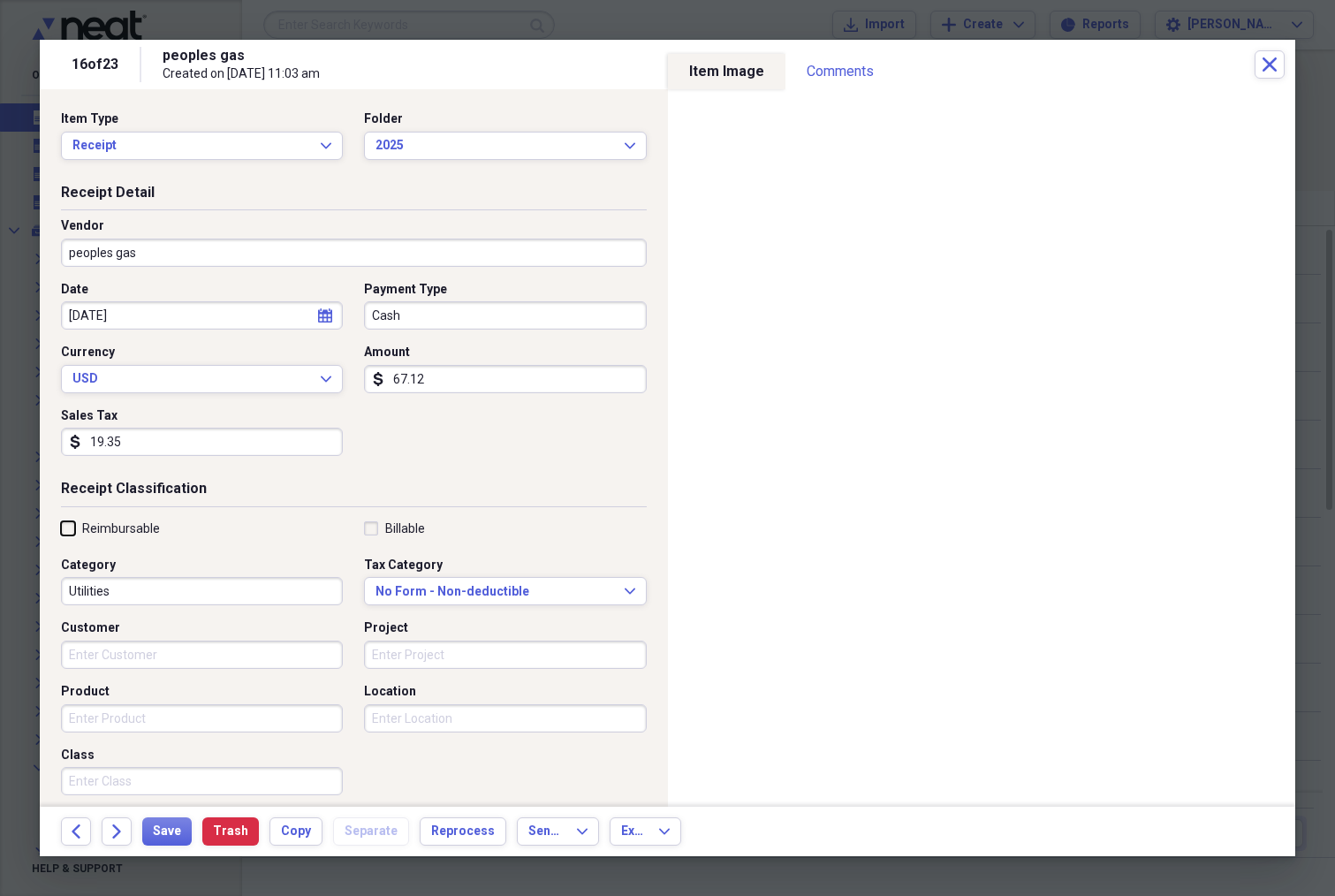 click on "Reimbursable" at bounding box center (61, 528) 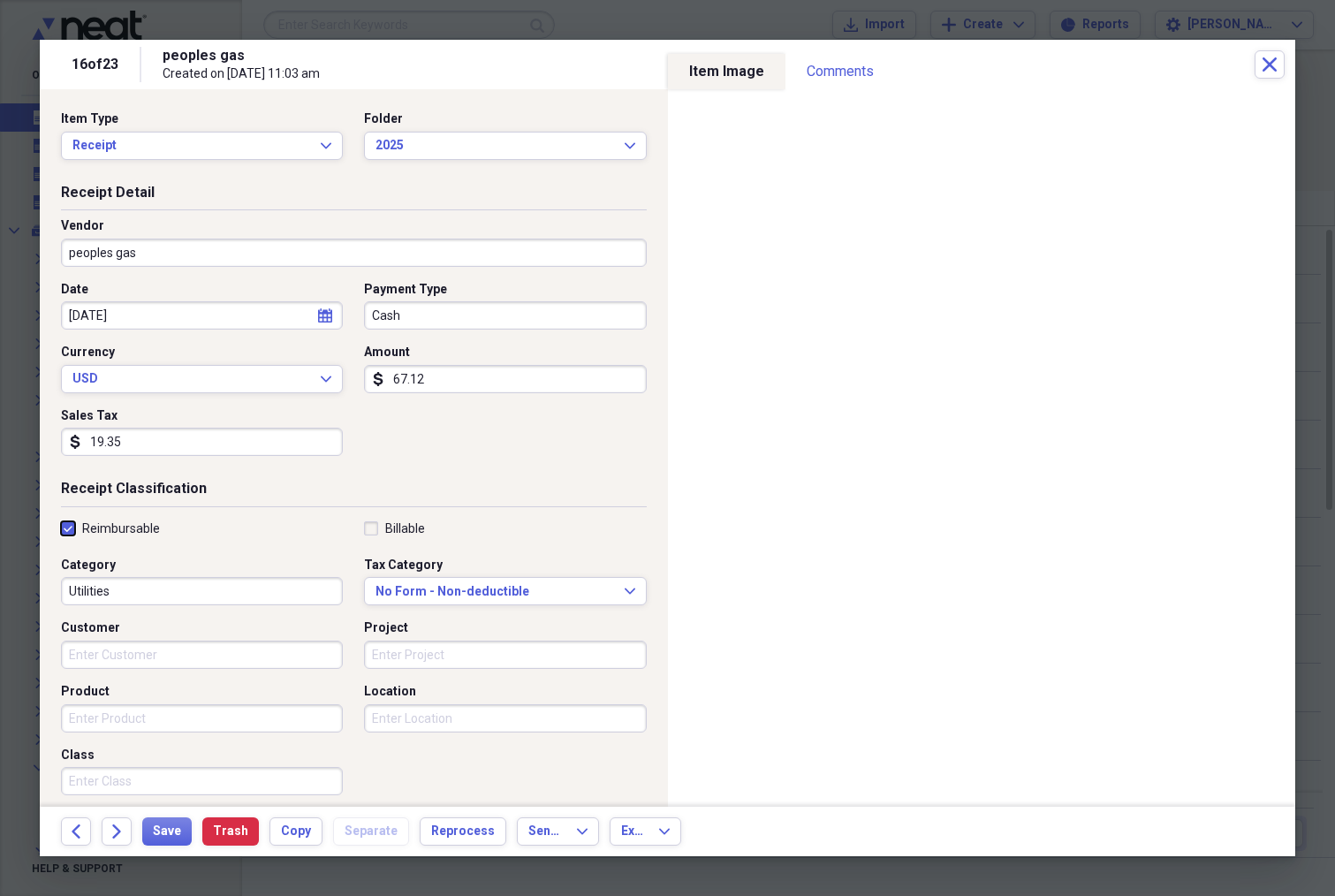 checkbox on "true" 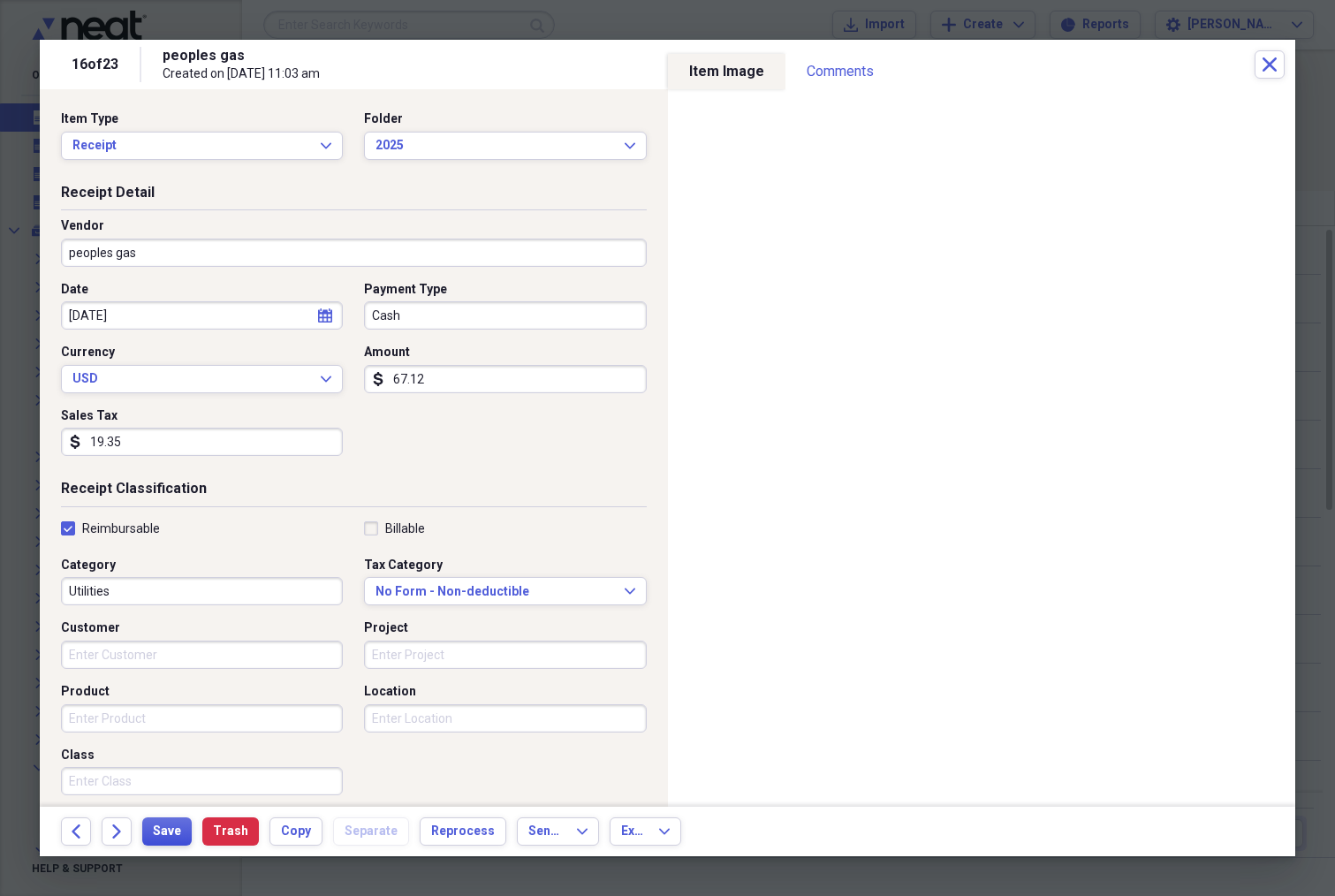 click on "Save" at bounding box center [167, 831] 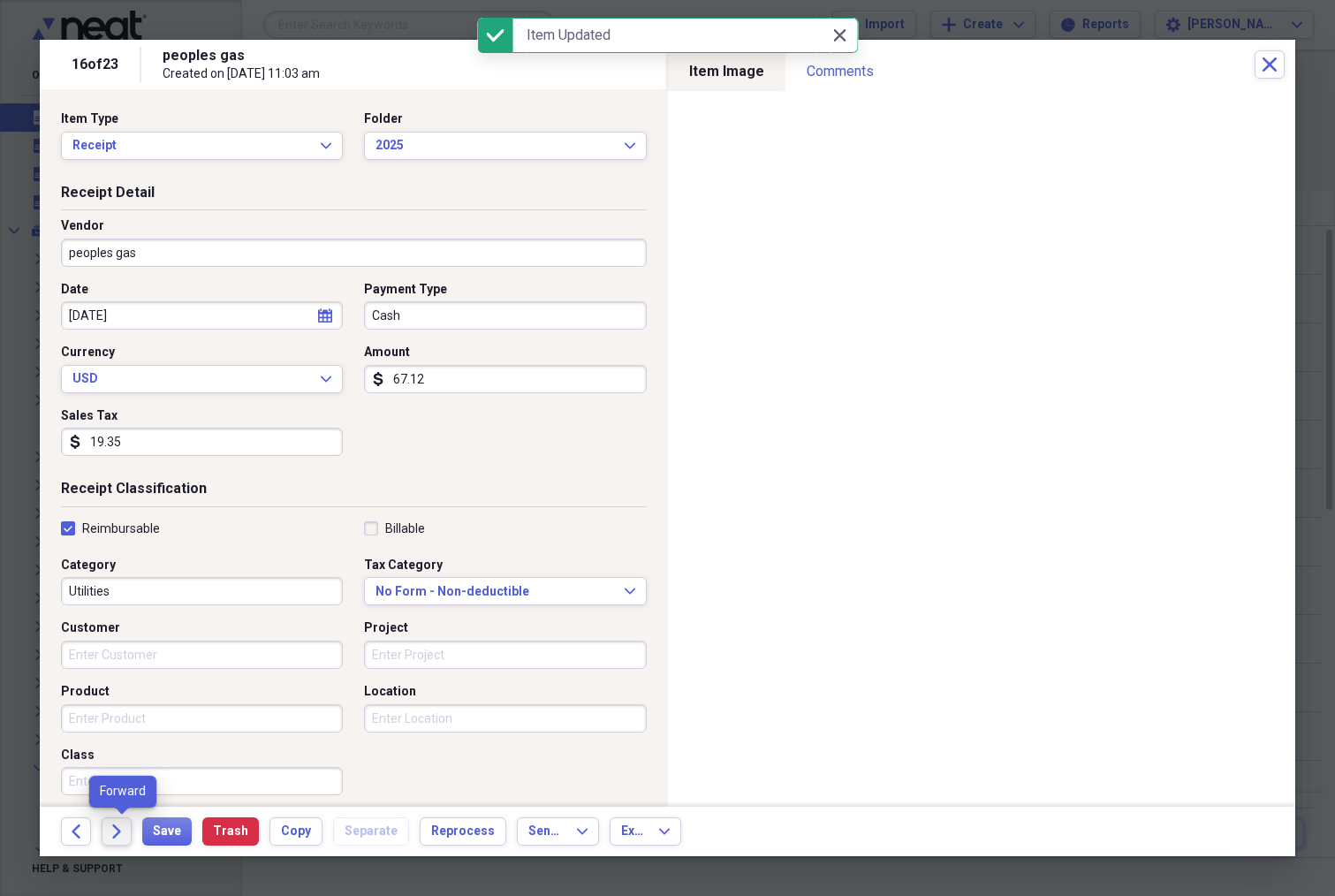 click on "Forward" 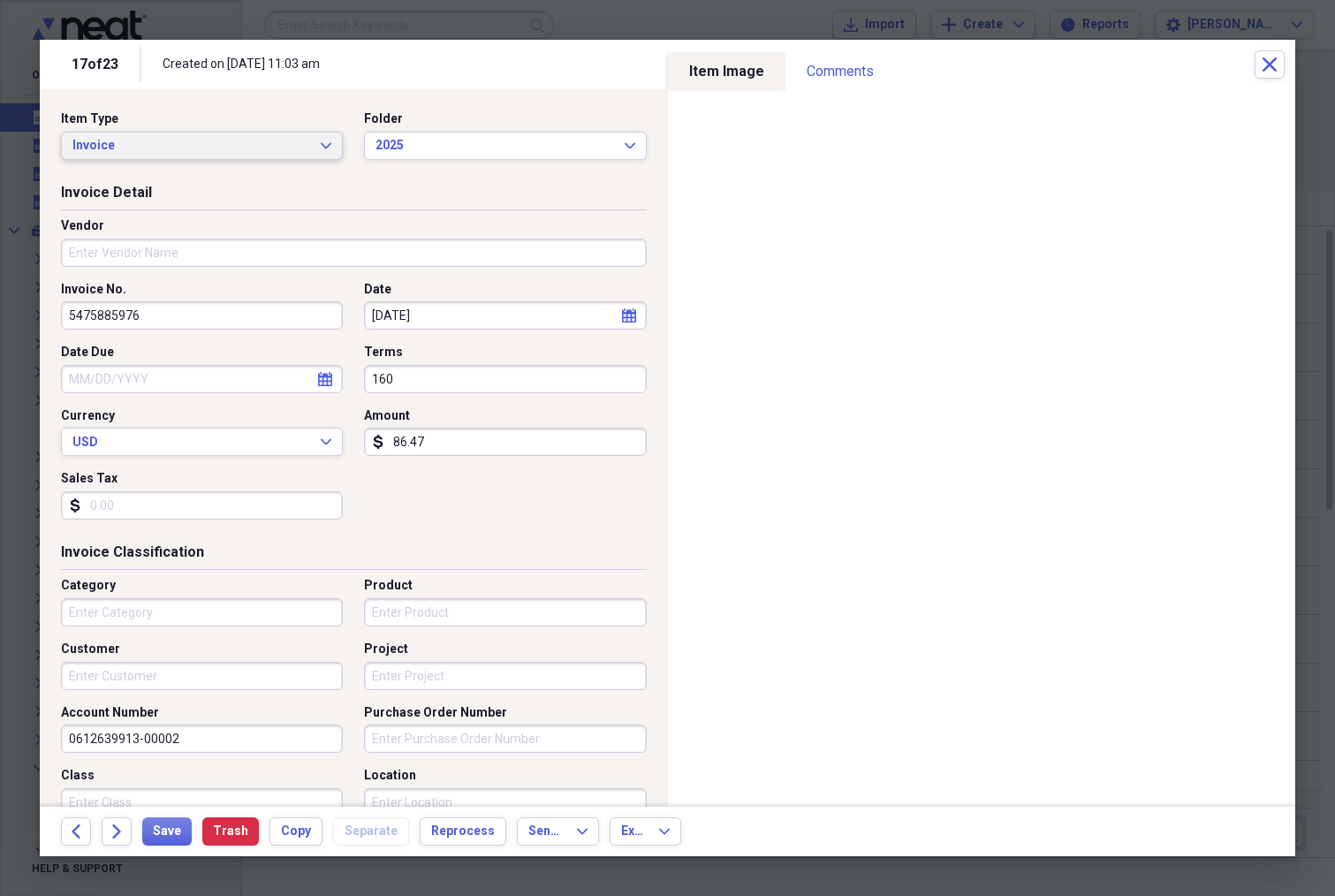 click on "Expand" 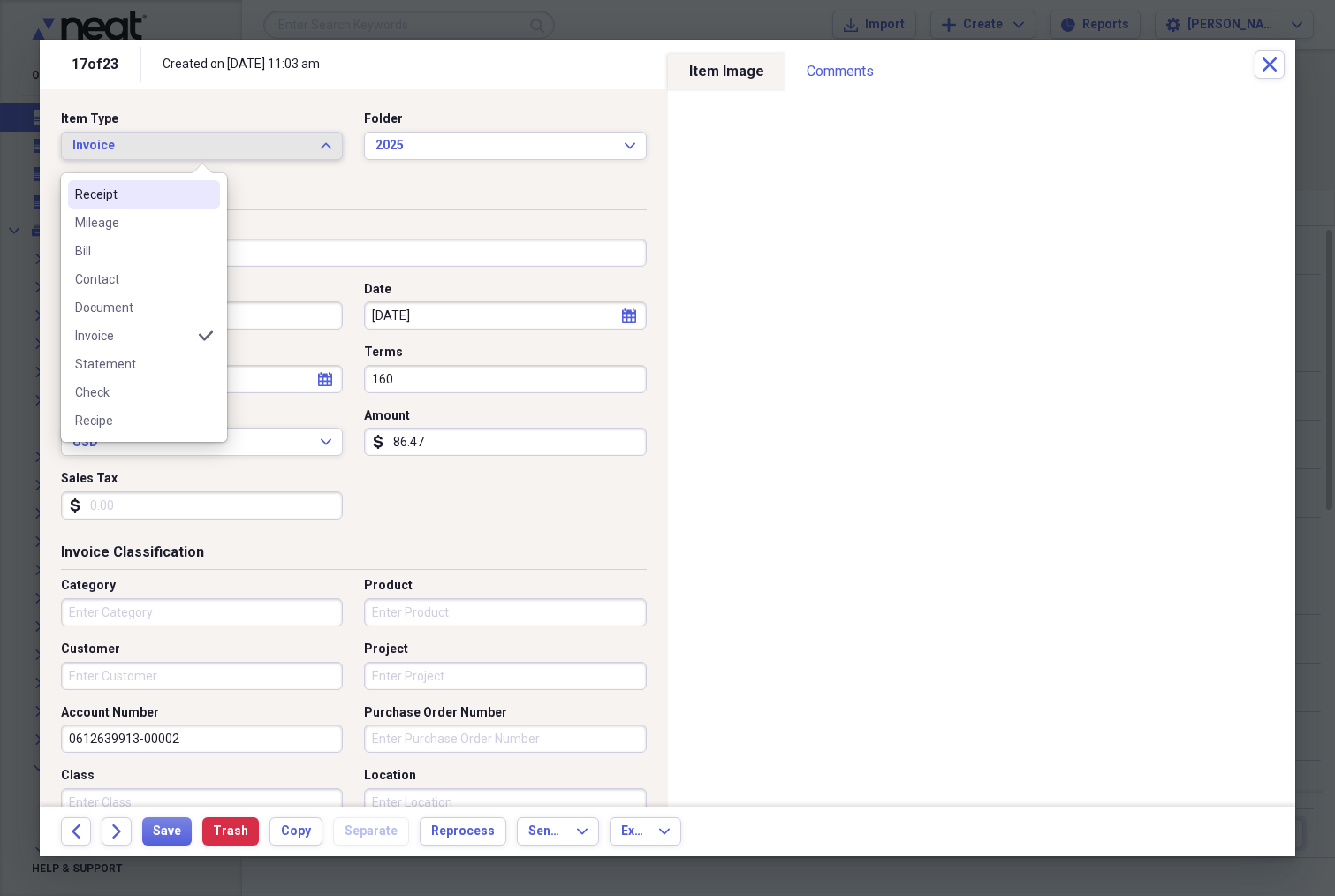 click on "Receipt" at bounding box center [133, 194] 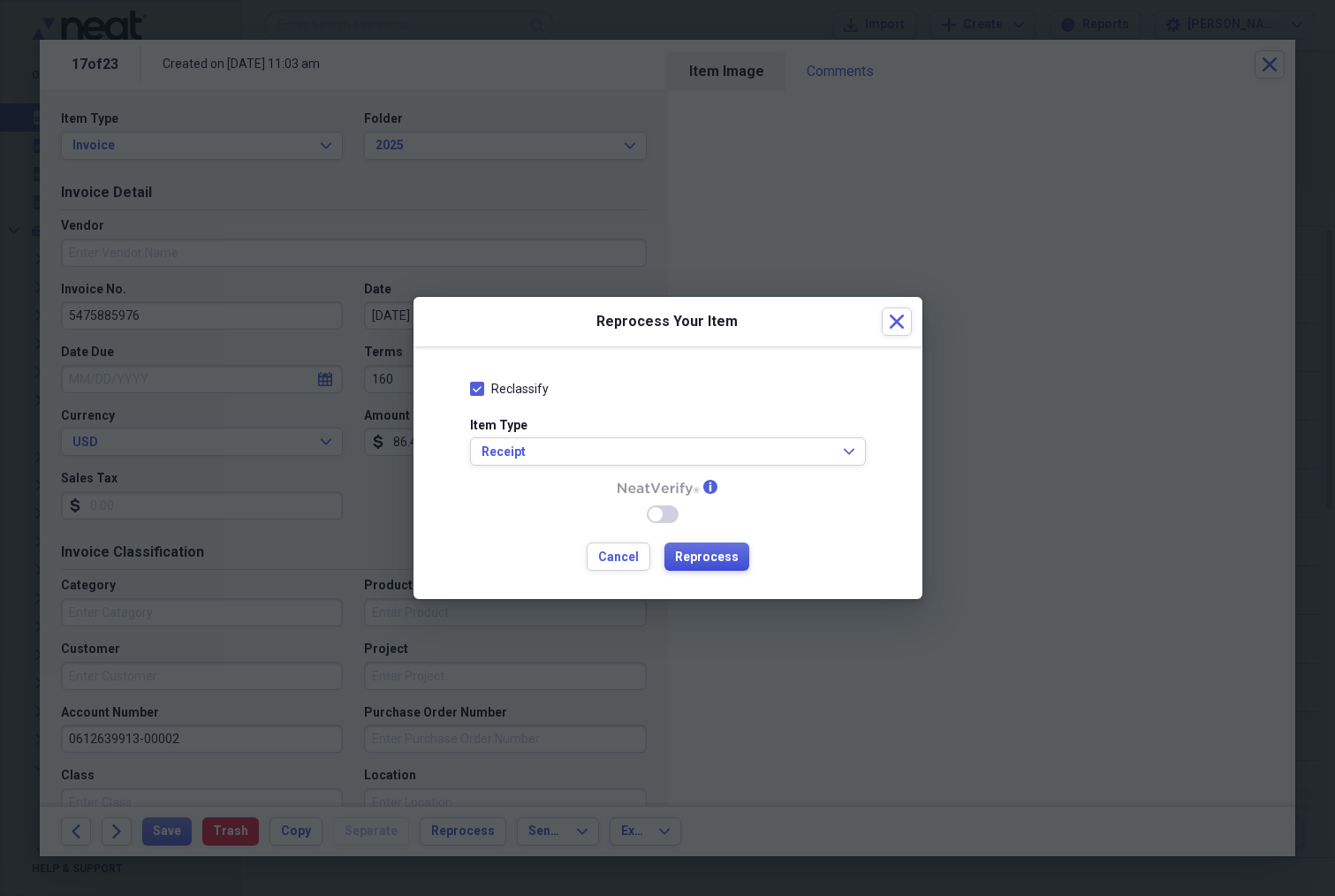 click on "Reprocess" at bounding box center (707, 558) 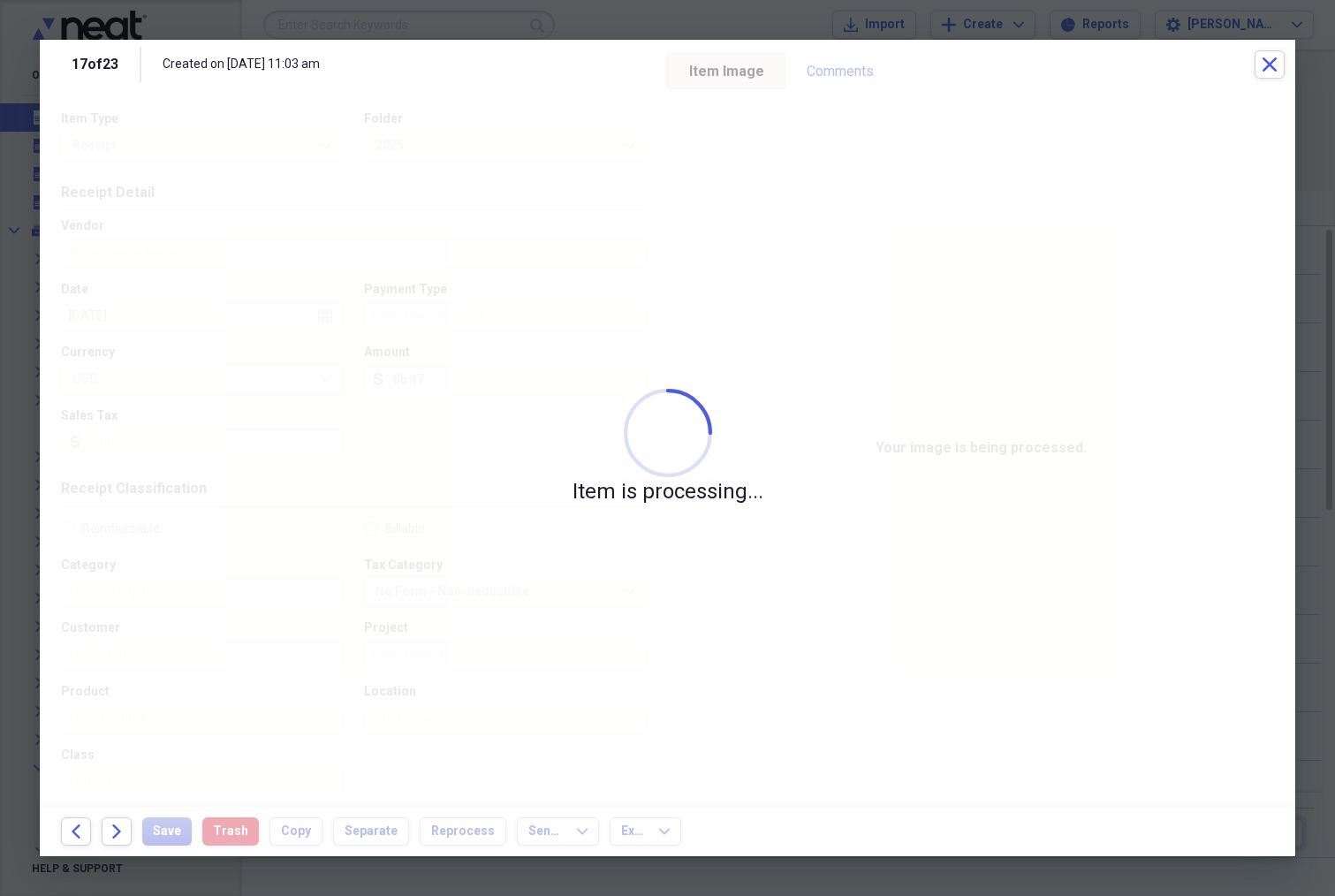 type on "peoples gas" 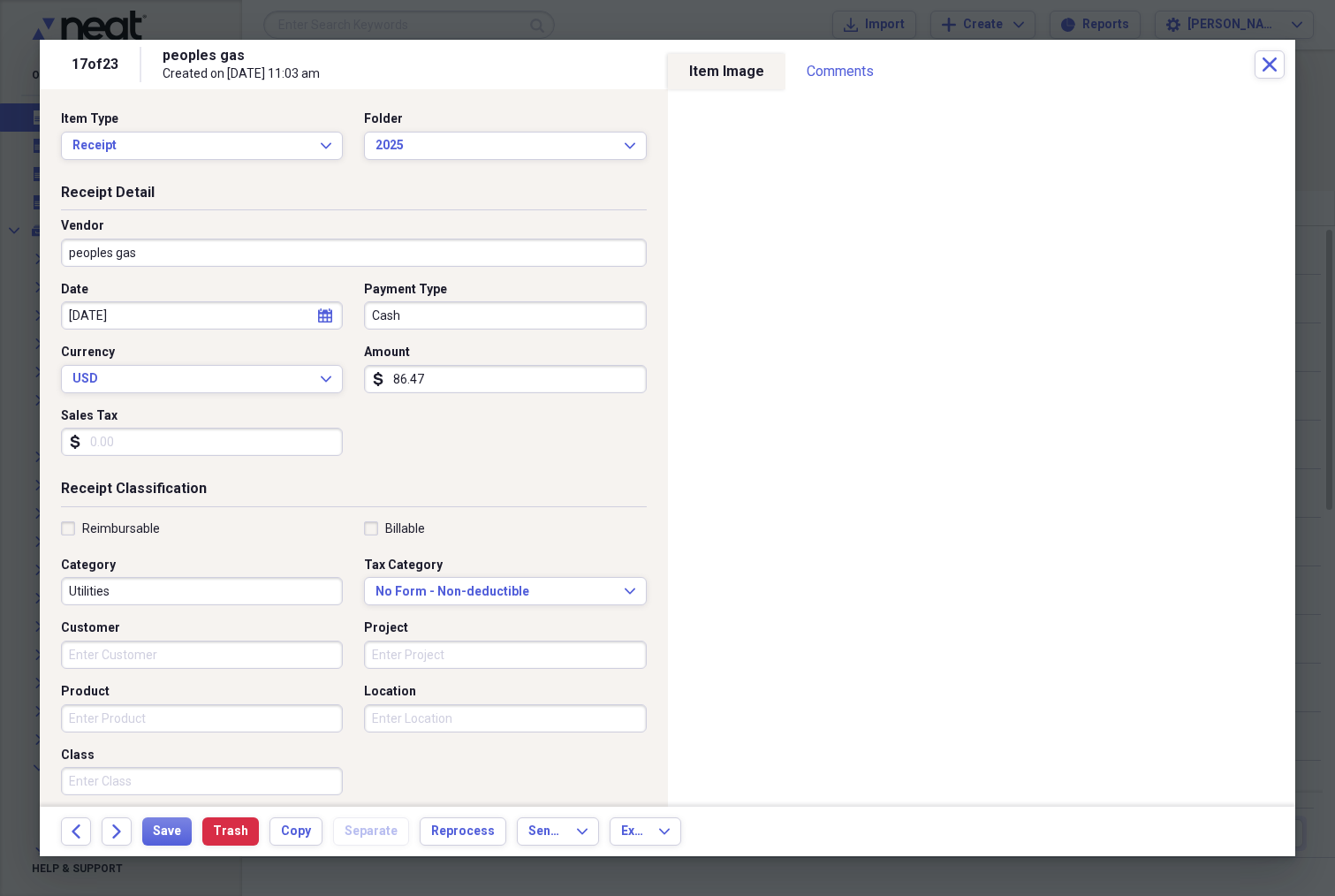 click on "Sales Tax" at bounding box center (201, 442) 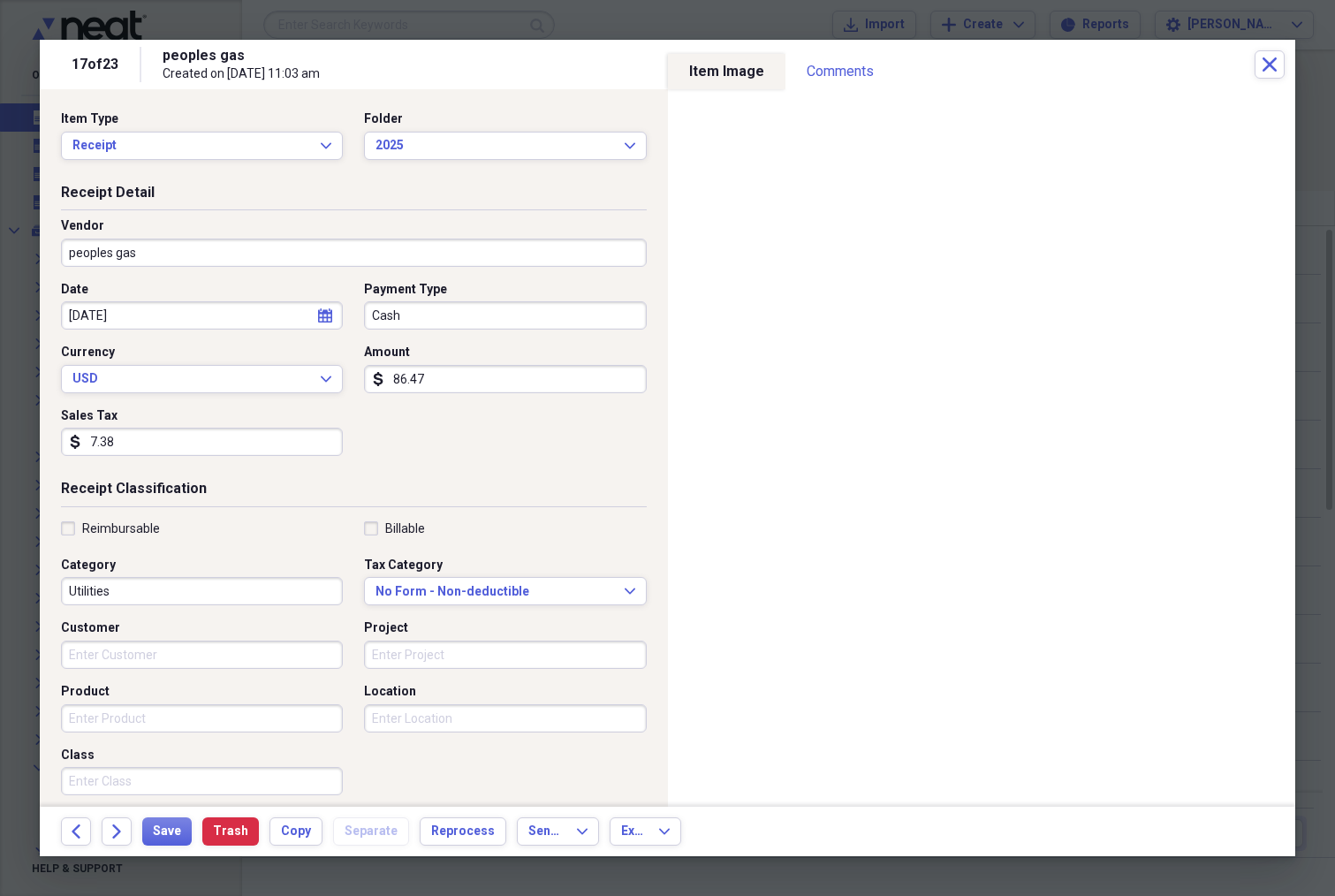 type on "7.38" 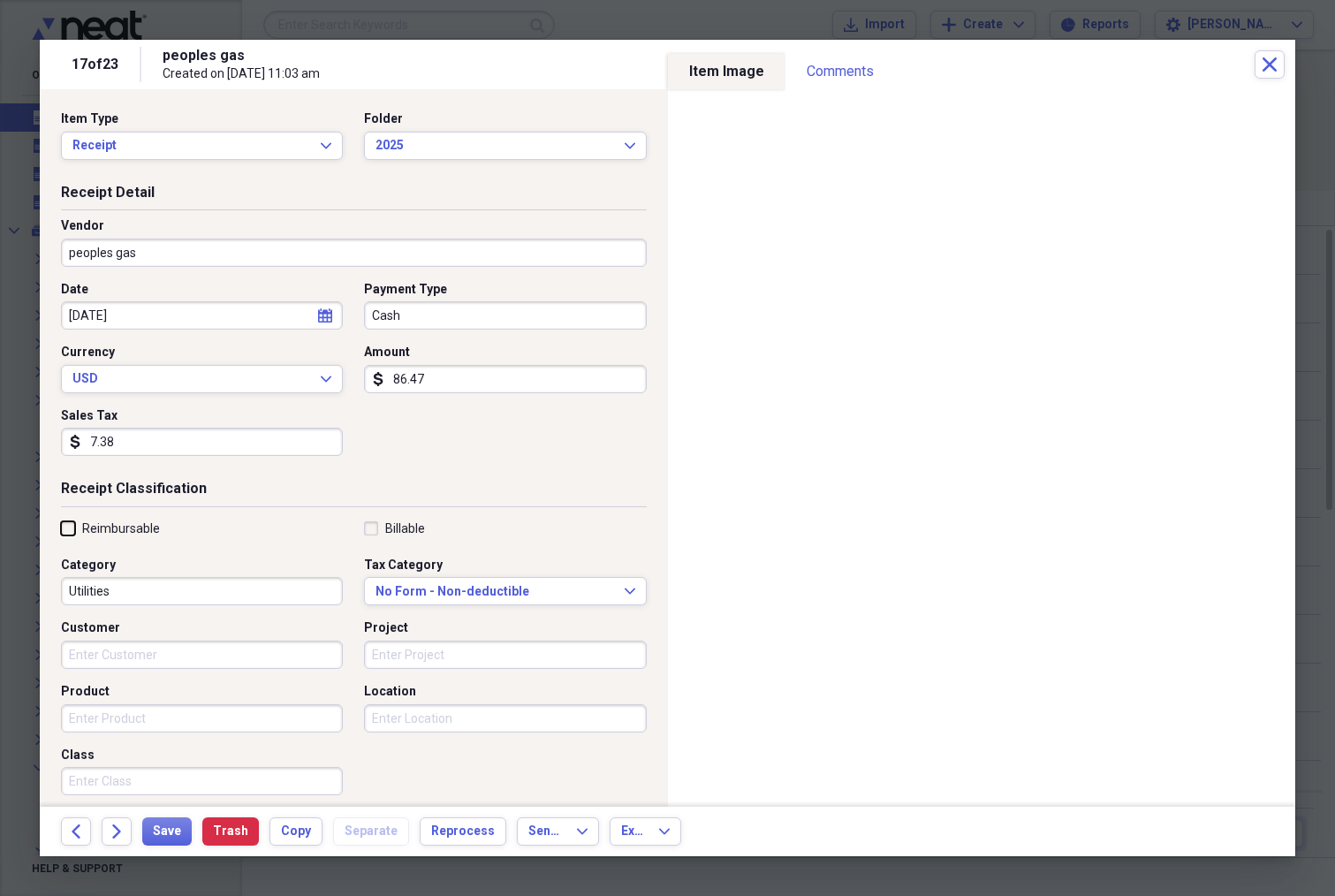 click on "Reimbursable" at bounding box center [61, 528] 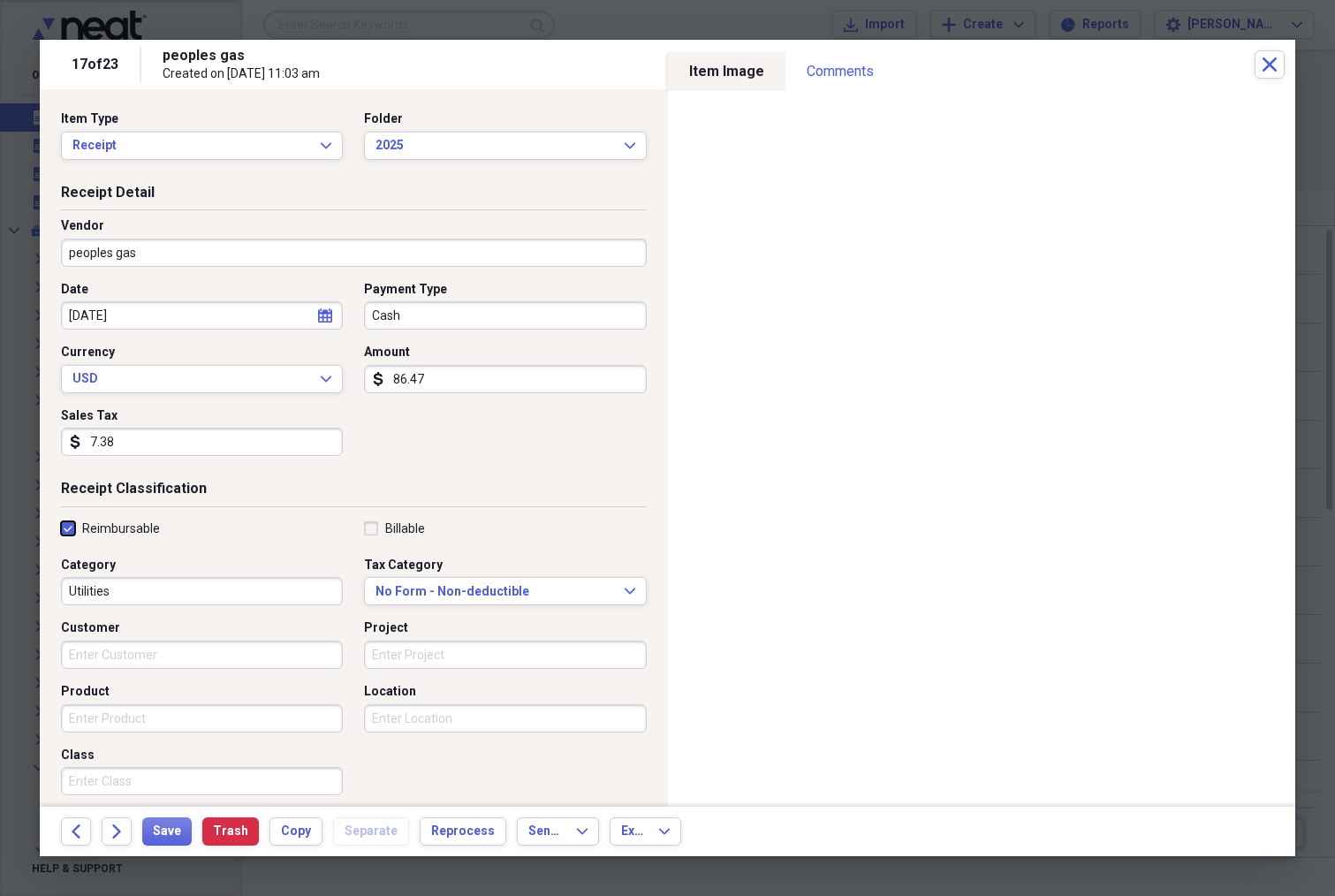 checkbox on "true" 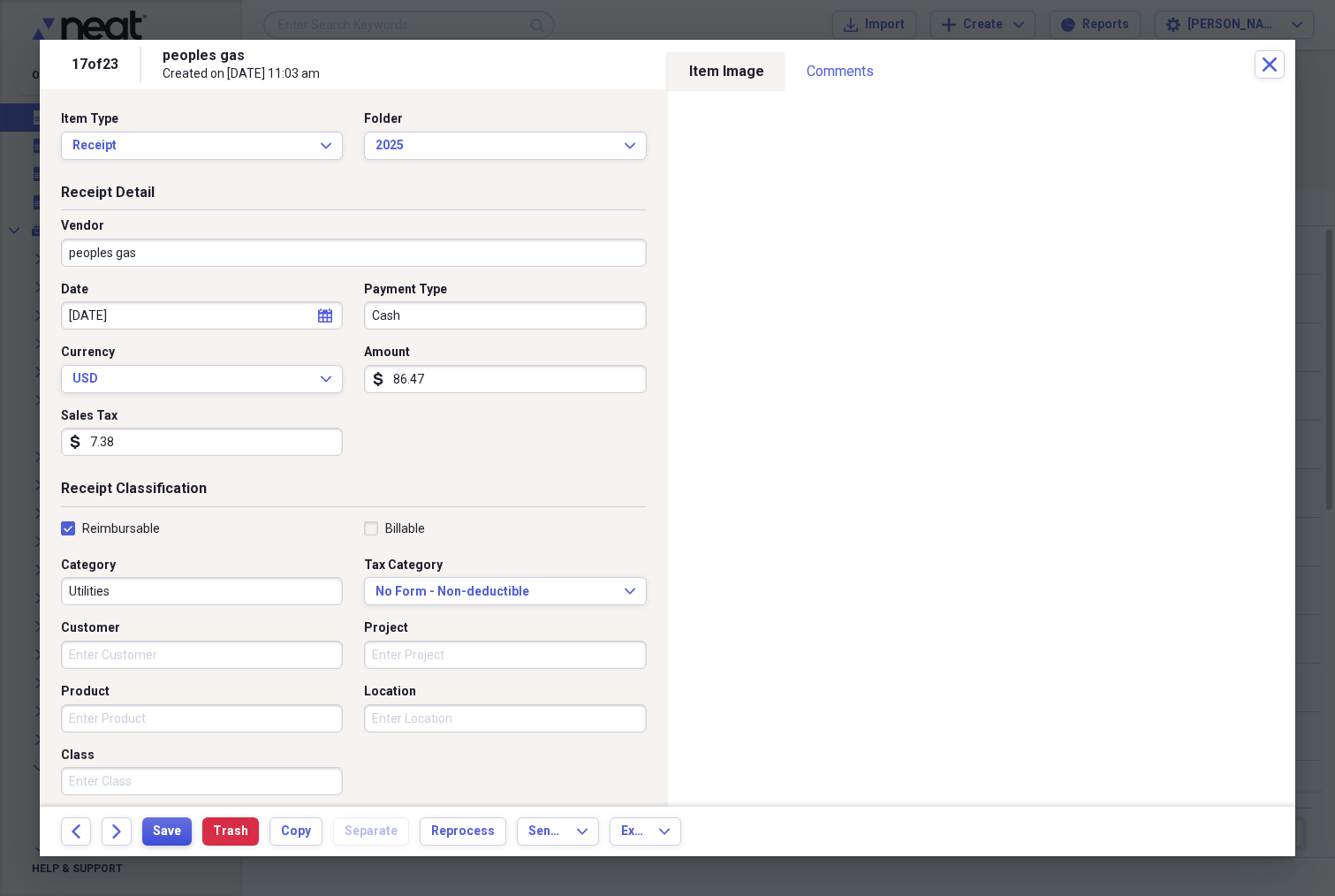 click on "Save" at bounding box center [167, 831] 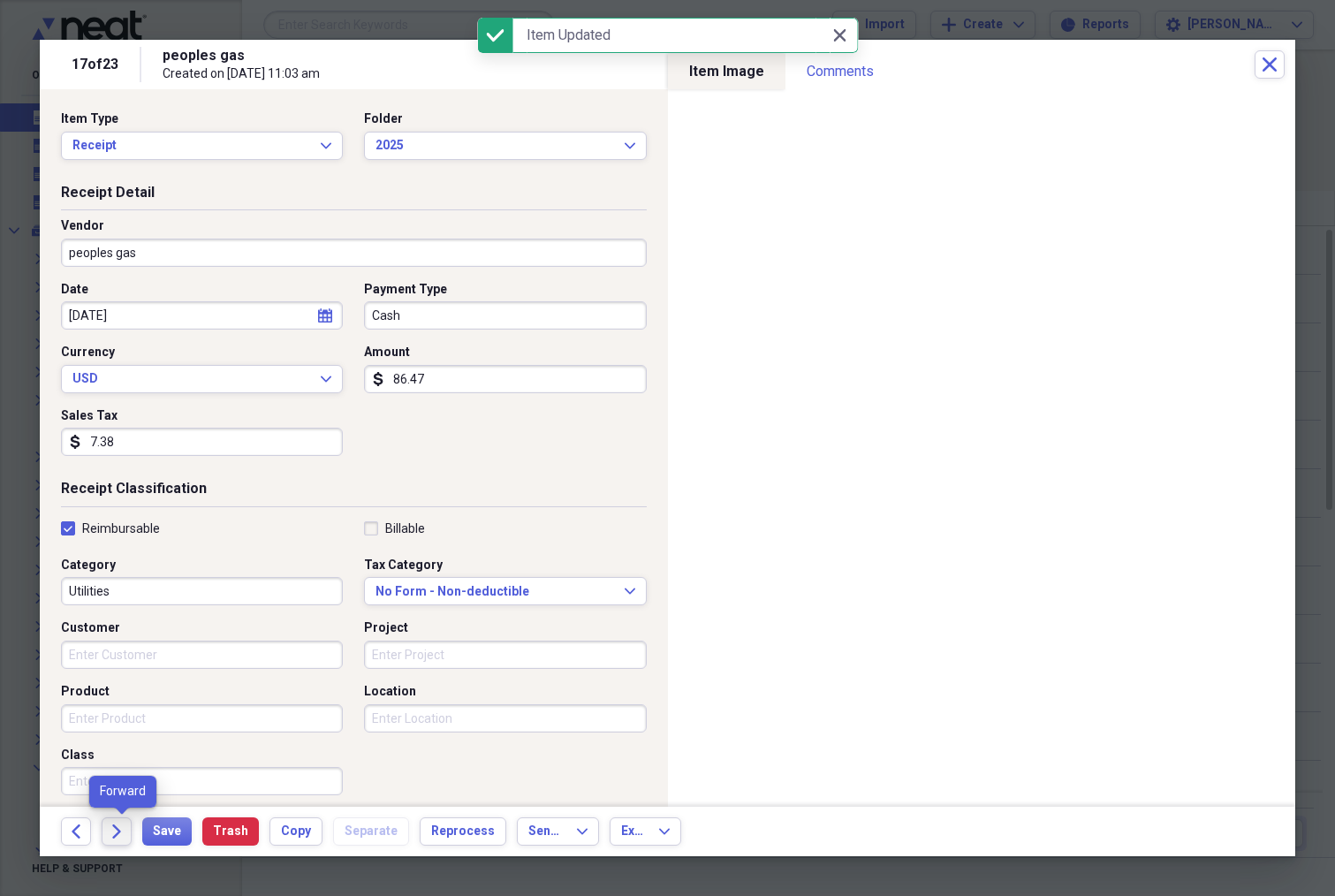 click on "Forward" 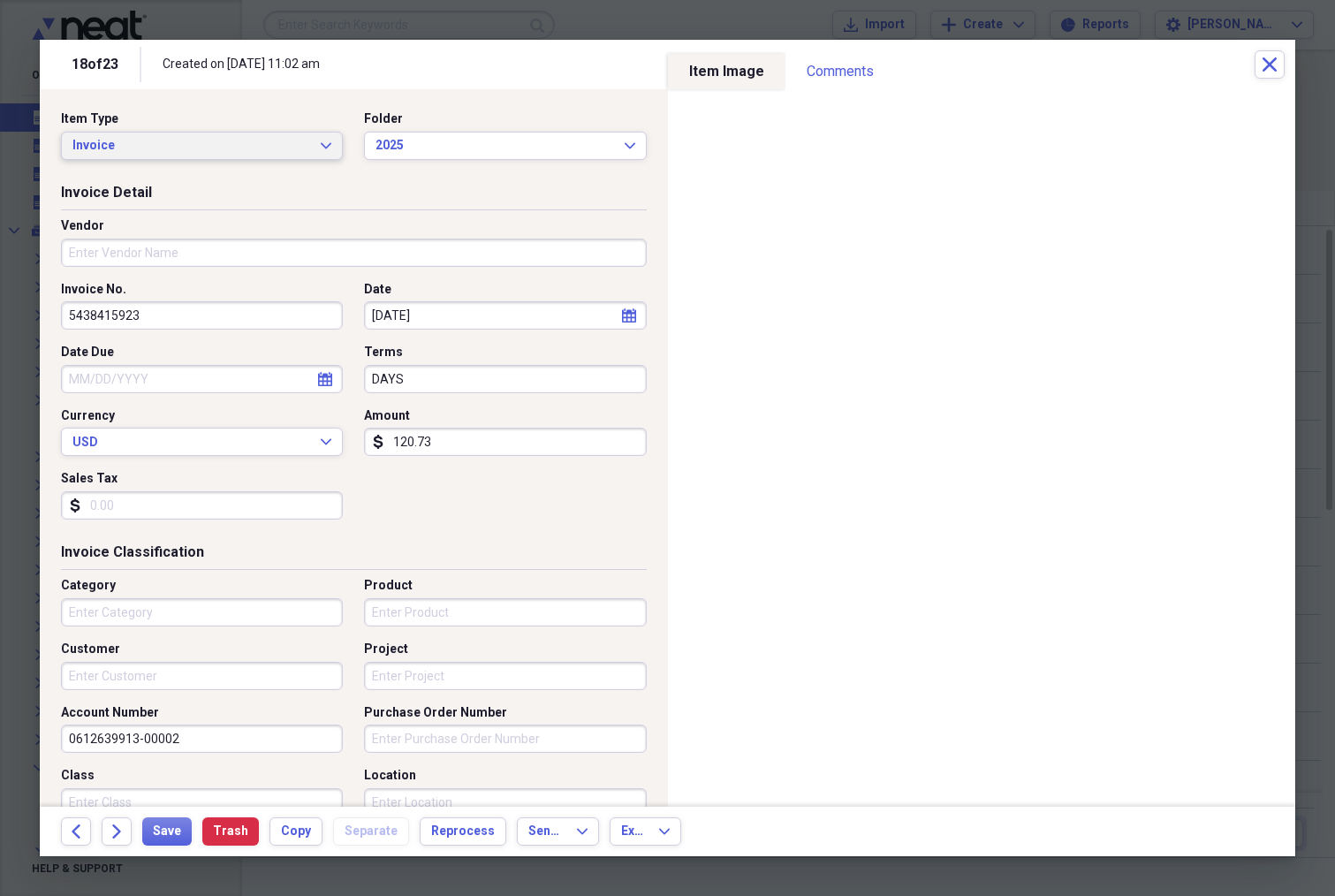 drag, startPoint x: 324, startPoint y: 140, endPoint x: 324, endPoint y: 150, distance: 10 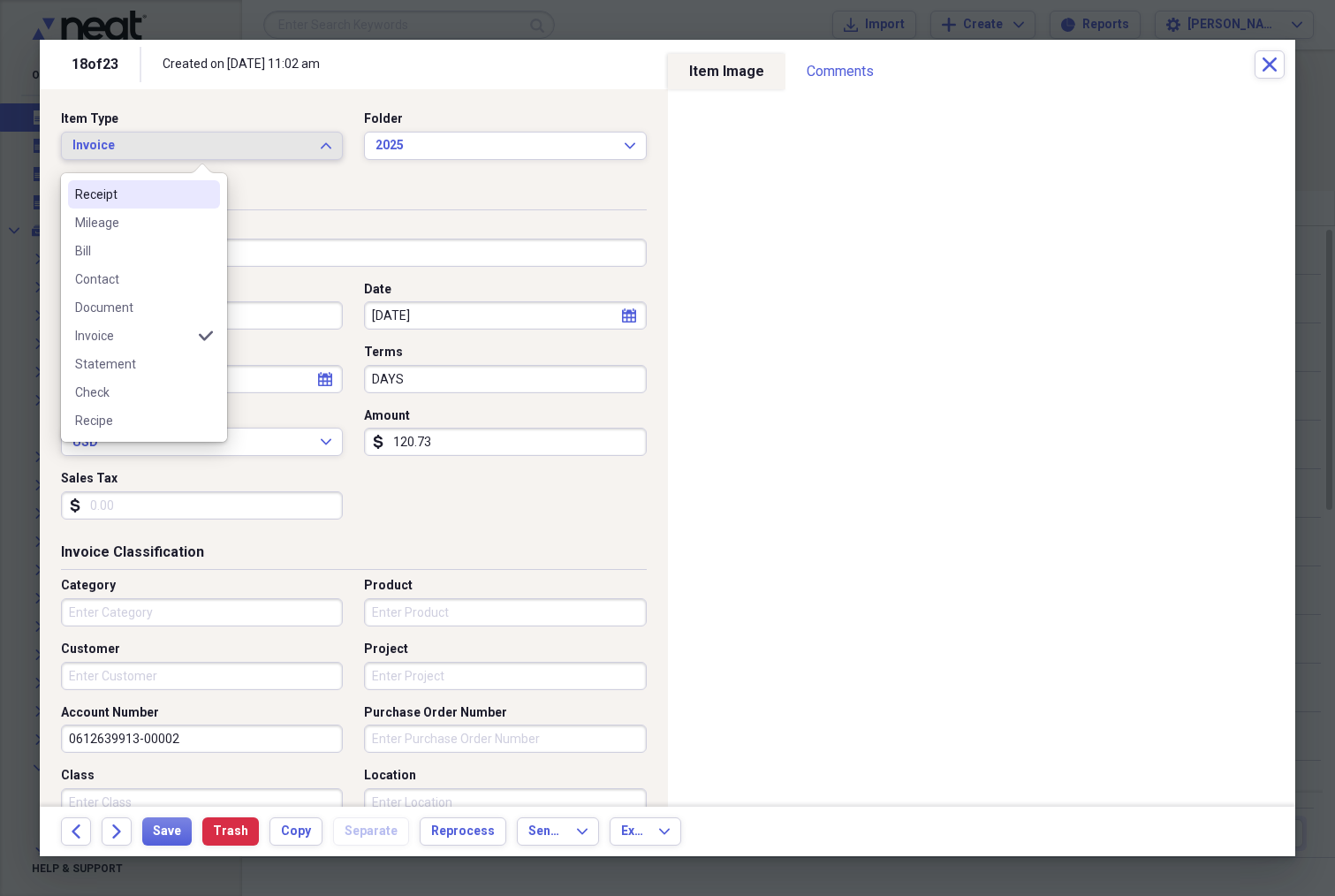 click 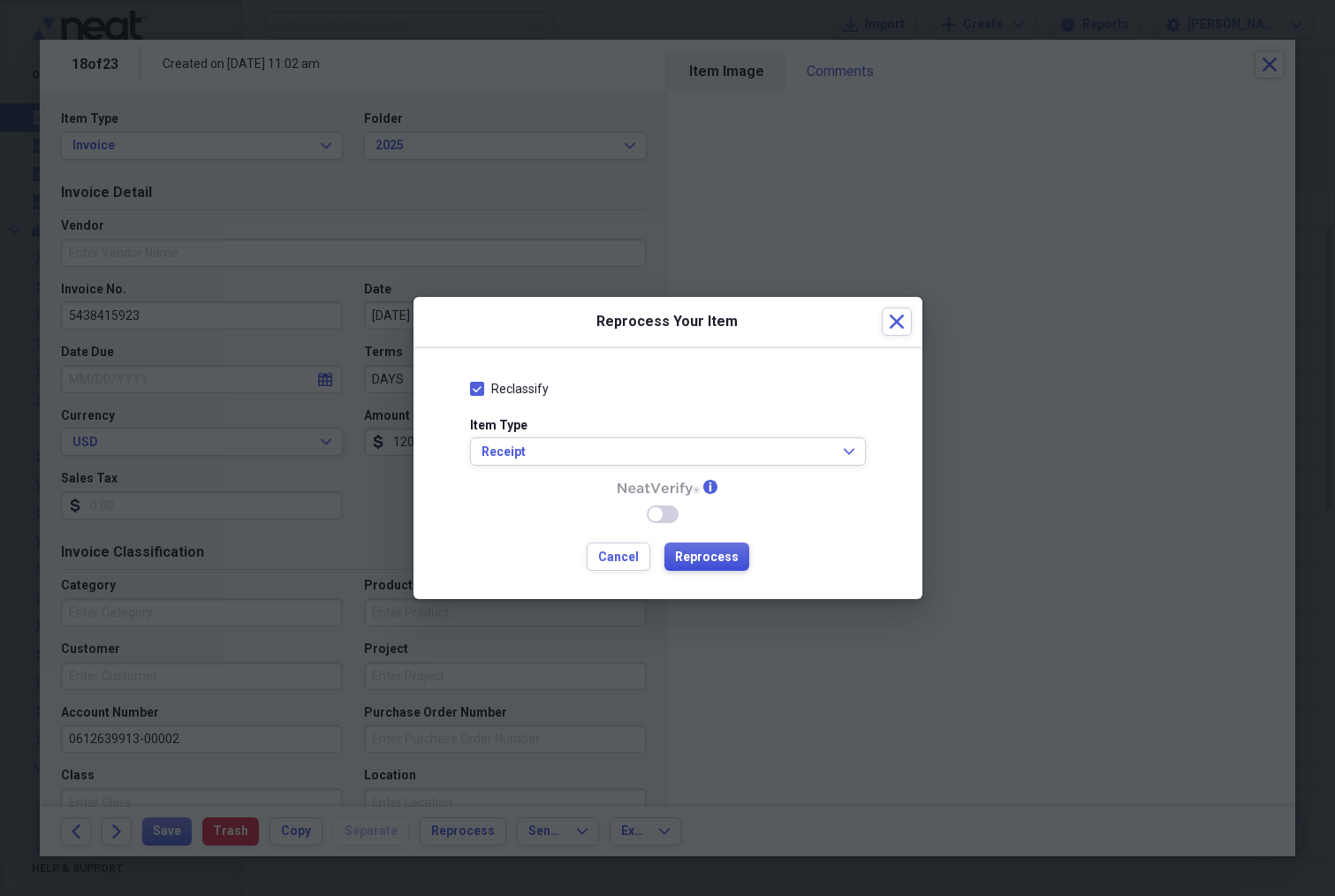 click on "Reprocess" at bounding box center (707, 558) 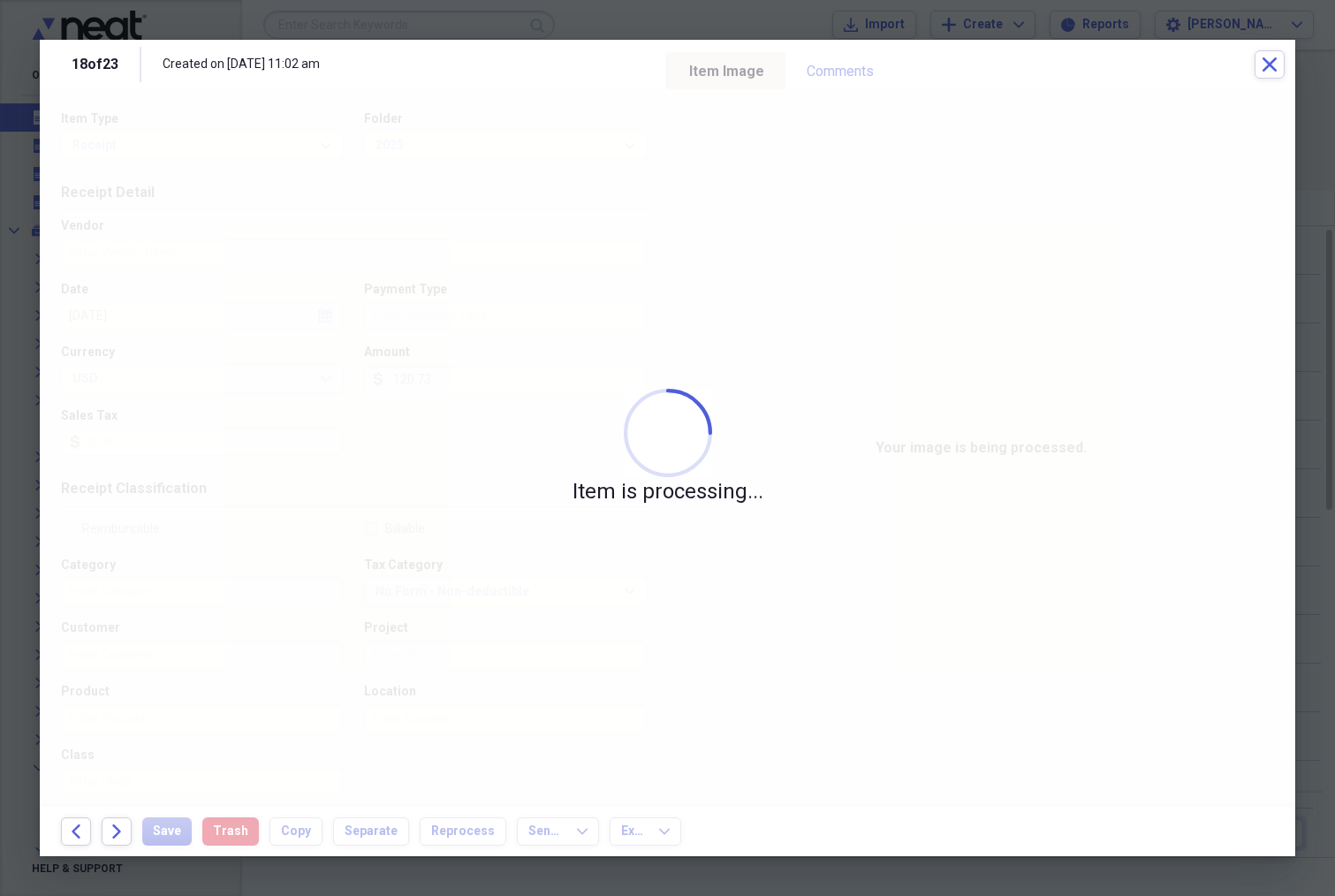 type on "peoples gas" 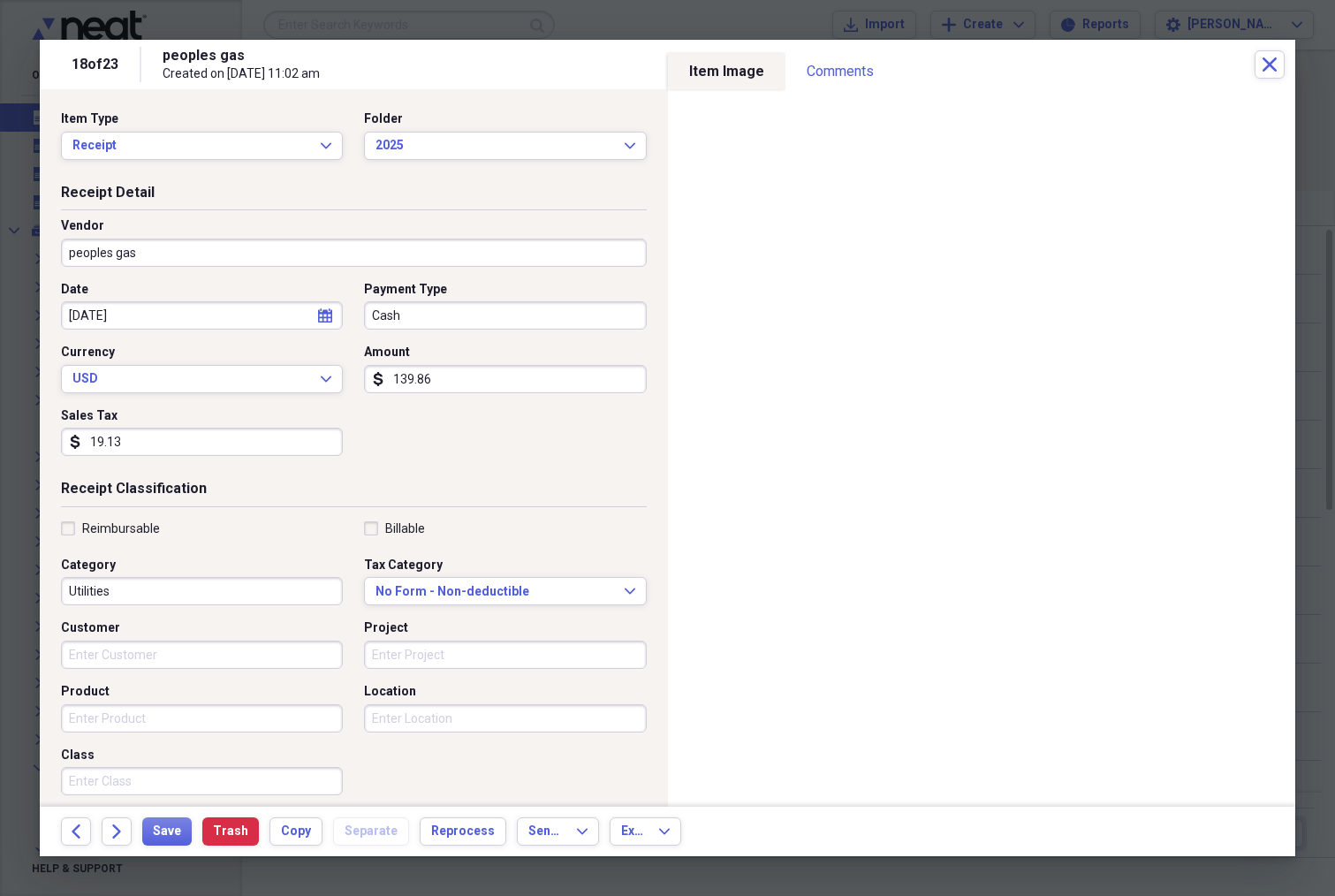click on "139.86" at bounding box center (504, 379) 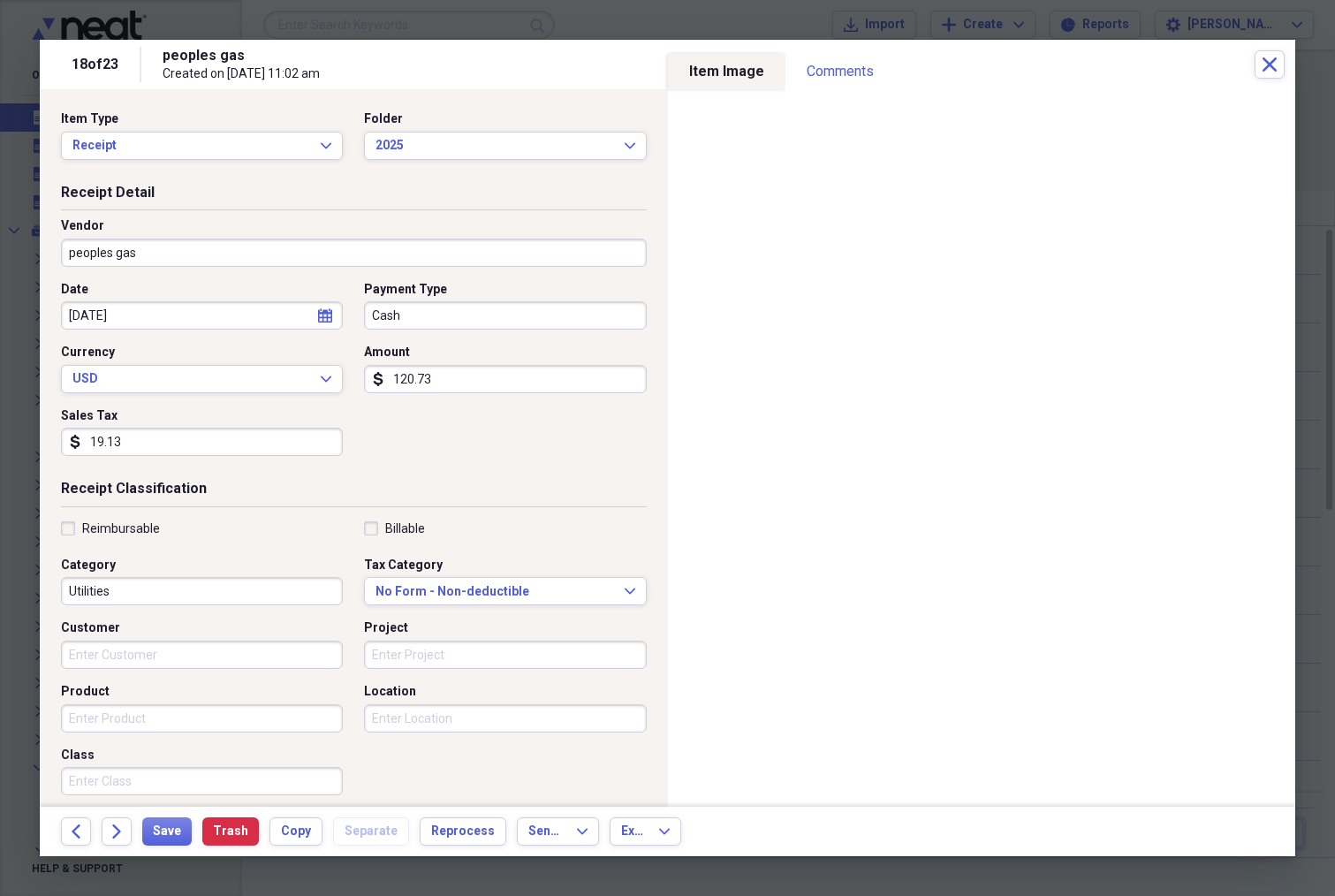 type on "120.73" 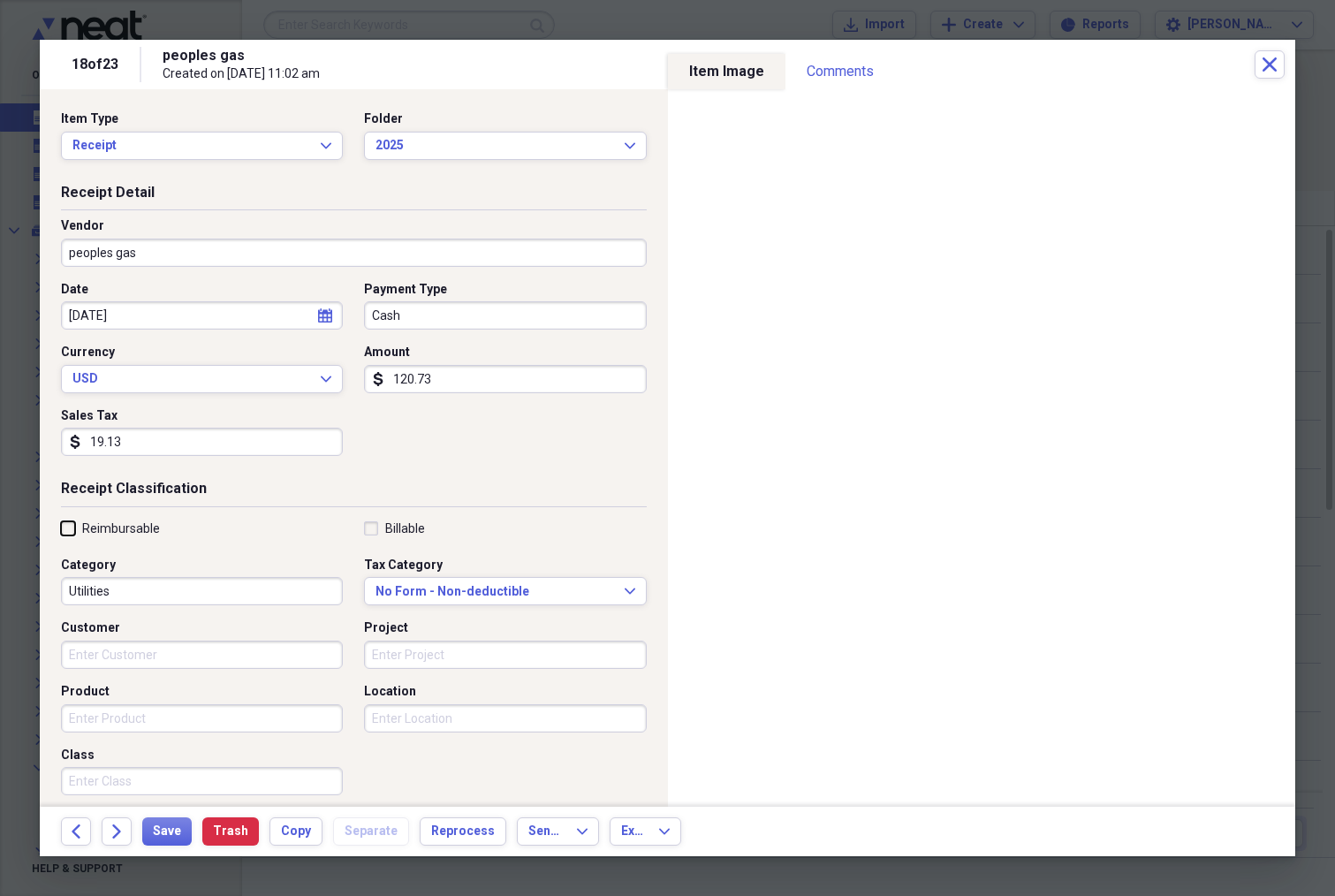 click on "Reimbursable" at bounding box center [61, 528] 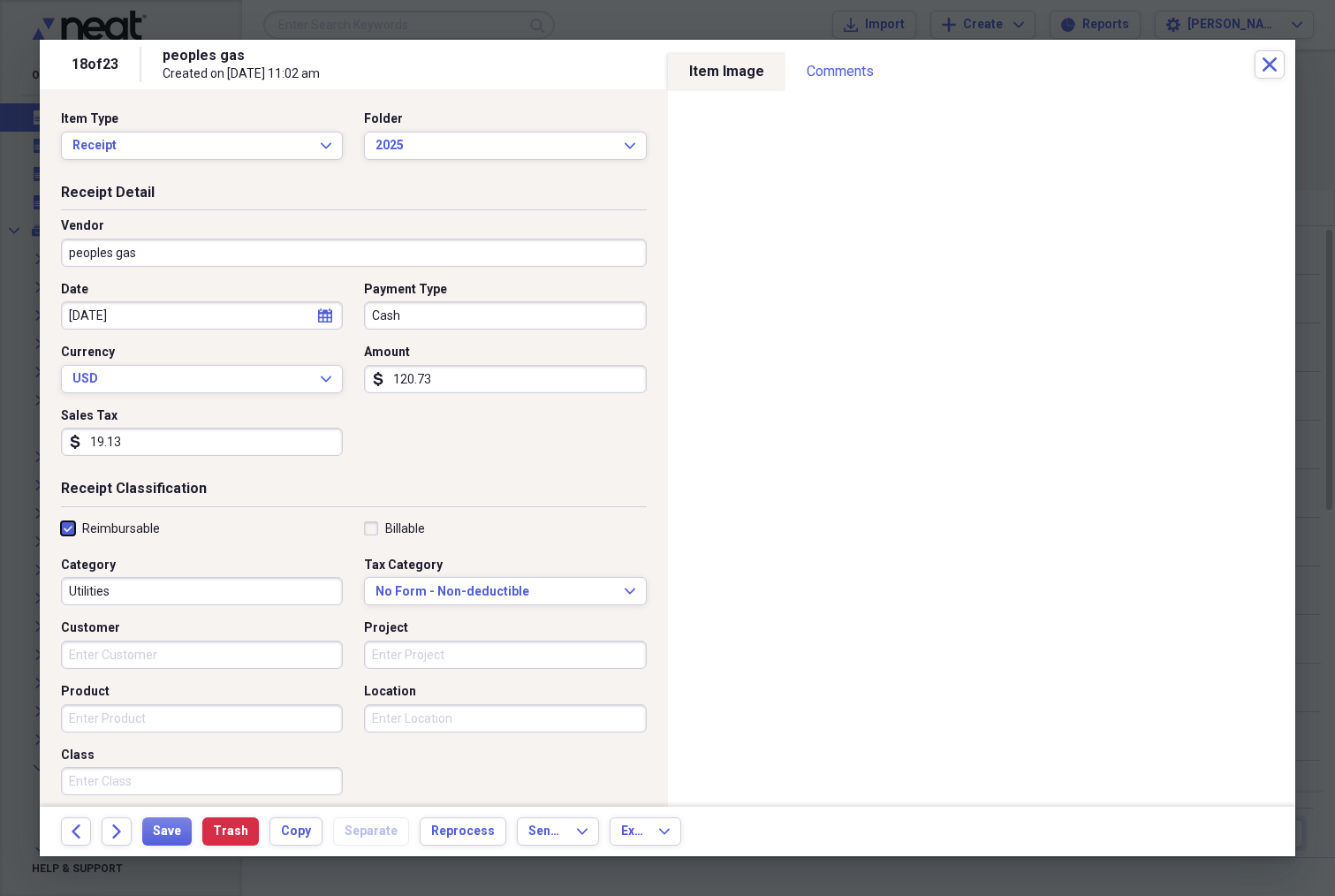 checkbox on "true" 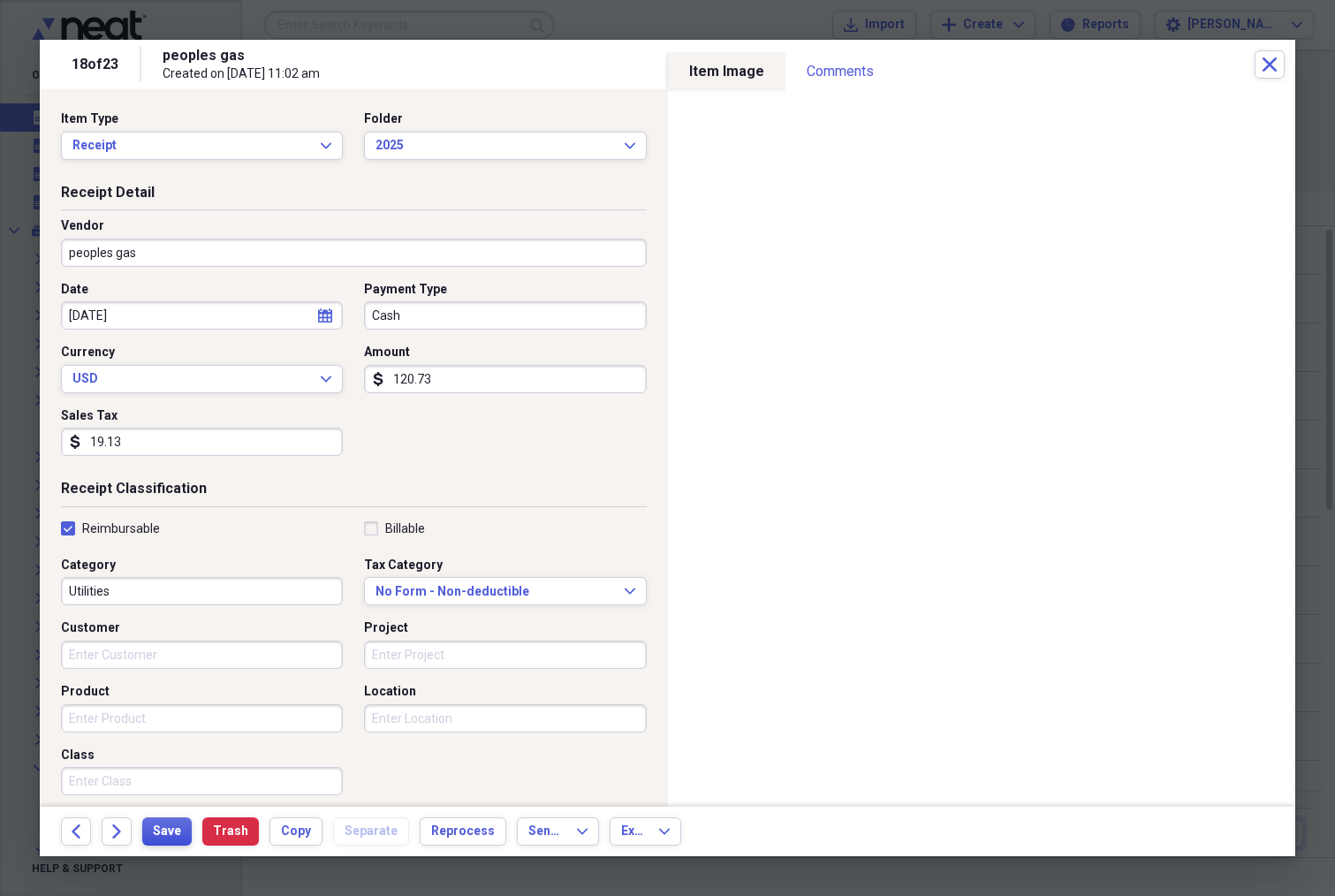 click on "Save" at bounding box center [167, 831] 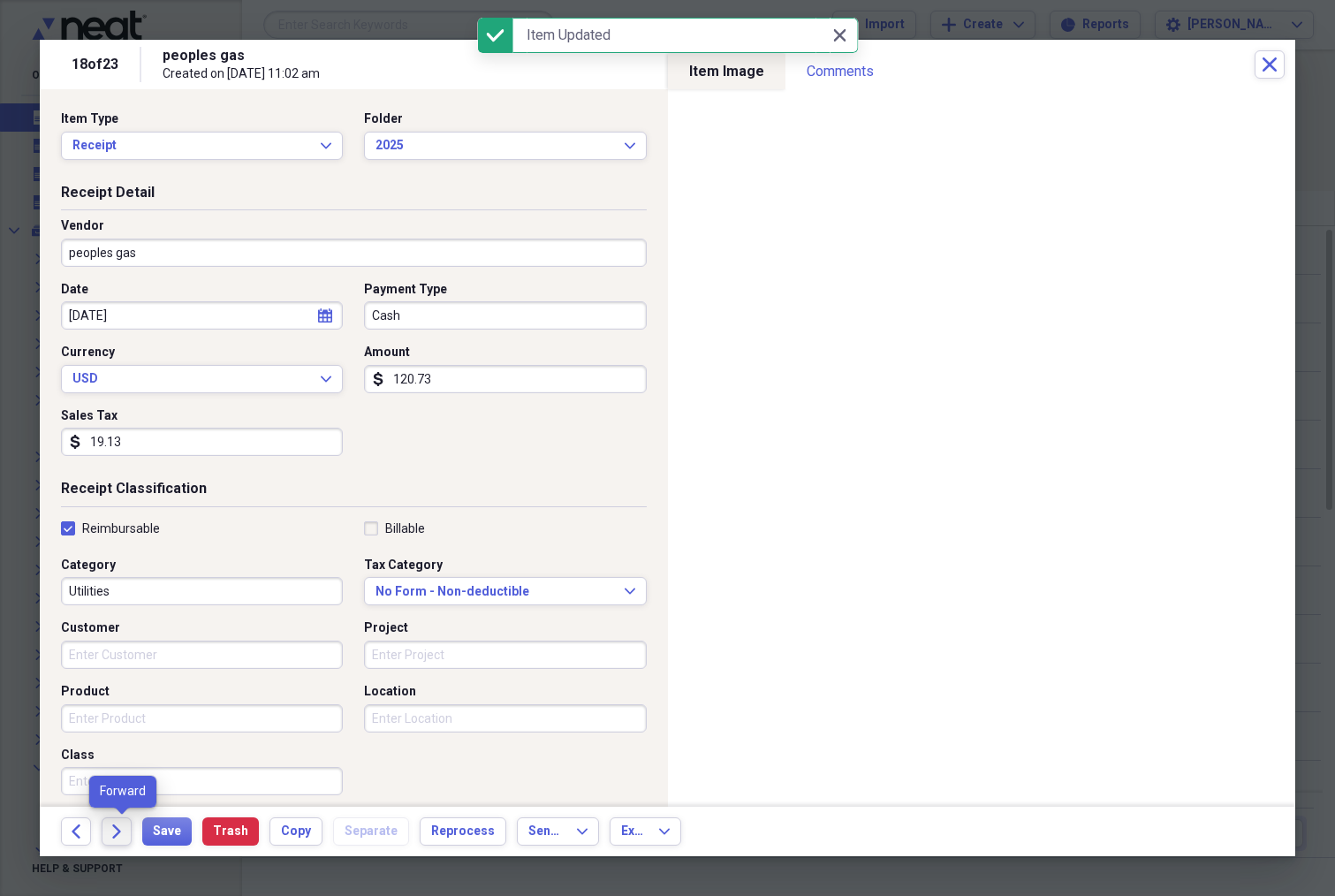 click on "Forward" 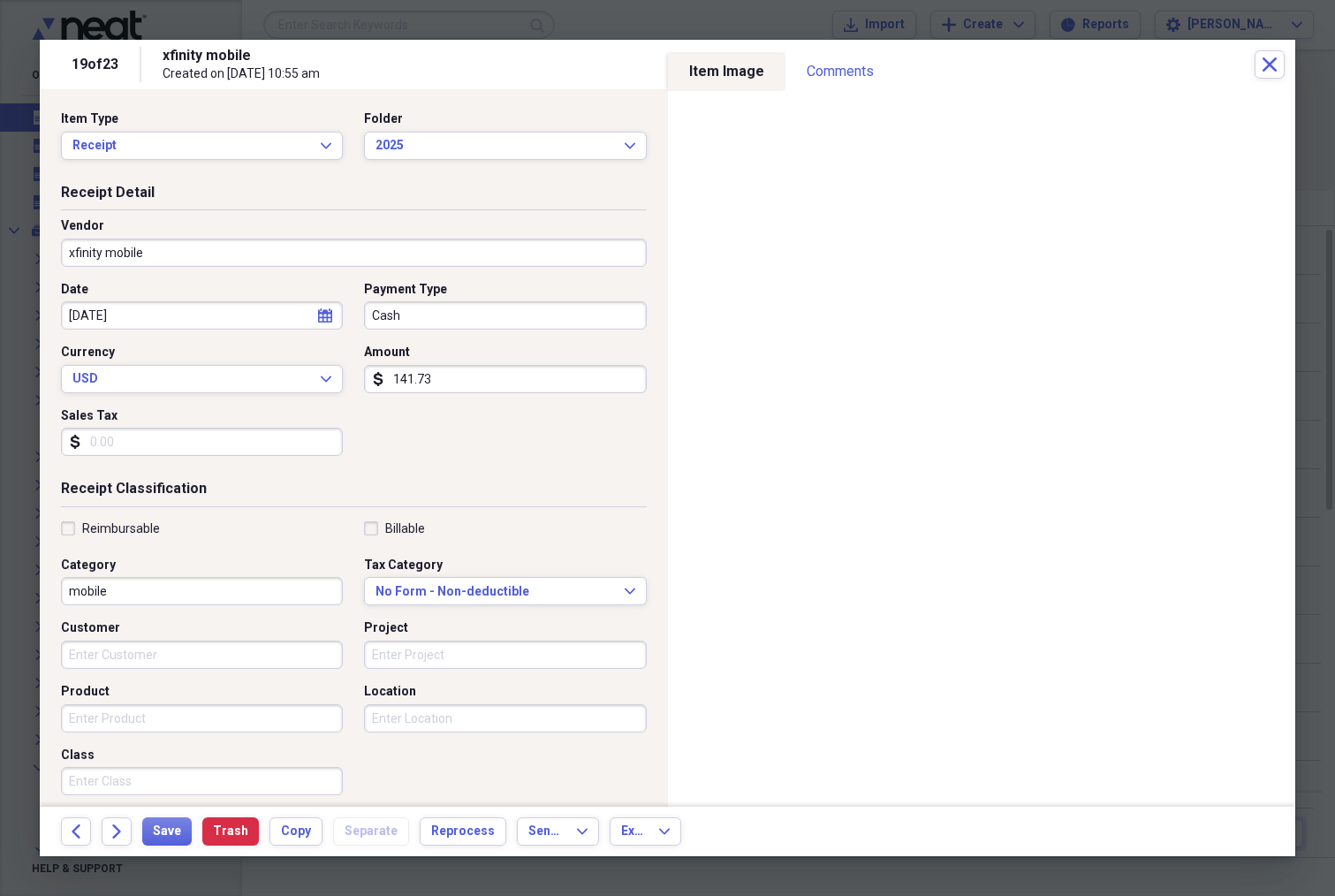 click on "Sales Tax" at bounding box center [201, 442] 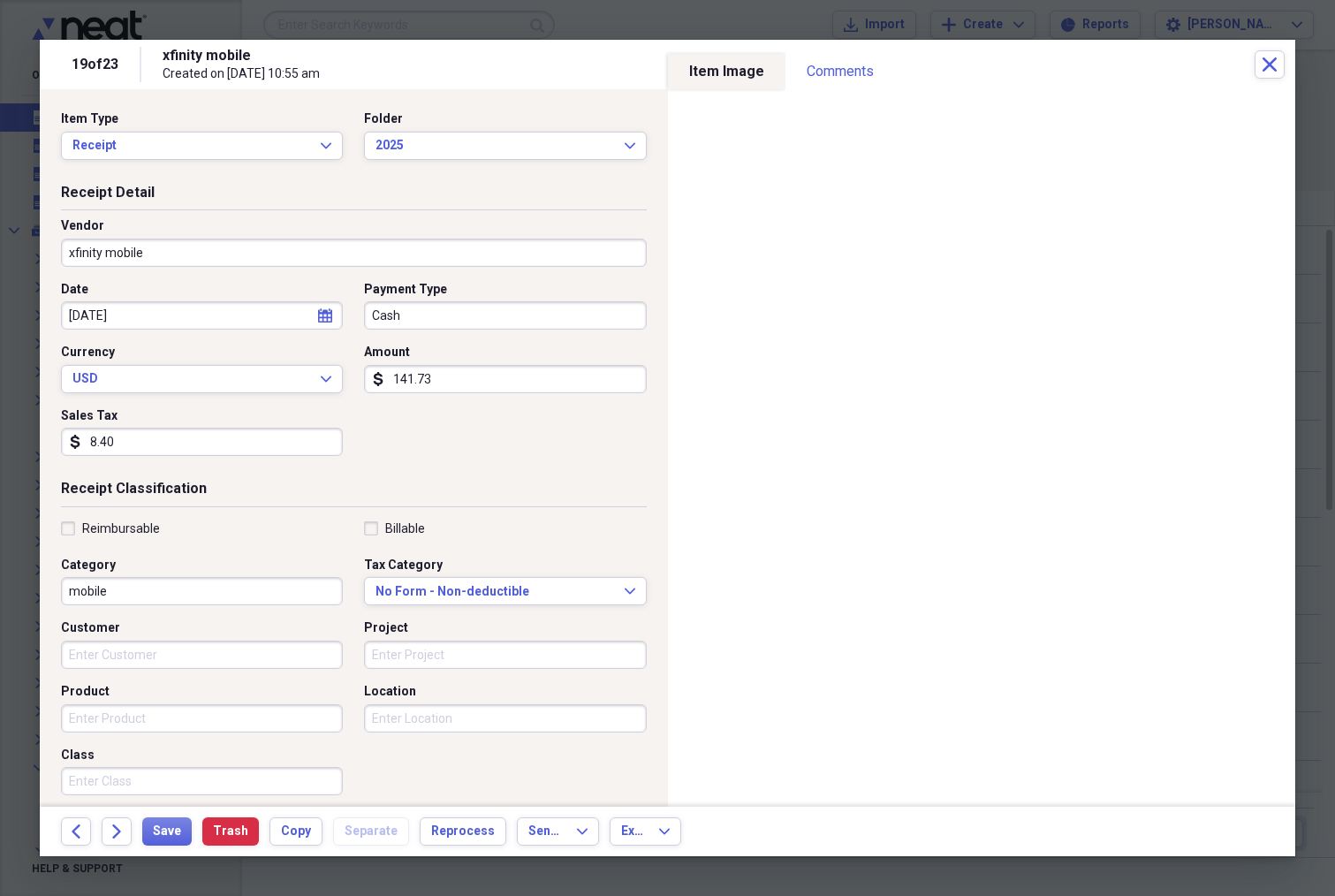 type on "8.40" 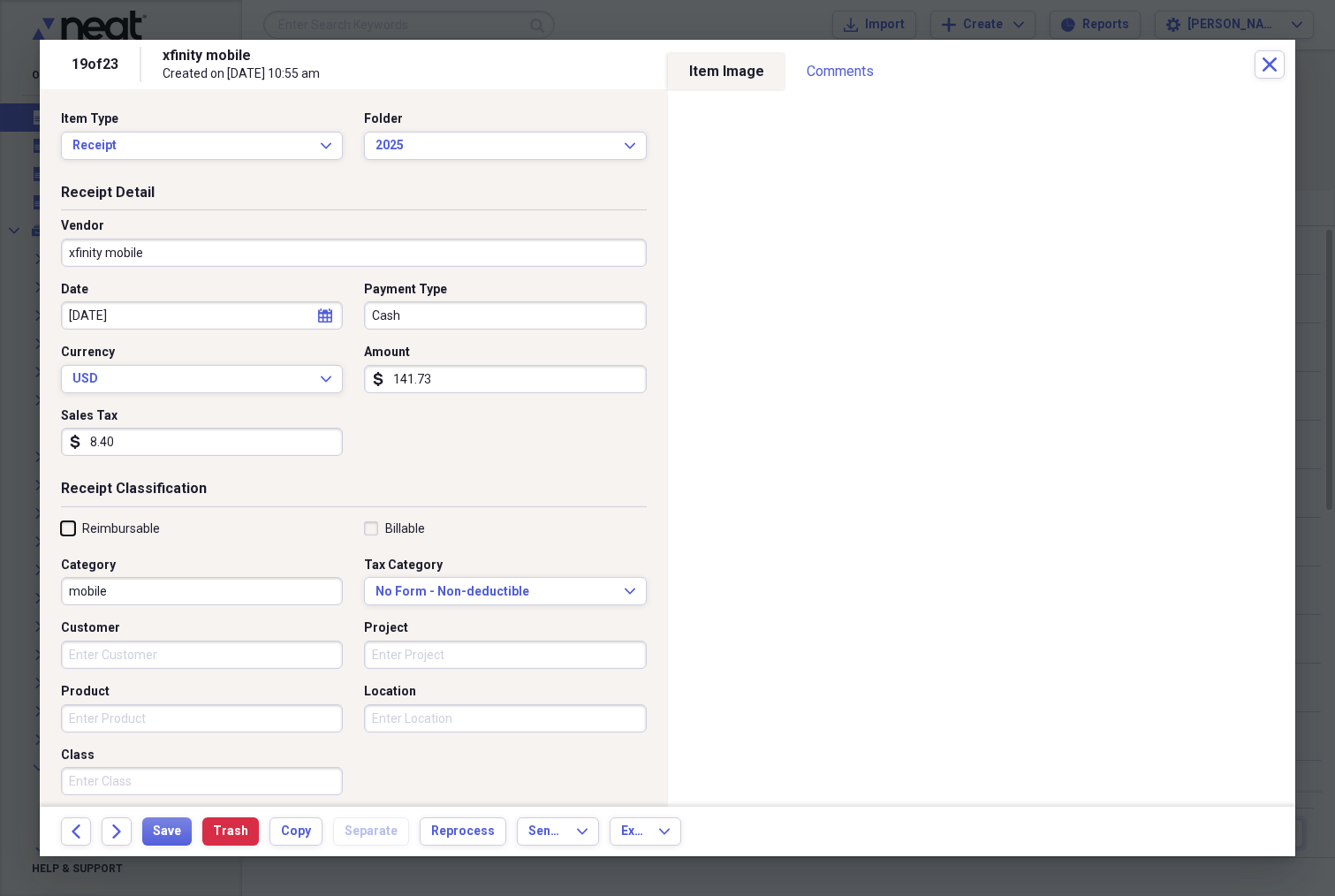 click on "Reimbursable" at bounding box center (61, 528) 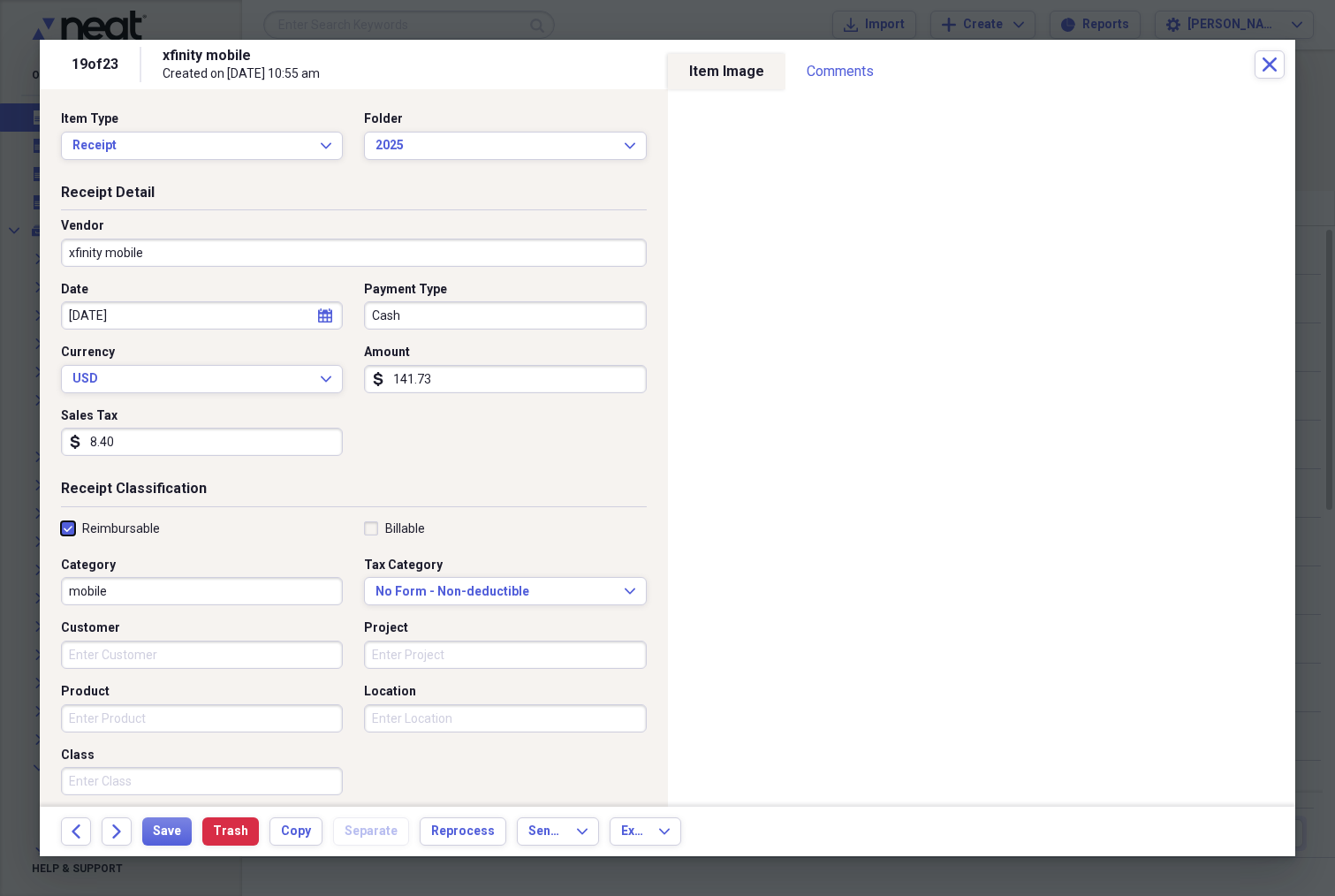 checkbox on "true" 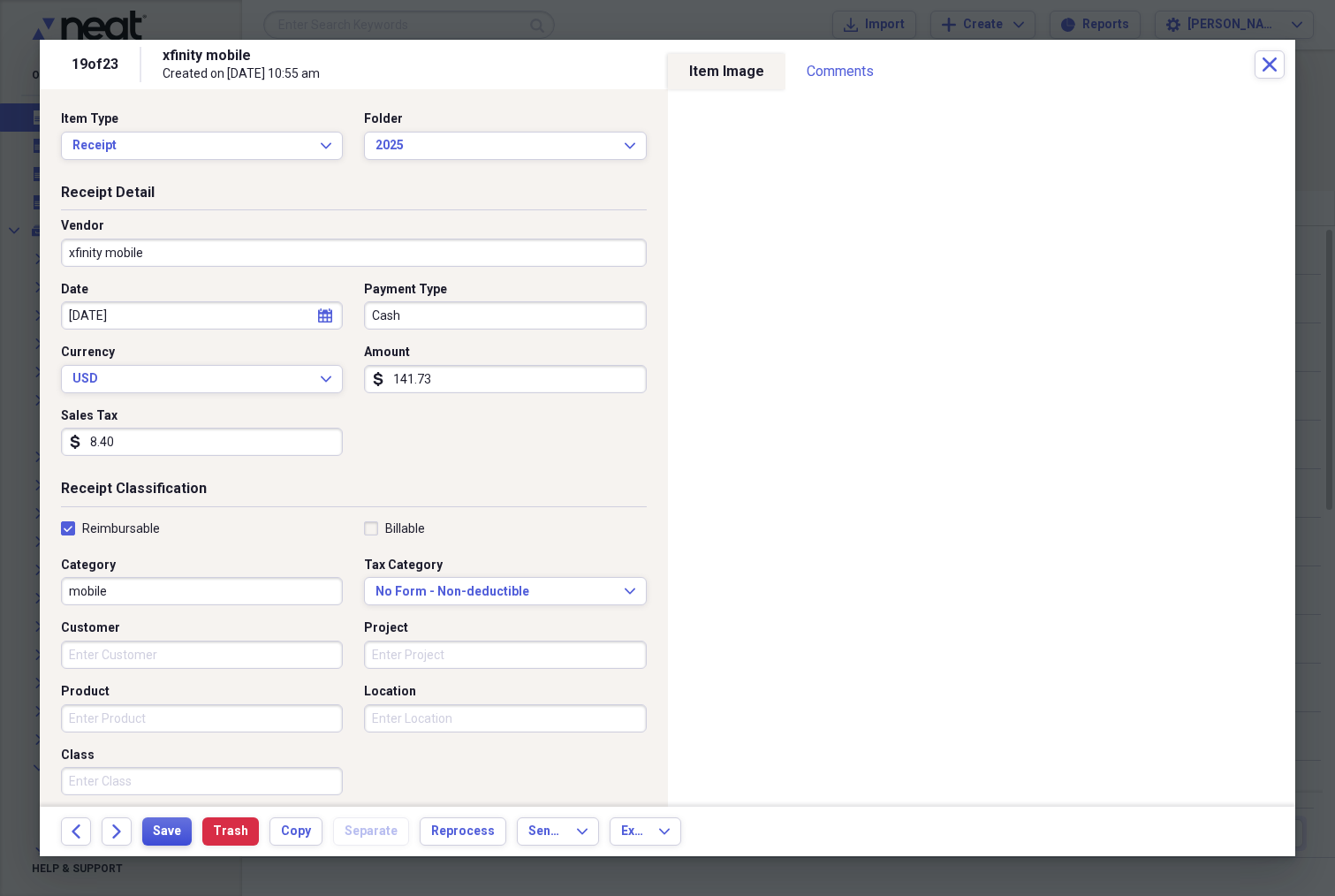 click on "Save" at bounding box center (167, 831) 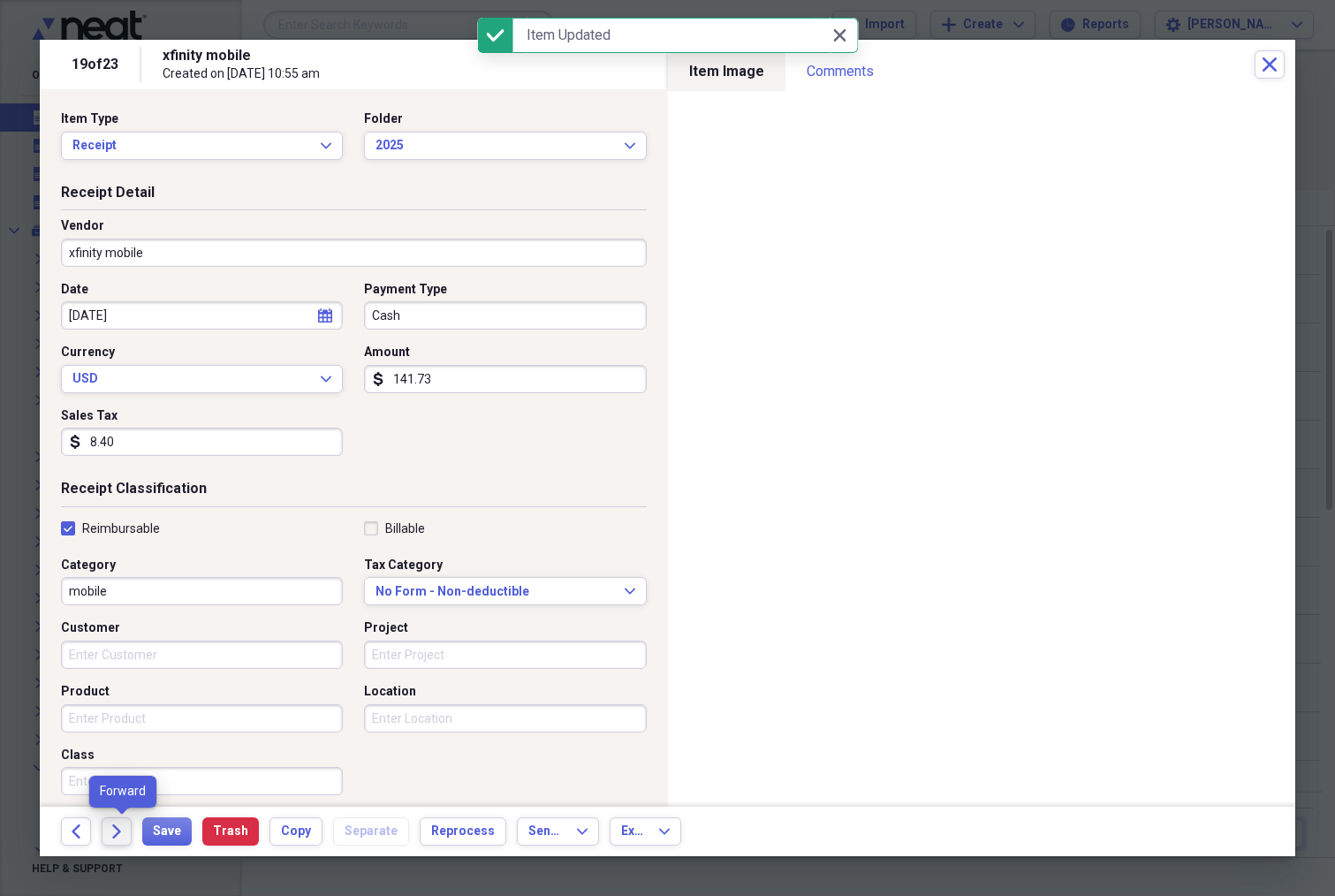 click 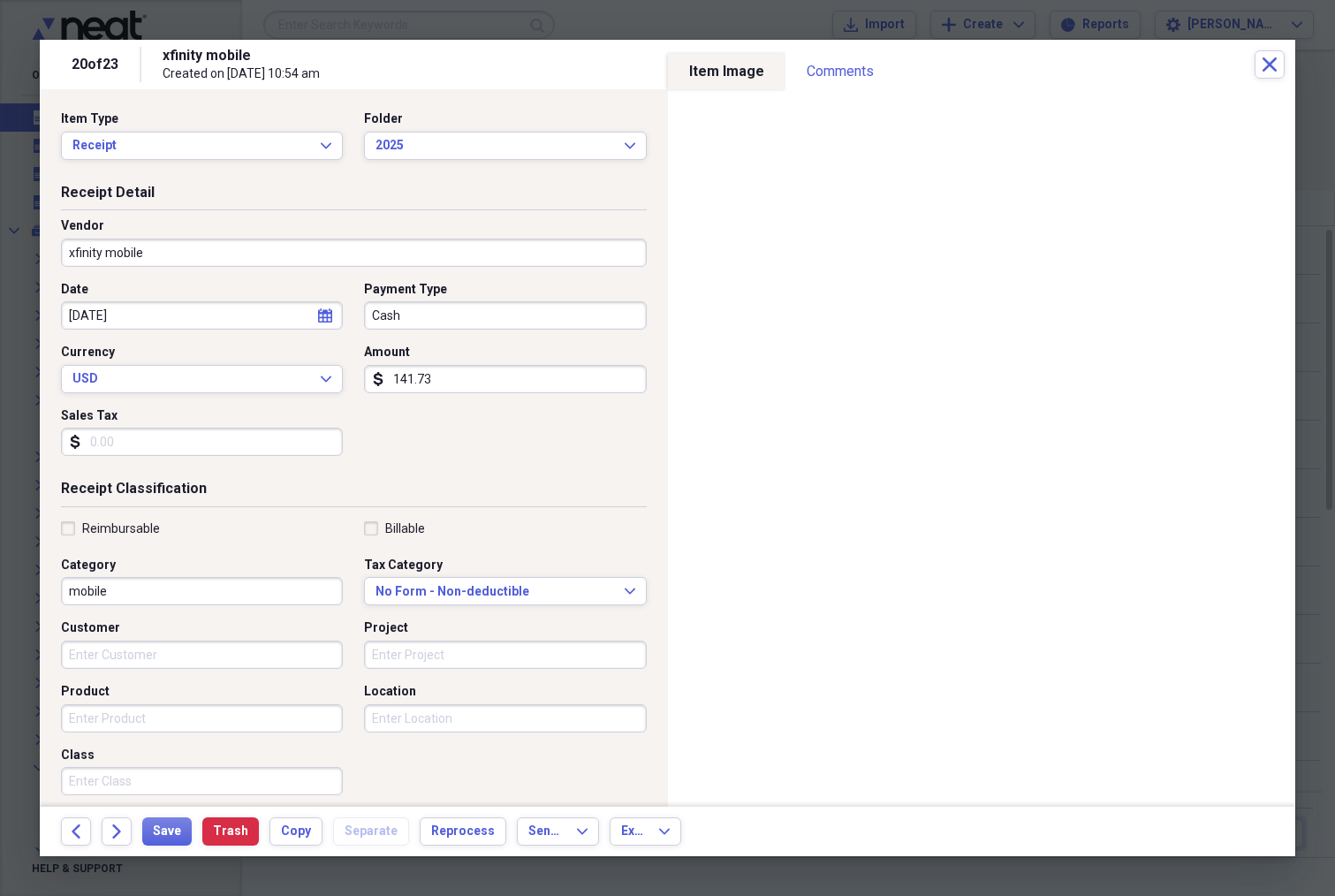 click 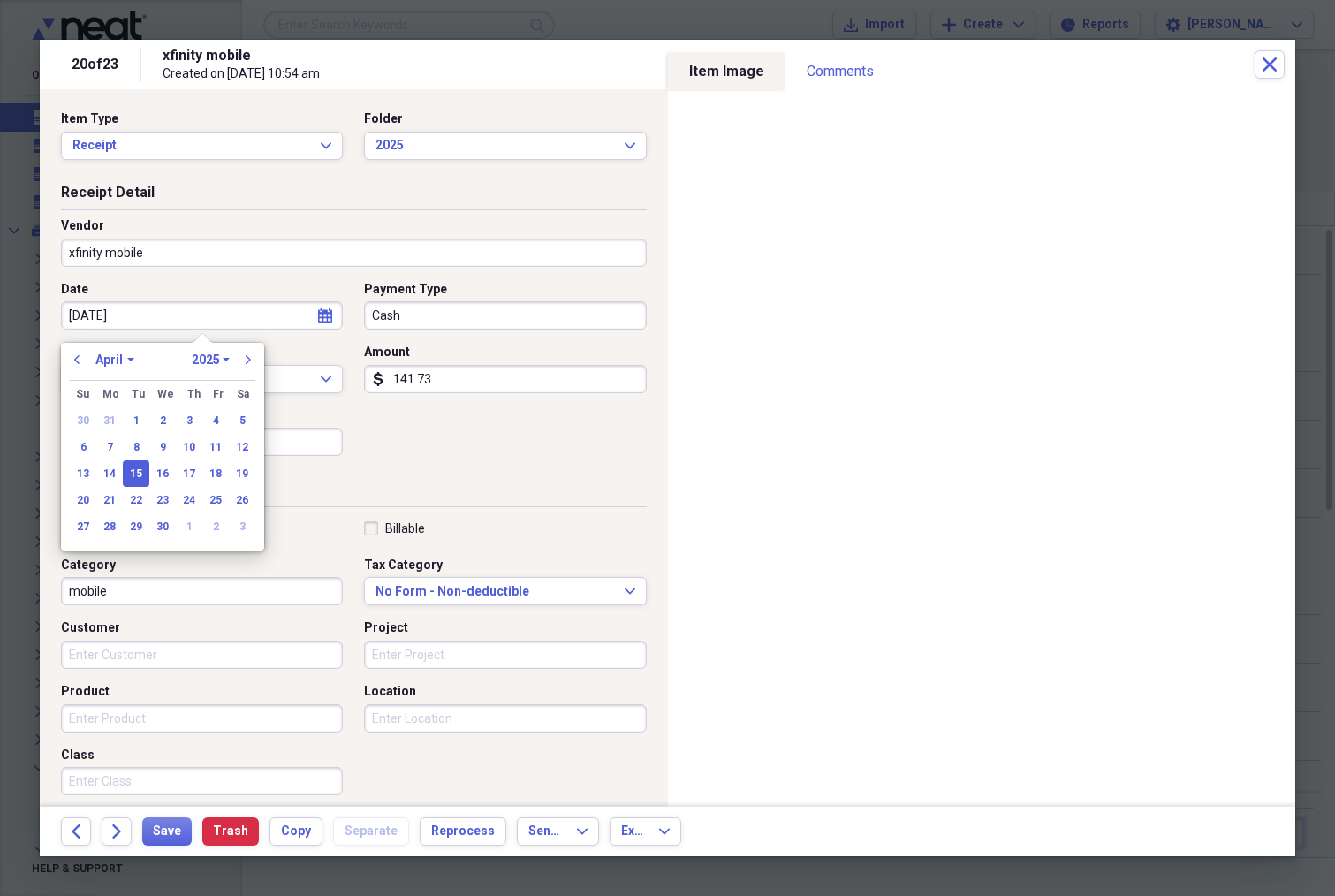 click on "January February March April May June July August September October November December" at bounding box center (115, 360) 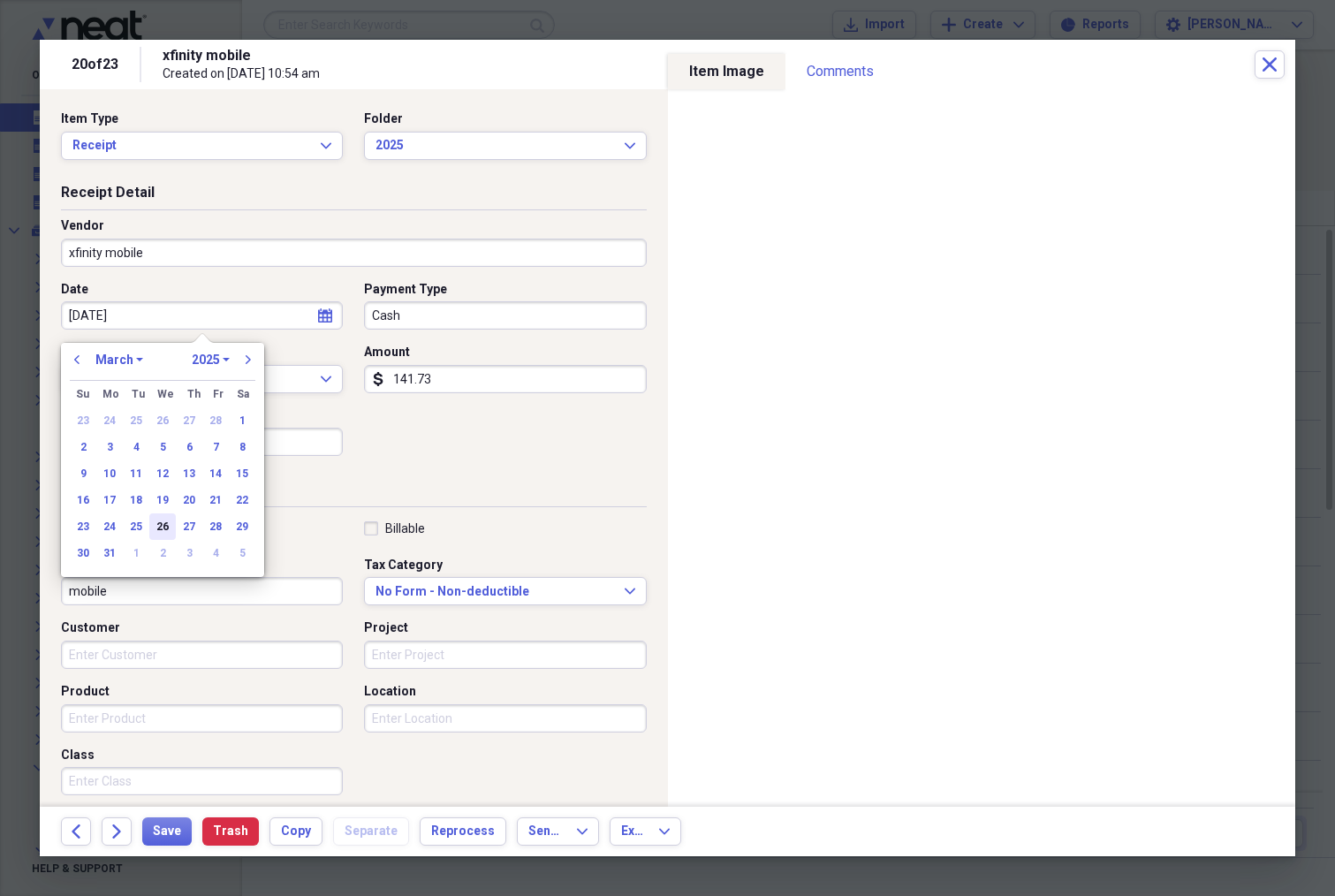 click on "26" at bounding box center [163, 527] 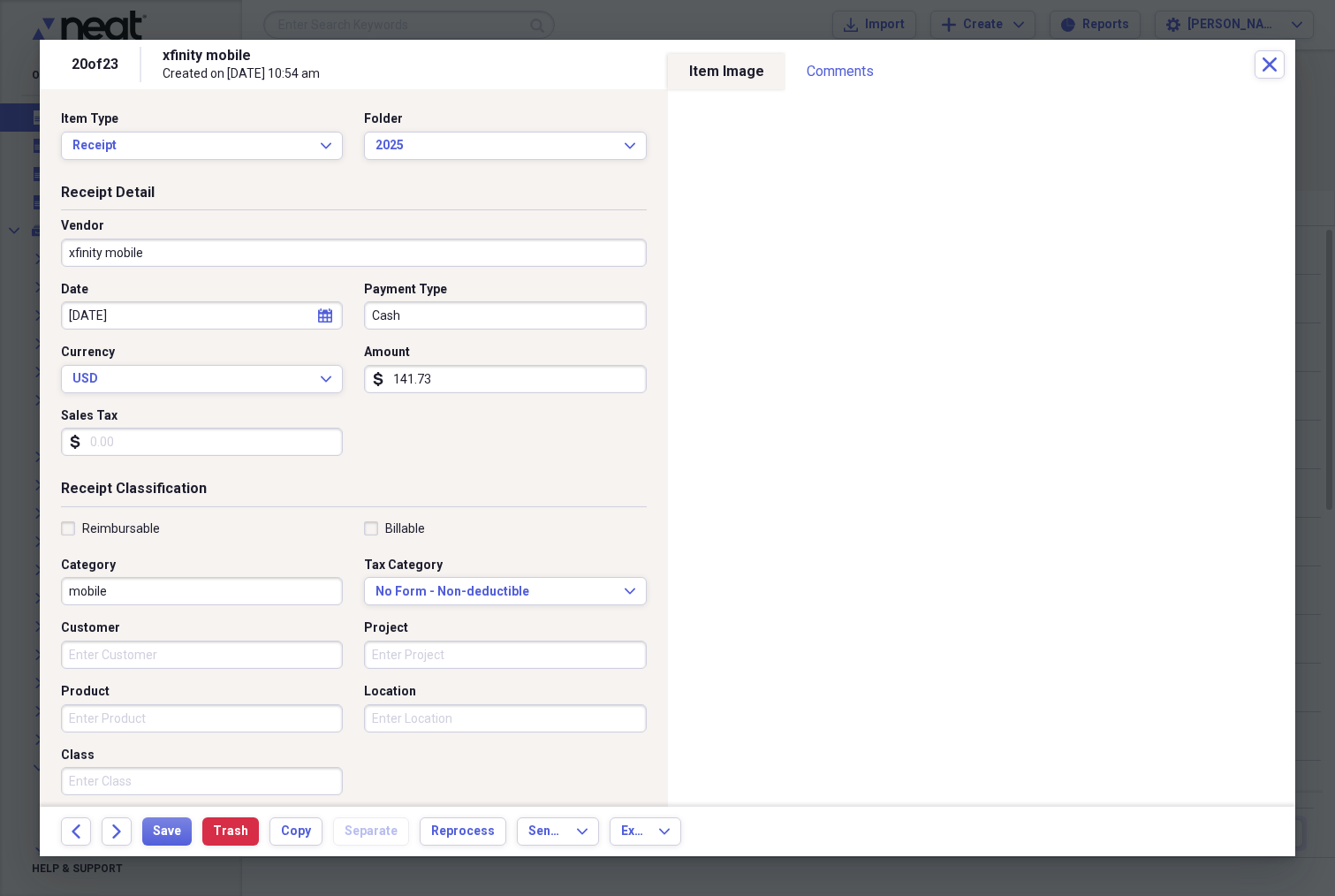 click on "Sales Tax" at bounding box center [201, 442] 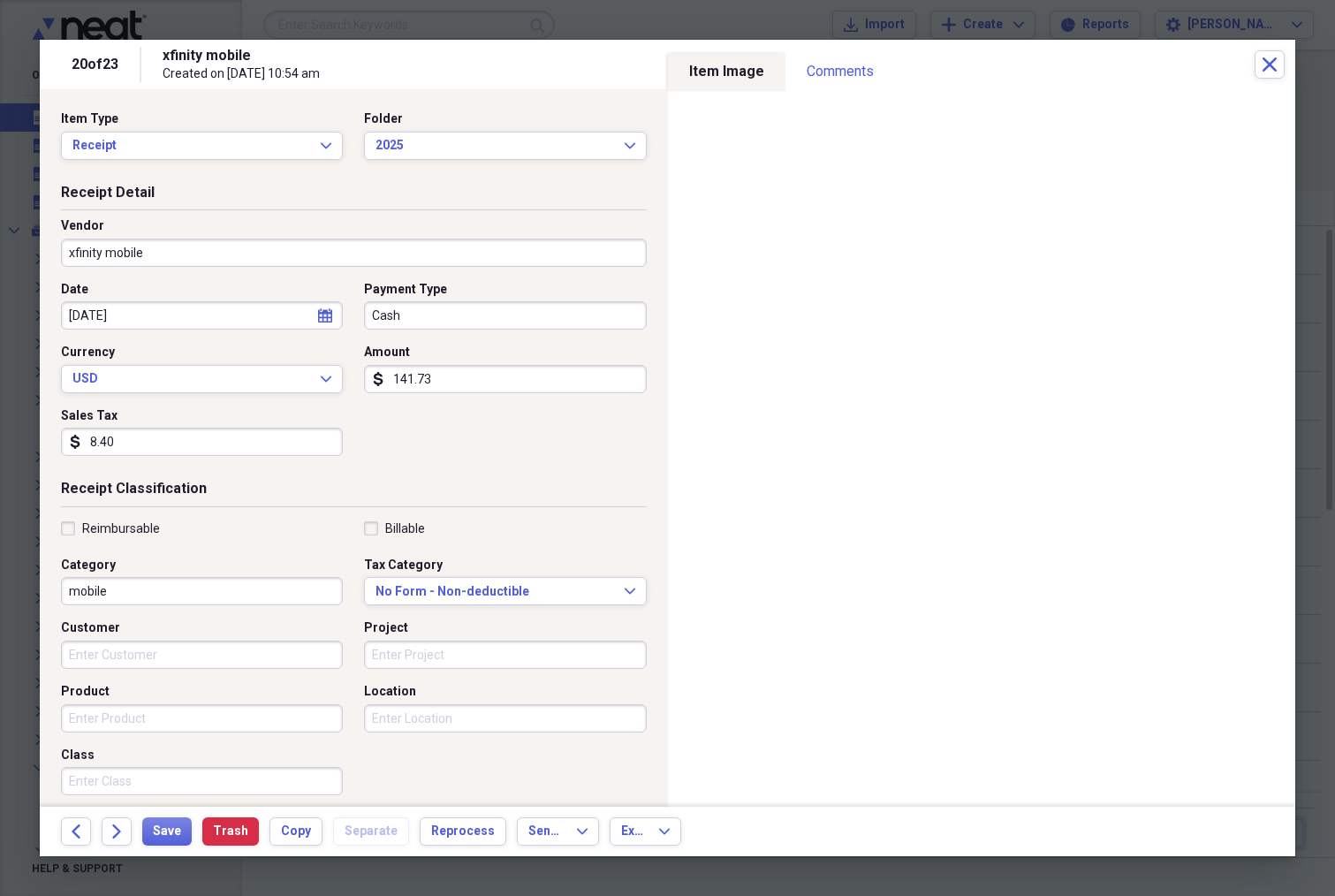 type on "8.40" 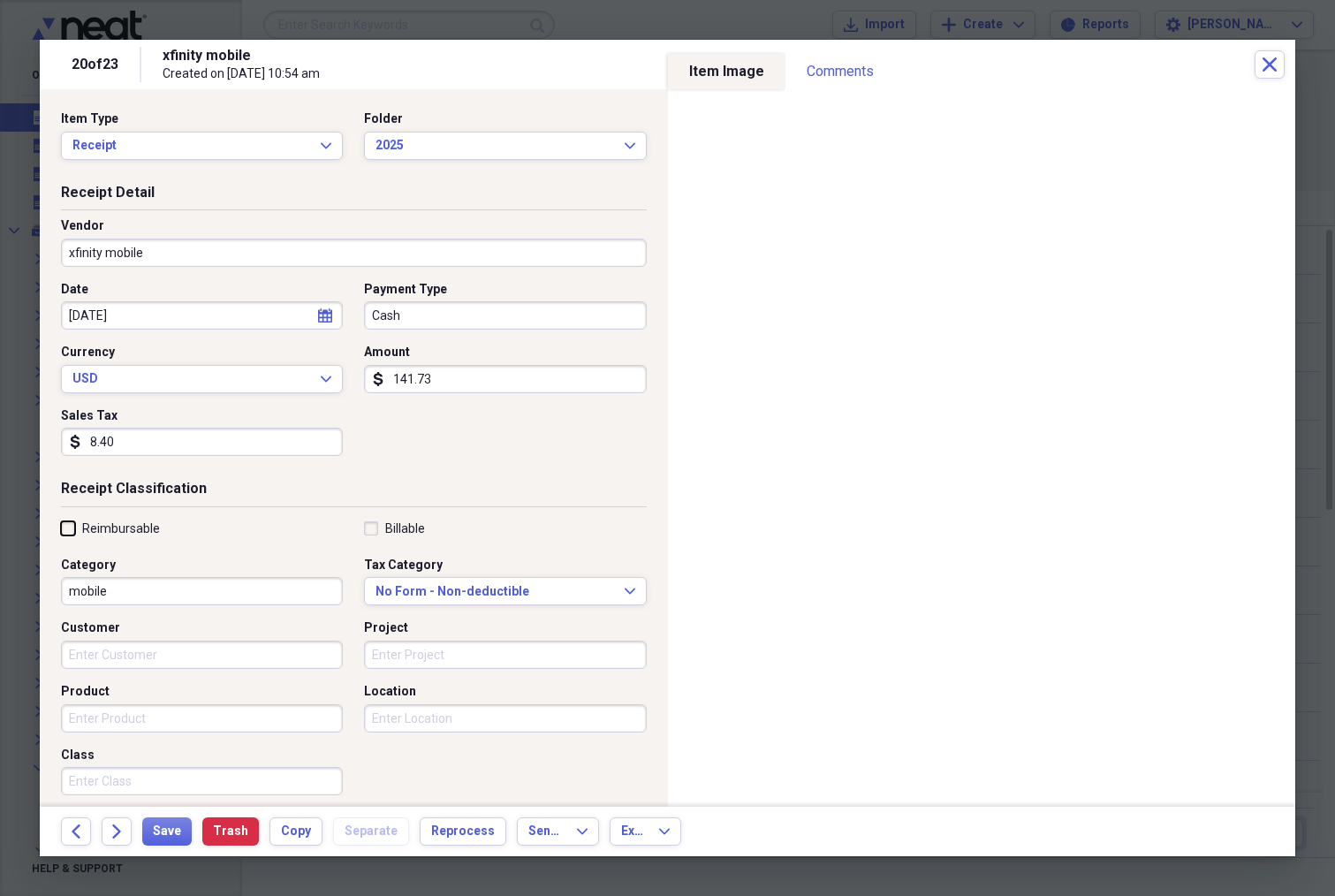 click on "Reimbursable" at bounding box center [61, 528] 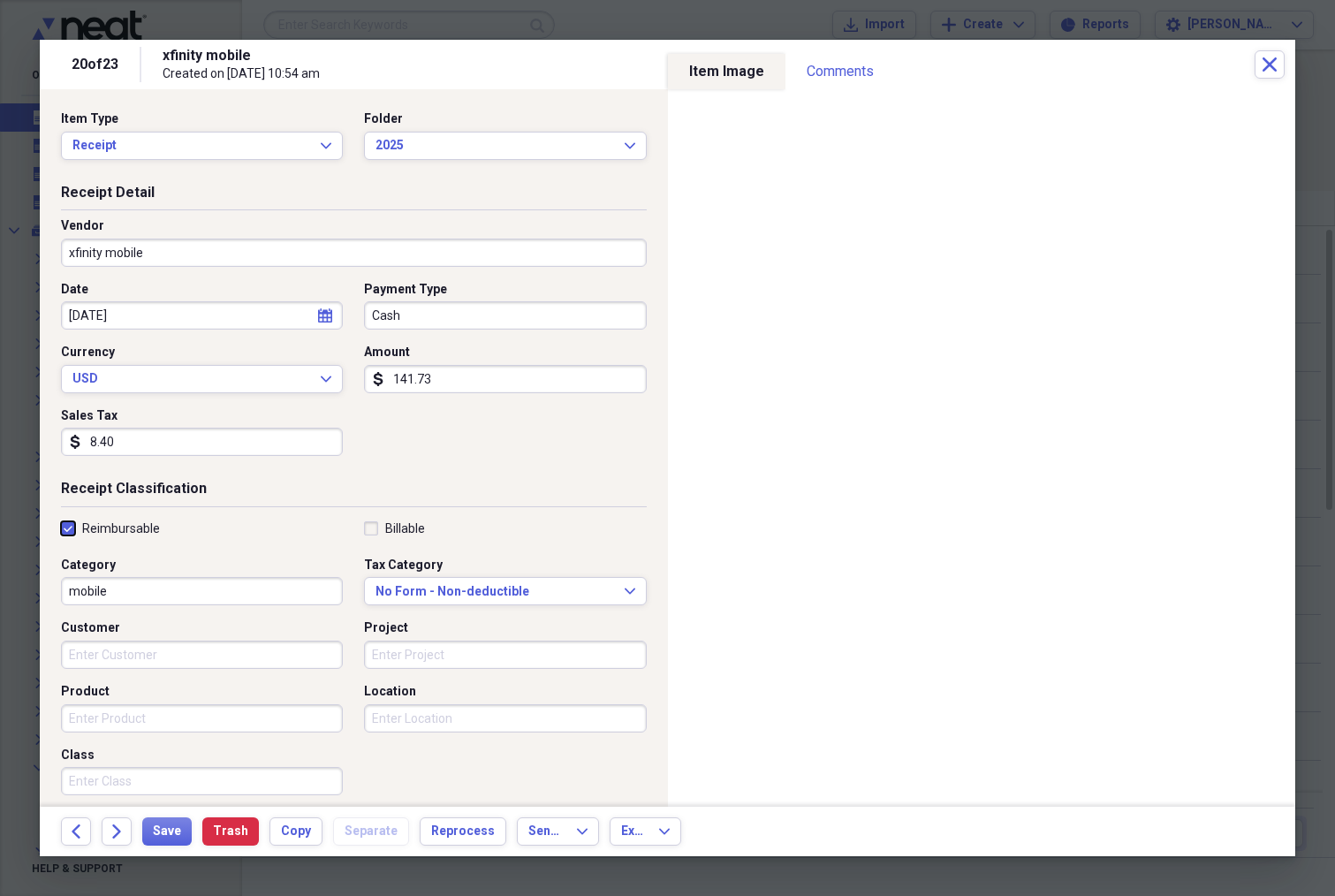 checkbox on "true" 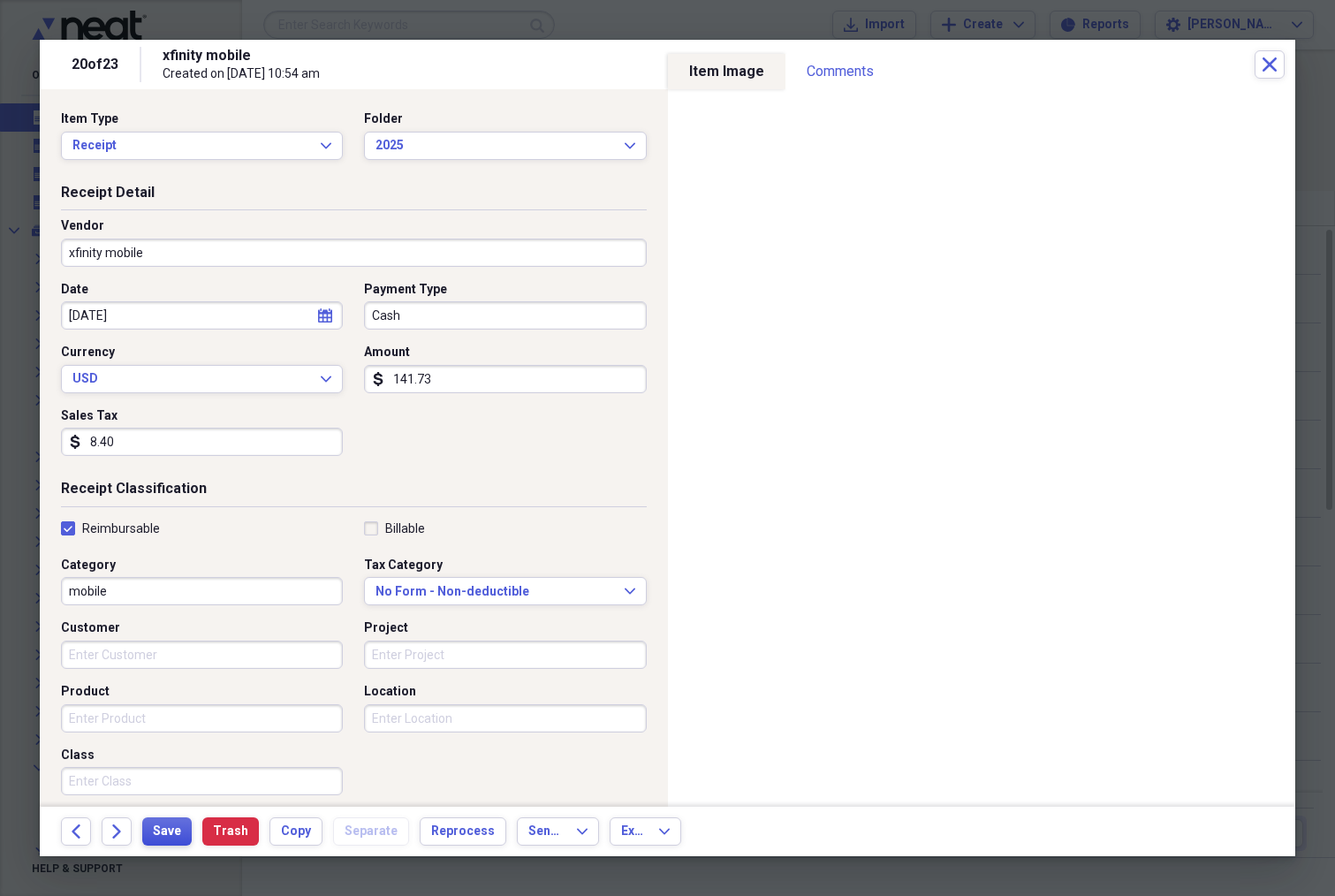 click on "Save" at bounding box center (167, 831) 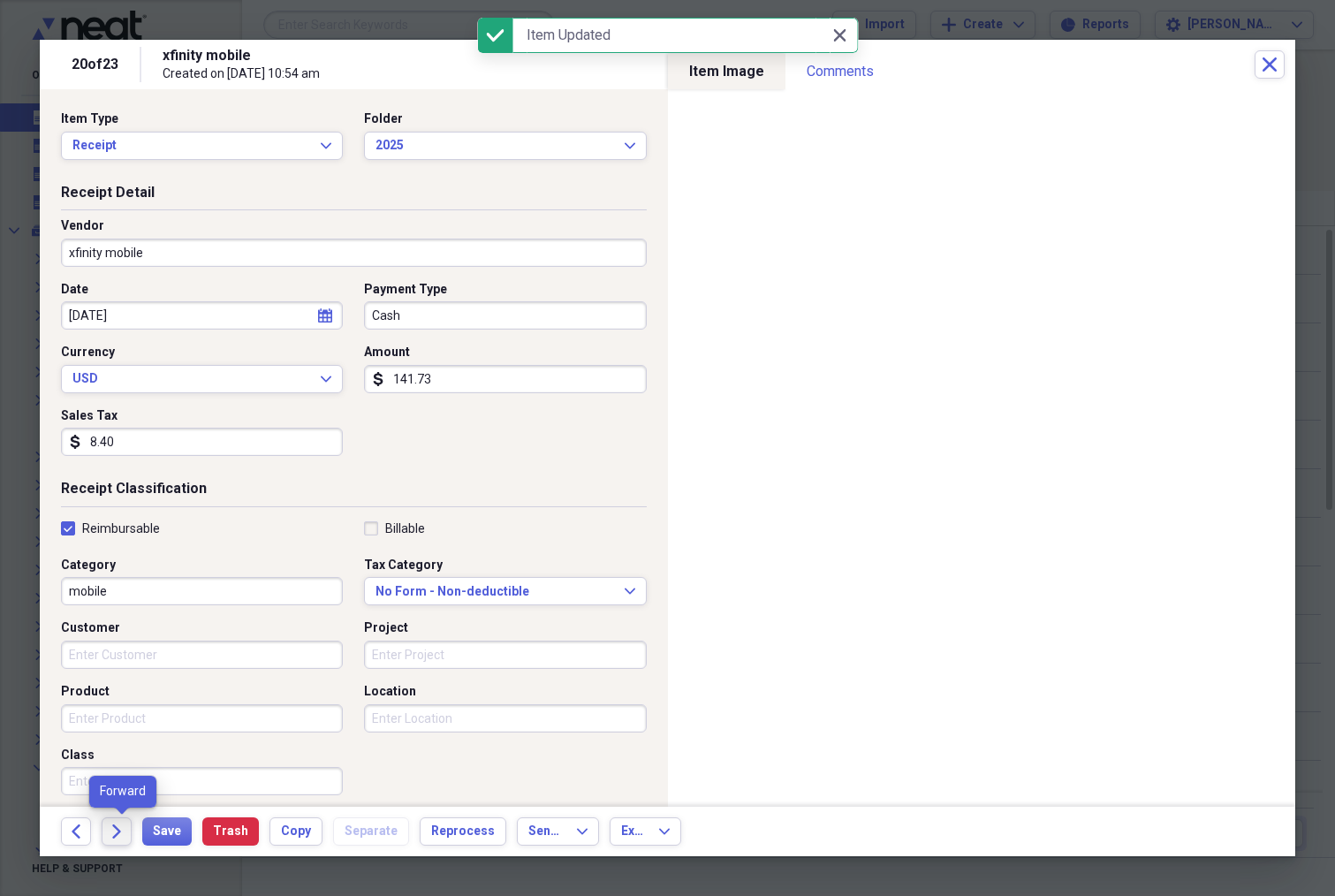 click 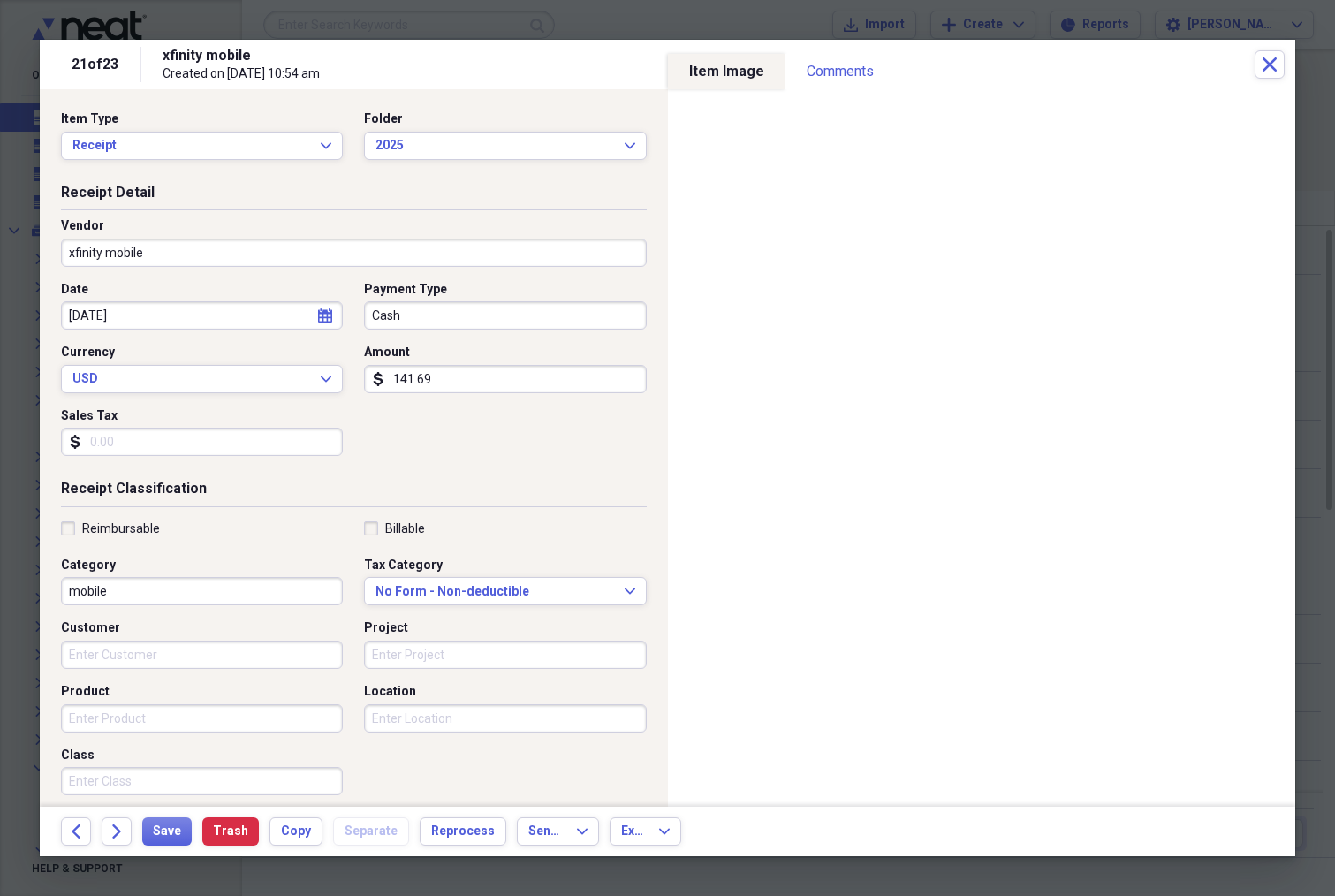 click on "calendar" 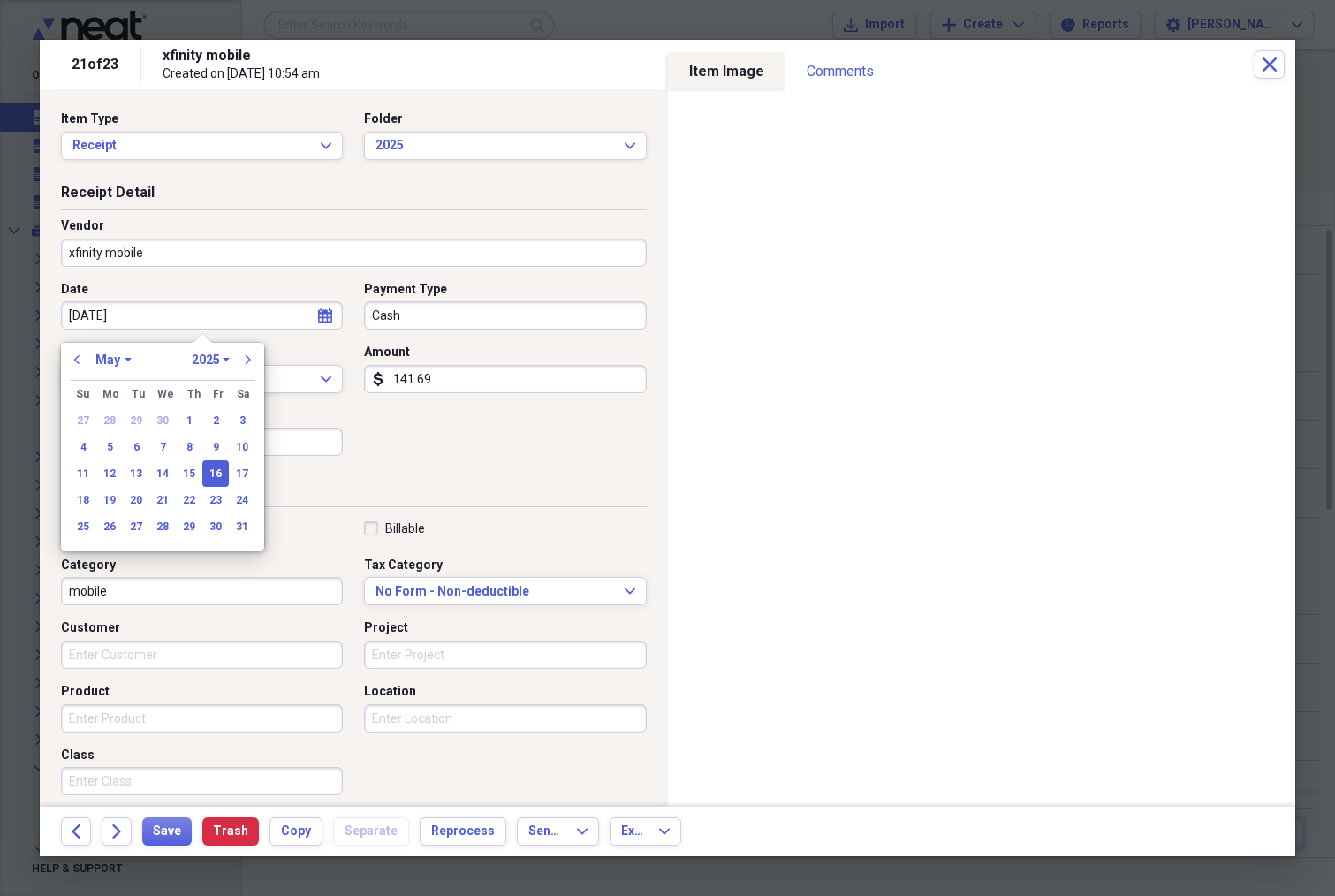 click on "January February March April May June July August September October November December" at bounding box center [113, 360] 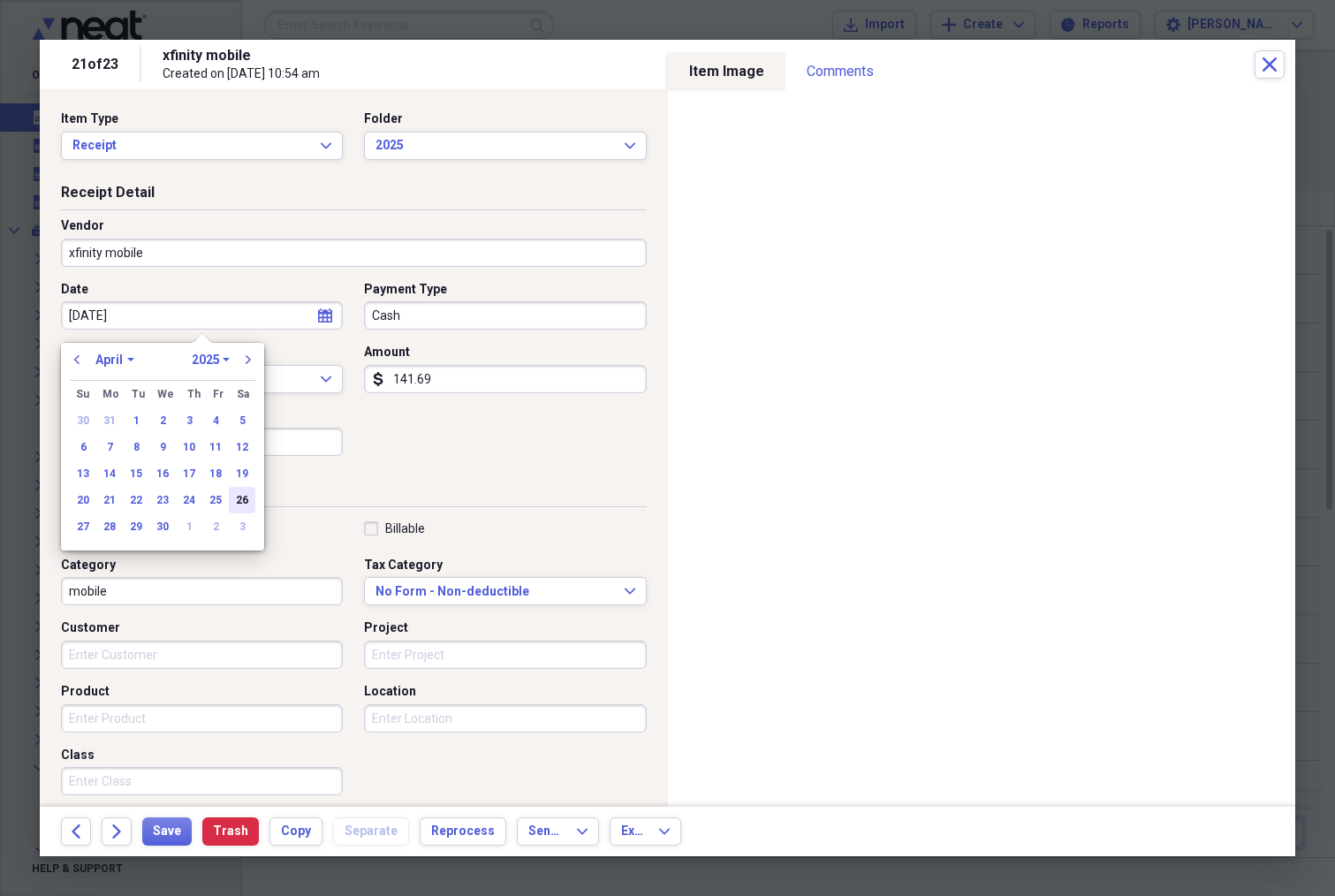 click on "26" at bounding box center [242, 500] 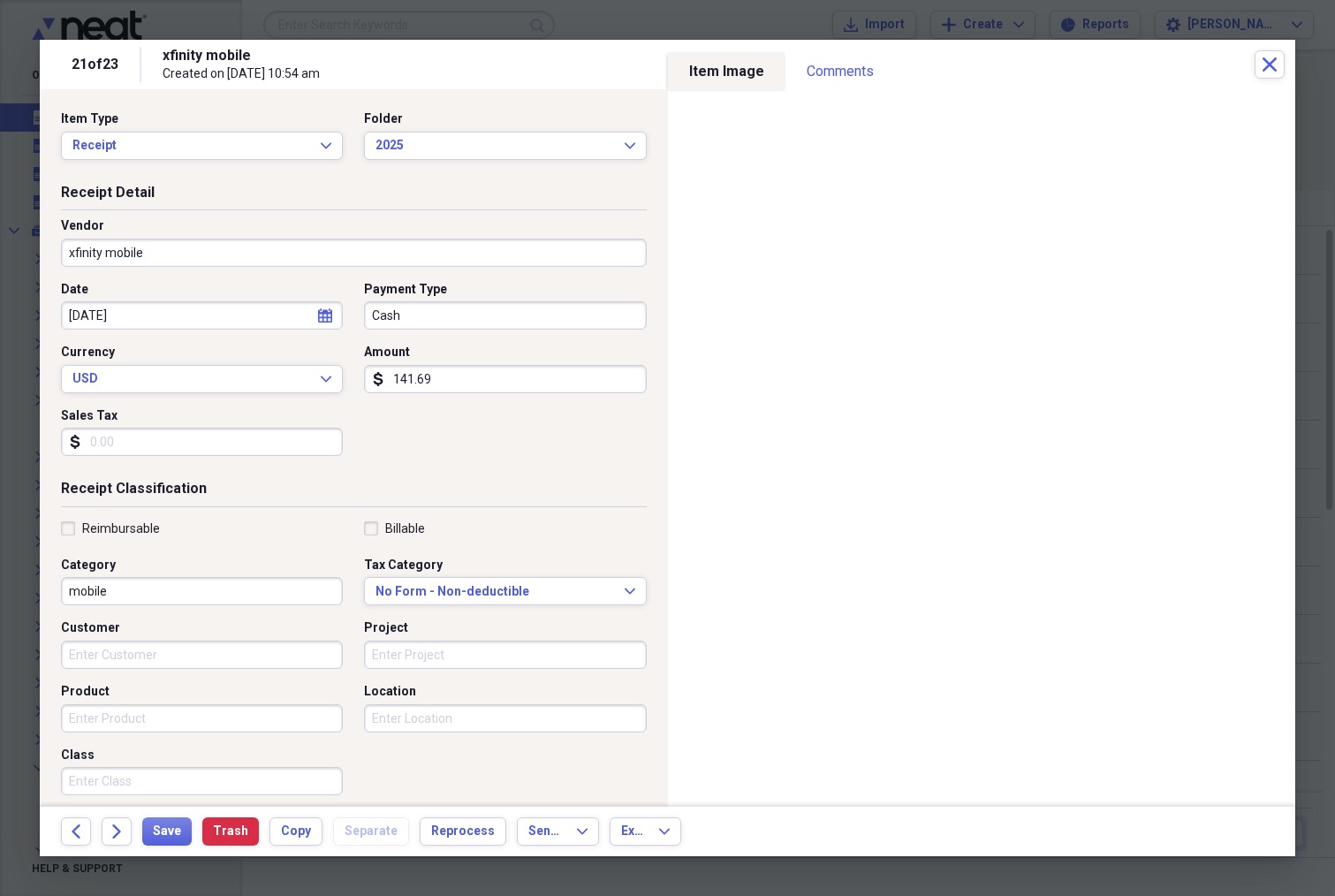 click on "Sales Tax" at bounding box center (201, 442) 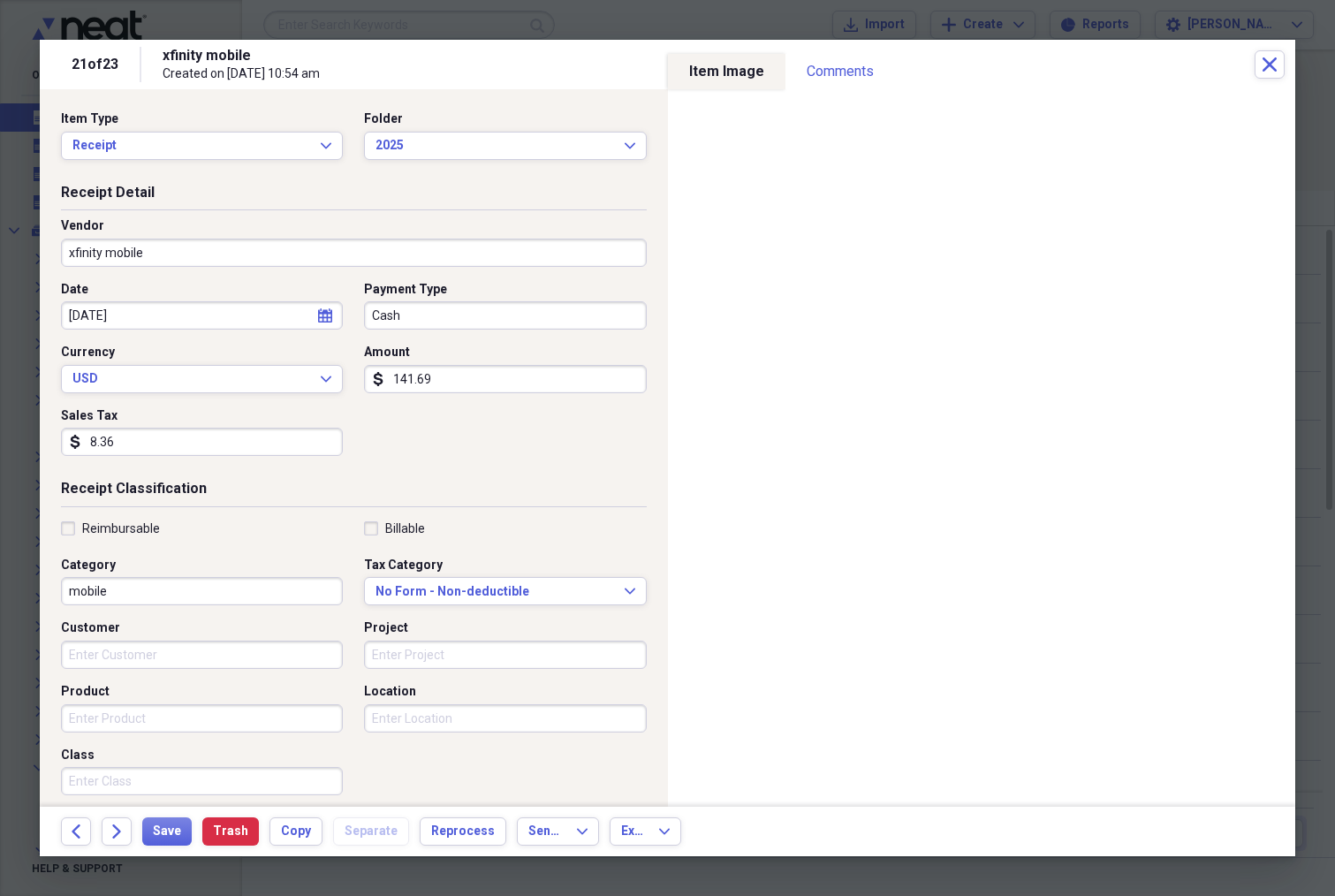 type on "8.36" 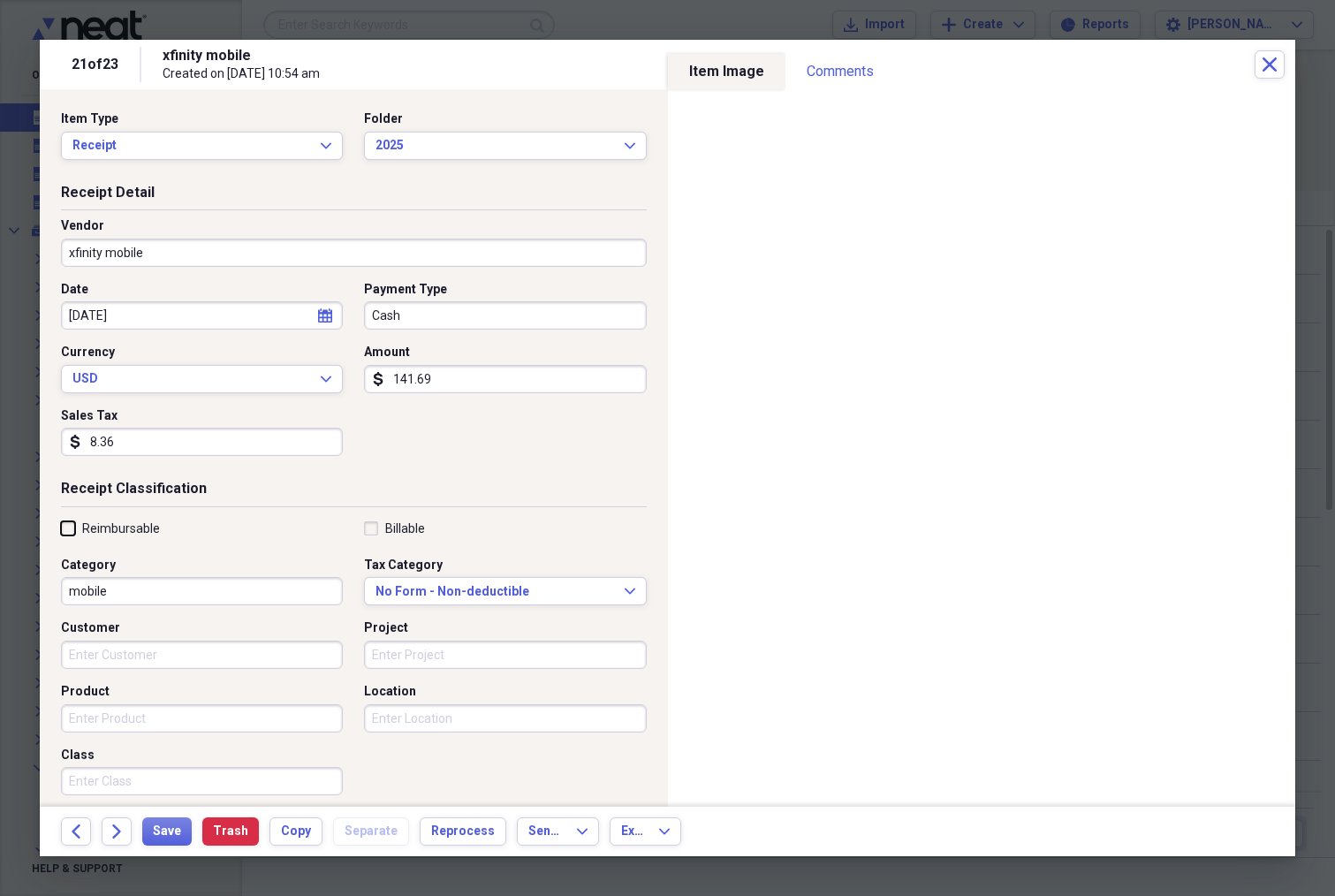 click on "Reimbursable" at bounding box center (61, 528) 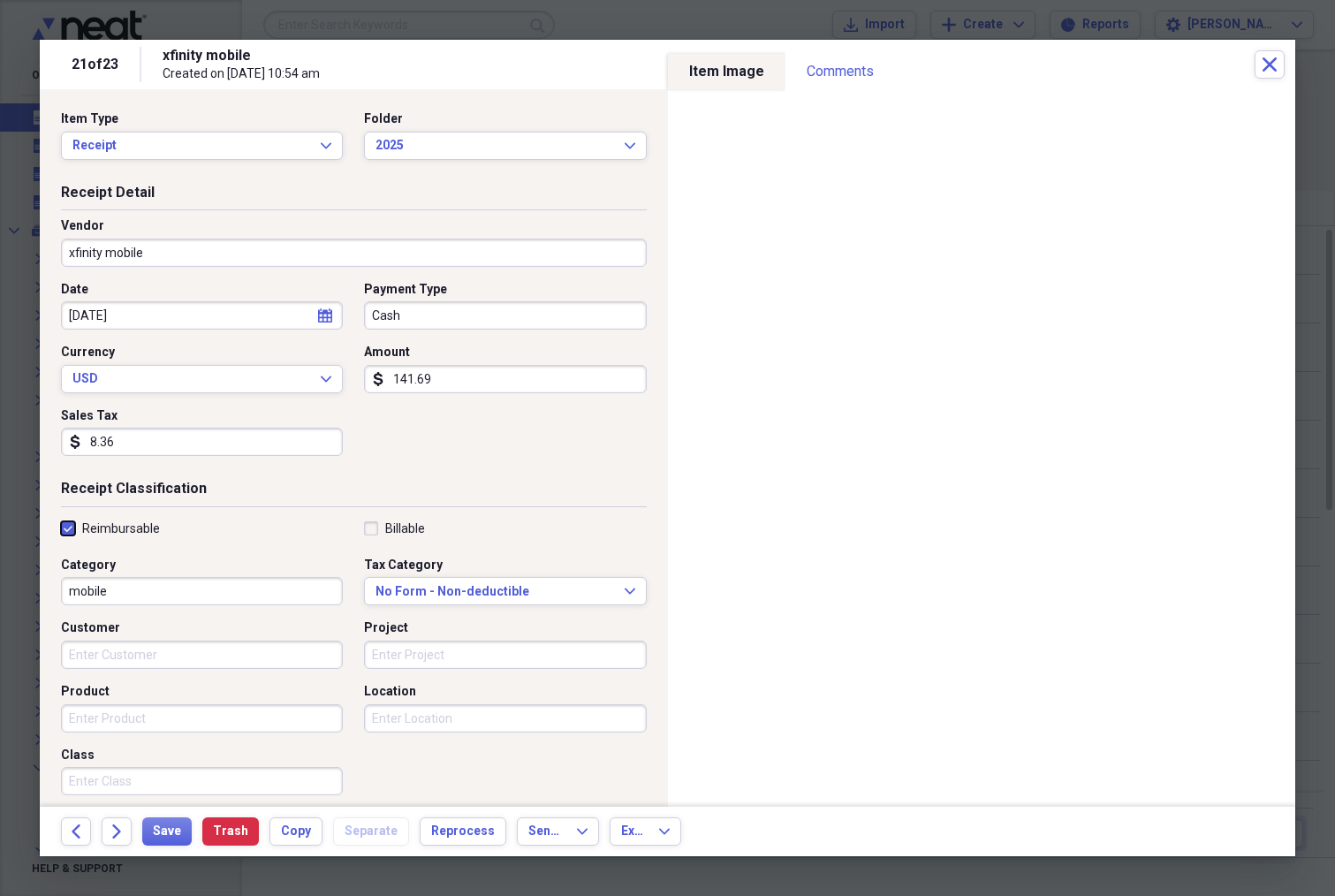 checkbox on "true" 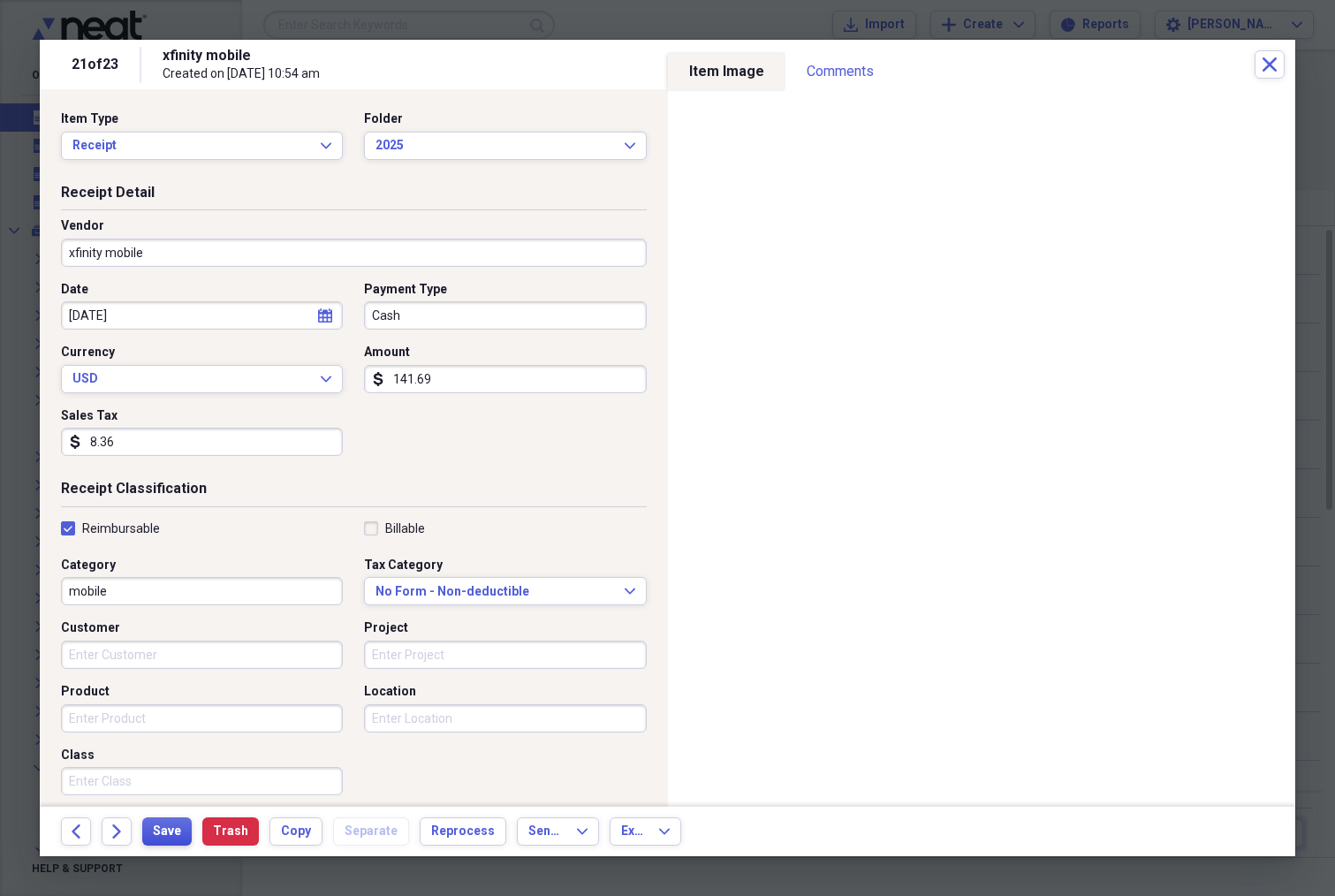 click on "Save" at bounding box center (167, 831) 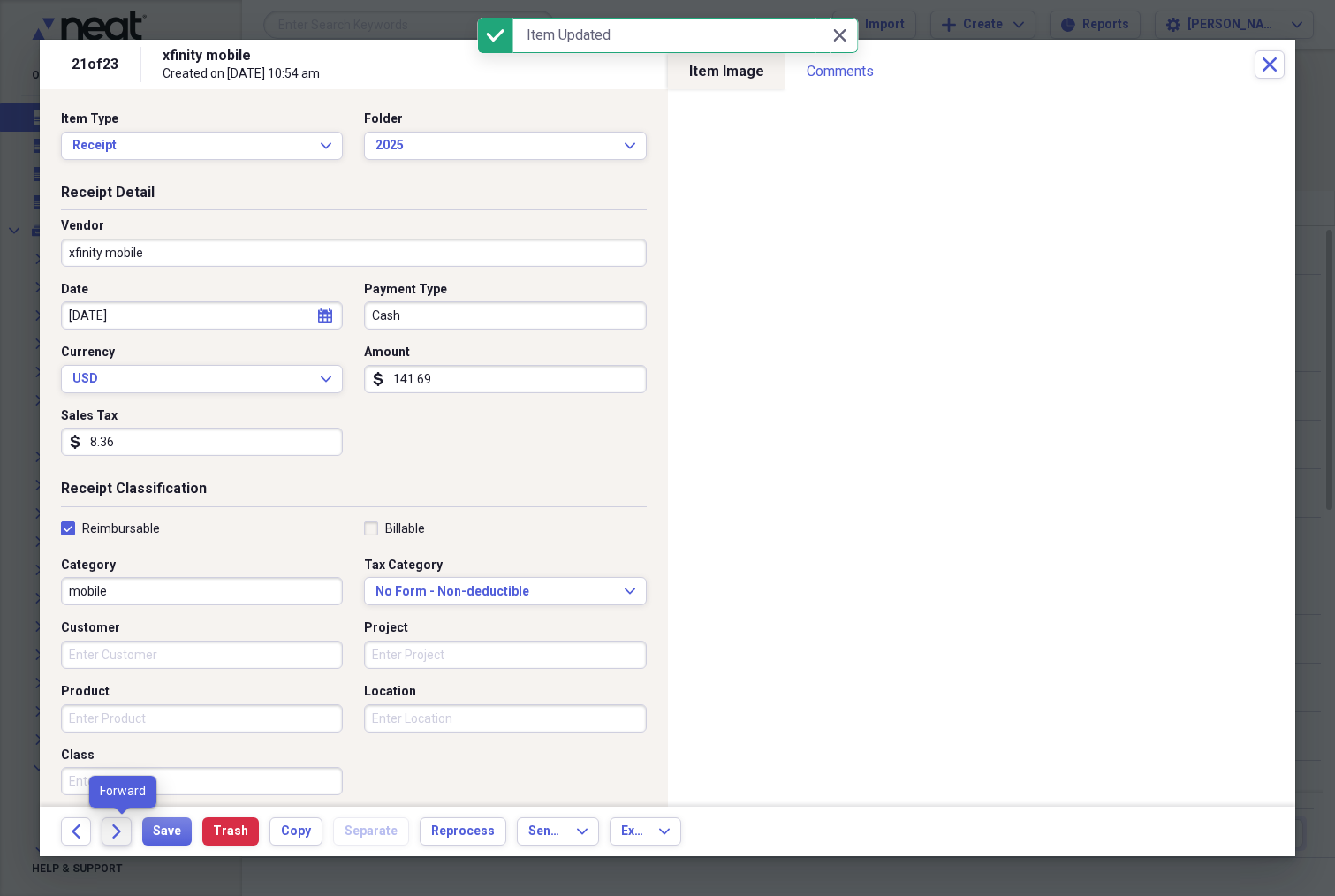 click on "Forward" 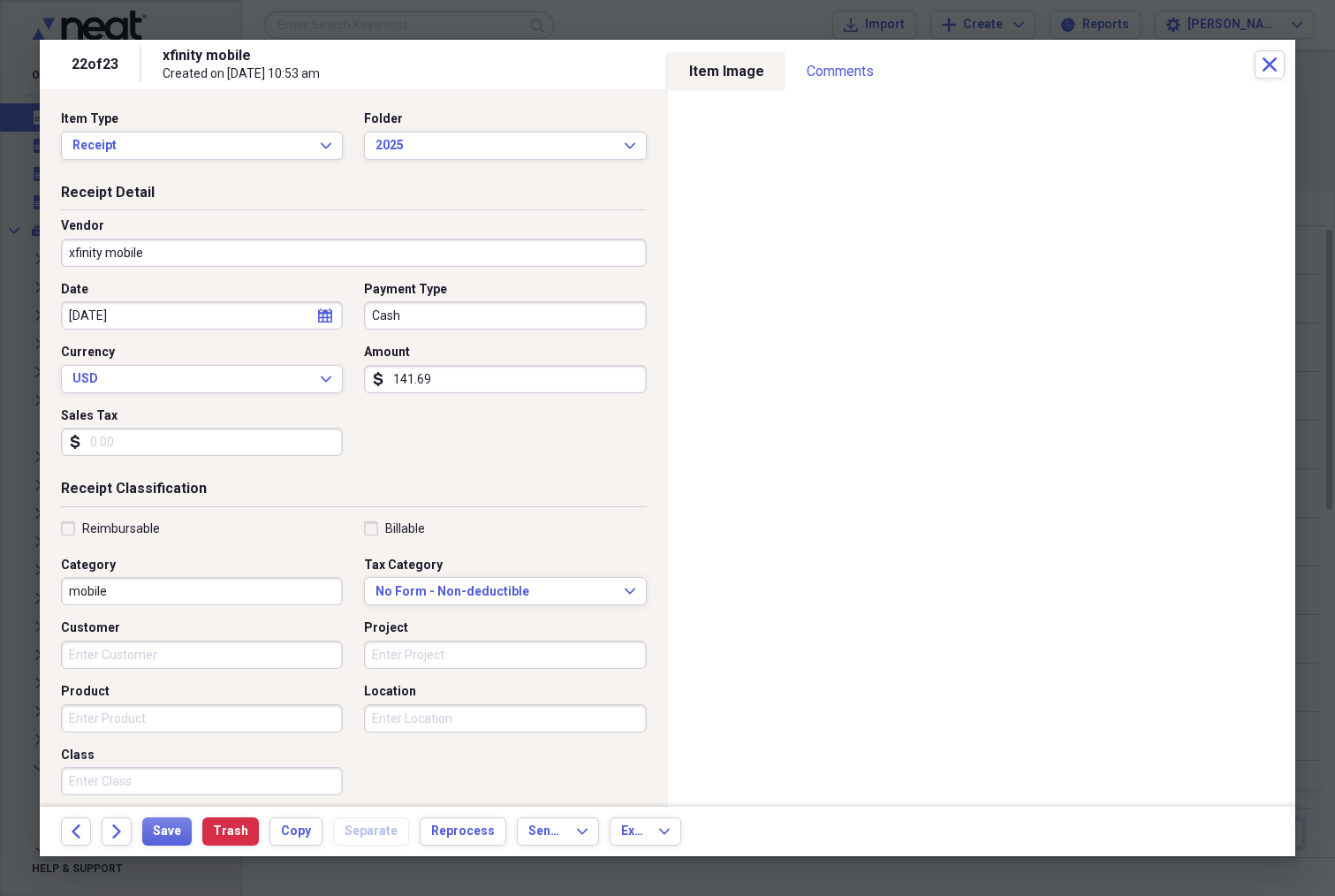 click on "Sales Tax" at bounding box center (201, 416) 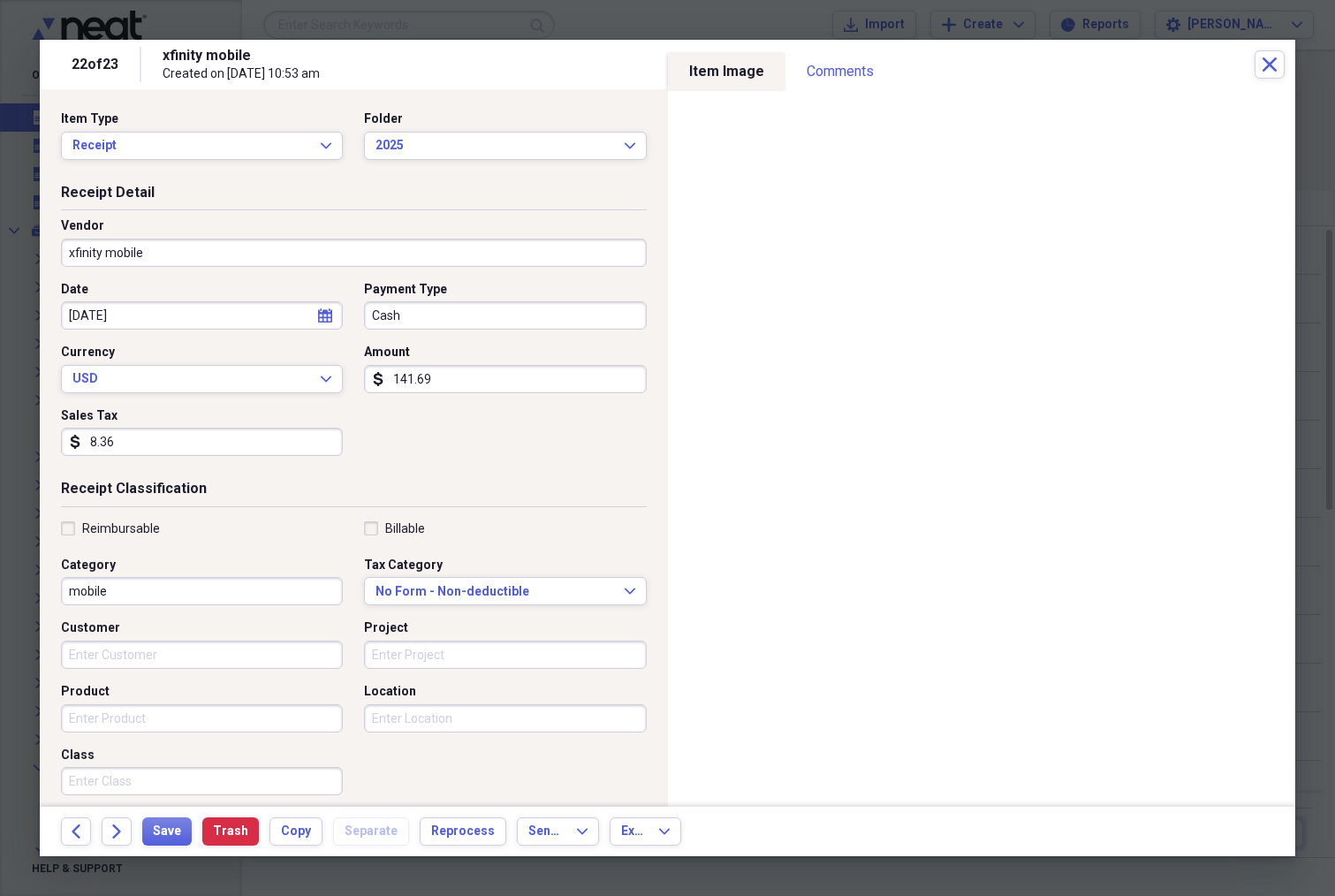 type on "8.36" 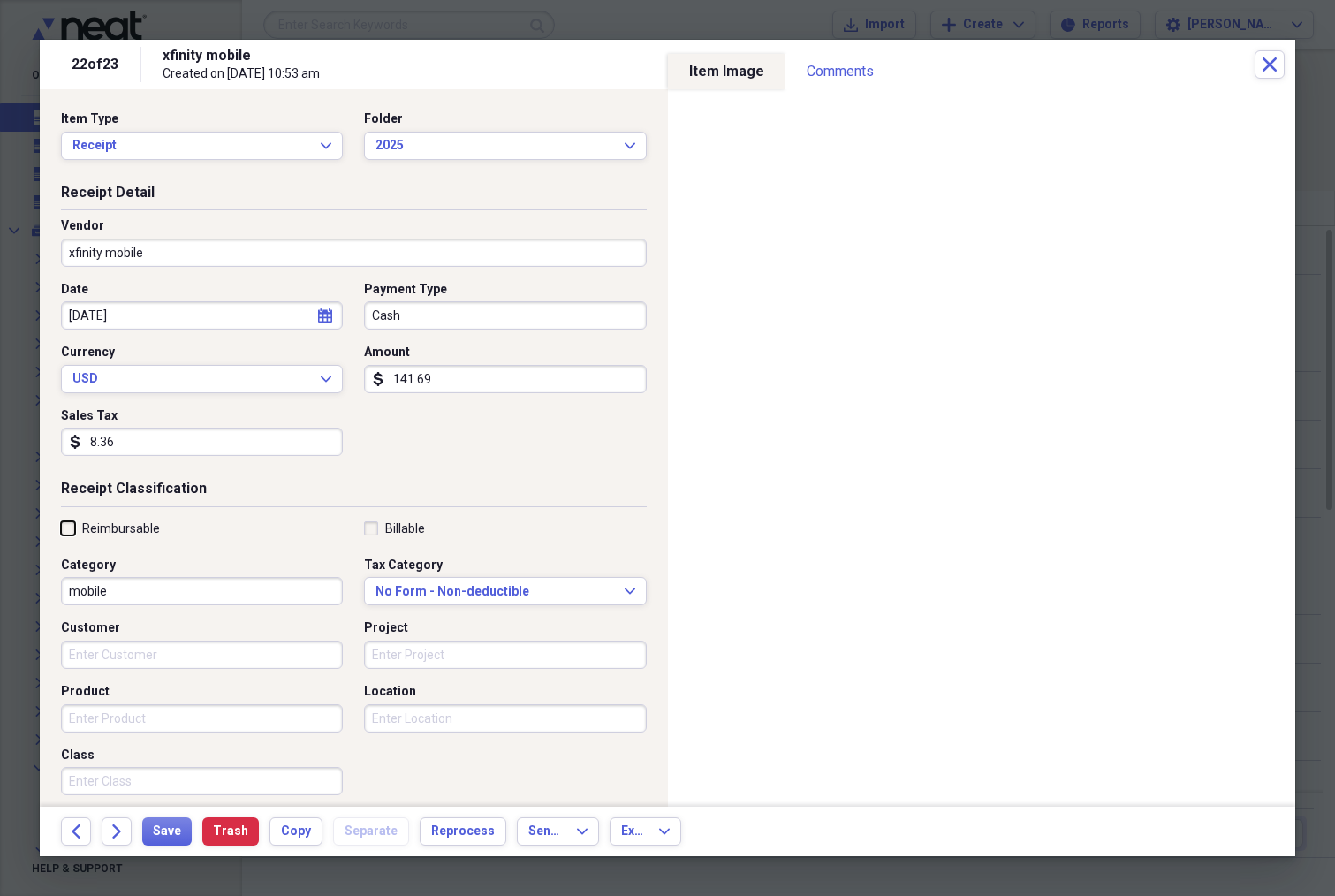 click on "Reimbursable" at bounding box center [61, 528] 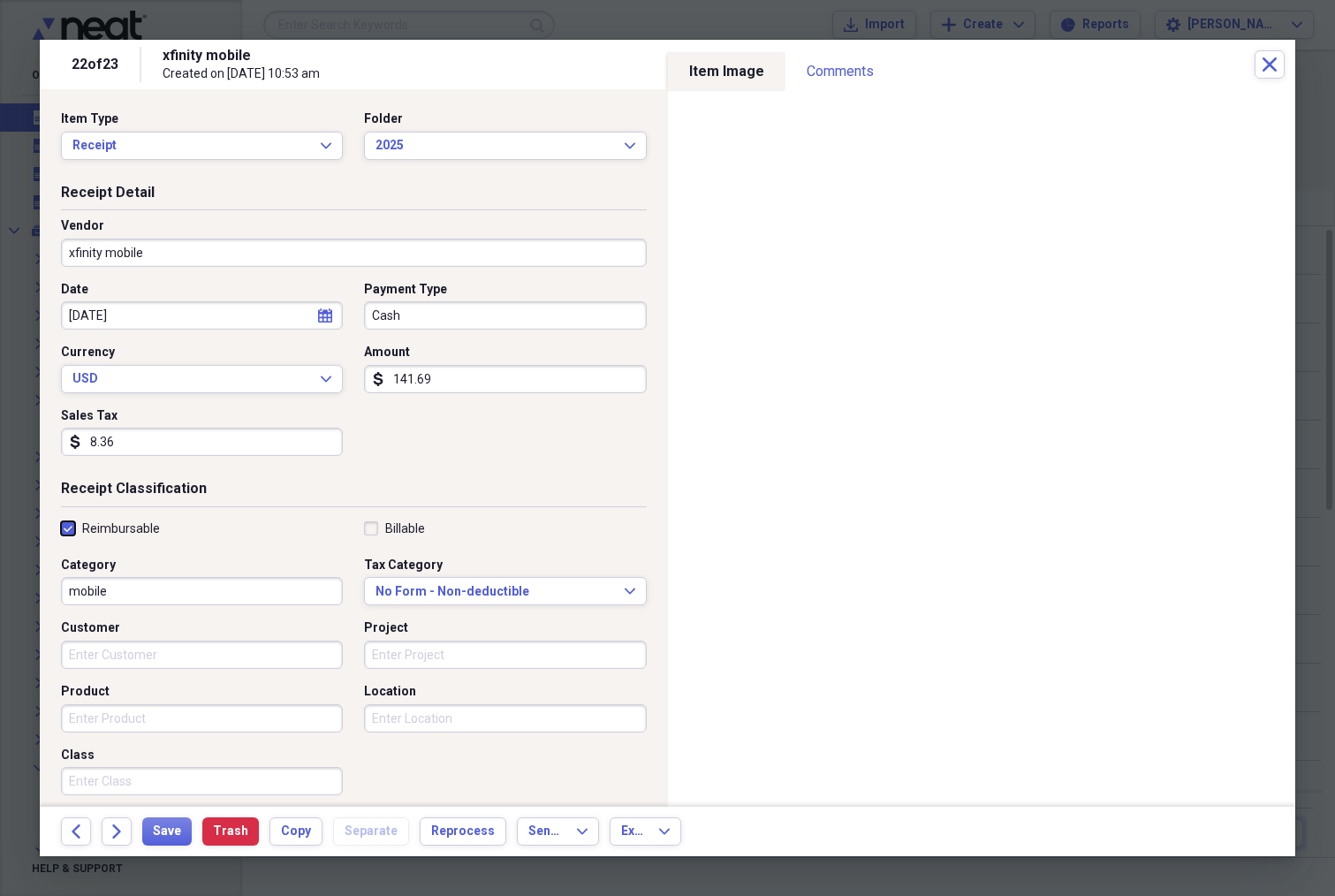 checkbox on "true" 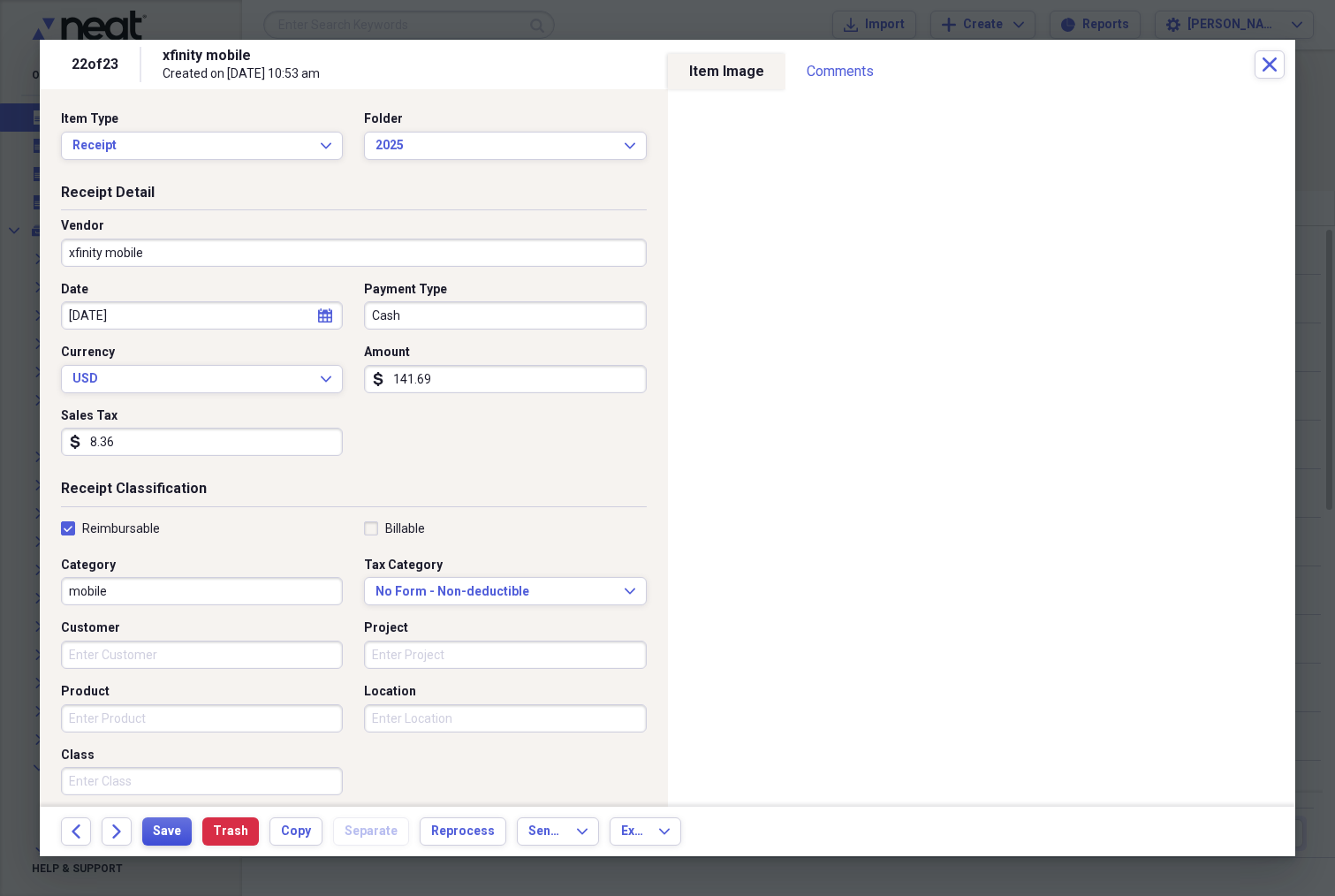 click on "Save" at bounding box center [167, 831] 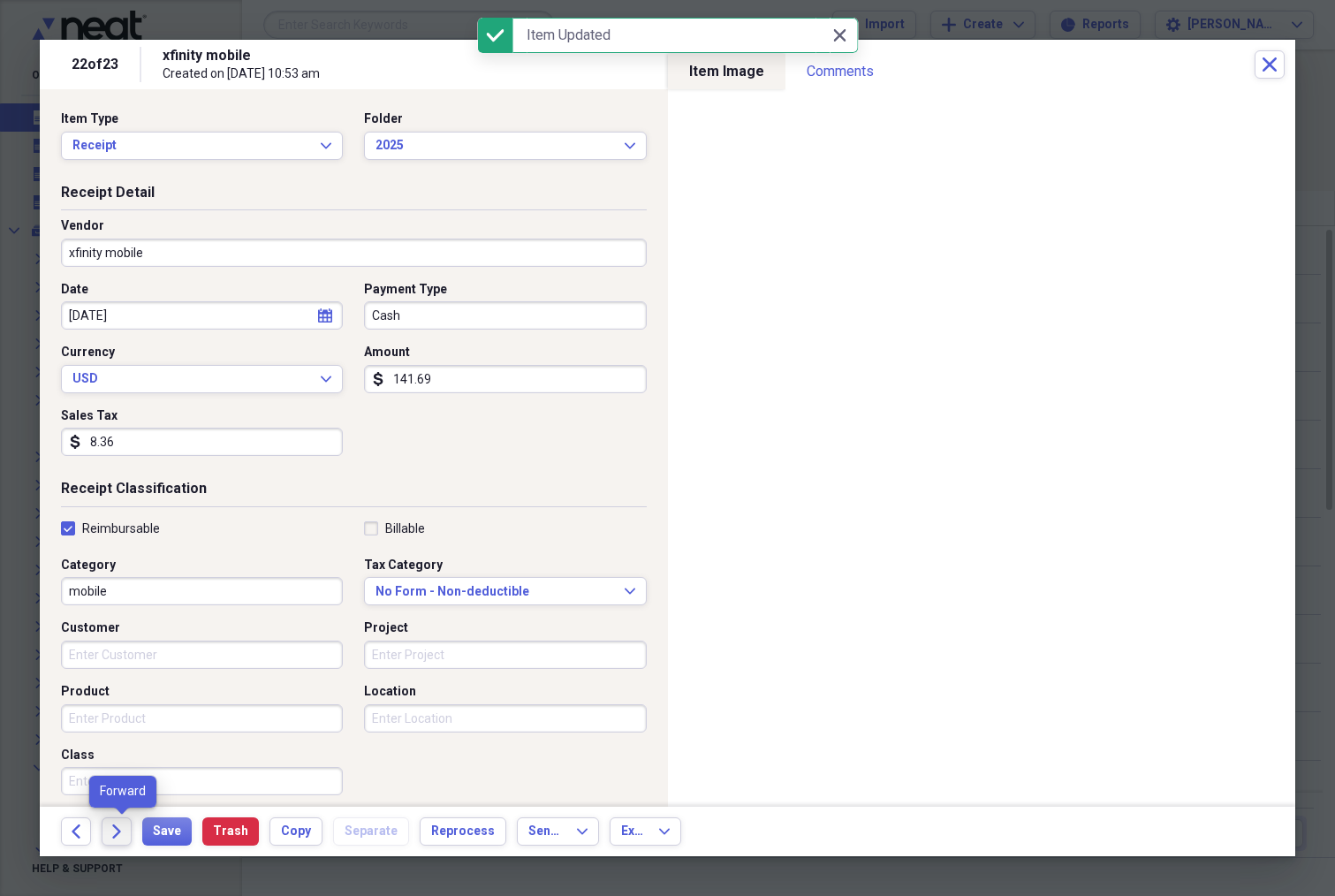click on "Forward" 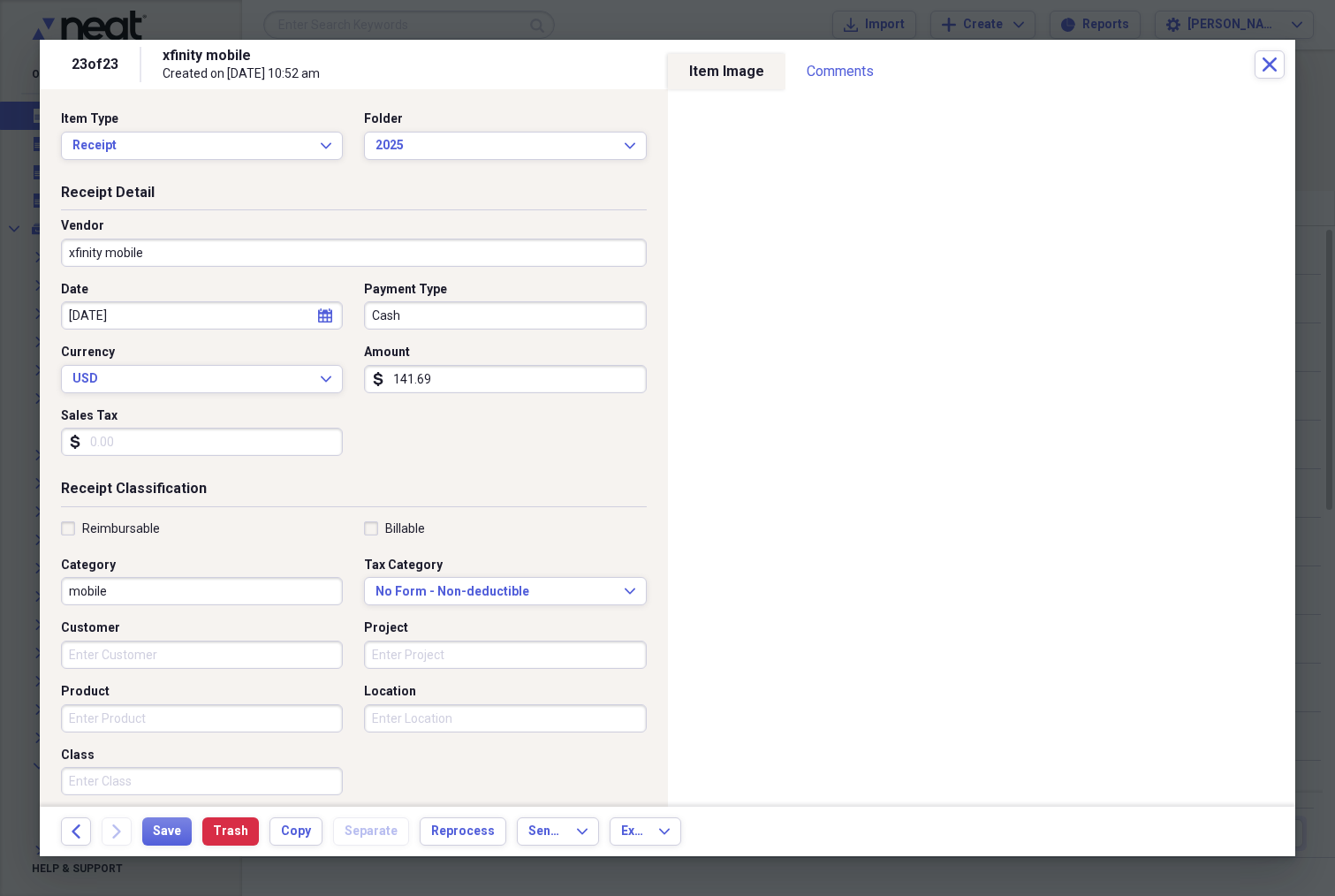click 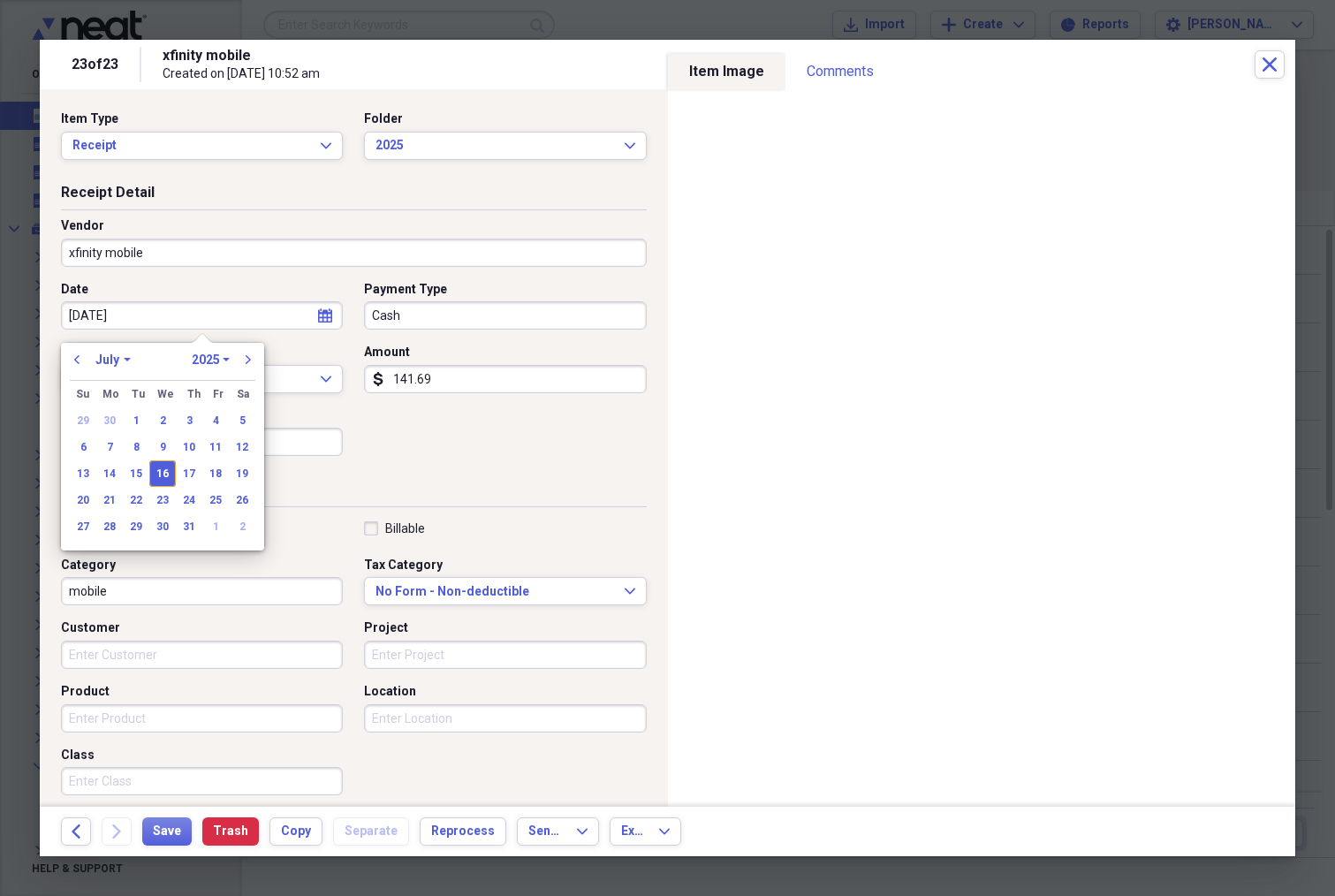 click on "January February March April May June July August September October November December" at bounding box center [113, 360] 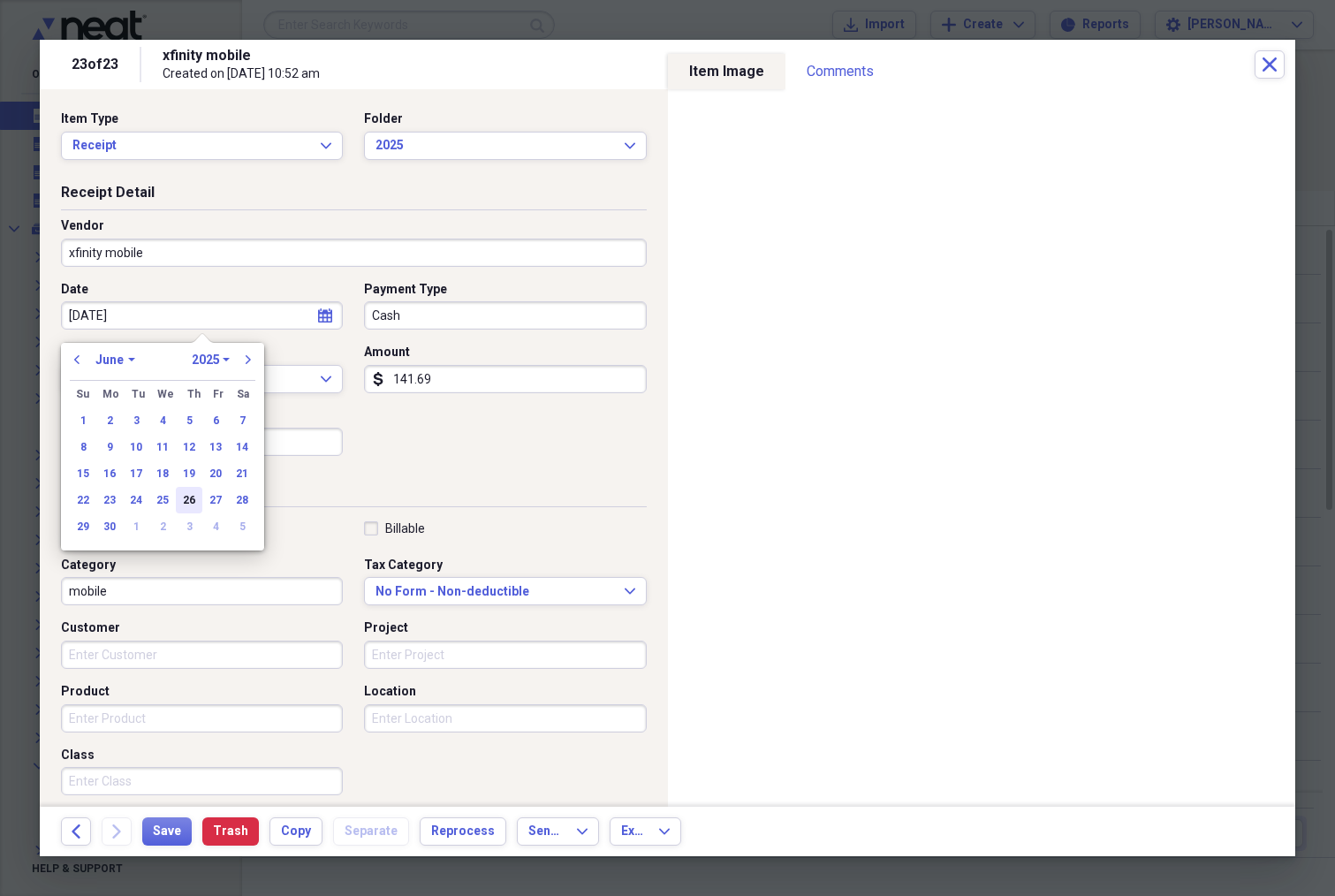 click on "26" at bounding box center (189, 500) 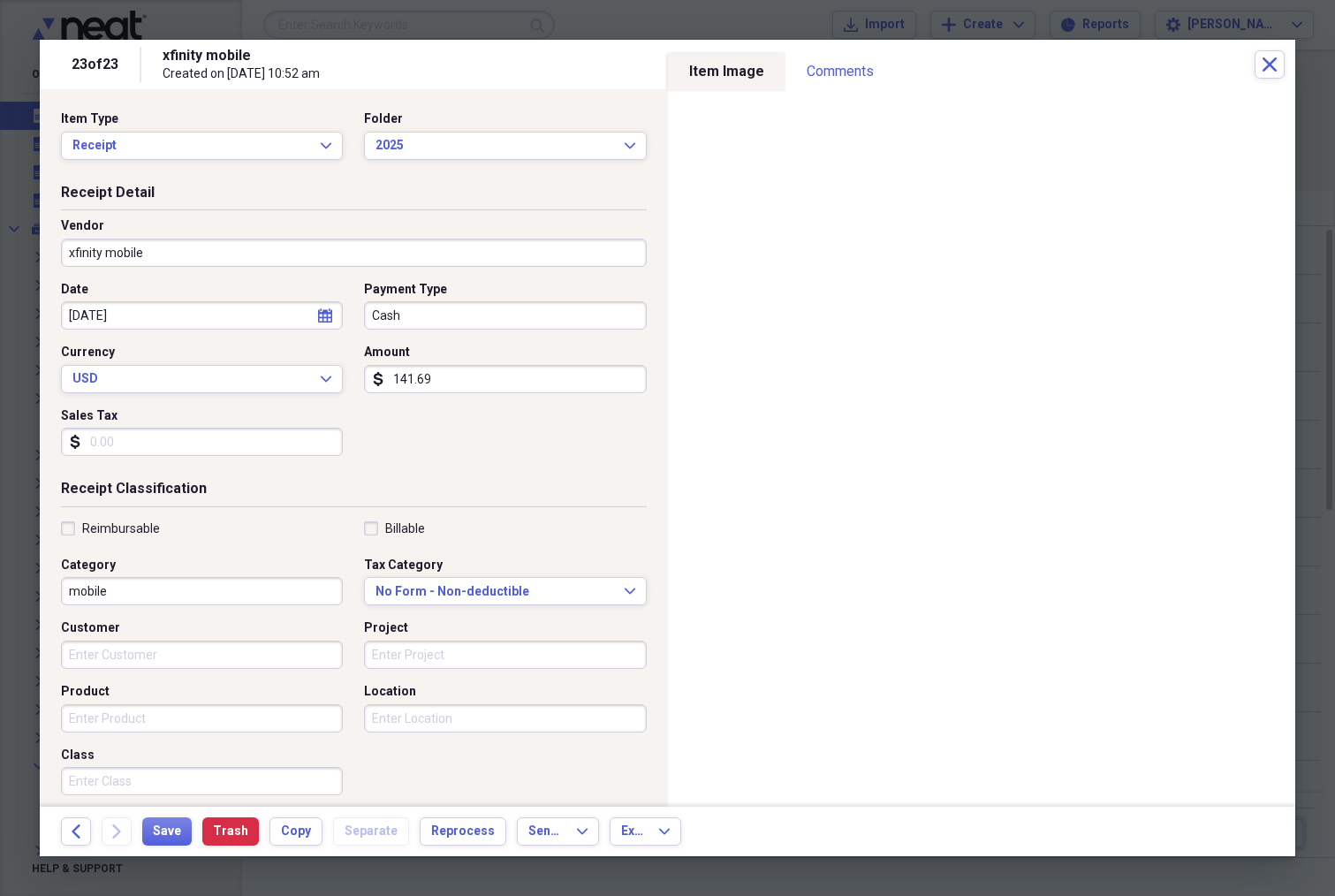 click on "Sales Tax" at bounding box center [201, 442] 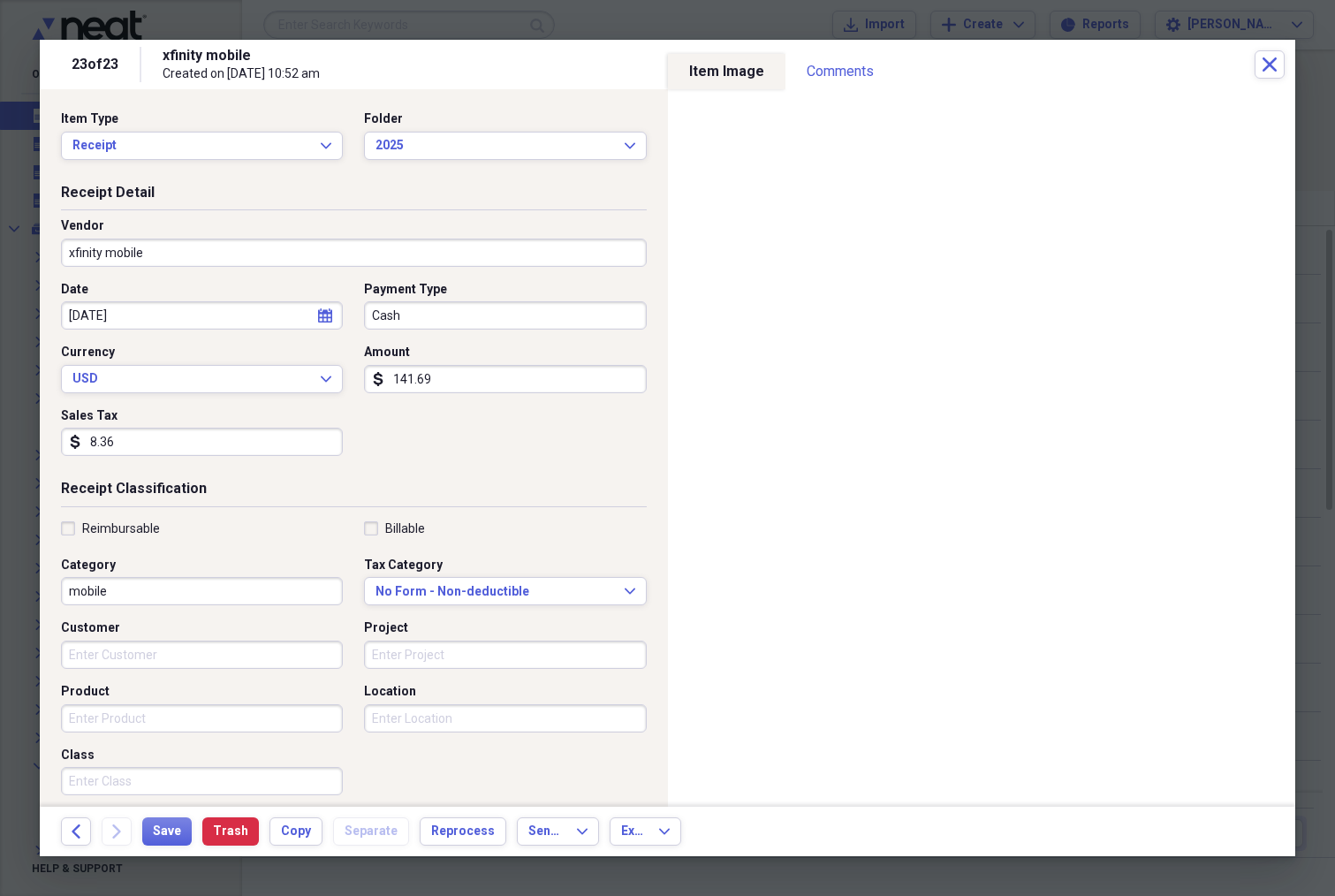 type on "8.36" 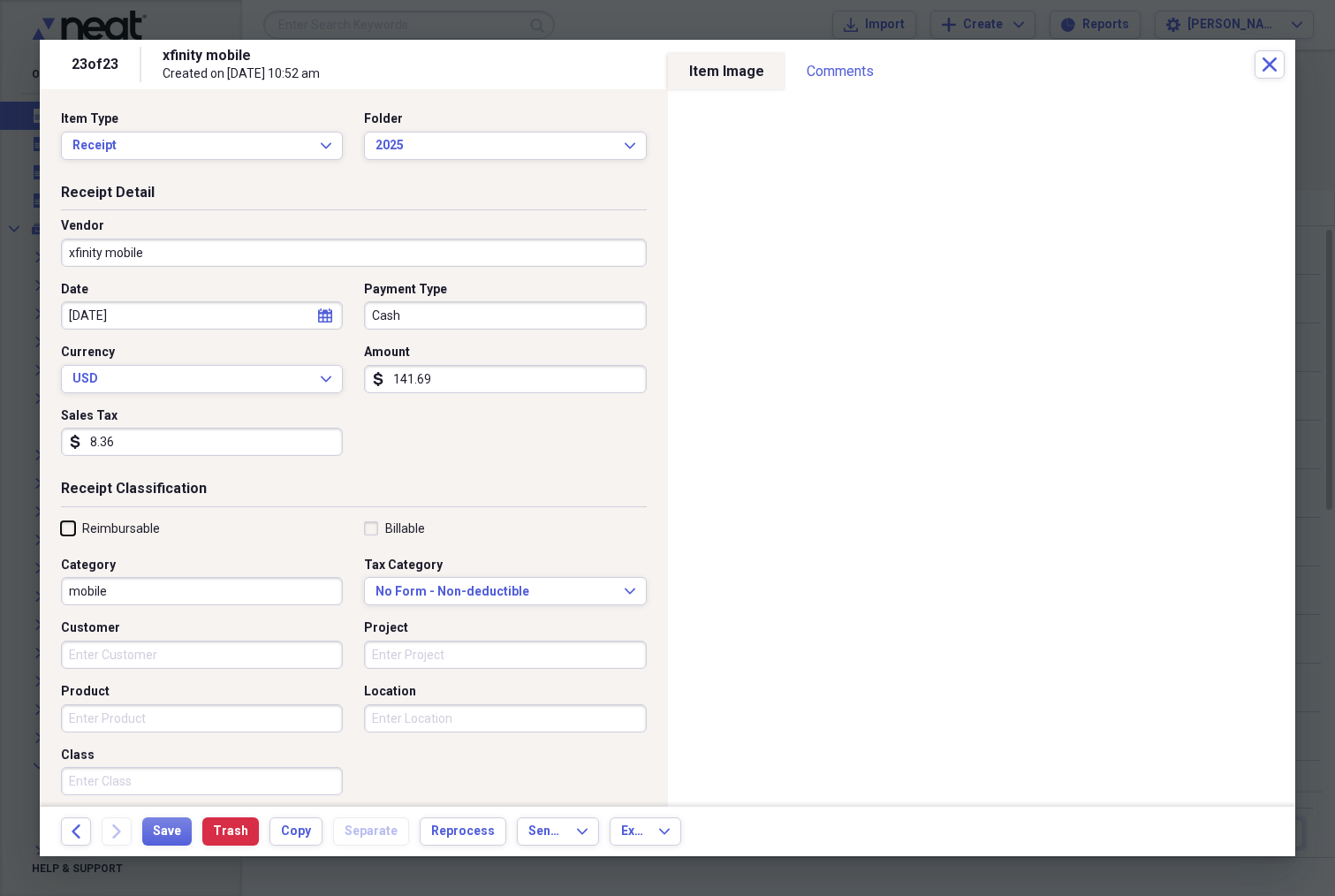 click on "Reimbursable" at bounding box center (61, 528) 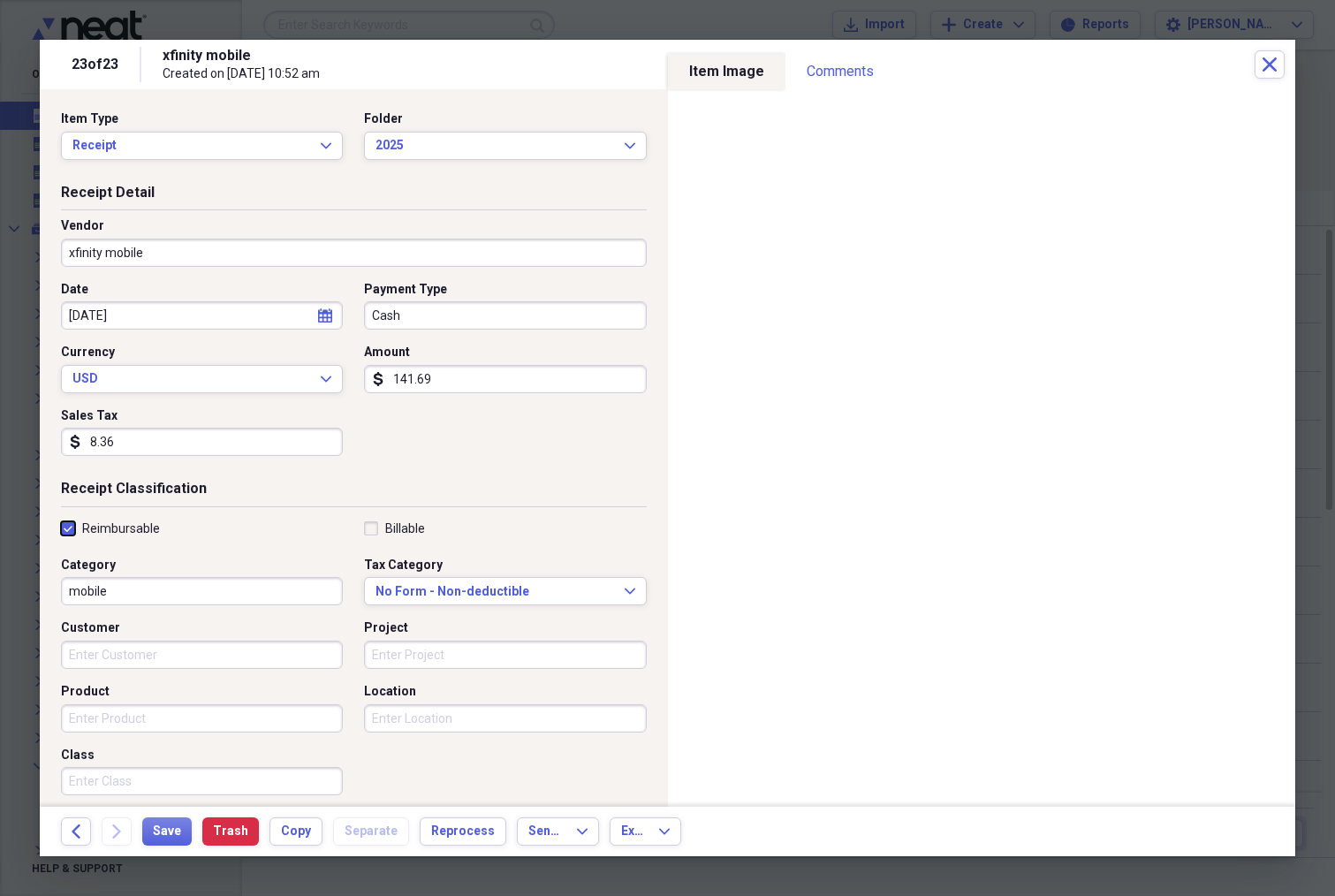 checkbox on "true" 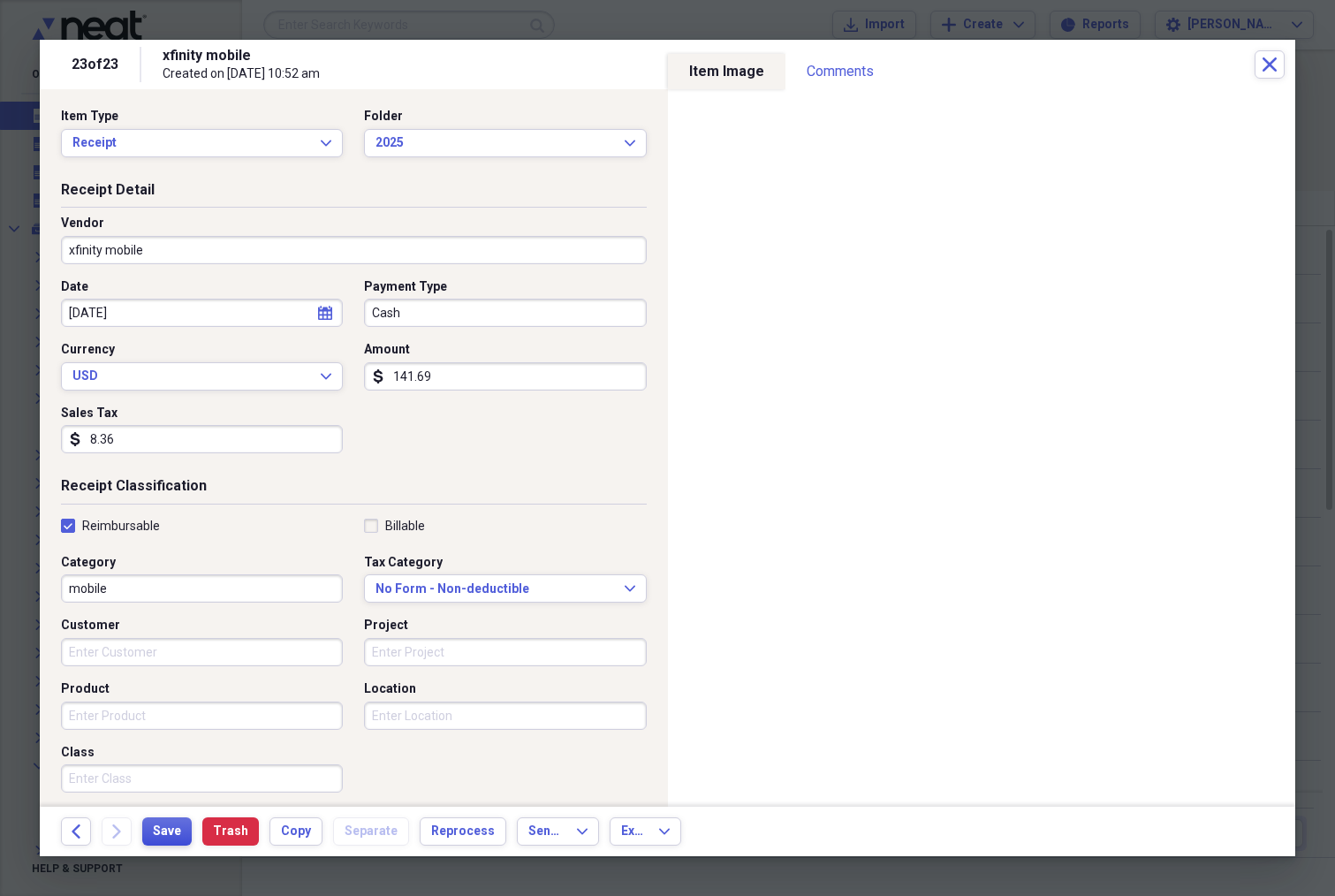 click on "Save" at bounding box center [167, 831] 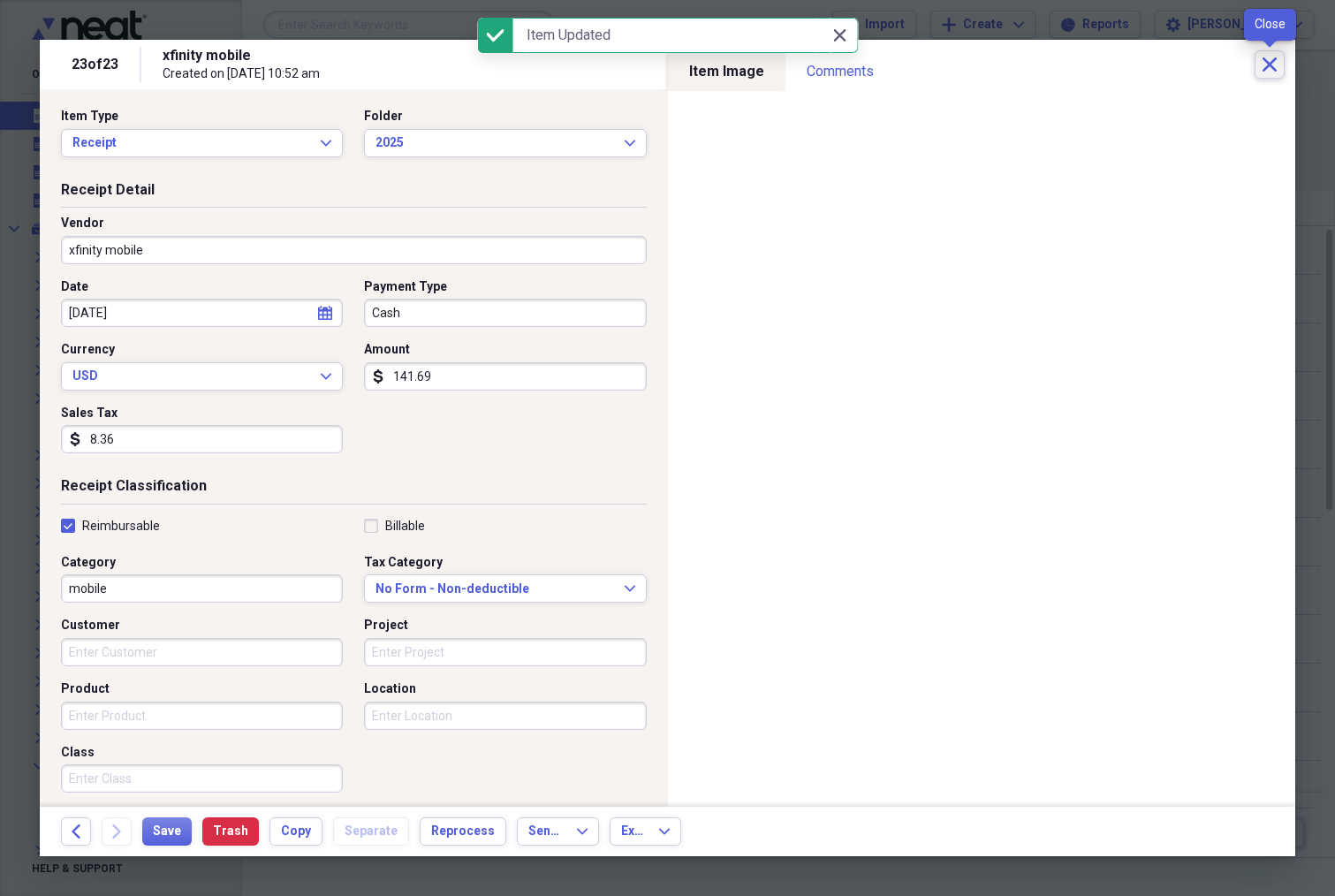click 